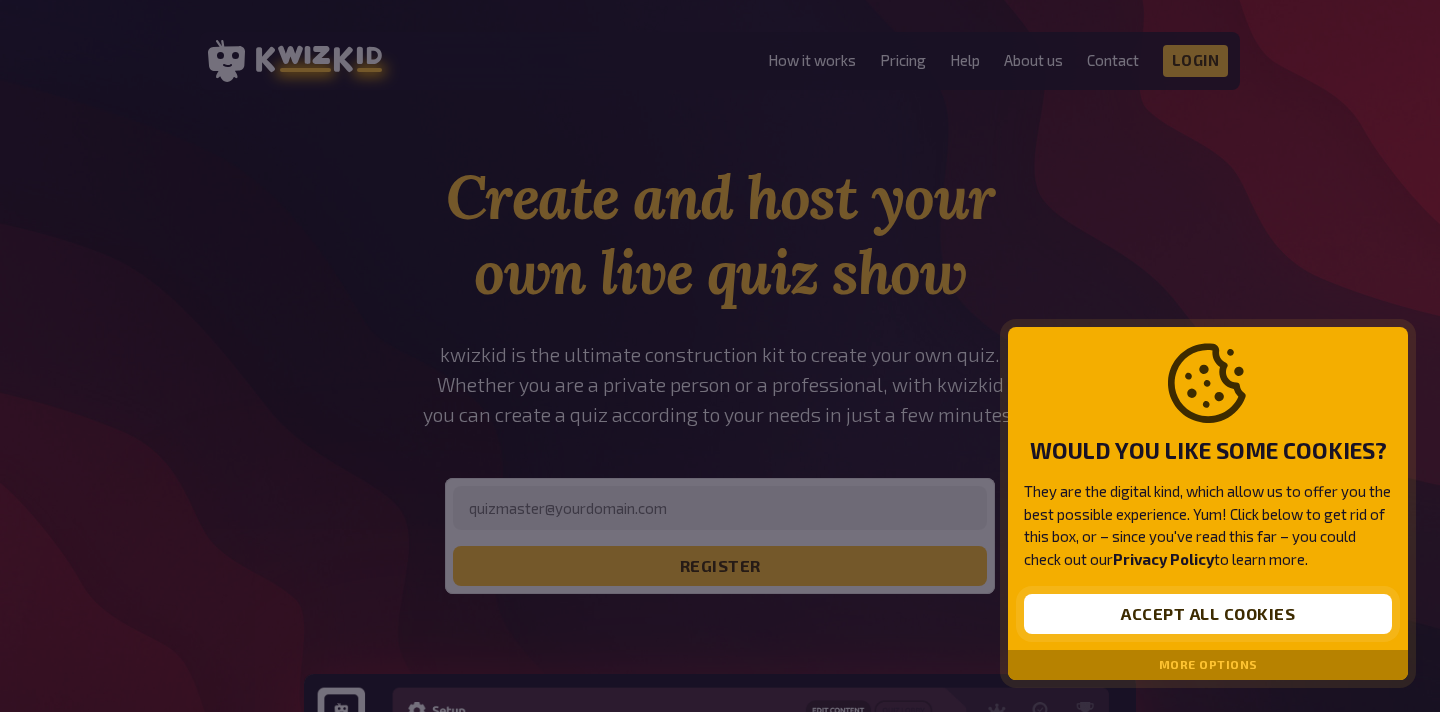 scroll, scrollTop: 0, scrollLeft: 0, axis: both 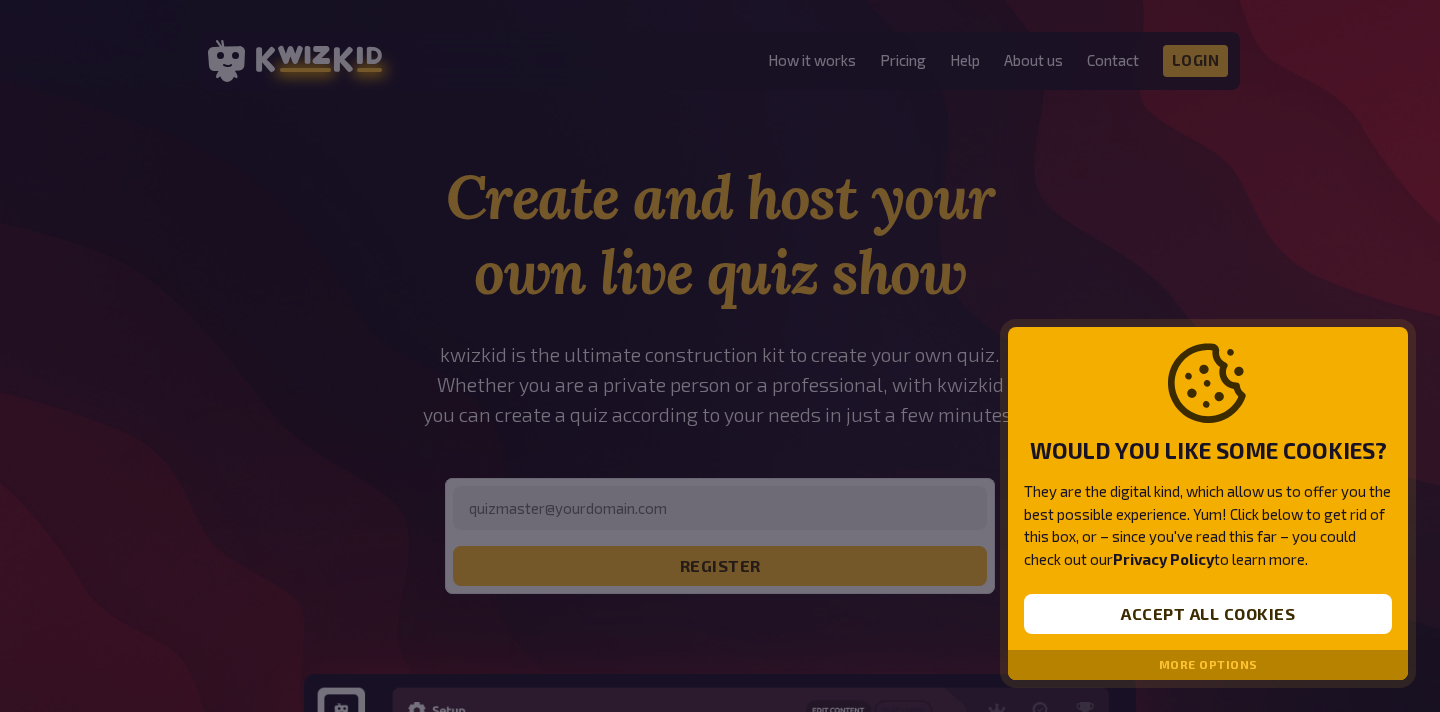 click on "More options" at bounding box center [1208, 665] 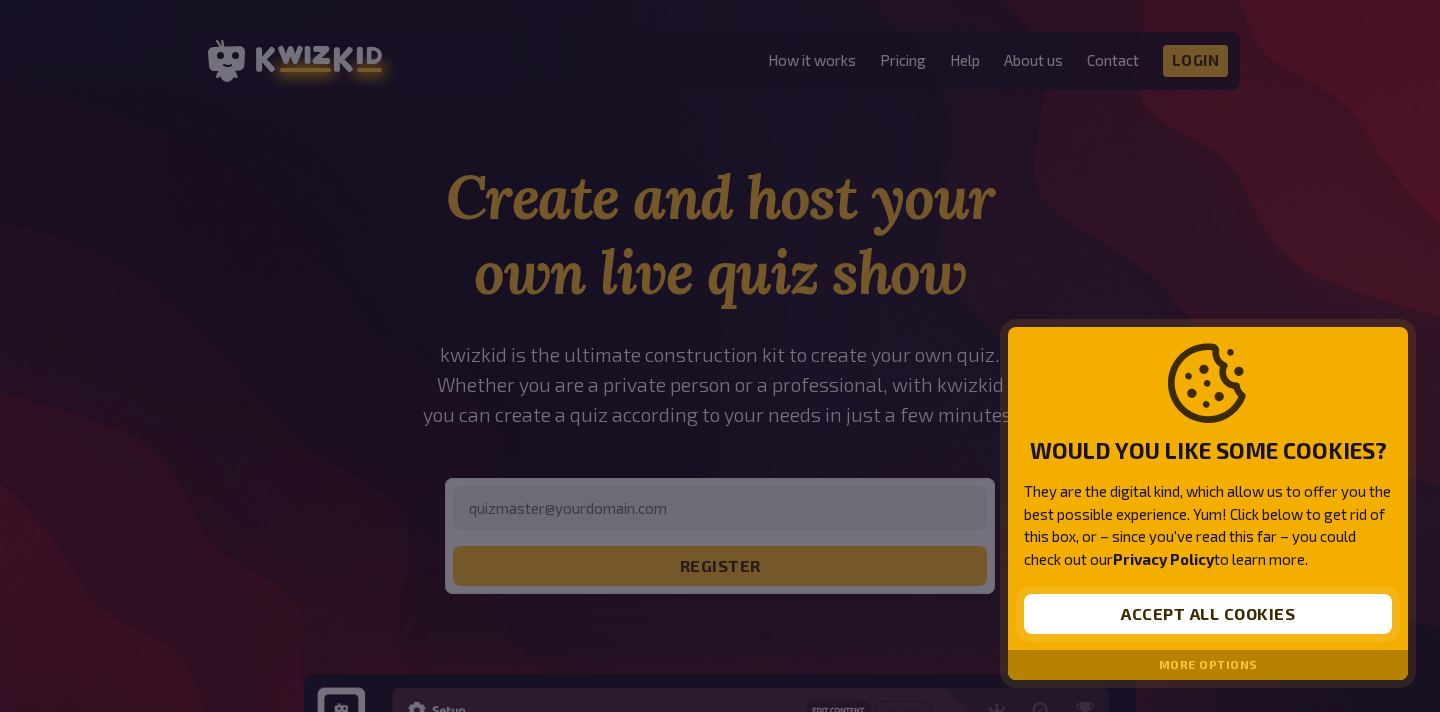 click on "Accept all cookies" at bounding box center (1208, 614) 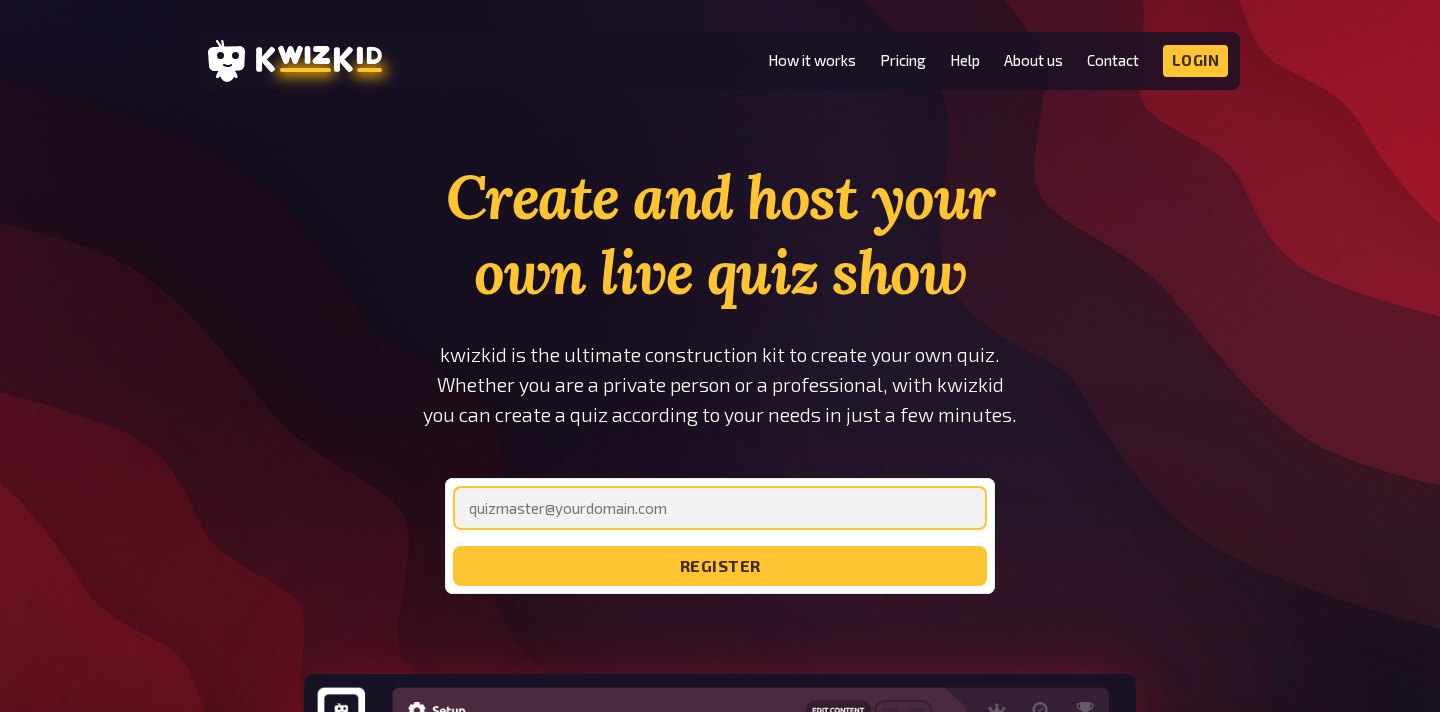 click at bounding box center (720, 508) 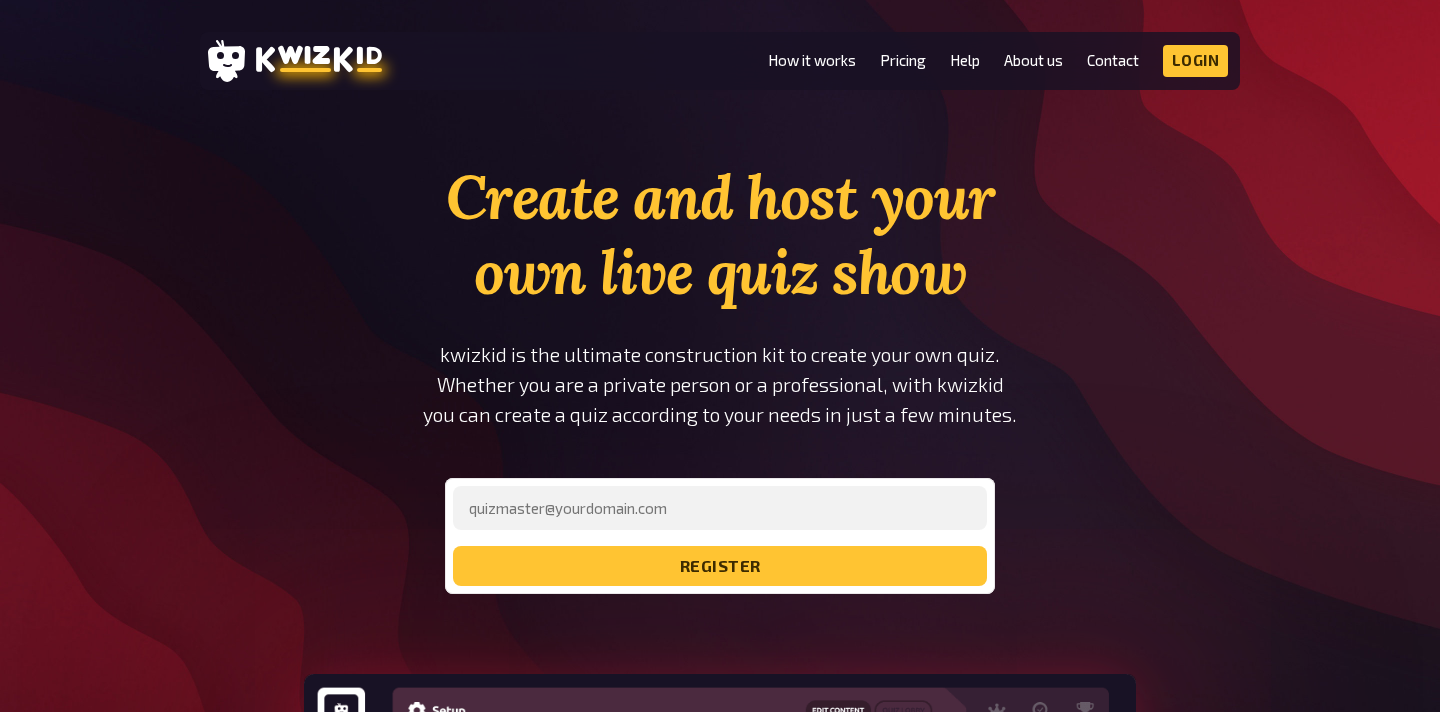 click on "Create and host your own live quiz show kwizkid is the ultimate construction kit to create your own quiz. Whether you are a private person or a professional, with kwizkid you can create a quiz according to your needs in just a few minutes. register" at bounding box center (720, 377) 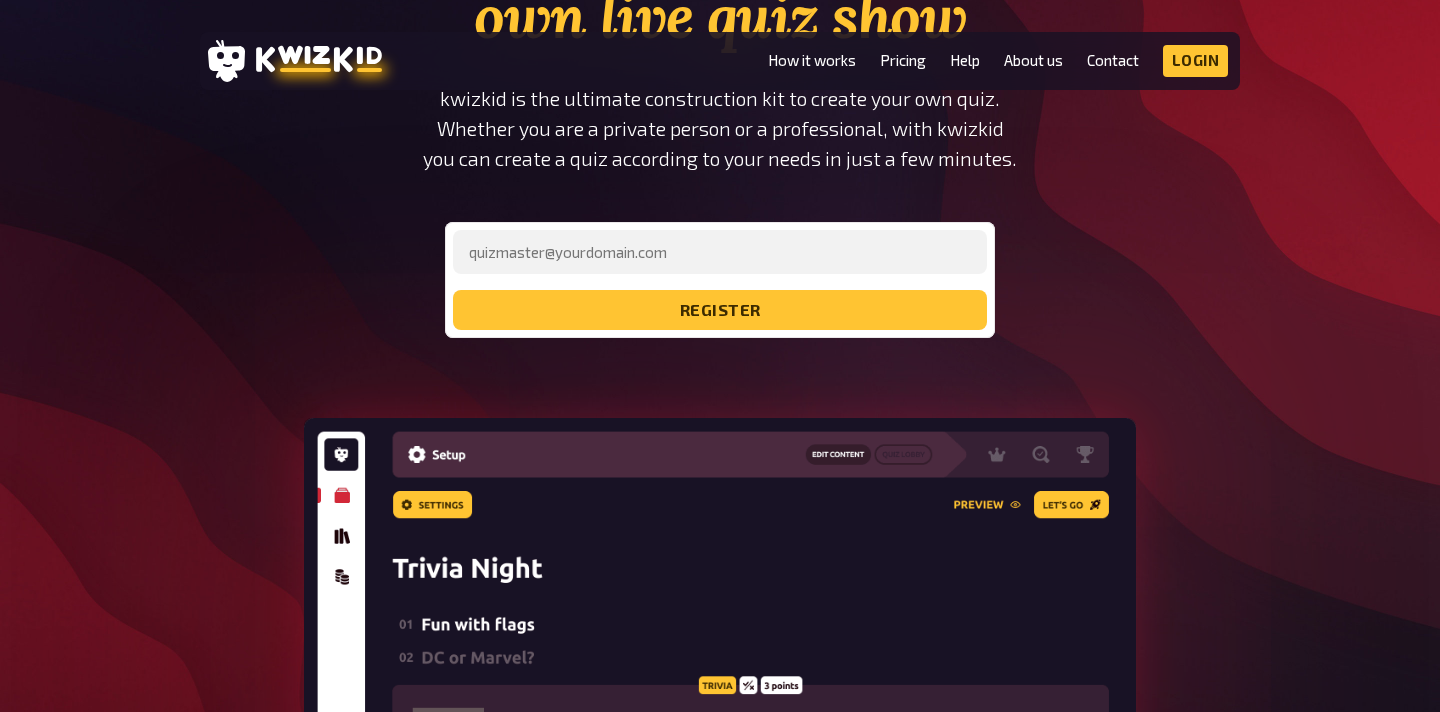 scroll, scrollTop: 190, scrollLeft: 0, axis: vertical 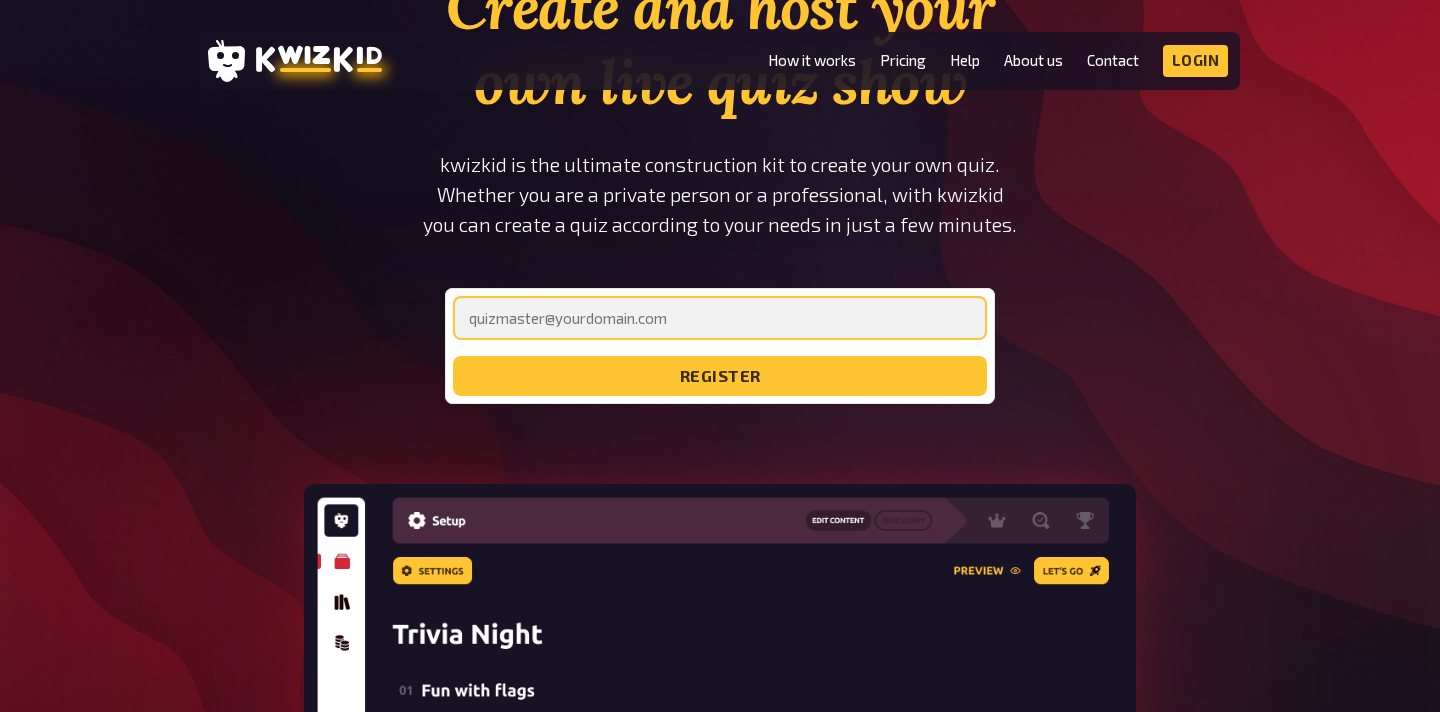 click at bounding box center (720, 318) 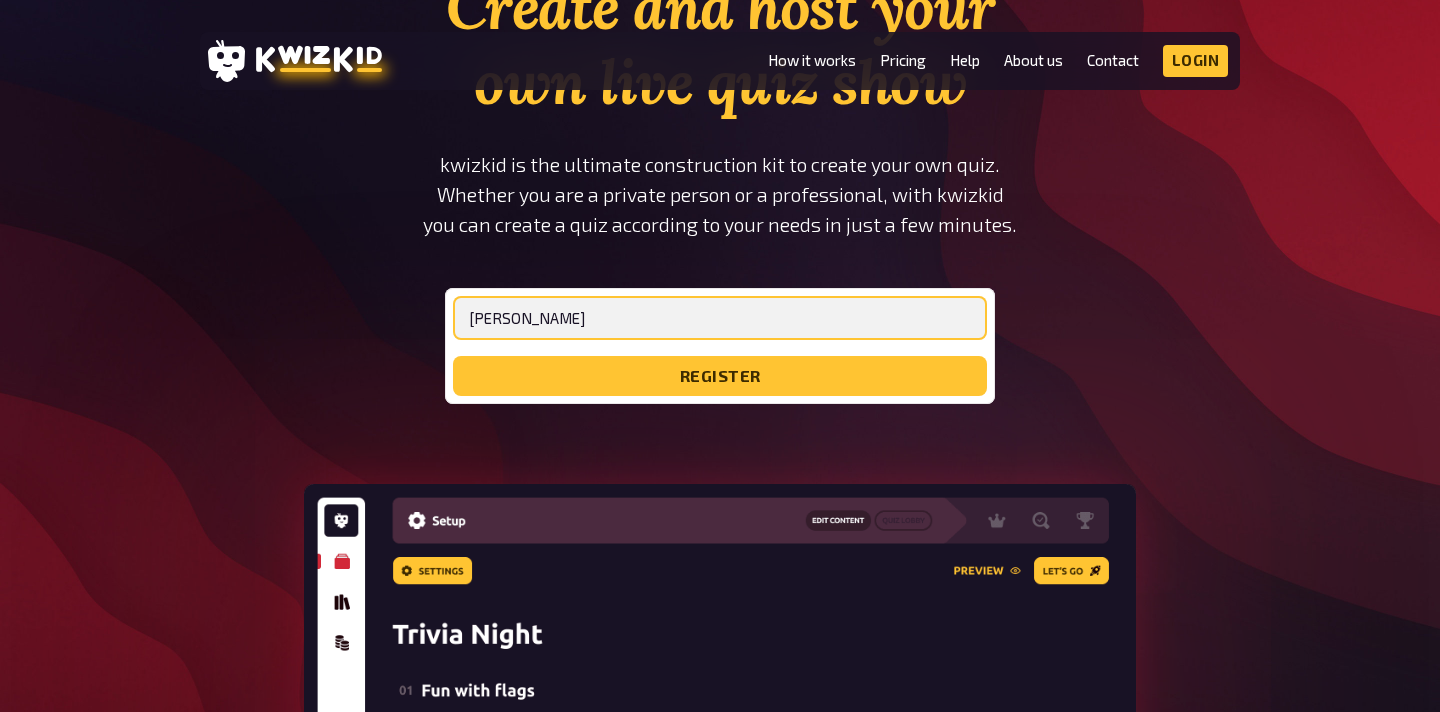 type on "[EMAIL_ADDRESS][DOMAIN_NAME]" 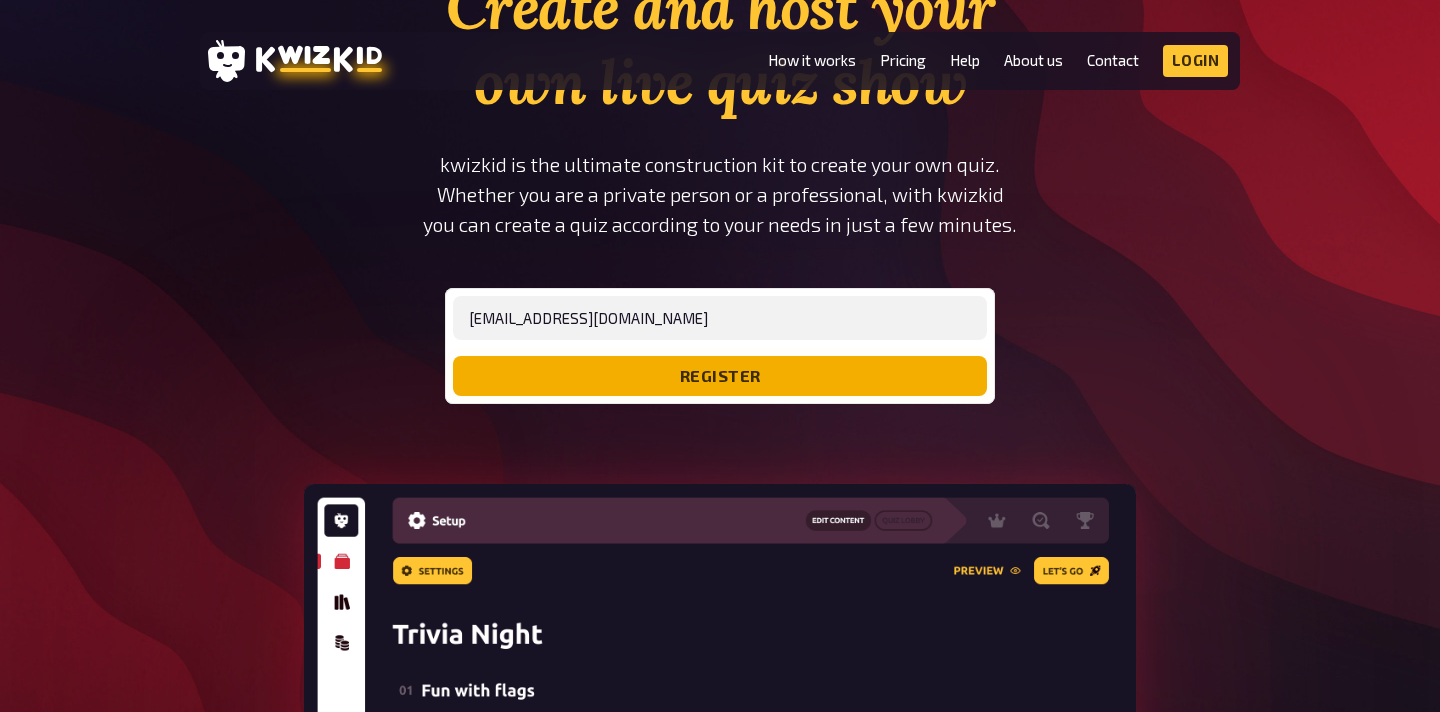 click on "register" at bounding box center [720, 376] 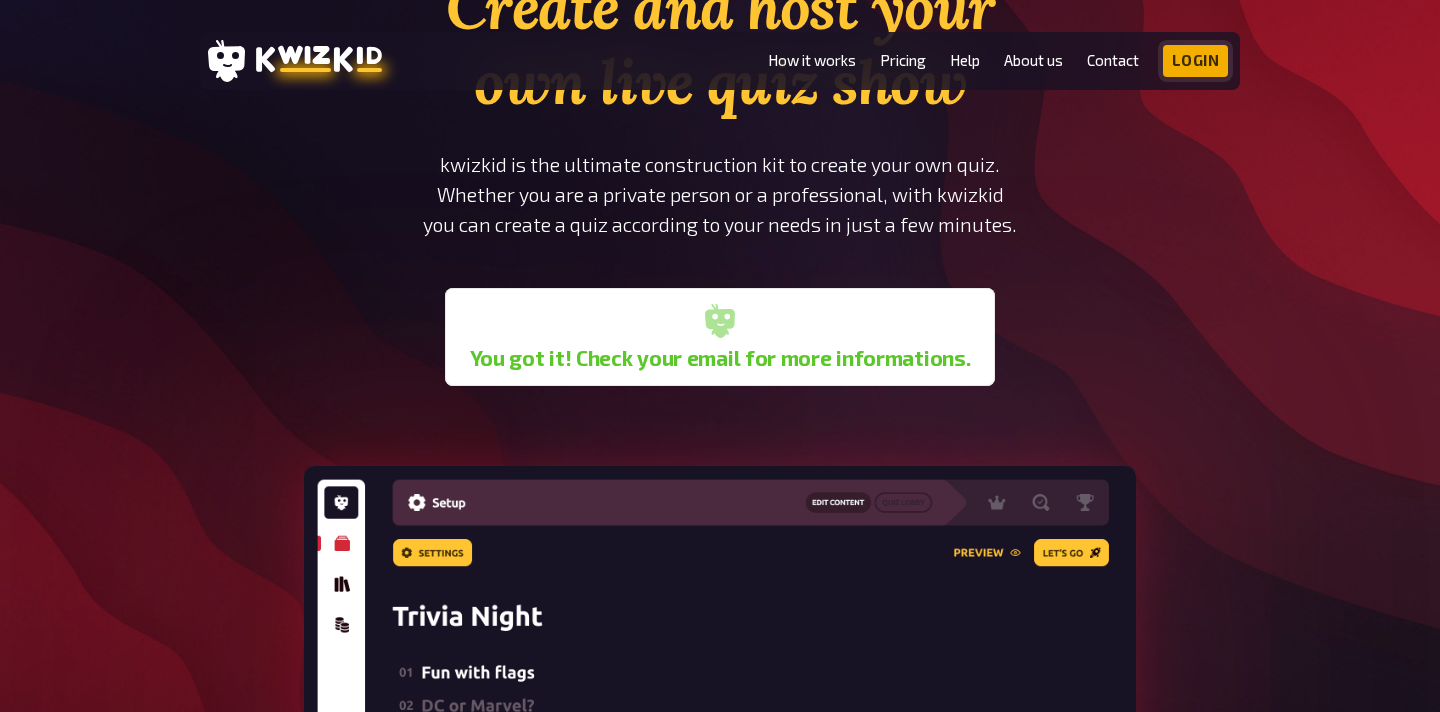 click on "Login" at bounding box center [1196, 61] 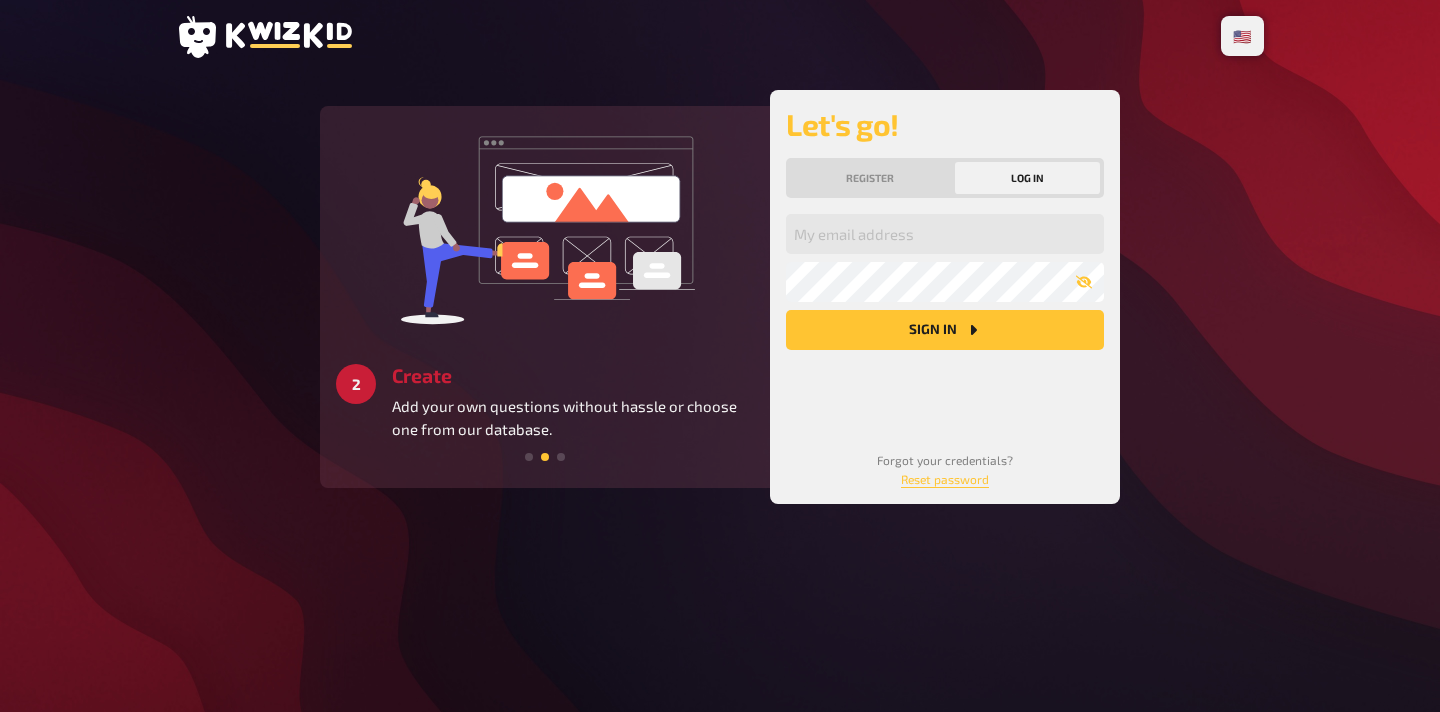 scroll, scrollTop: 0, scrollLeft: 0, axis: both 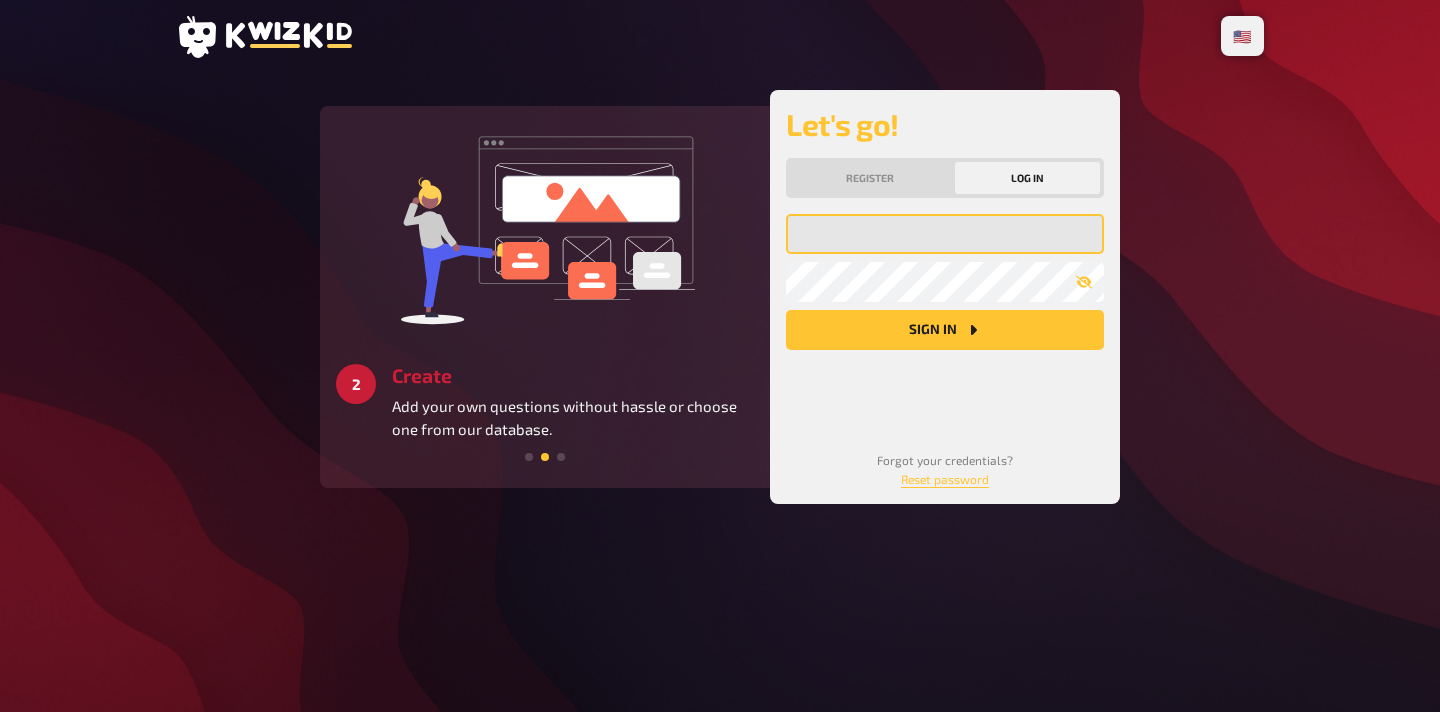 click at bounding box center [945, 234] 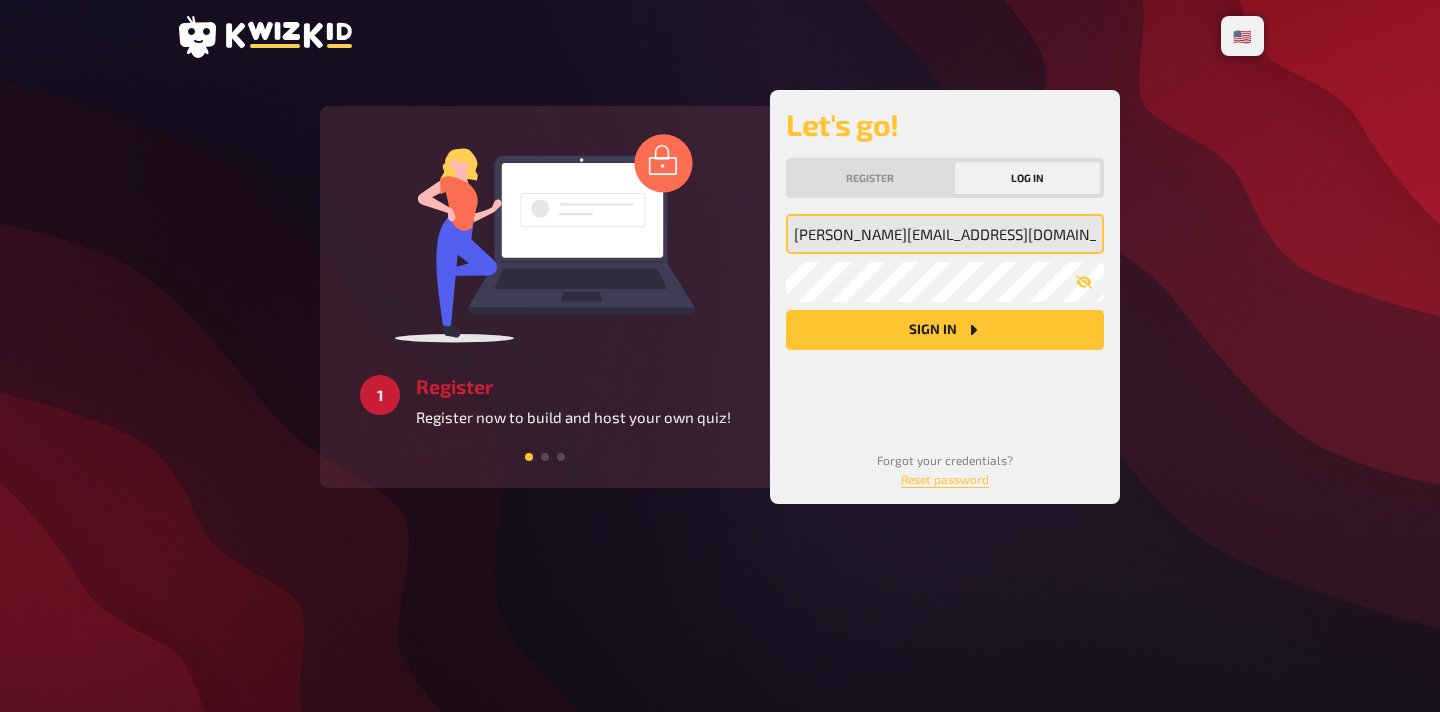 type on "[PERSON_NAME][EMAIL_ADDRESS][DOMAIN_NAME]" 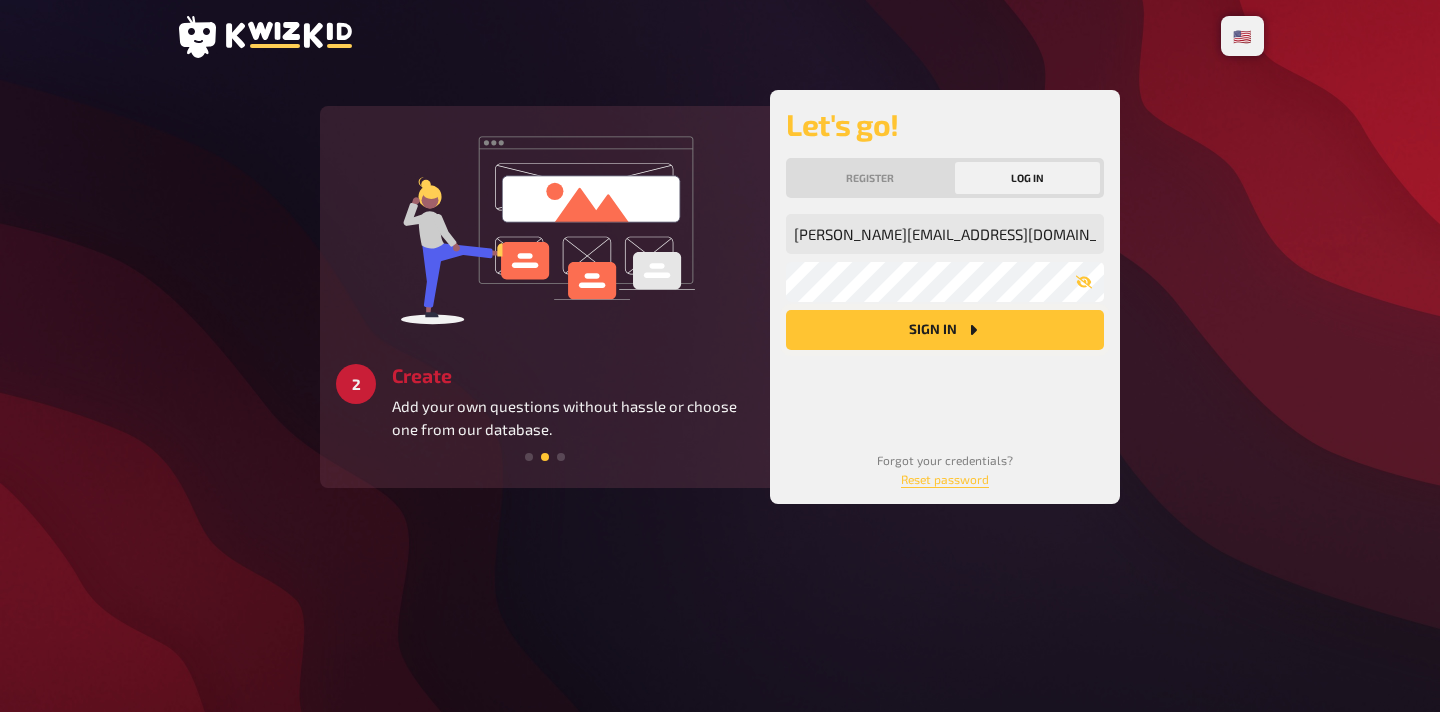 click on "Sign in" at bounding box center (945, 330) 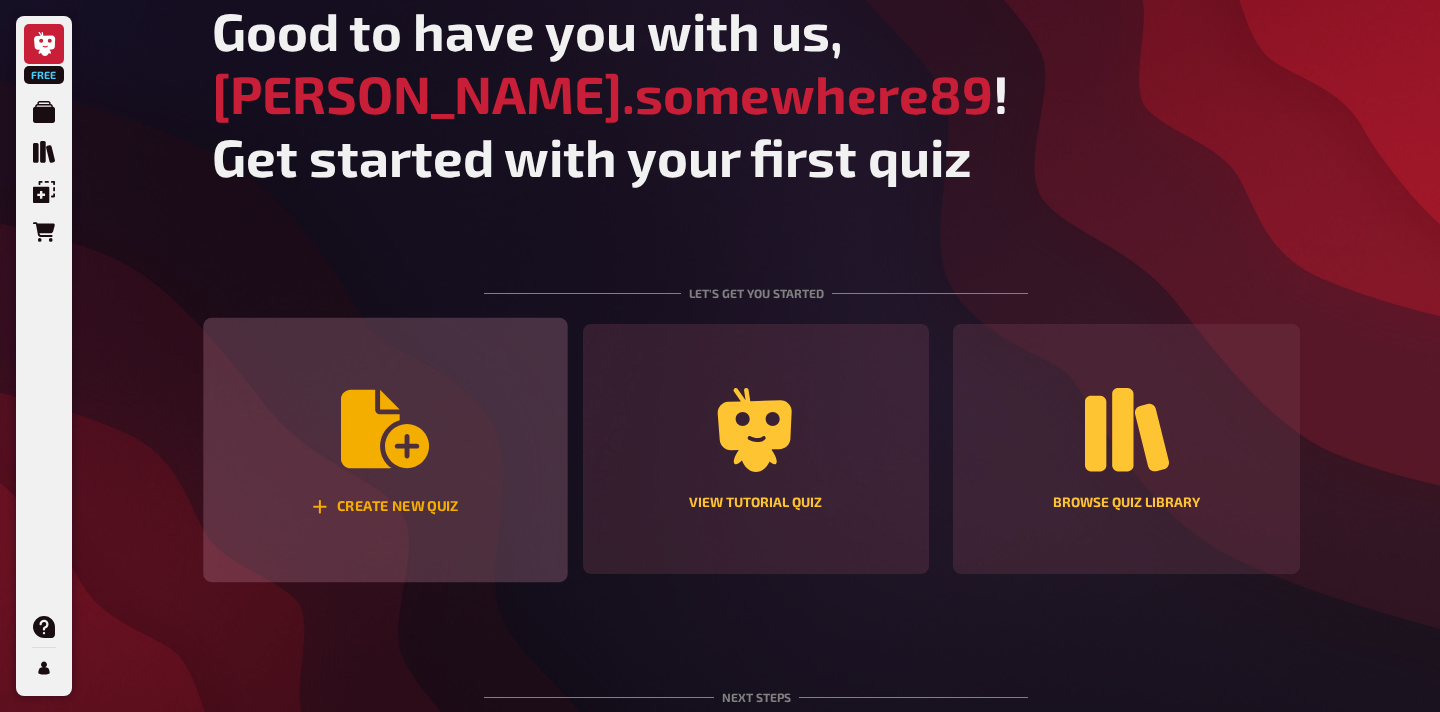 scroll, scrollTop: 79, scrollLeft: 0, axis: vertical 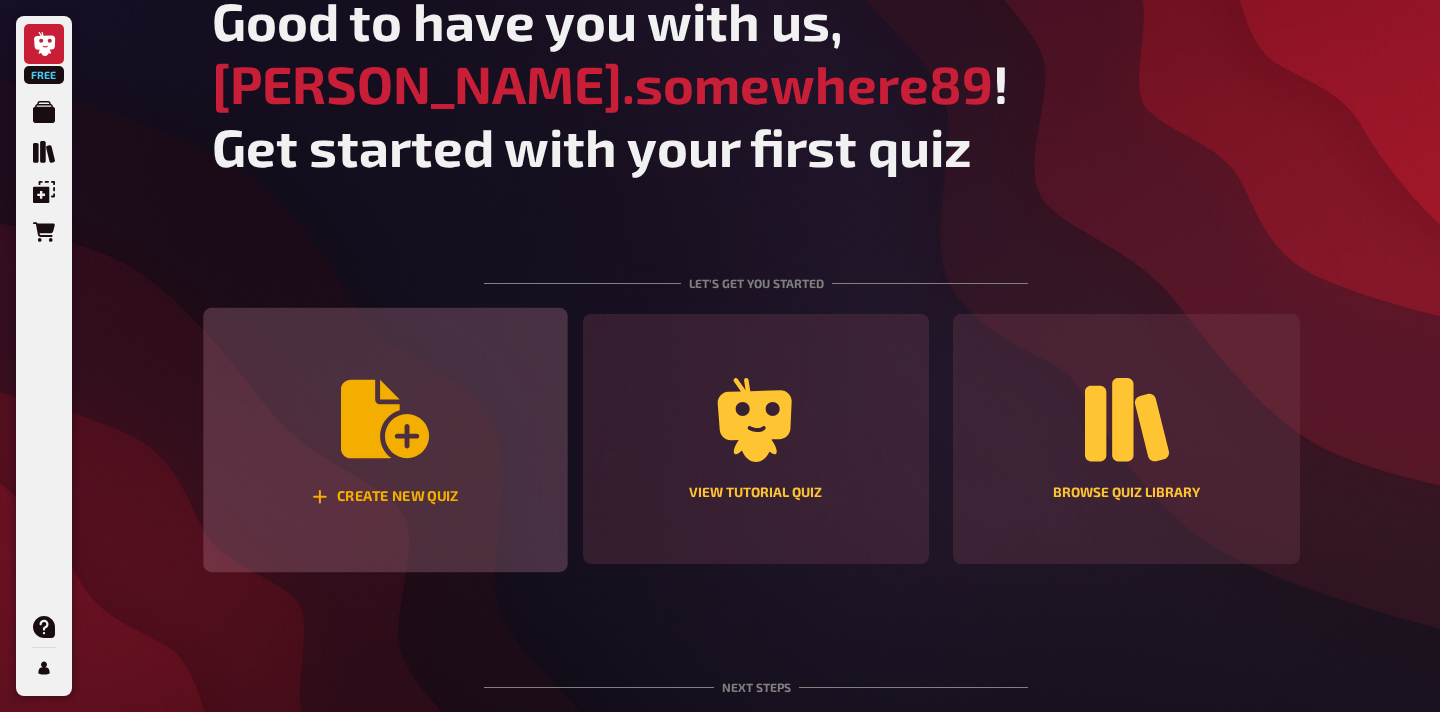 click on "Create new quiz" at bounding box center (385, 440) 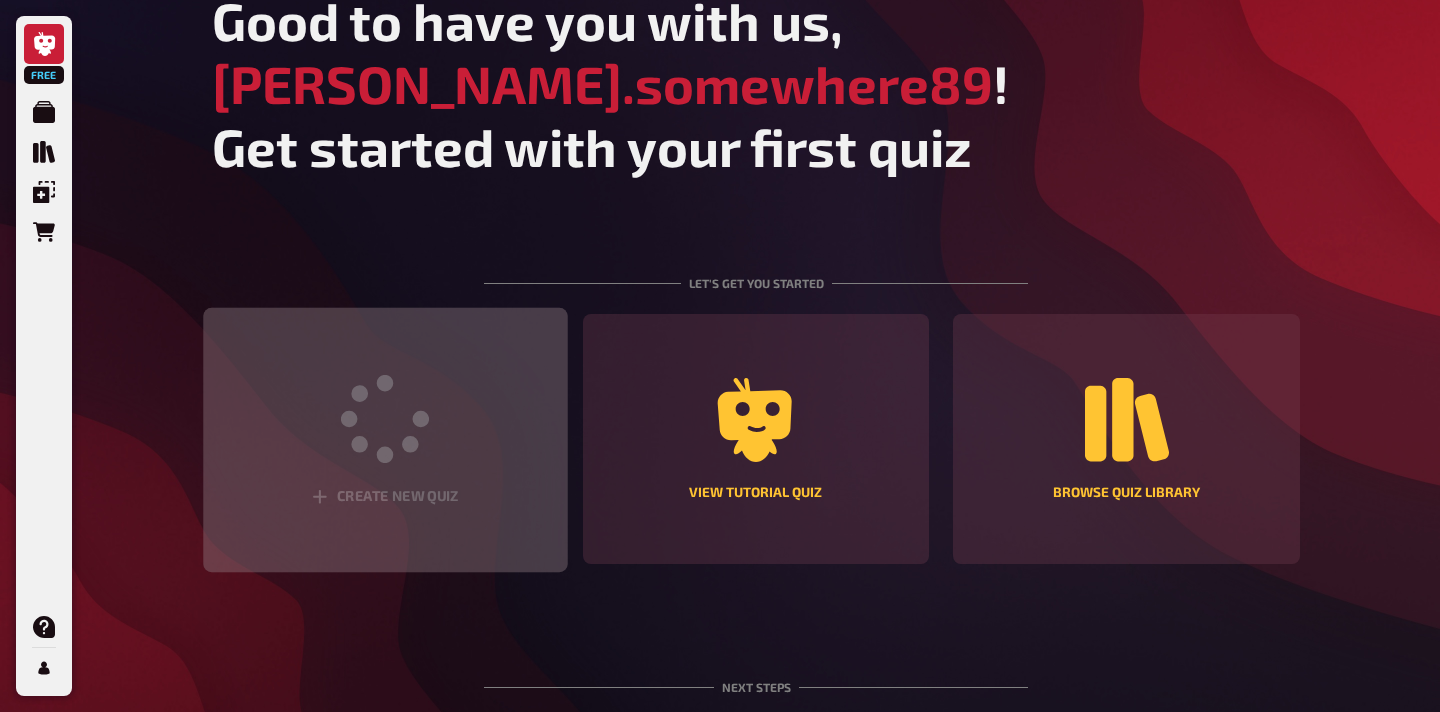 scroll, scrollTop: 0, scrollLeft: 0, axis: both 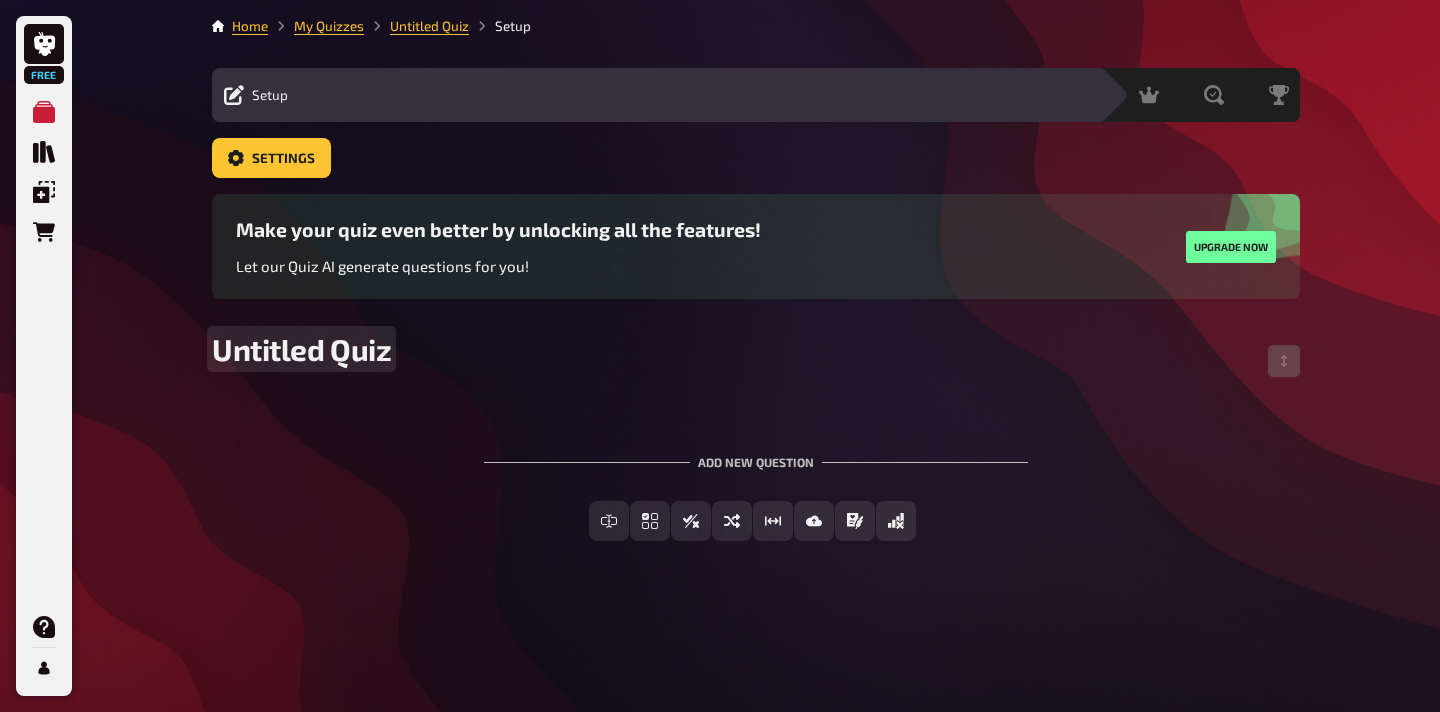 click on "Untitled Quiz" at bounding box center [301, 349] 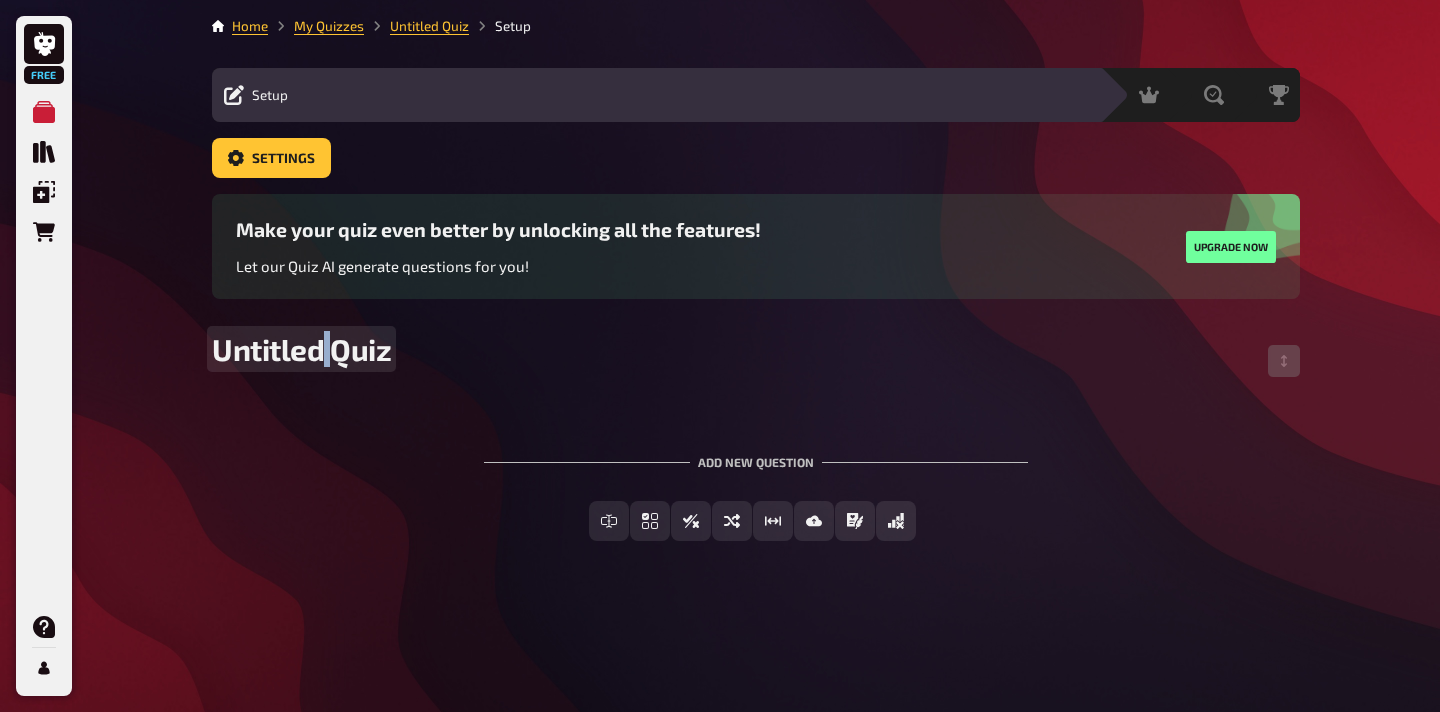 click on "Untitled Quiz" at bounding box center (301, 349) 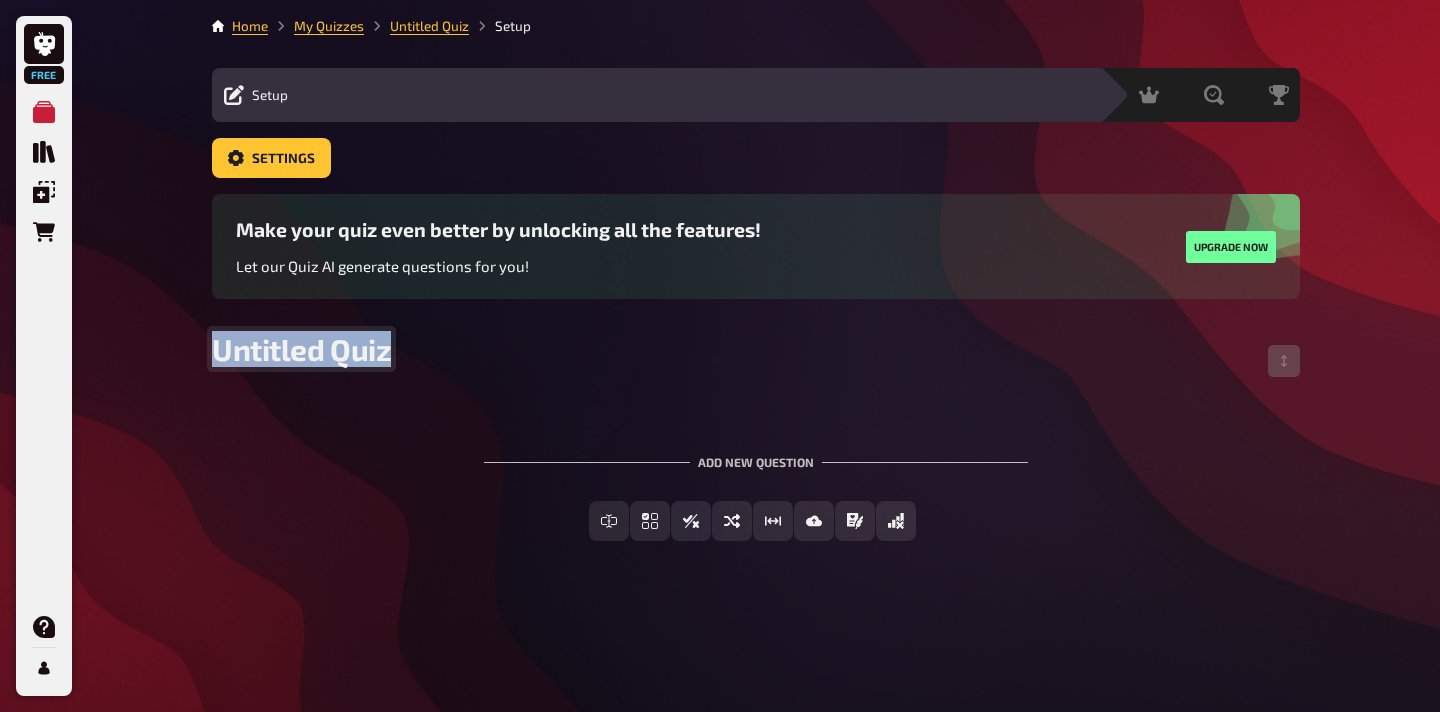 type 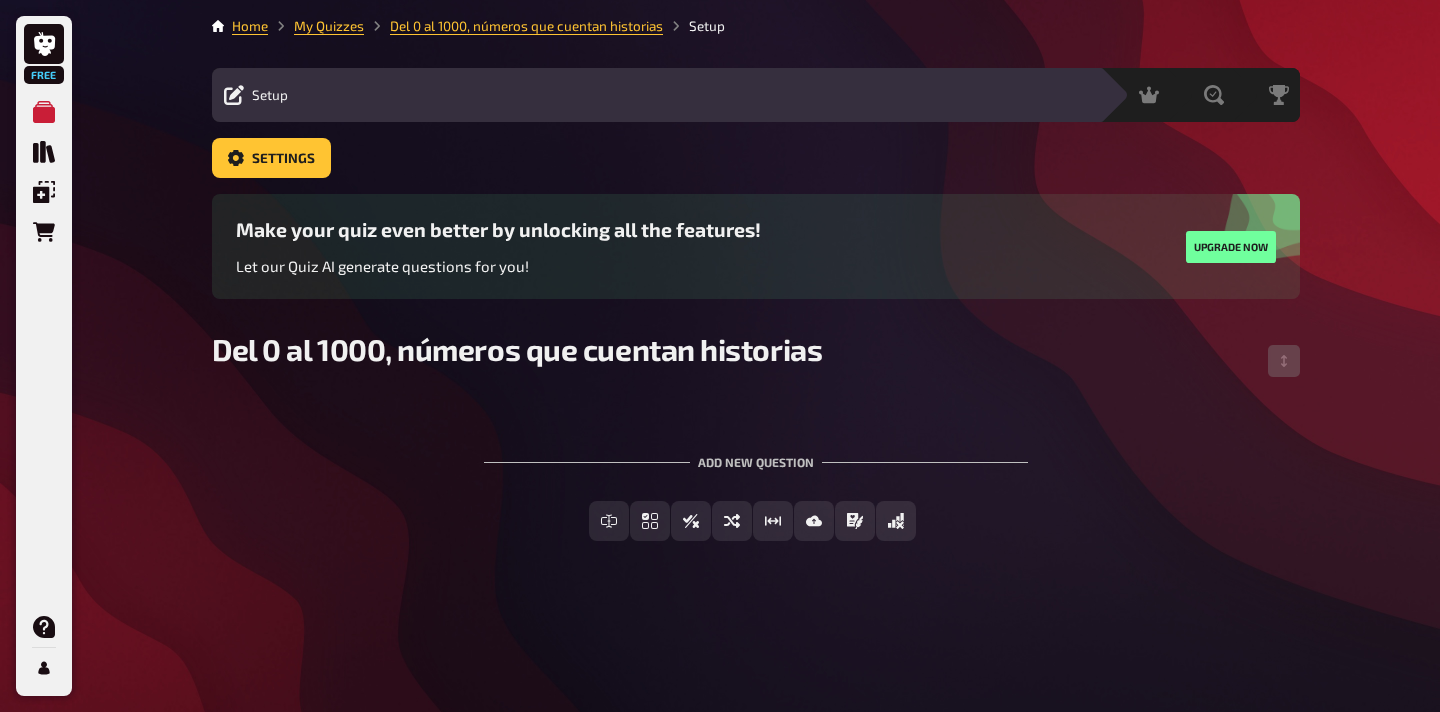 click on "Add new question" at bounding box center (756, 454) 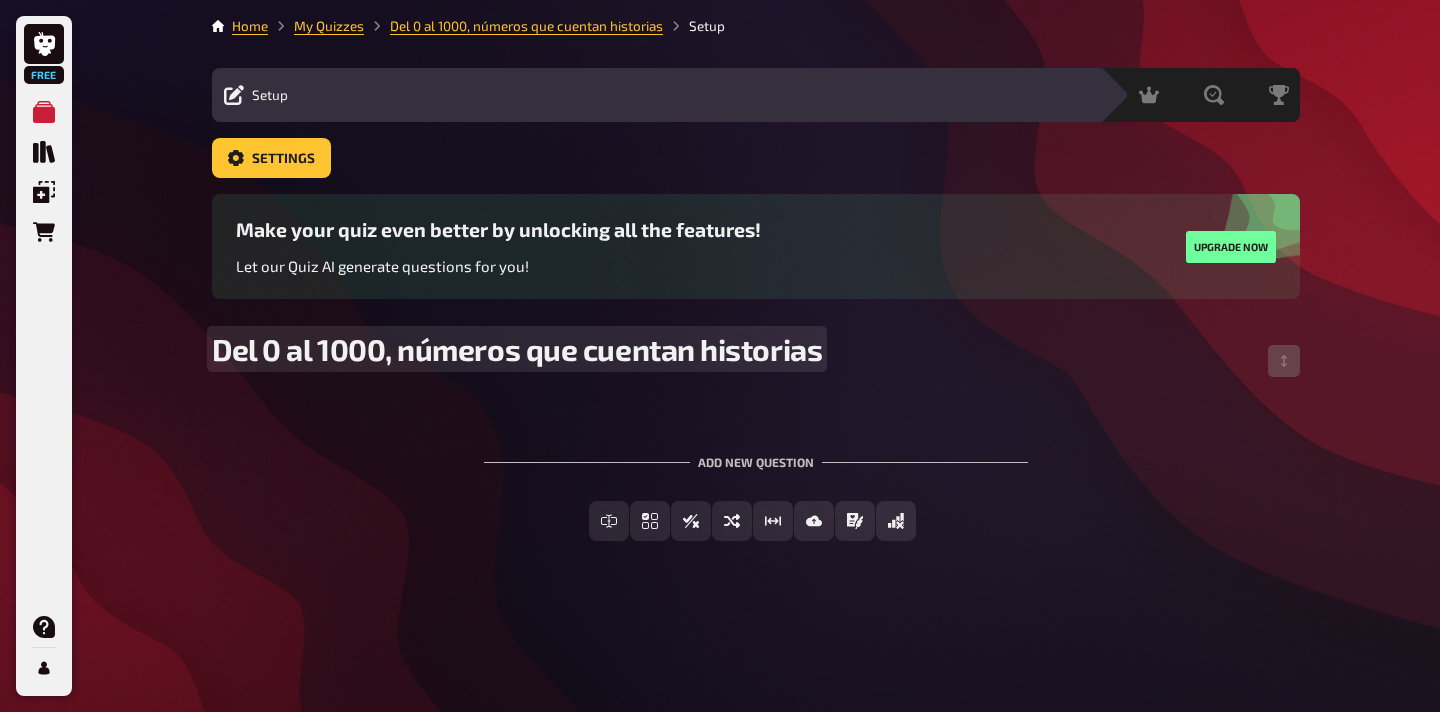click on "Del 0 al 1000, números que cuentan historias" at bounding box center (517, 349) 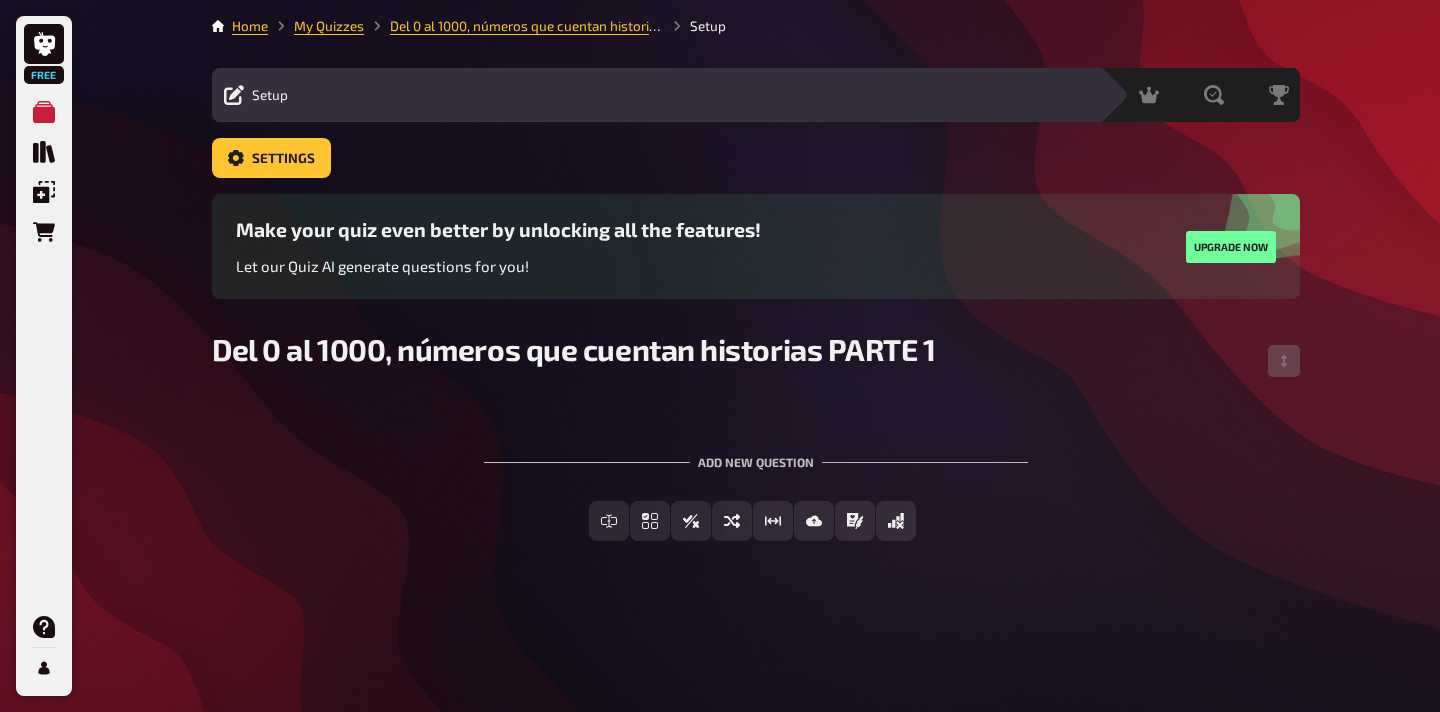 click on "Add new question" at bounding box center [756, 454] 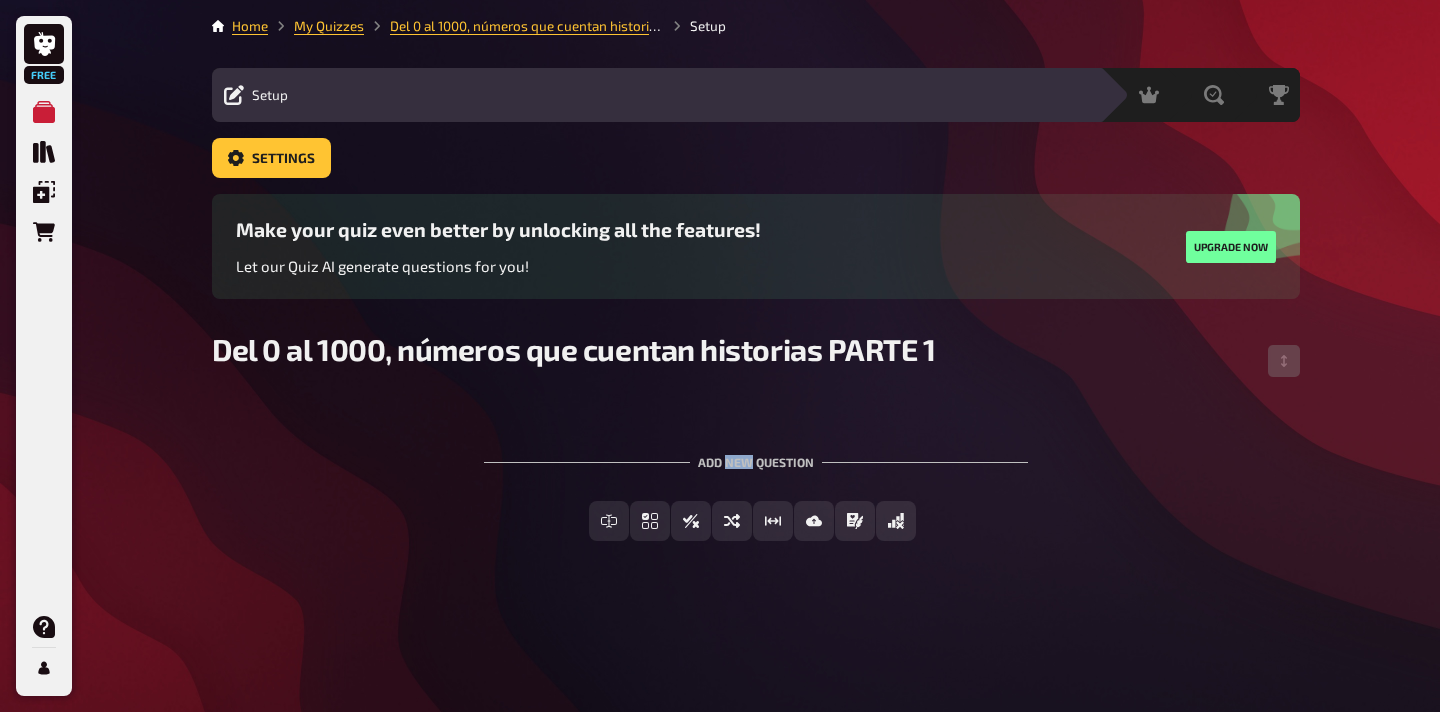 click on "Add new question" at bounding box center [756, 454] 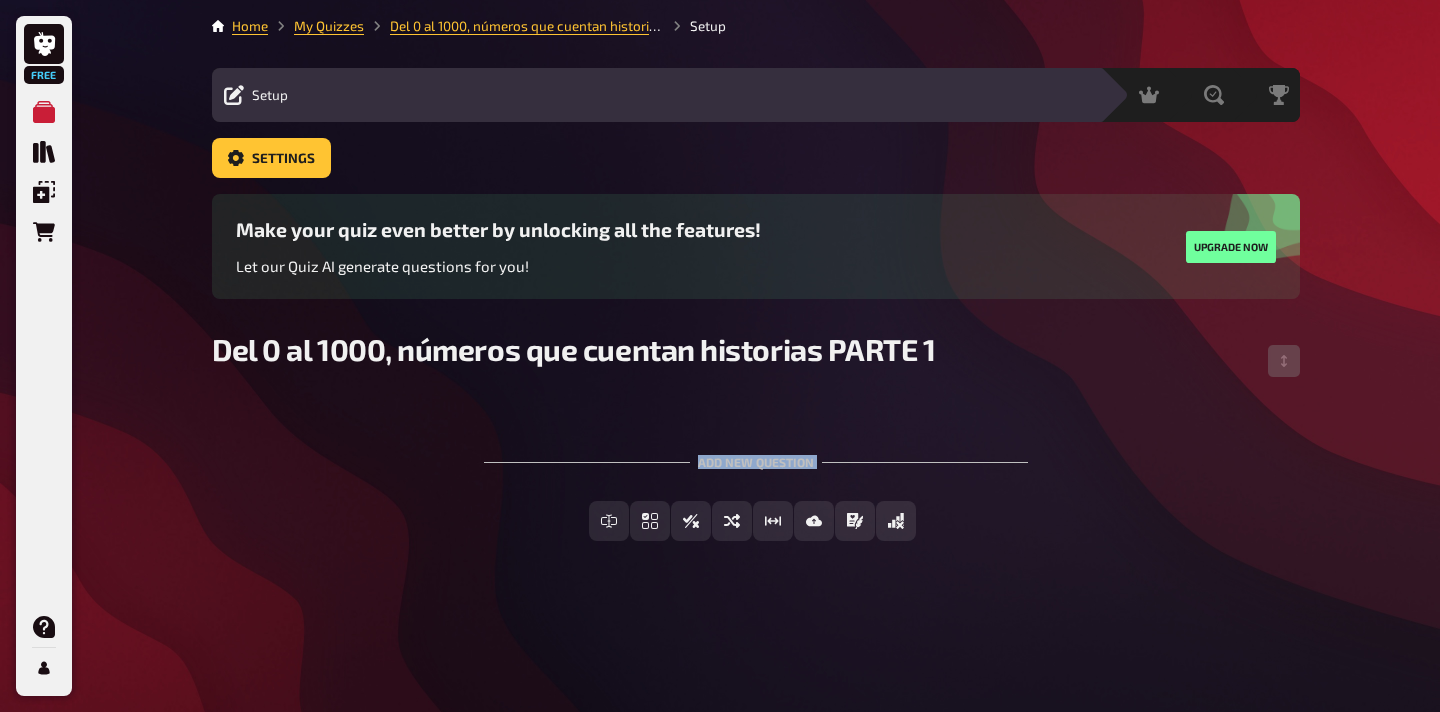 click on "Add new question" at bounding box center (756, 454) 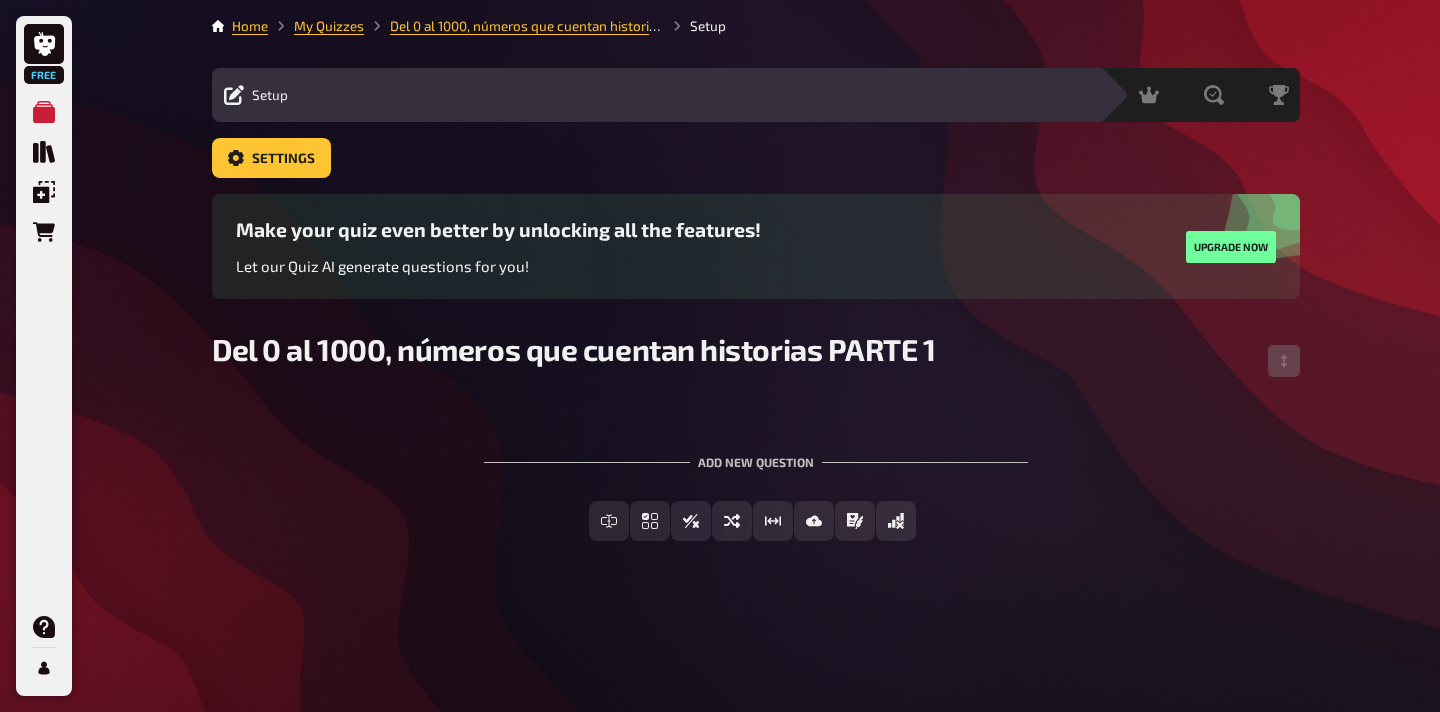 click on "Add new question" at bounding box center [756, 454] 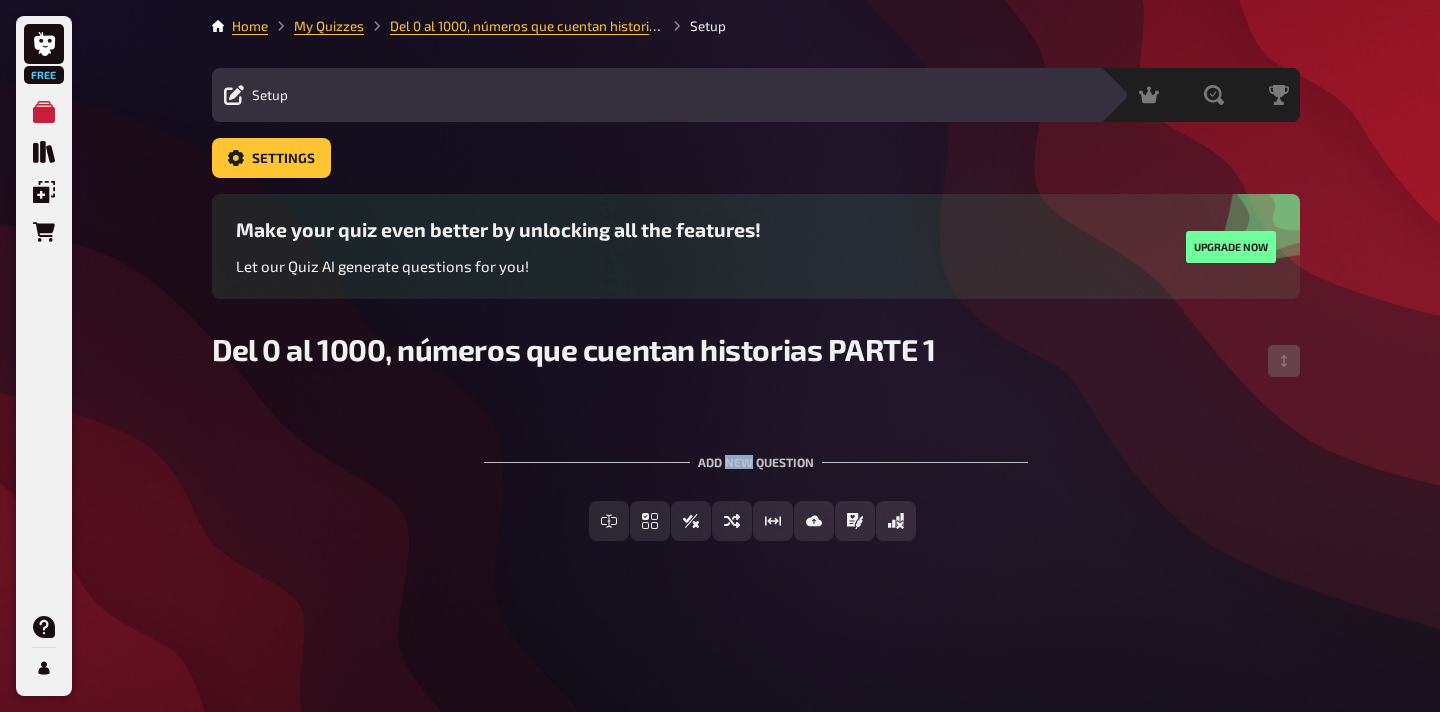 click on "Add new question" at bounding box center (756, 454) 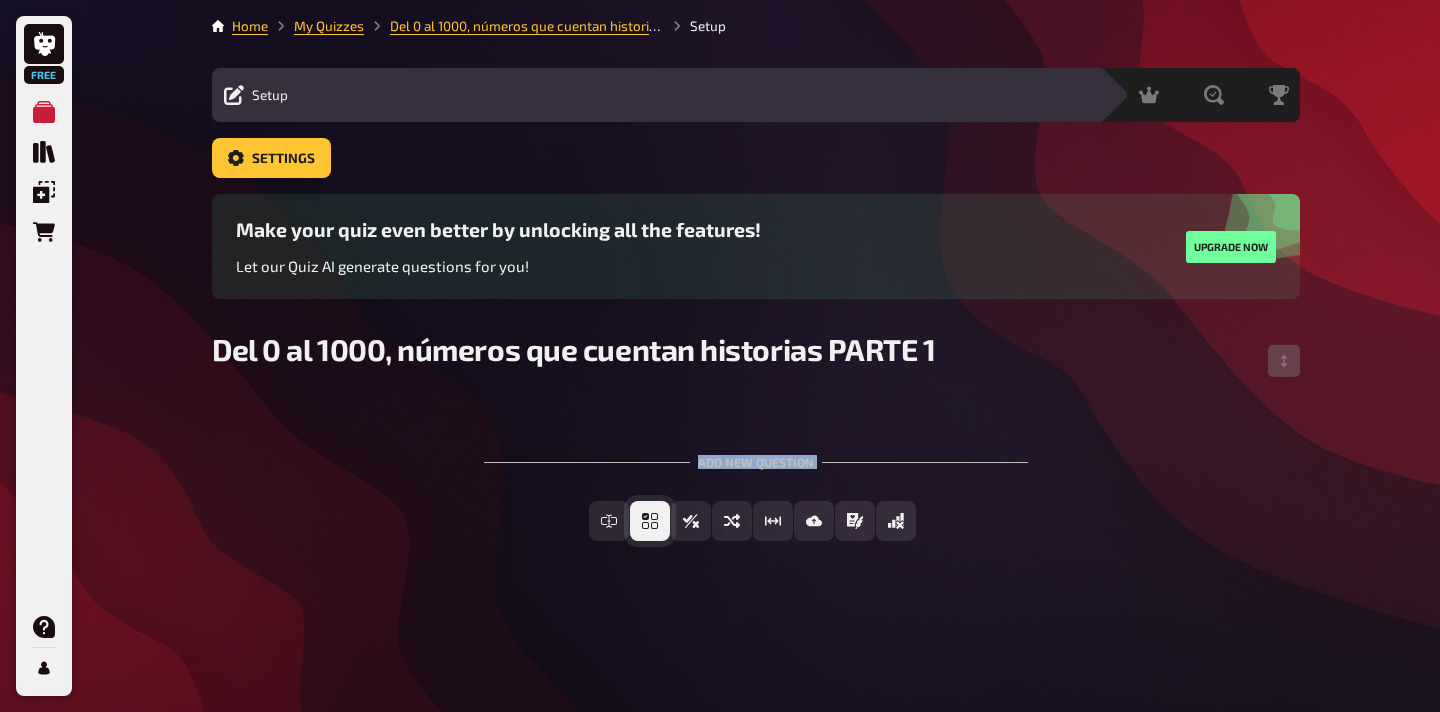 drag, startPoint x: 607, startPoint y: 524, endPoint x: 606, endPoint y: 469, distance: 55.00909 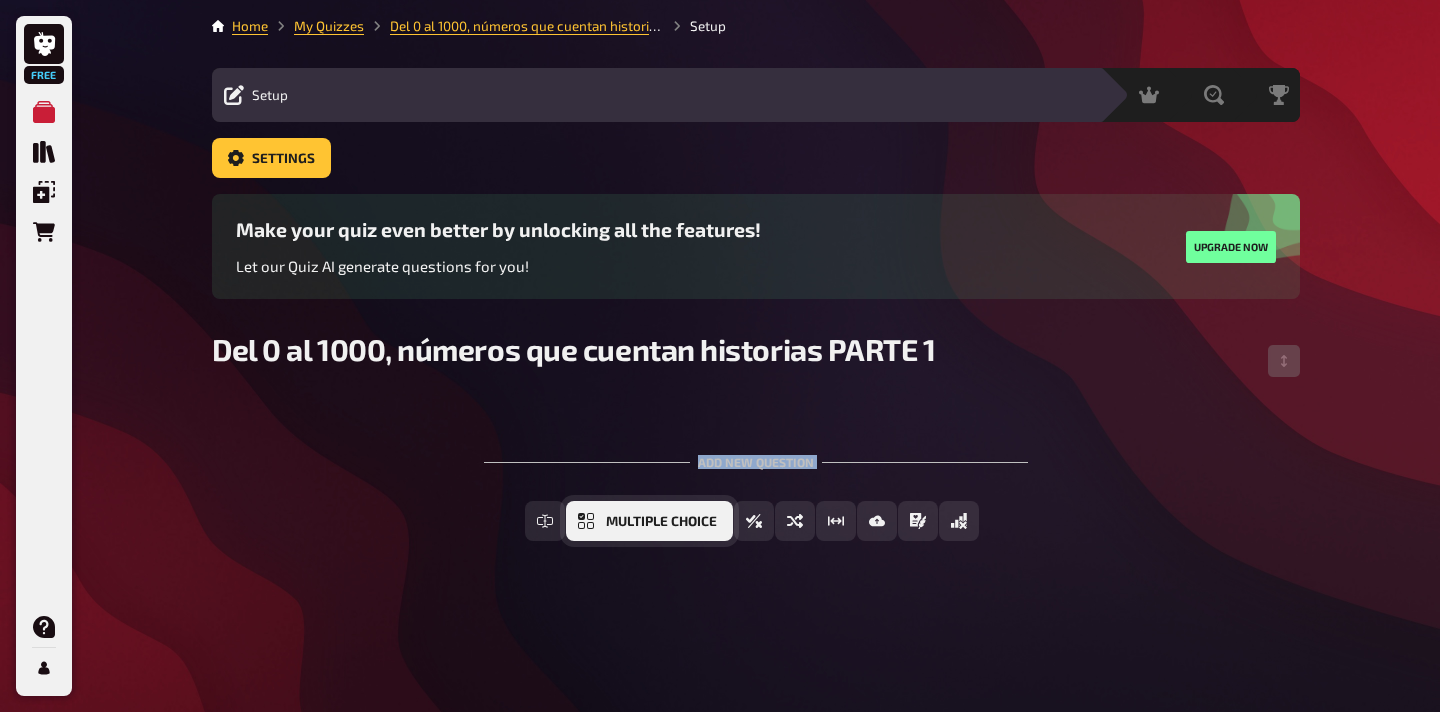 click on "Multiple Choice" at bounding box center (661, 522) 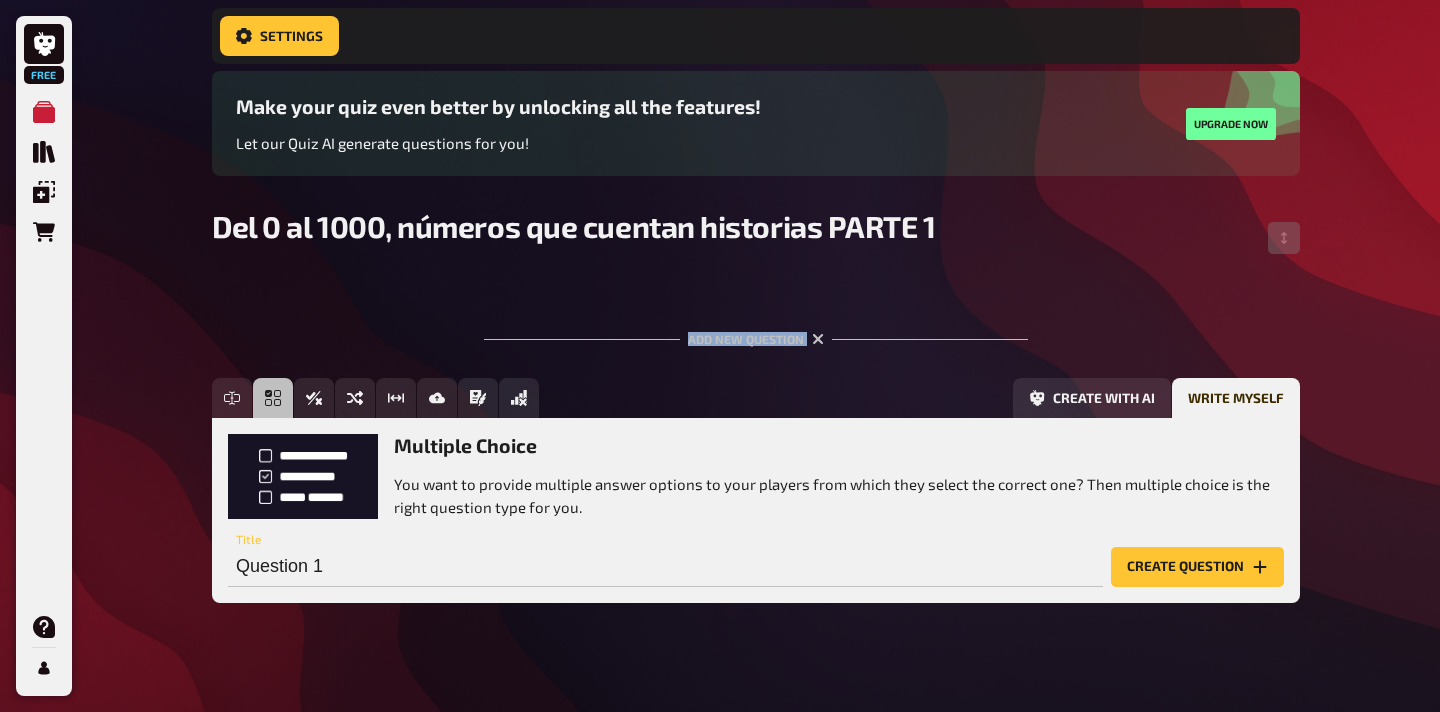 scroll, scrollTop: 159, scrollLeft: 0, axis: vertical 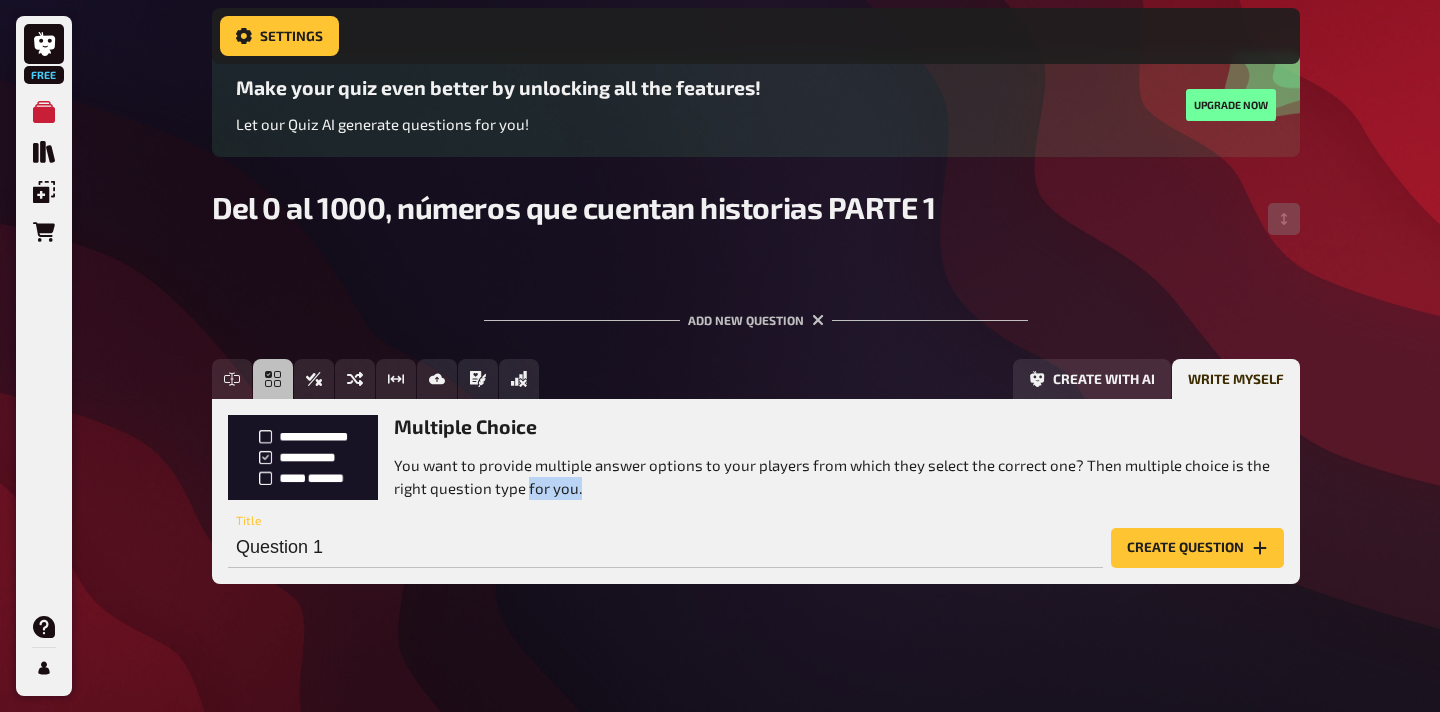 drag, startPoint x: 595, startPoint y: 490, endPoint x: 525, endPoint y: 483, distance: 70.34913 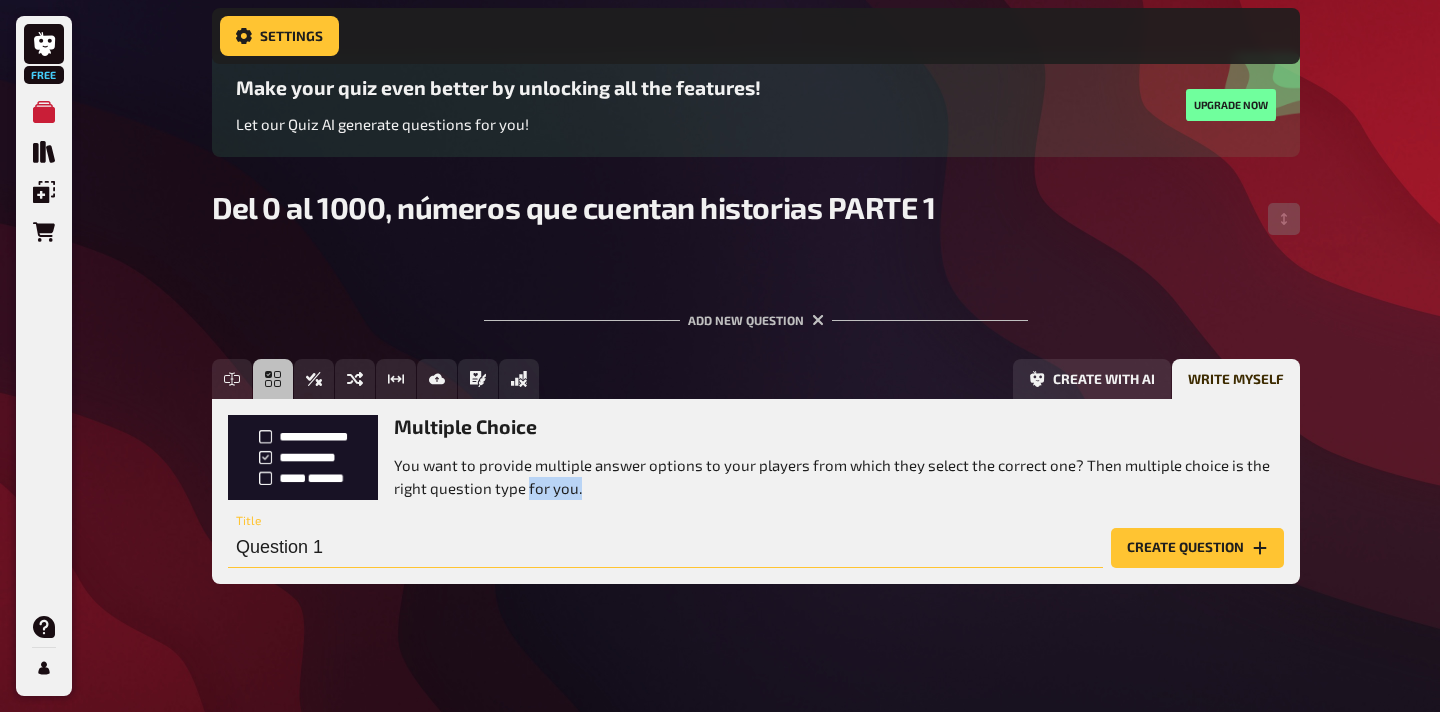 click on "Question 1" at bounding box center (665, 548) 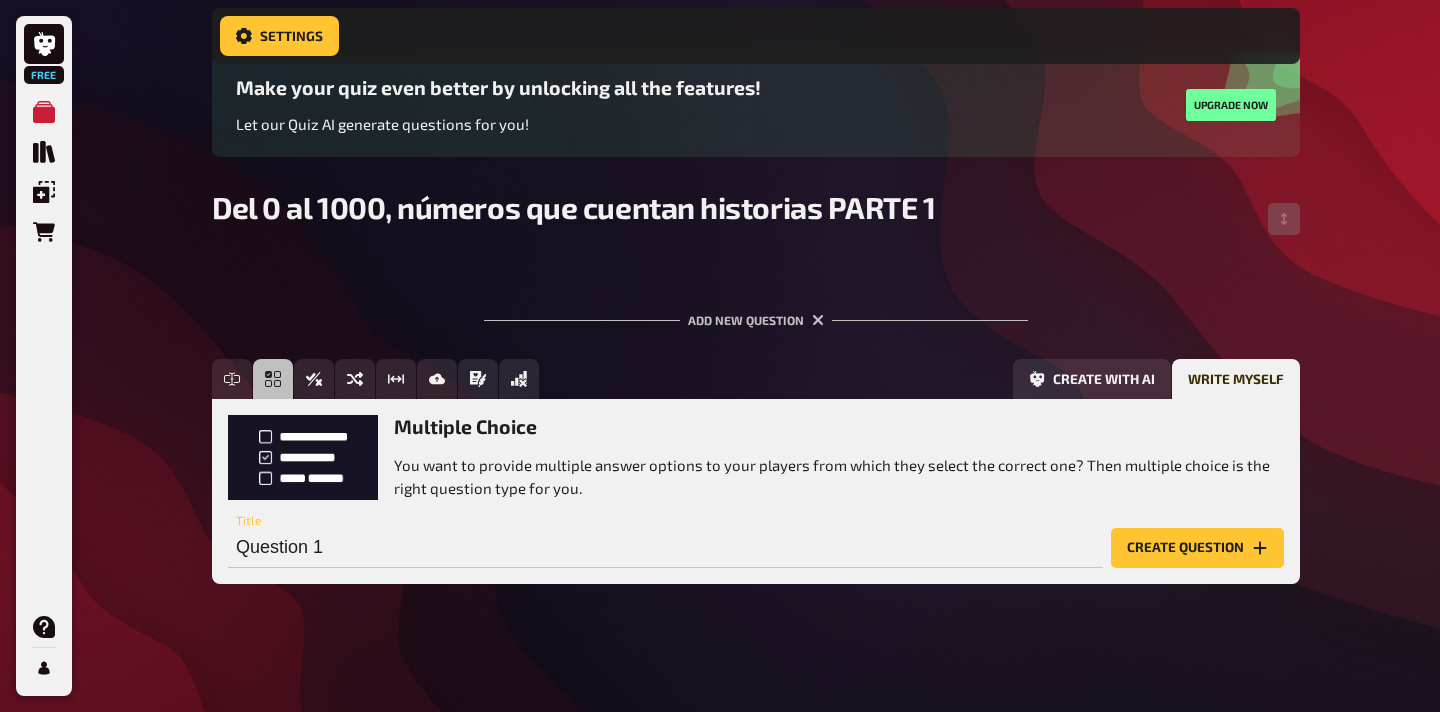 click on "Question 1" at bounding box center (665, 548) 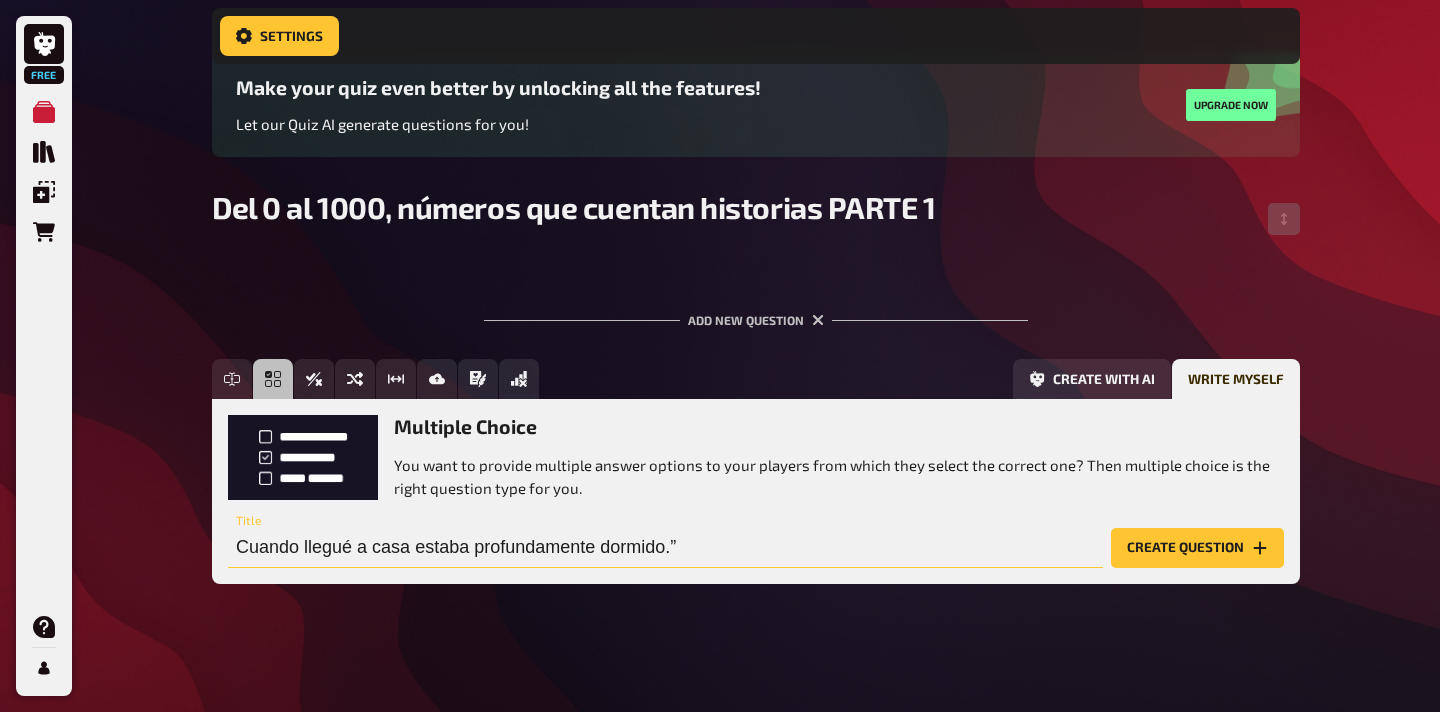 click on "Cuando llegué a casa estaba profundamente dormido.”" at bounding box center (665, 548) 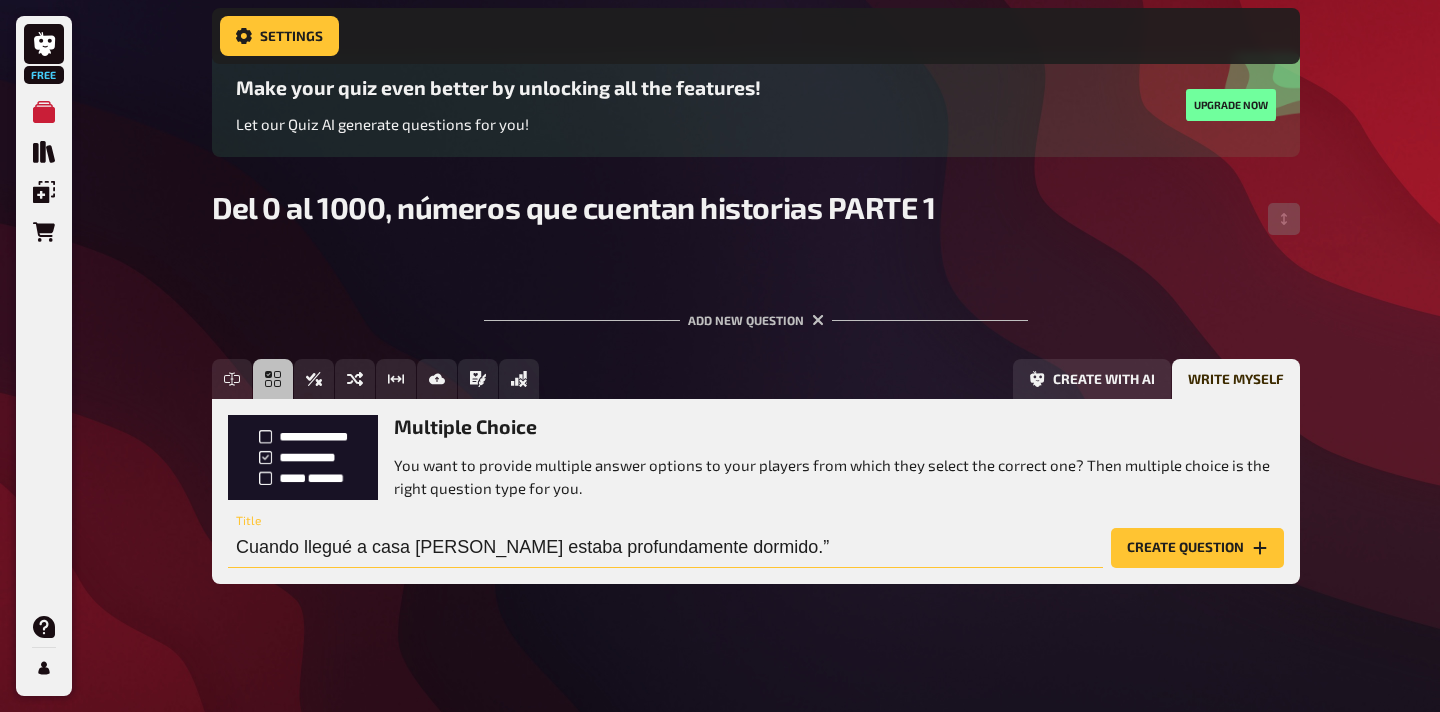 click on "Cuando llegué a casa Paco estaba profundamente dormido.”" at bounding box center [665, 548] 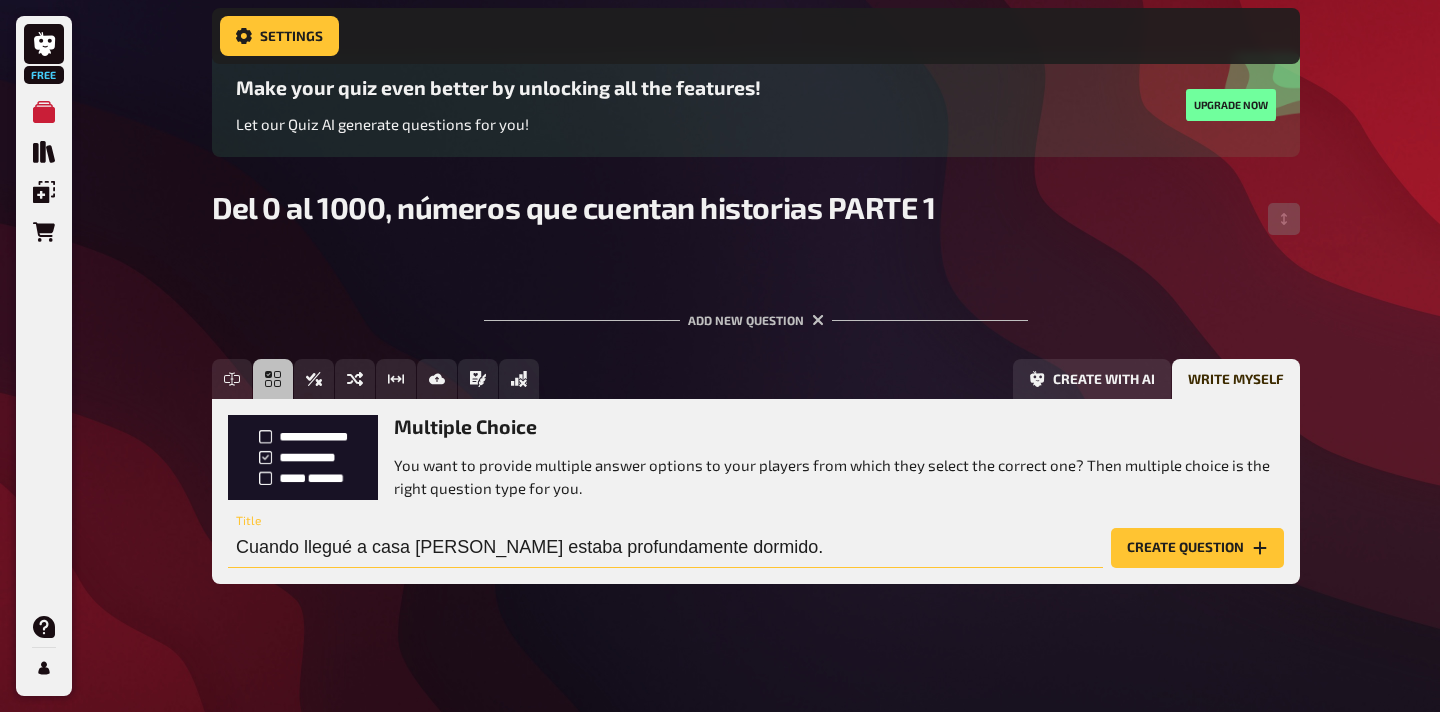 type on "Cuando llegué a casa Paco estaba profundamente dormido." 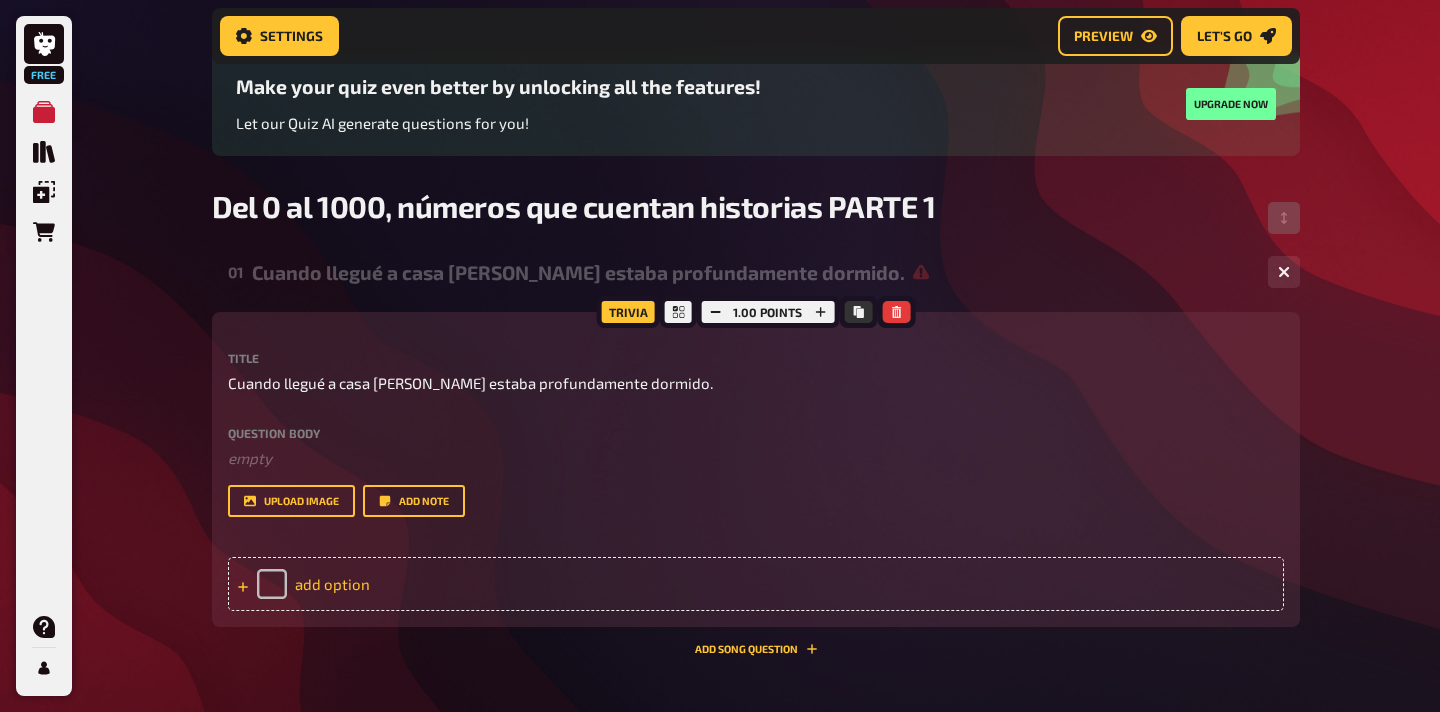 click on "add option" at bounding box center [756, 584] 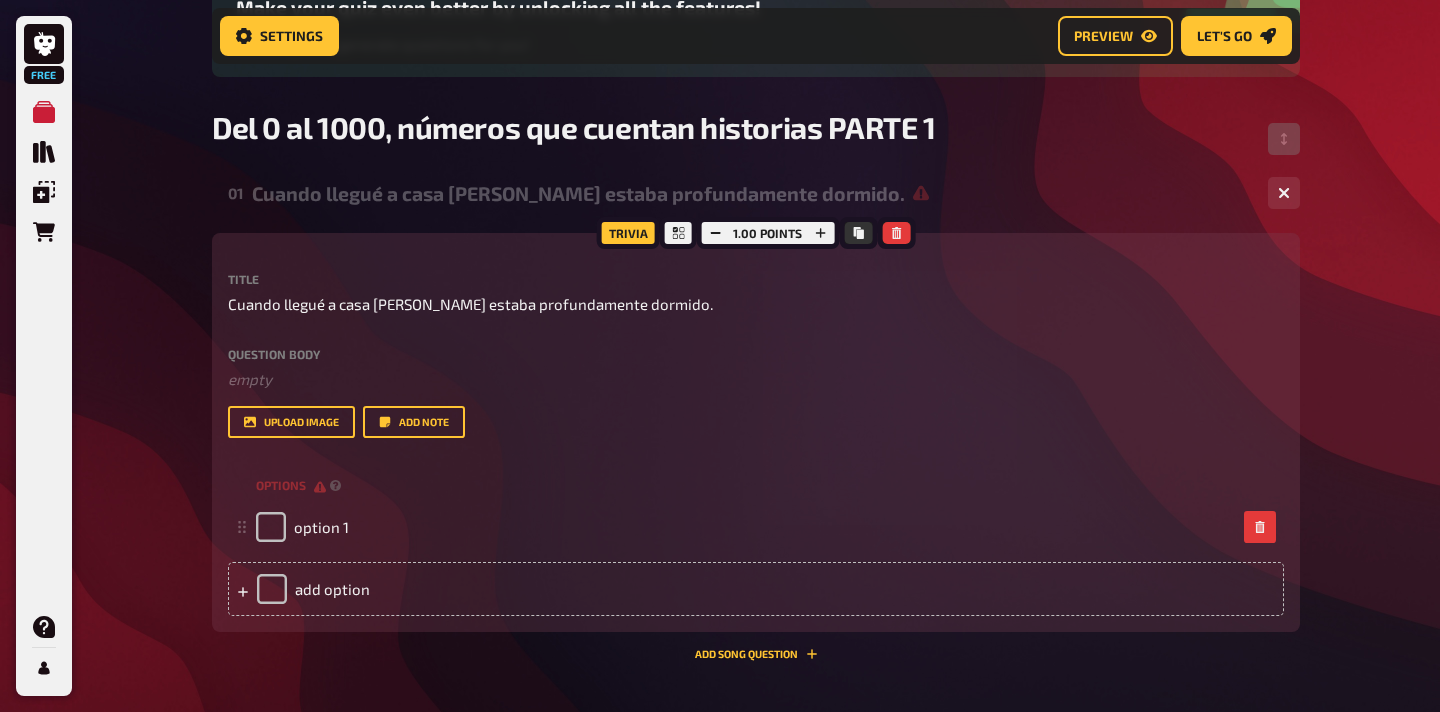 scroll, scrollTop: 239, scrollLeft: 0, axis: vertical 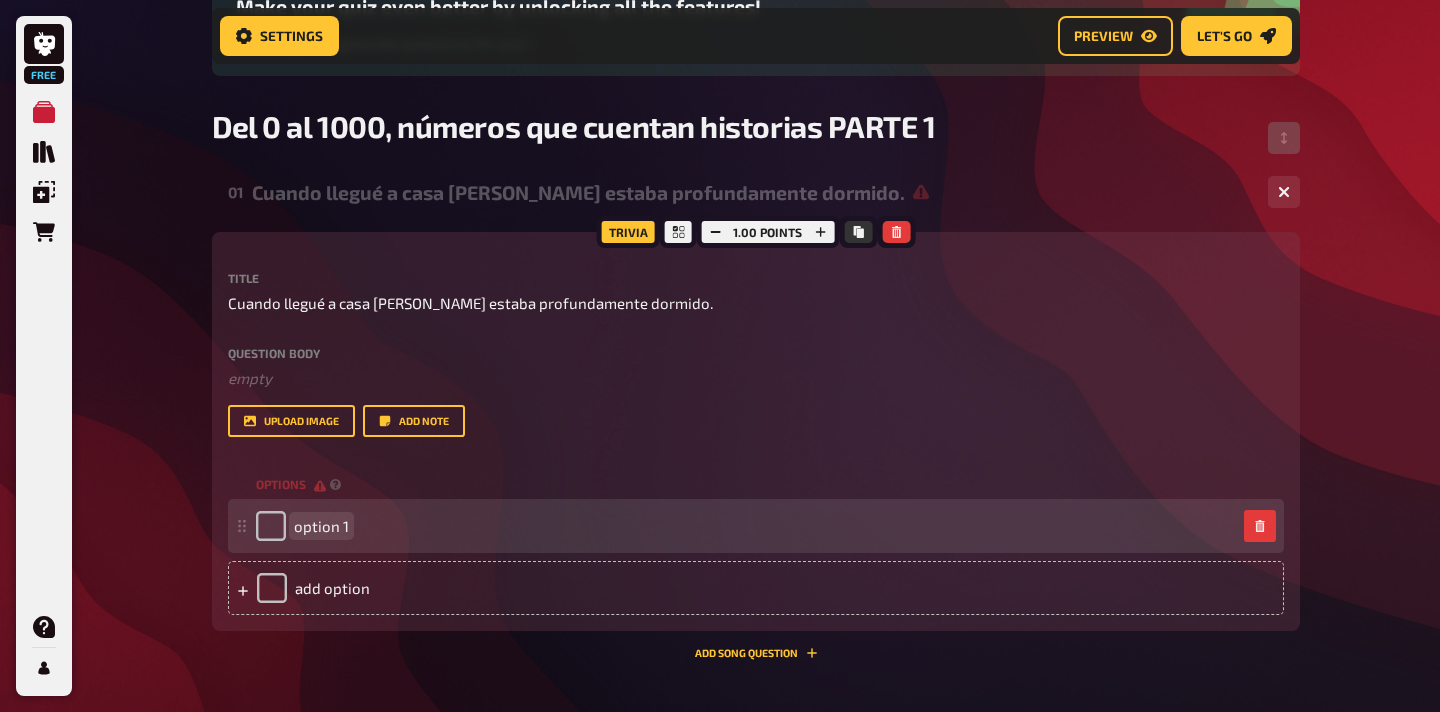 click on "option 1" at bounding box center [321, 526] 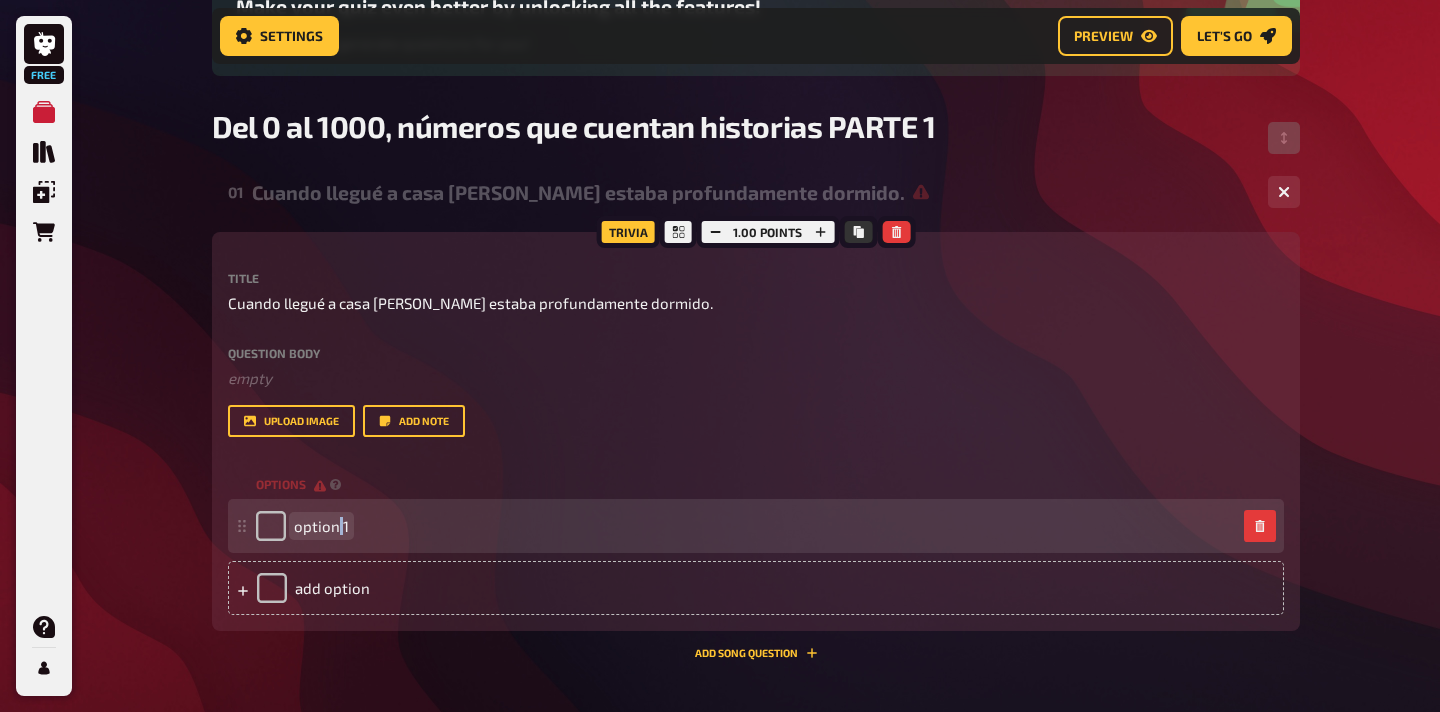 click on "option 1" at bounding box center (321, 526) 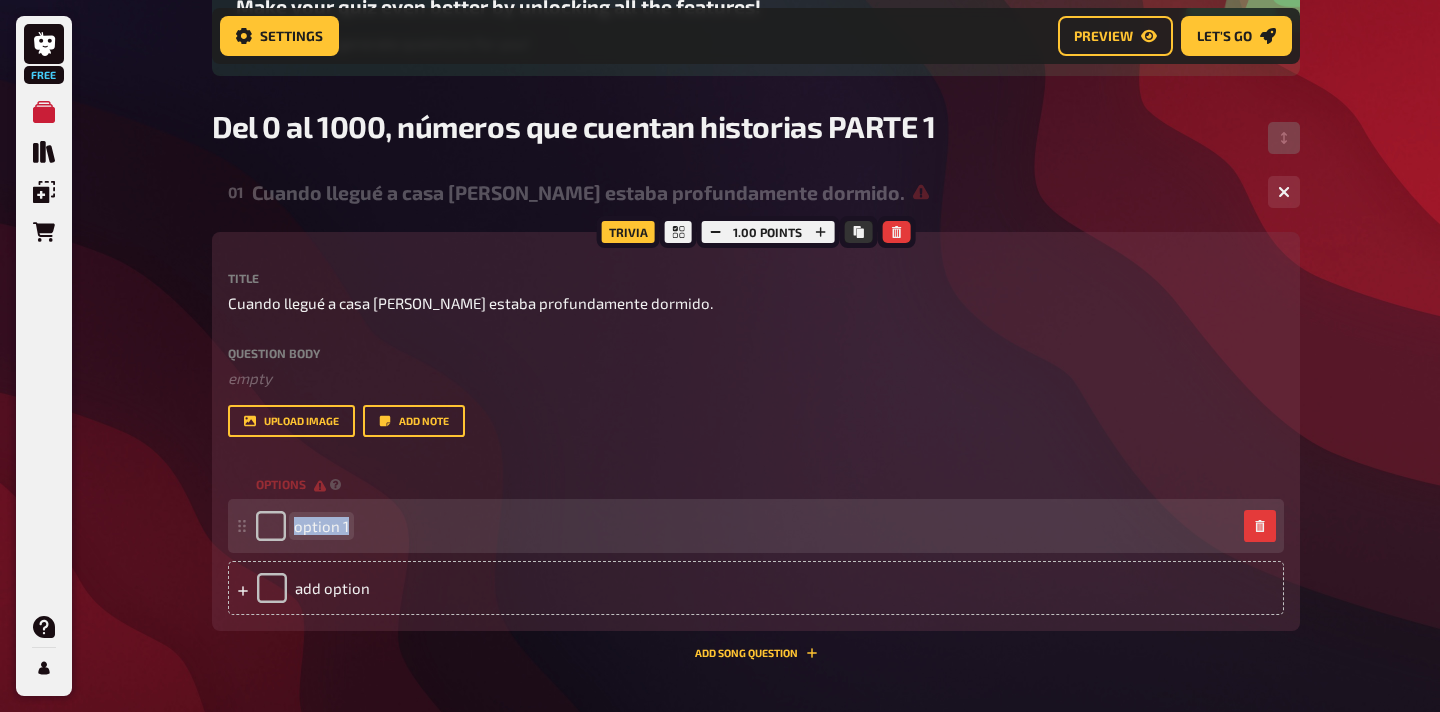 paste 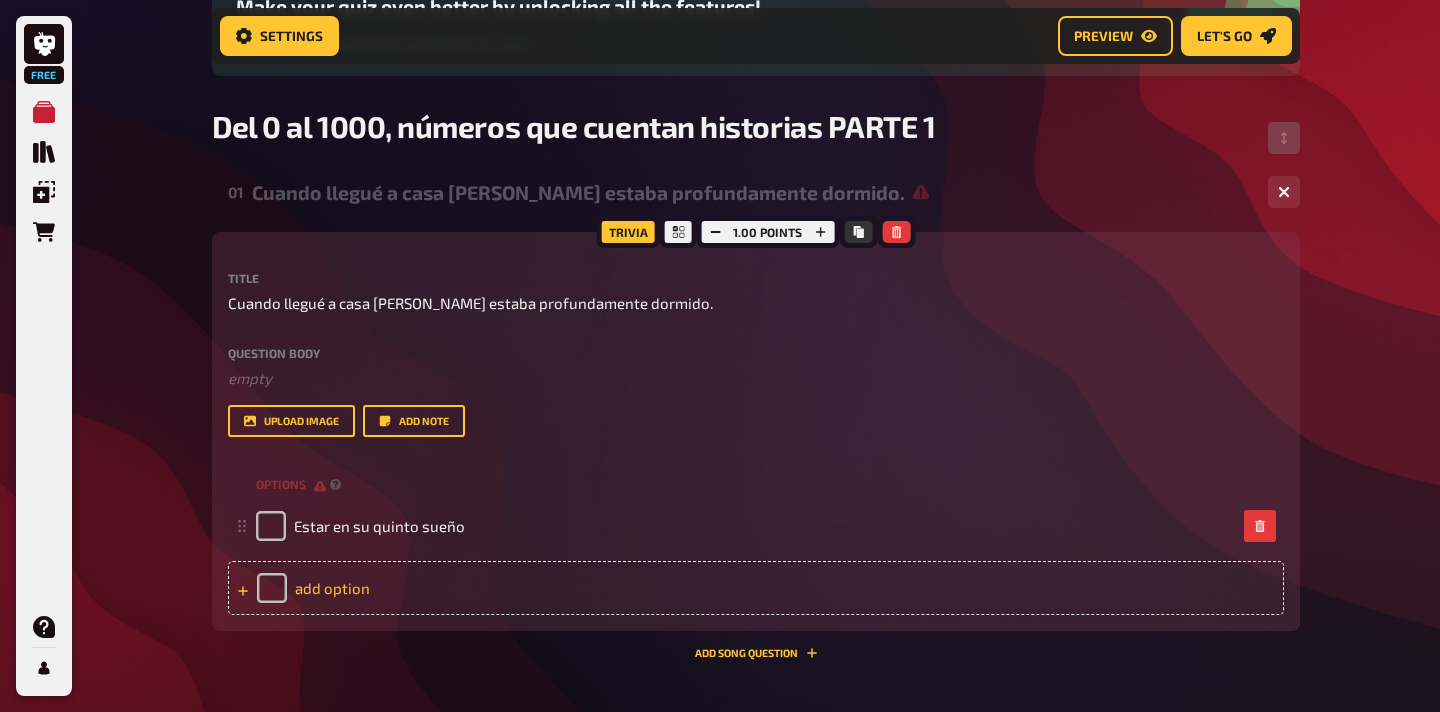 click on "add option" at bounding box center [756, 588] 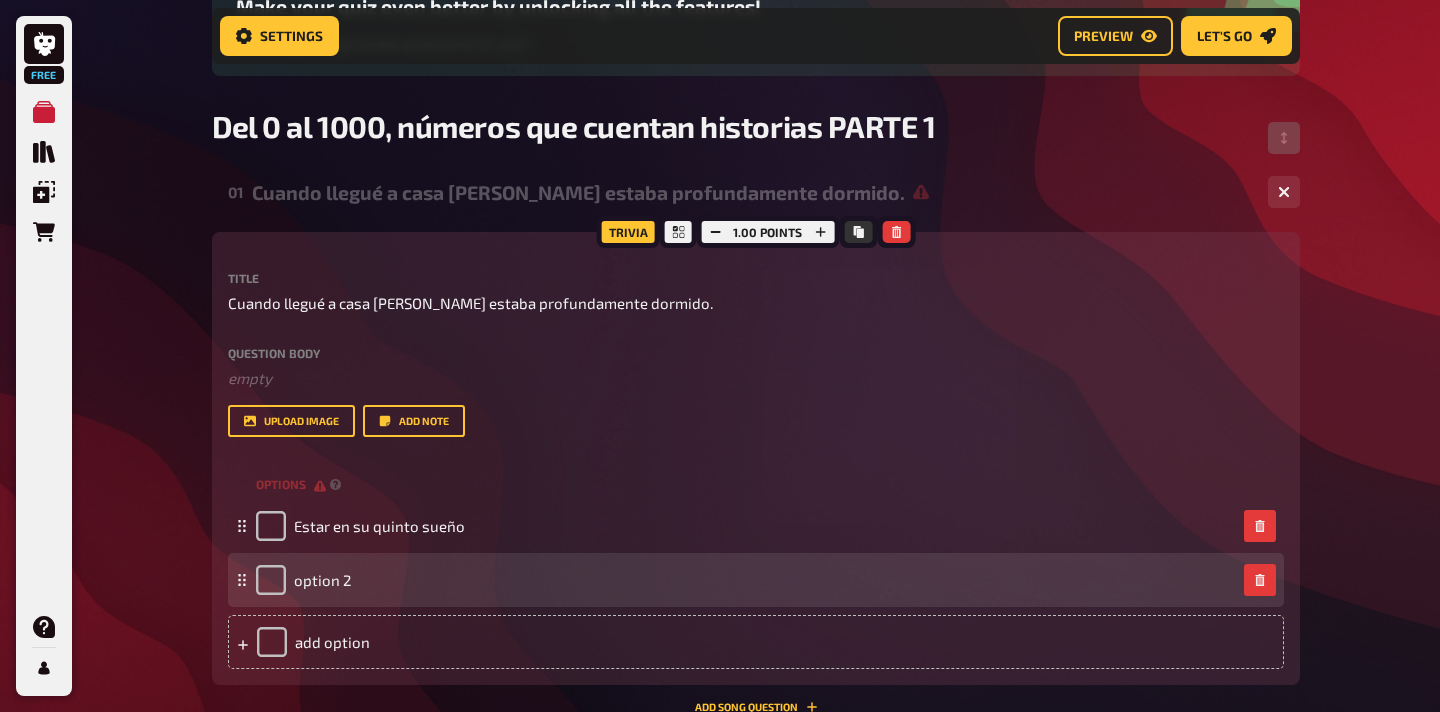 type 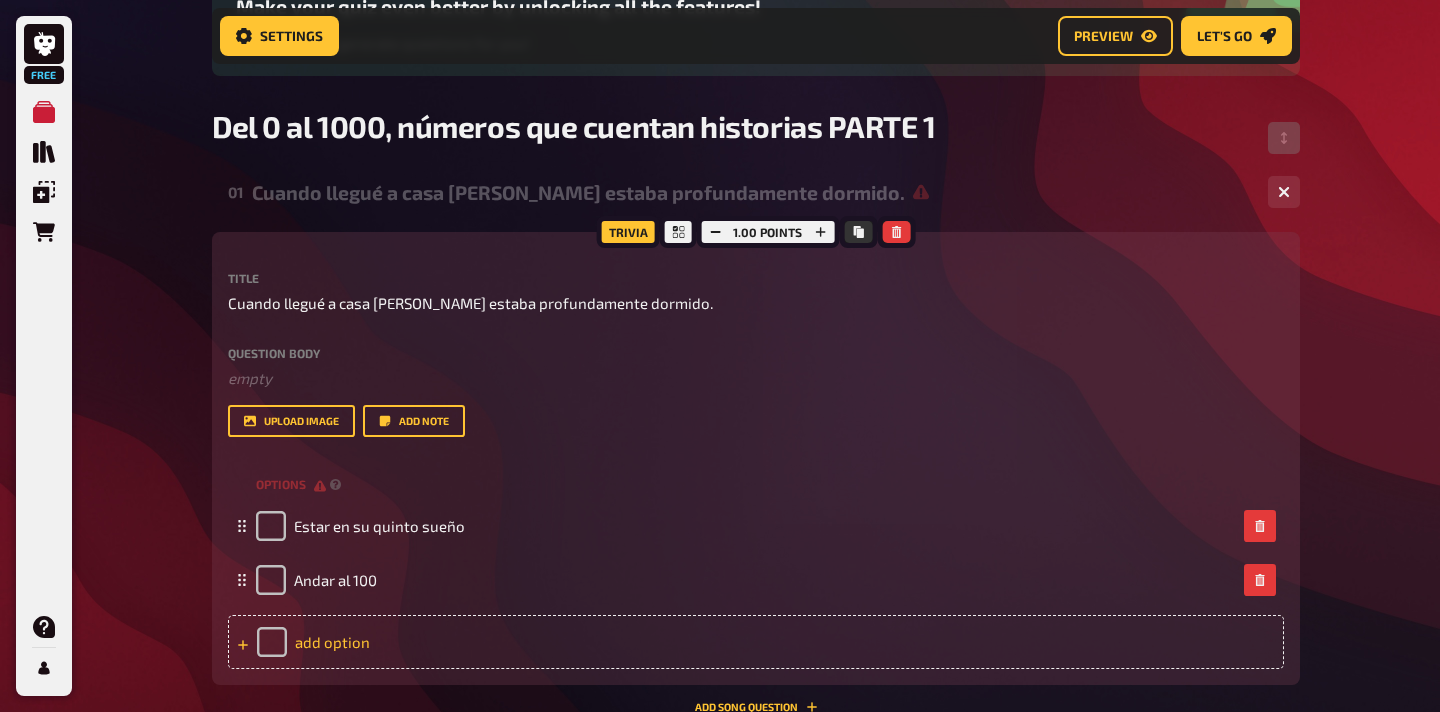 click on "add option" at bounding box center (756, 642) 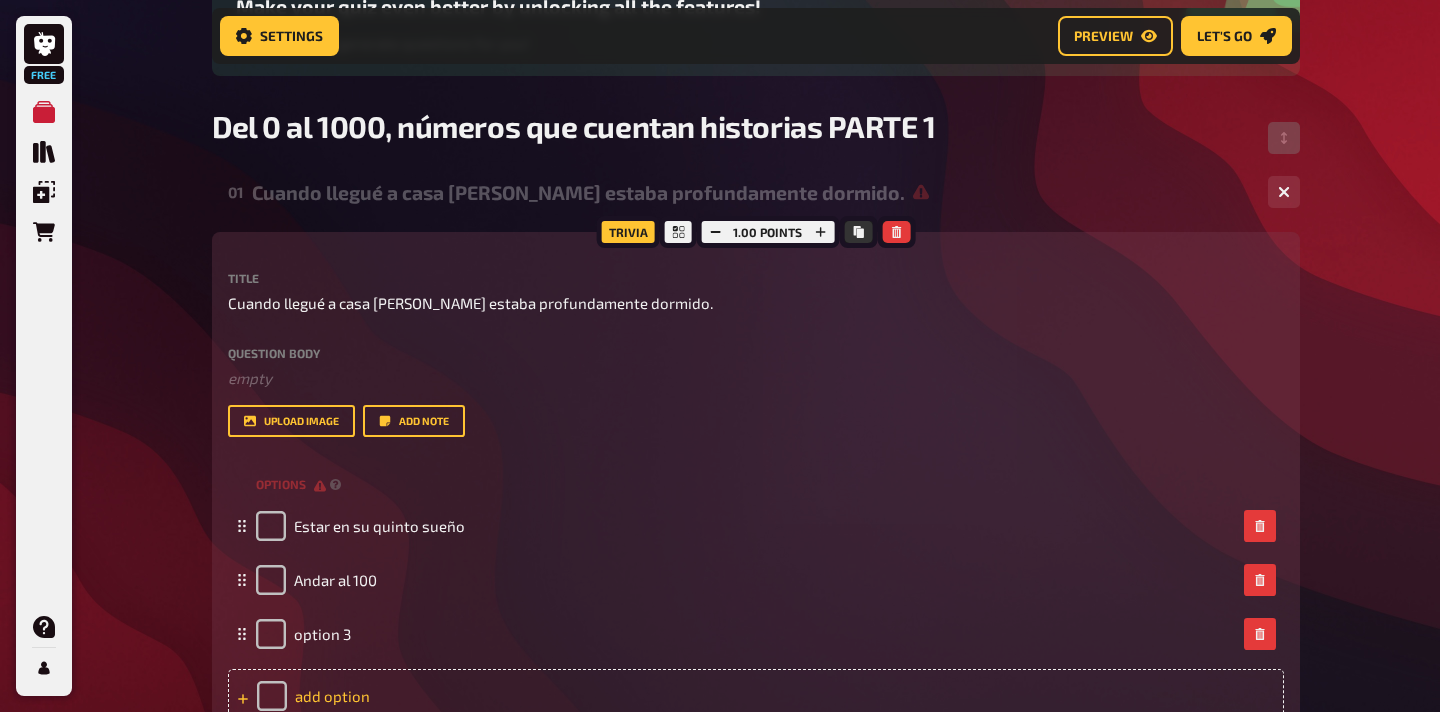 type 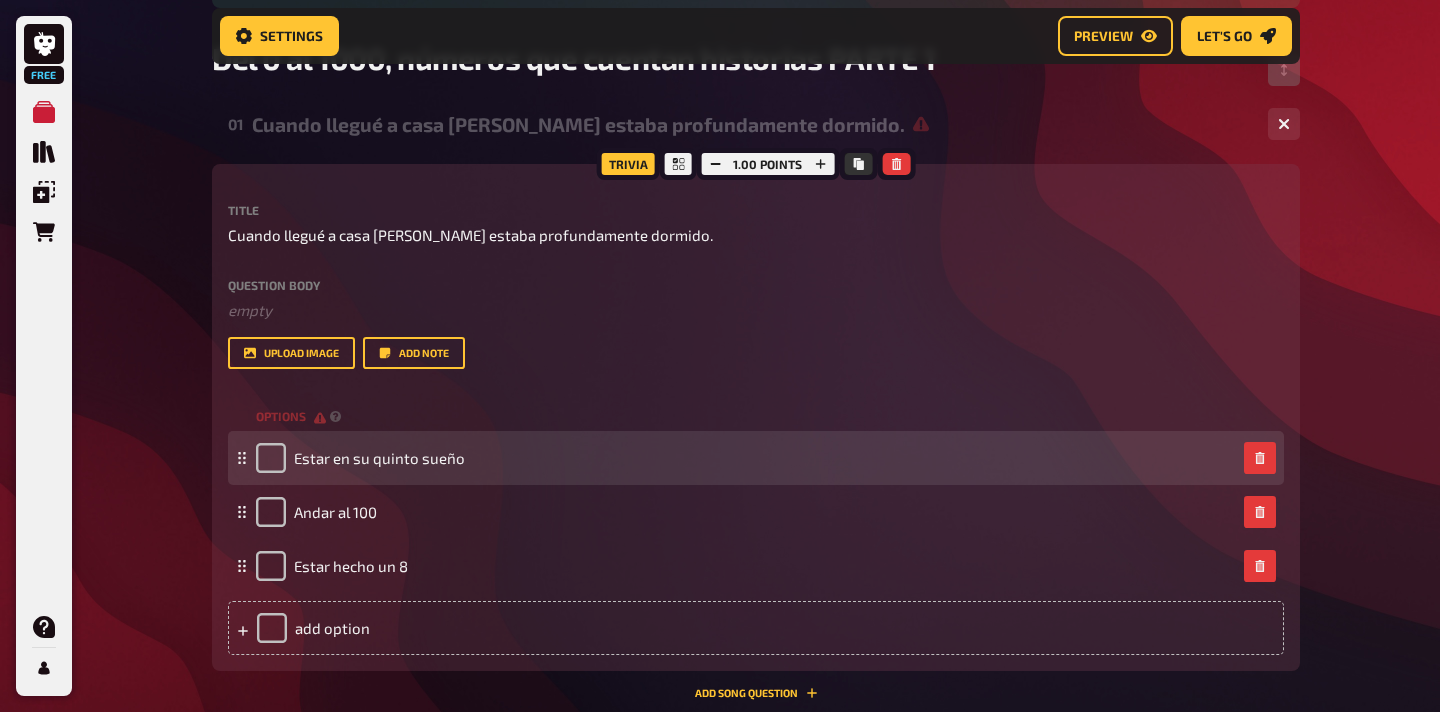 scroll, scrollTop: 311, scrollLeft: 0, axis: vertical 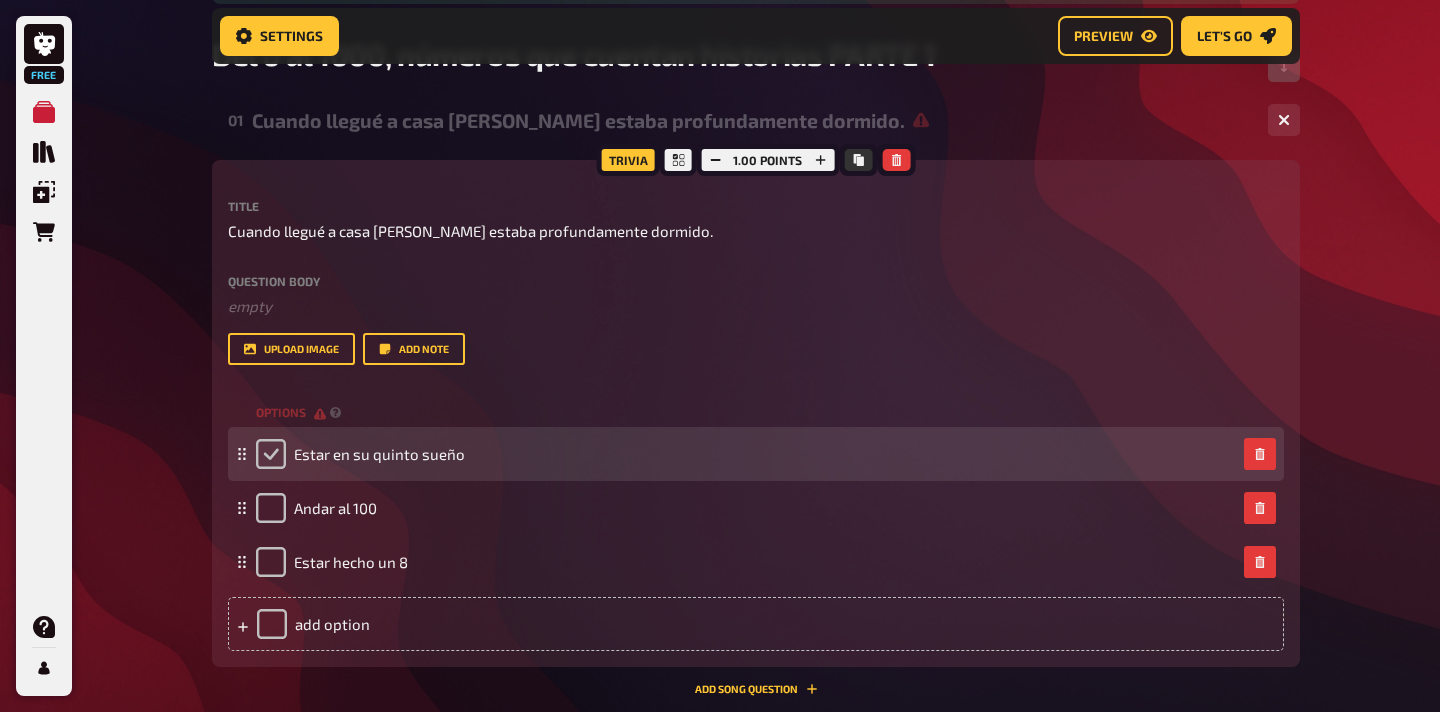 click at bounding box center (271, 454) 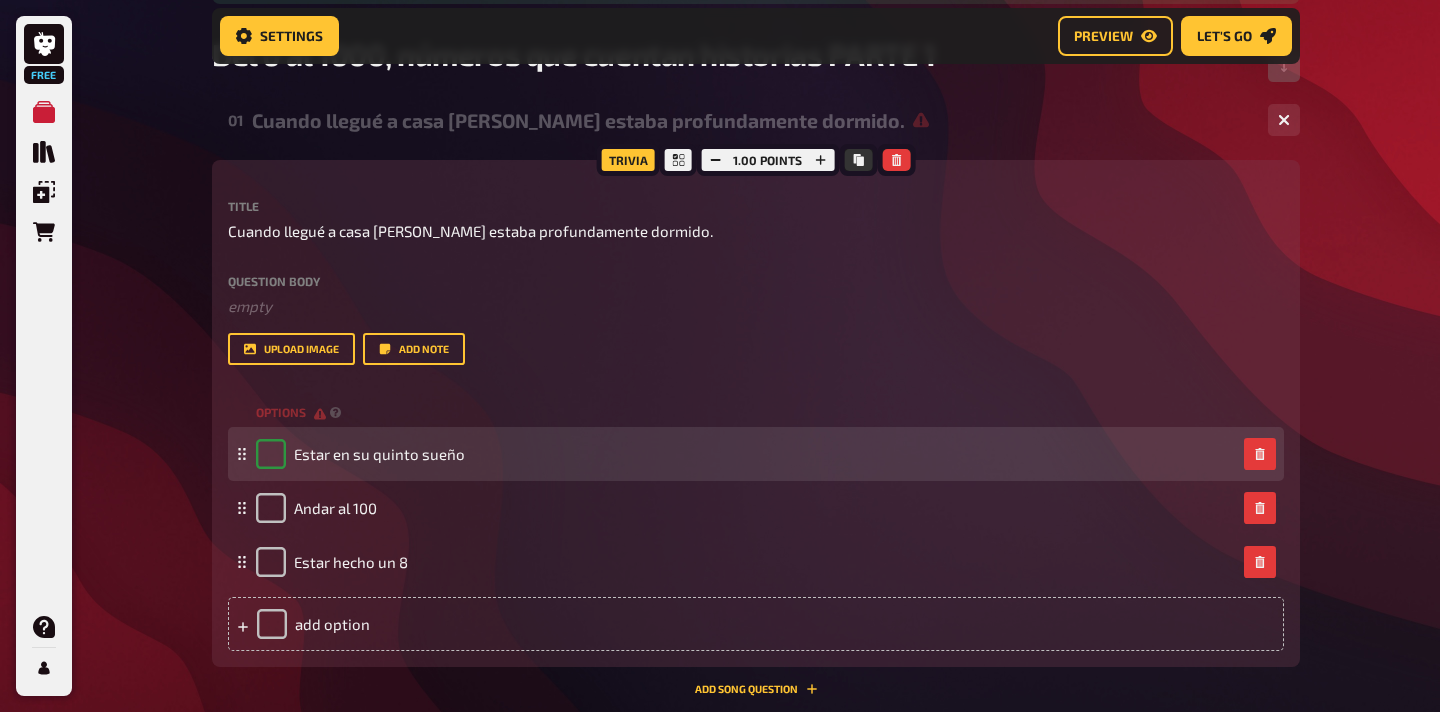 checkbox on "true" 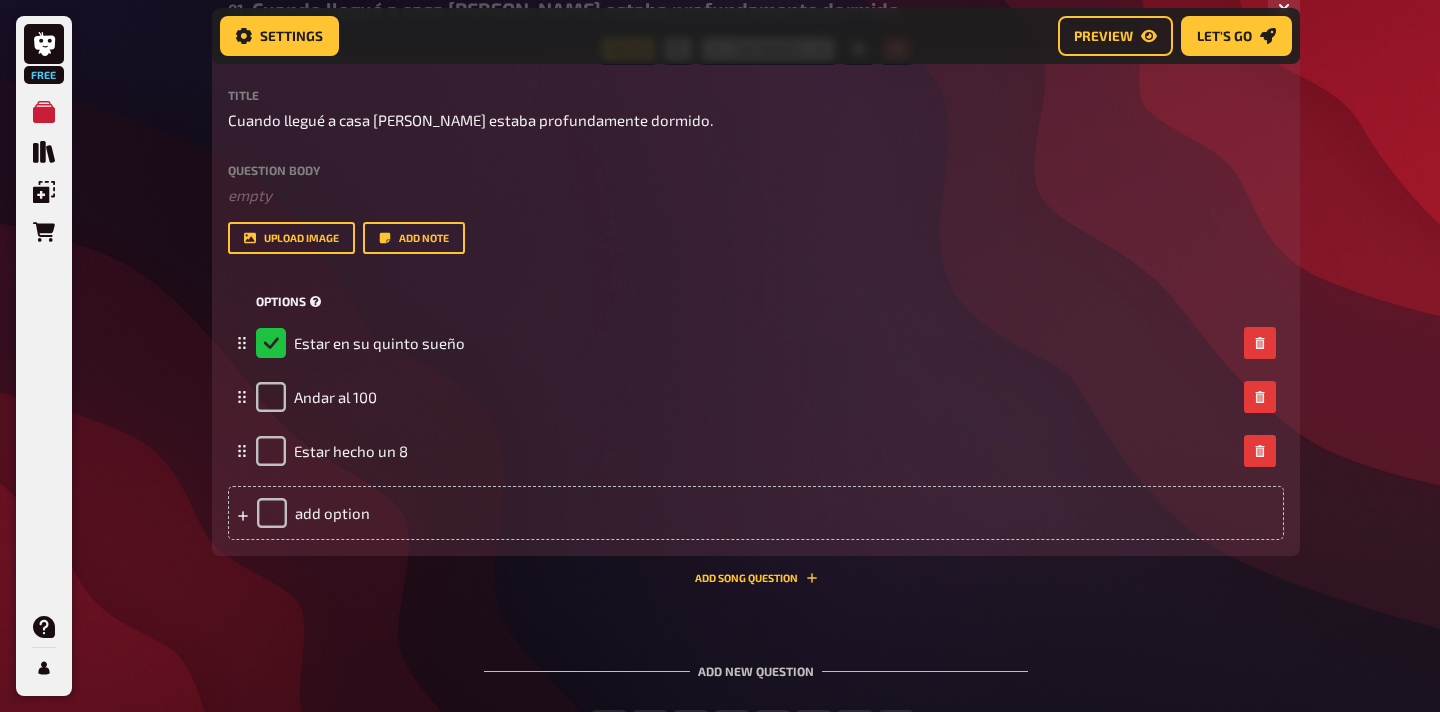 scroll, scrollTop: 426, scrollLeft: 0, axis: vertical 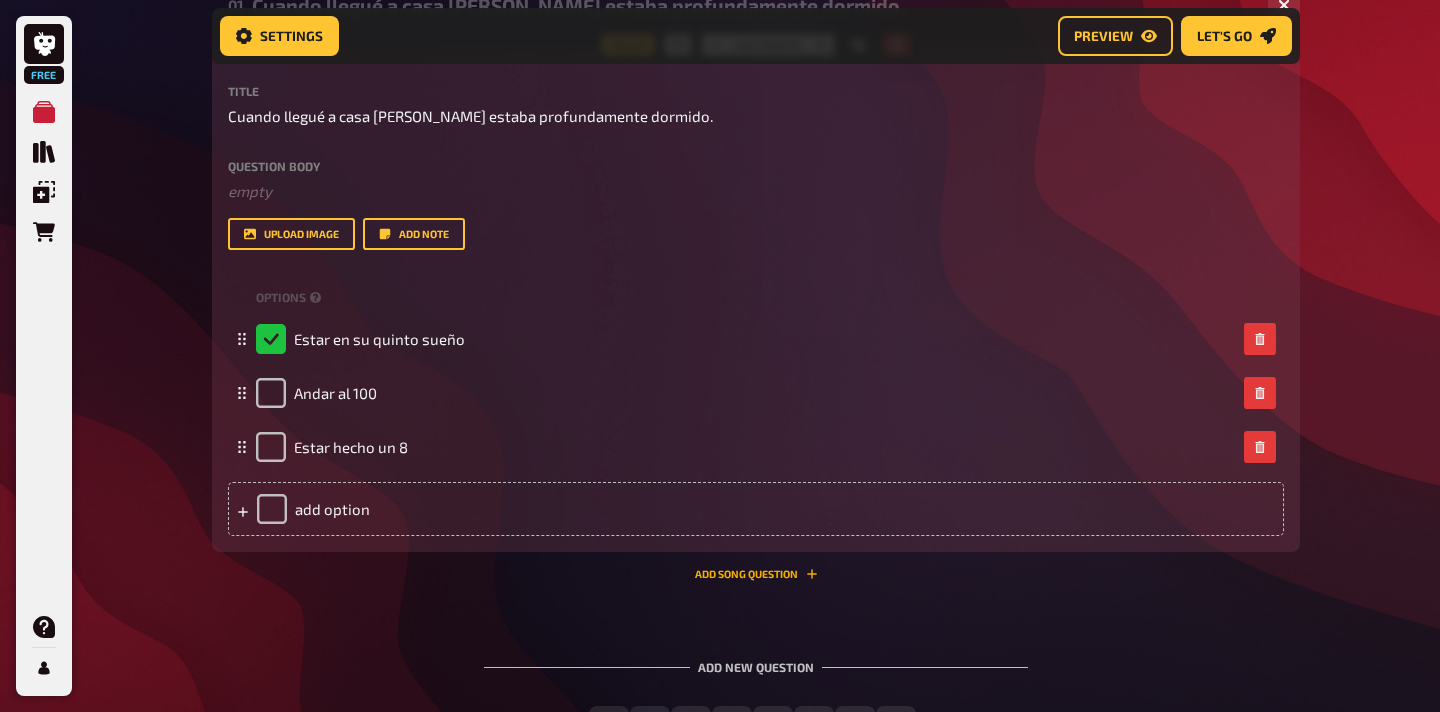 click on "Add Song question" at bounding box center (756, 574) 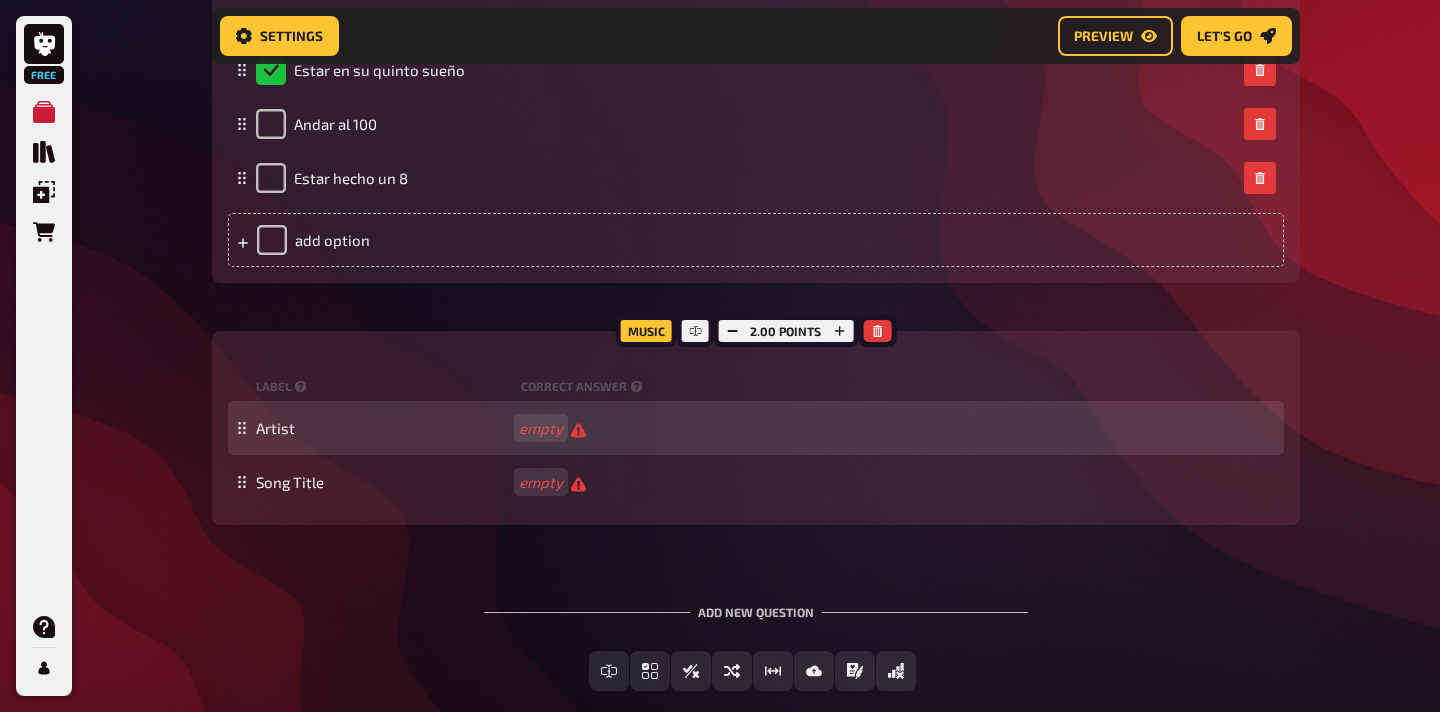 scroll, scrollTop: 696, scrollLeft: 0, axis: vertical 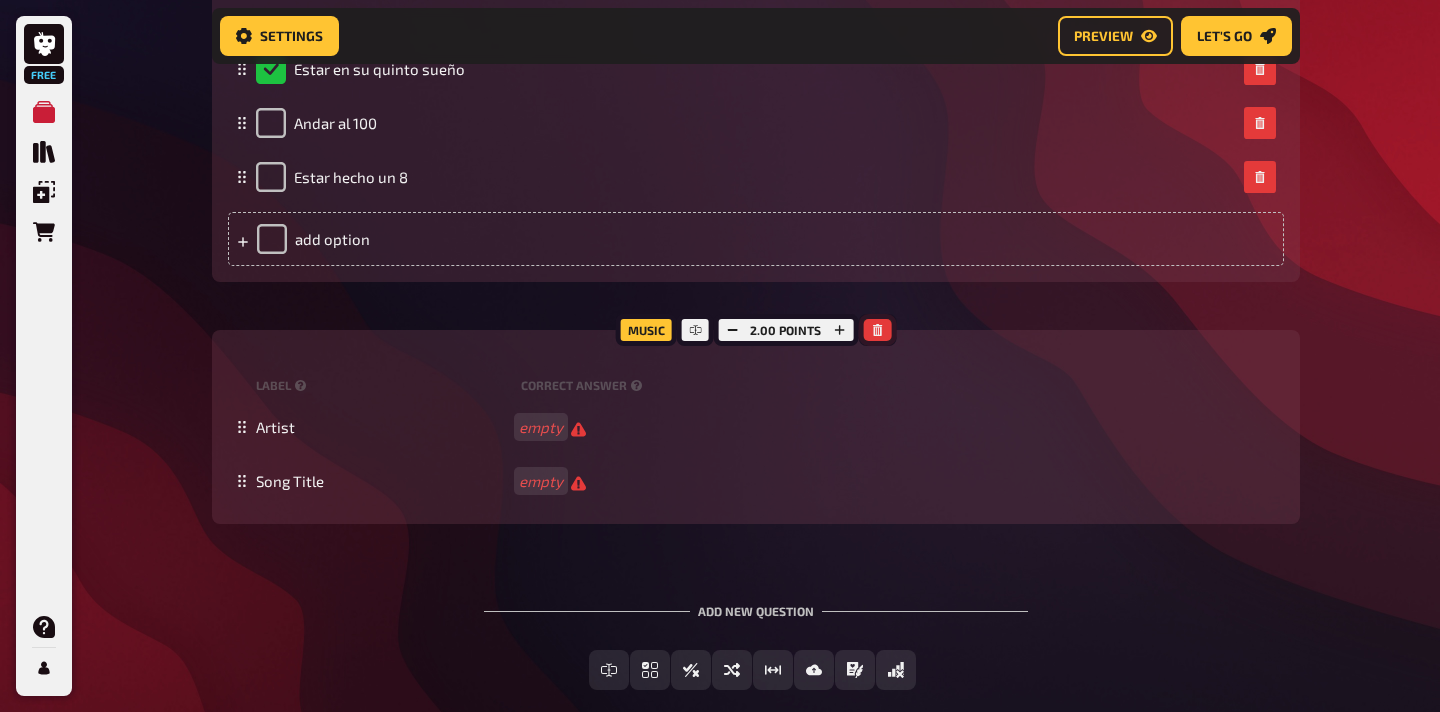 click 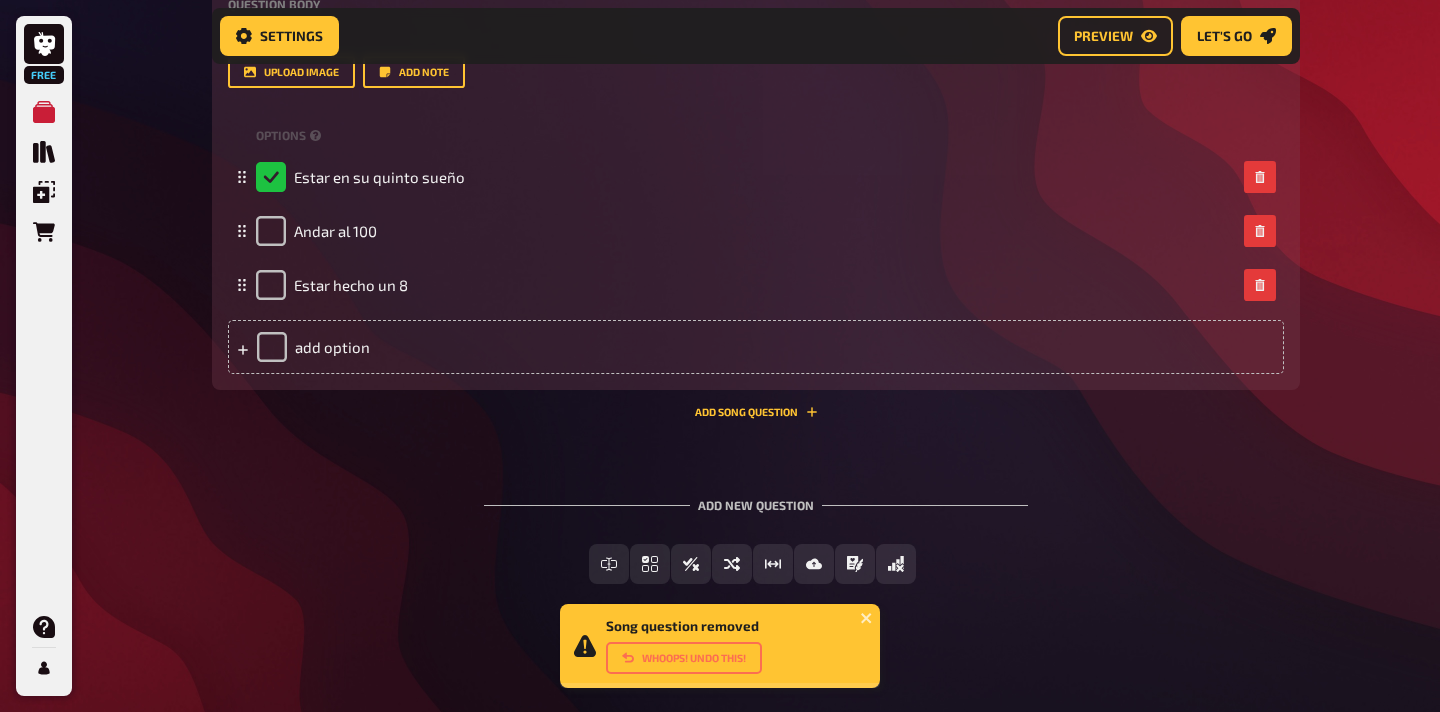 scroll, scrollTop: 589, scrollLeft: 0, axis: vertical 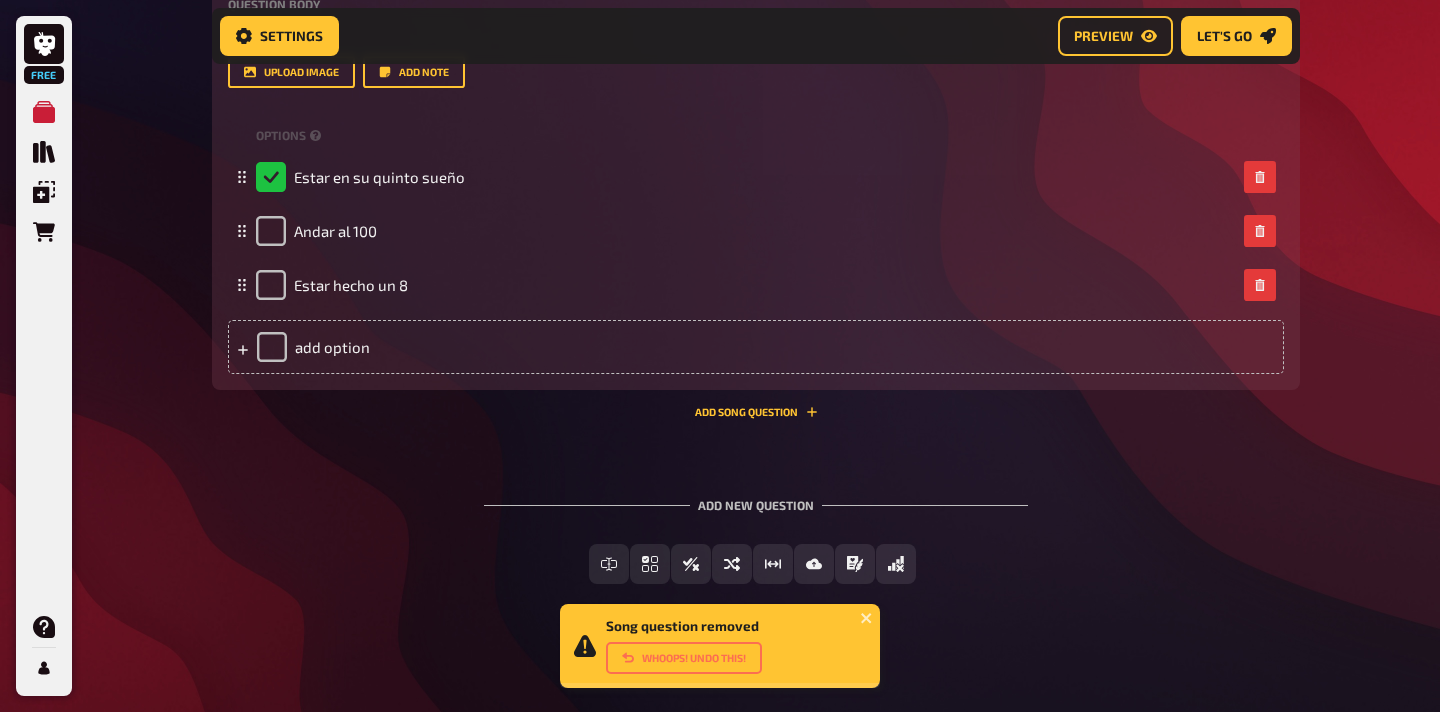 click on "Add new question" at bounding box center (756, 497) 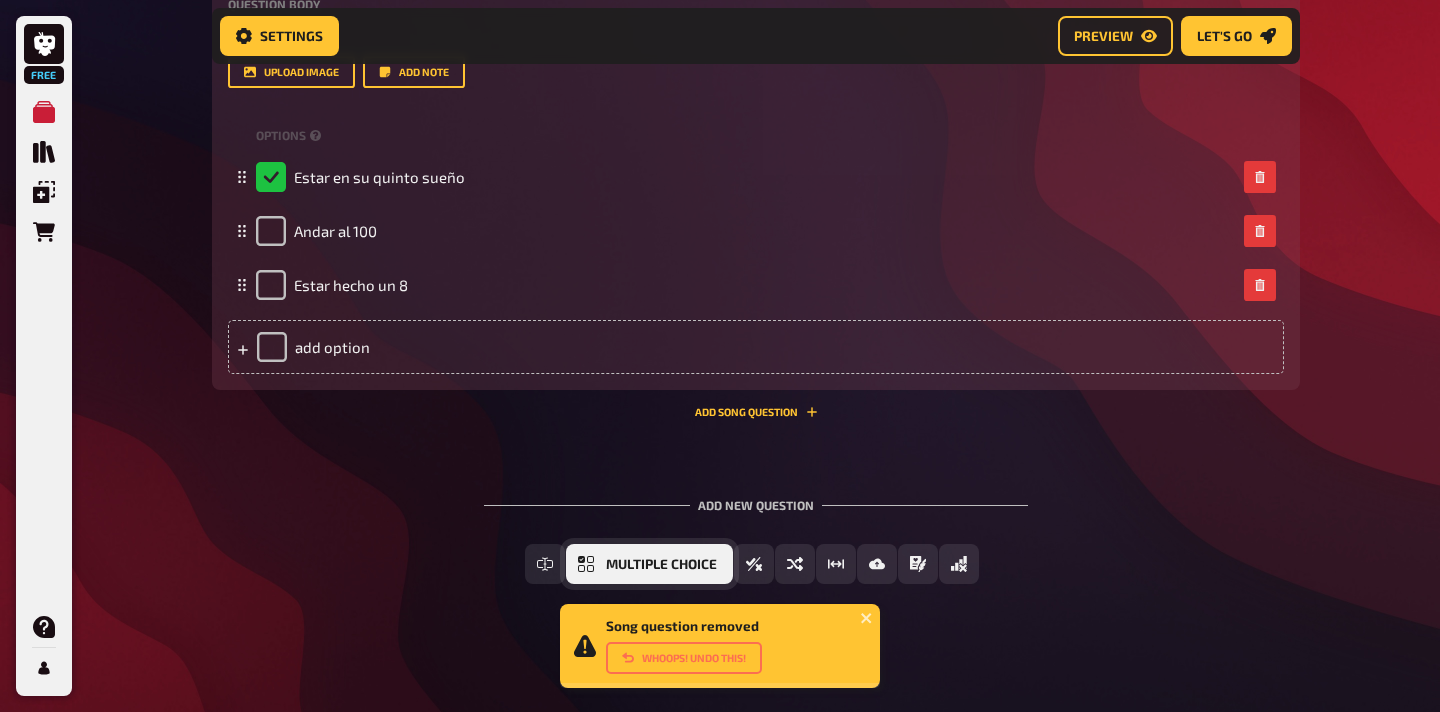 click on "Multiple Choice" at bounding box center [661, 565] 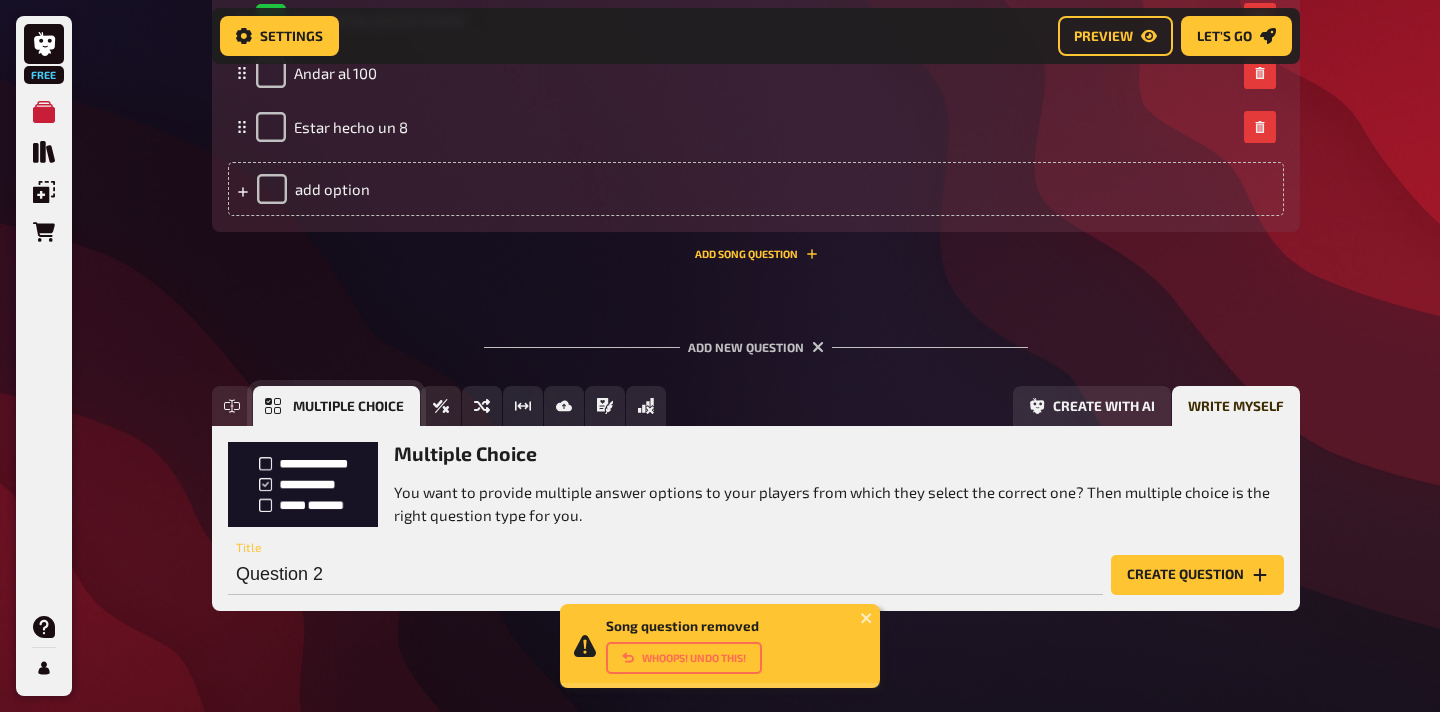 scroll, scrollTop: 774, scrollLeft: 0, axis: vertical 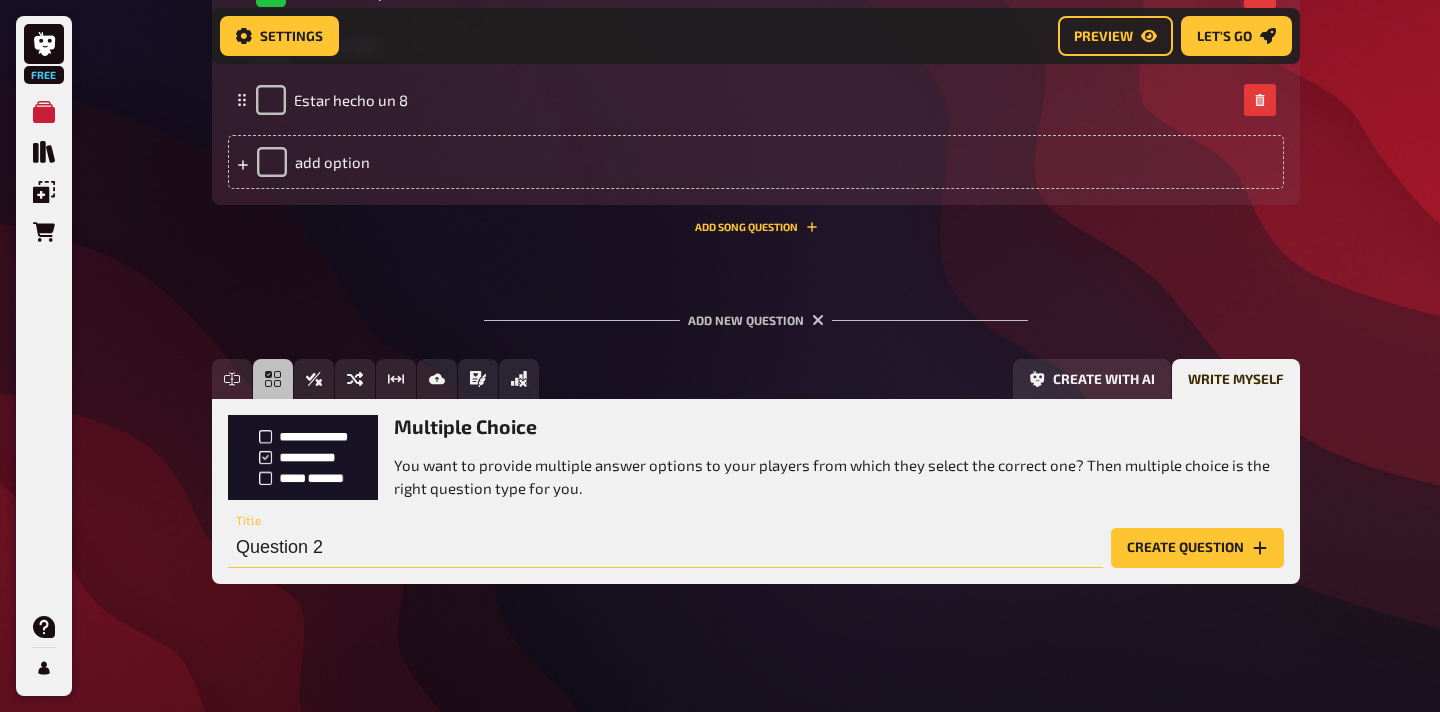 click on "Question 2" at bounding box center [665, 548] 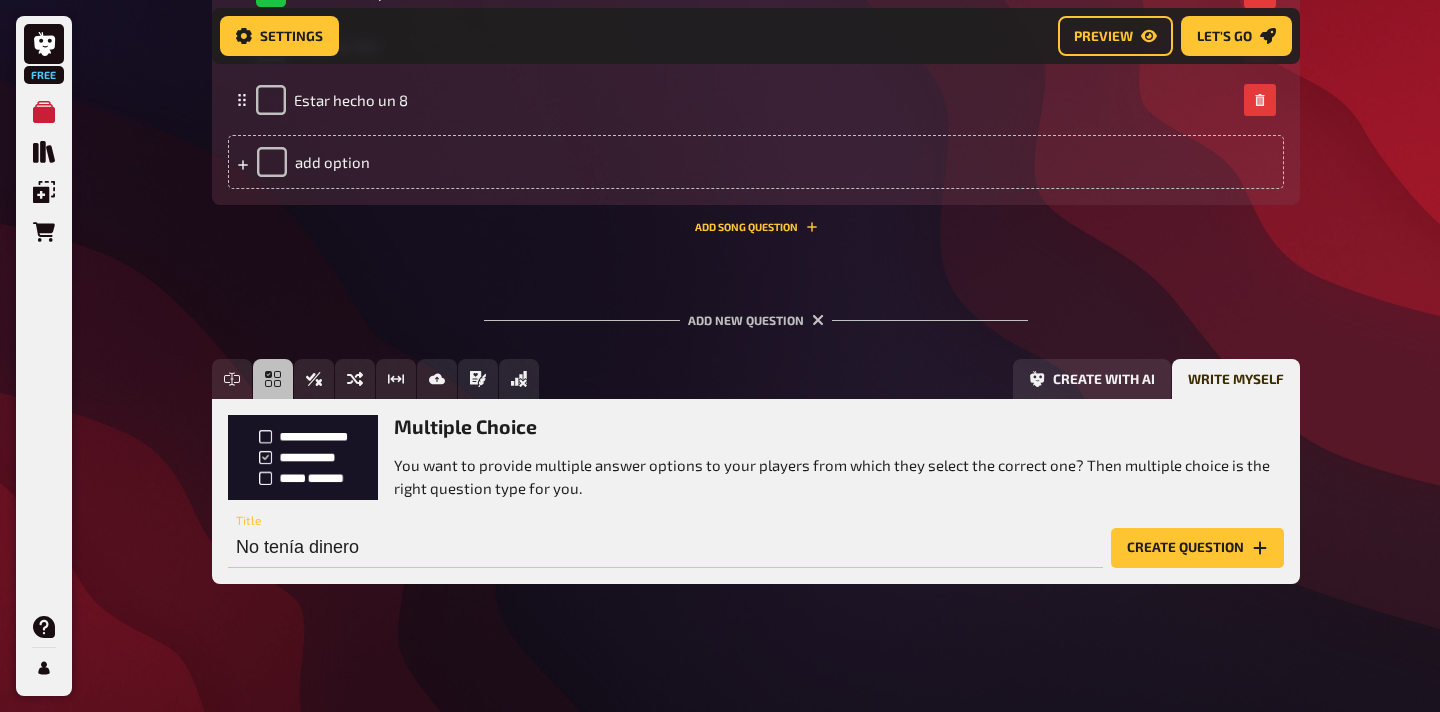 type on "No tenía dinero" 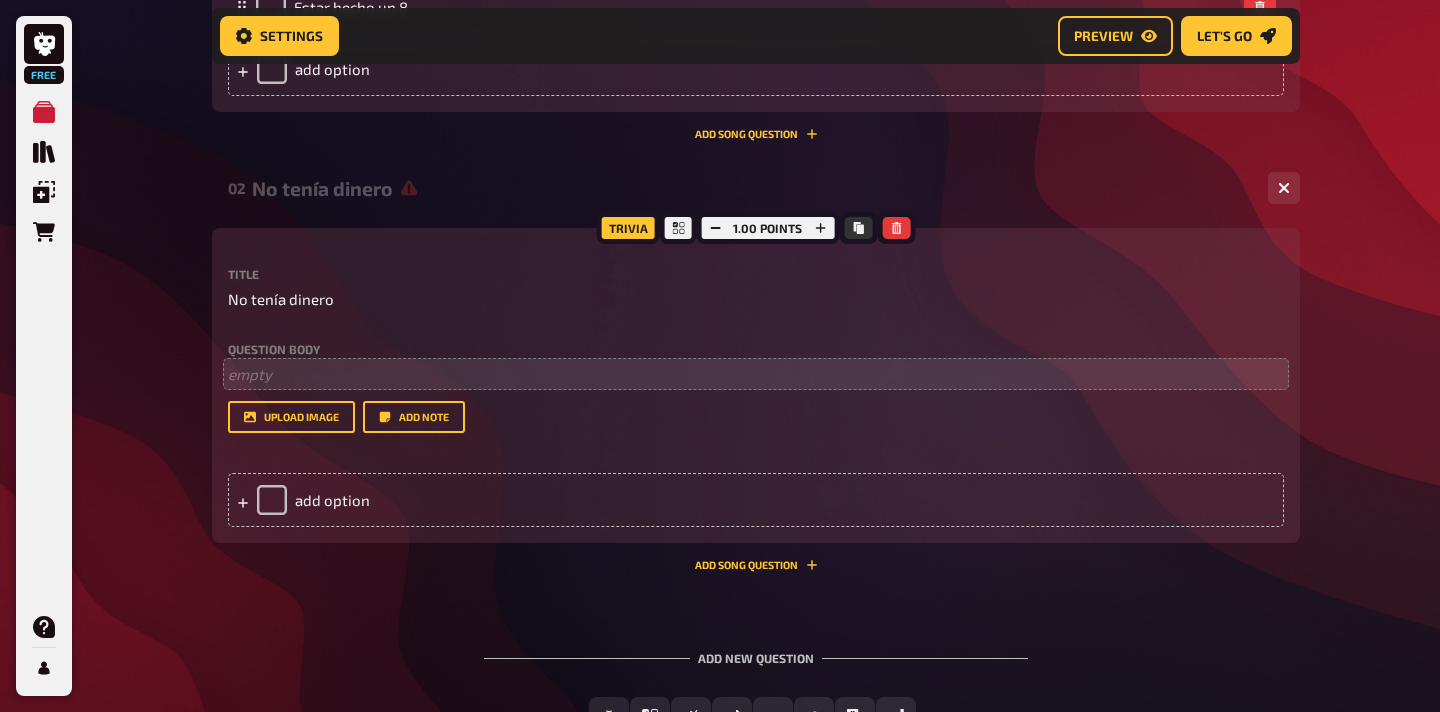 scroll, scrollTop: 891, scrollLeft: 0, axis: vertical 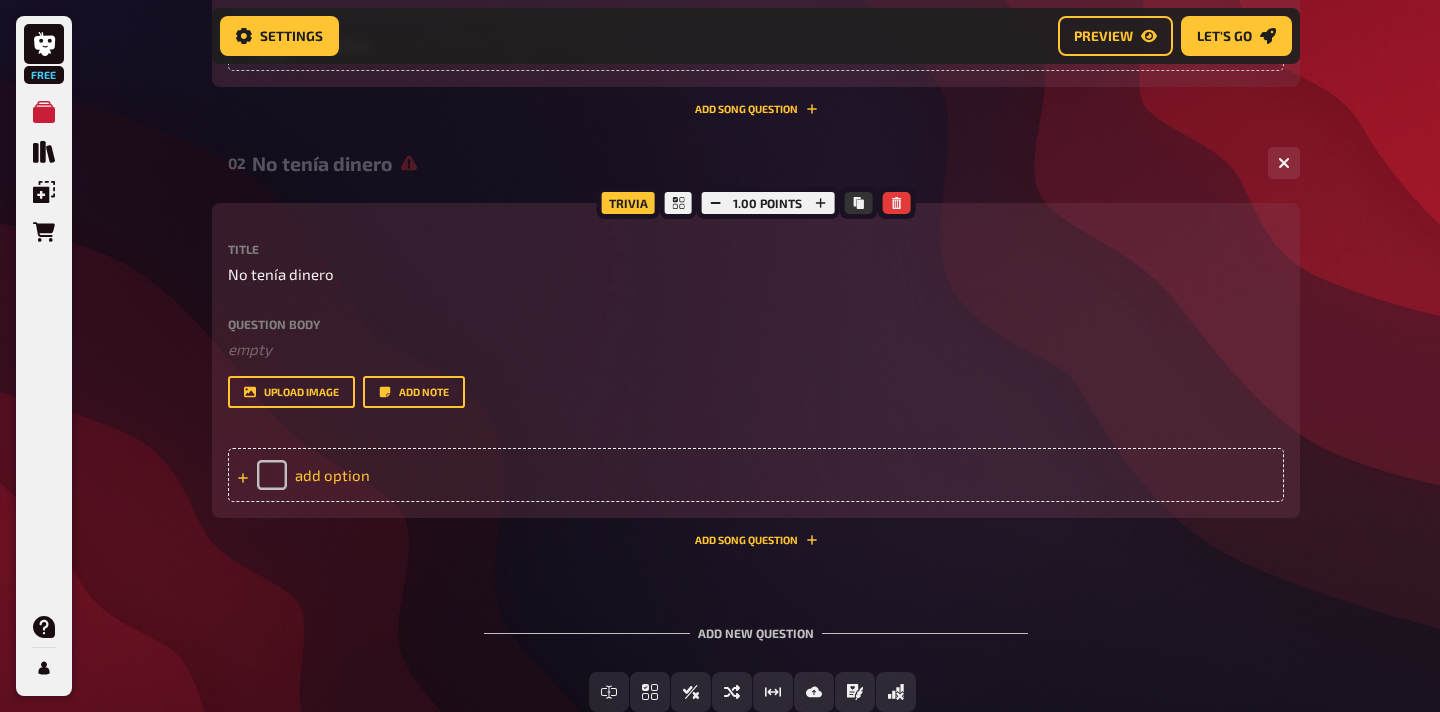 click on "add option" at bounding box center [756, 475] 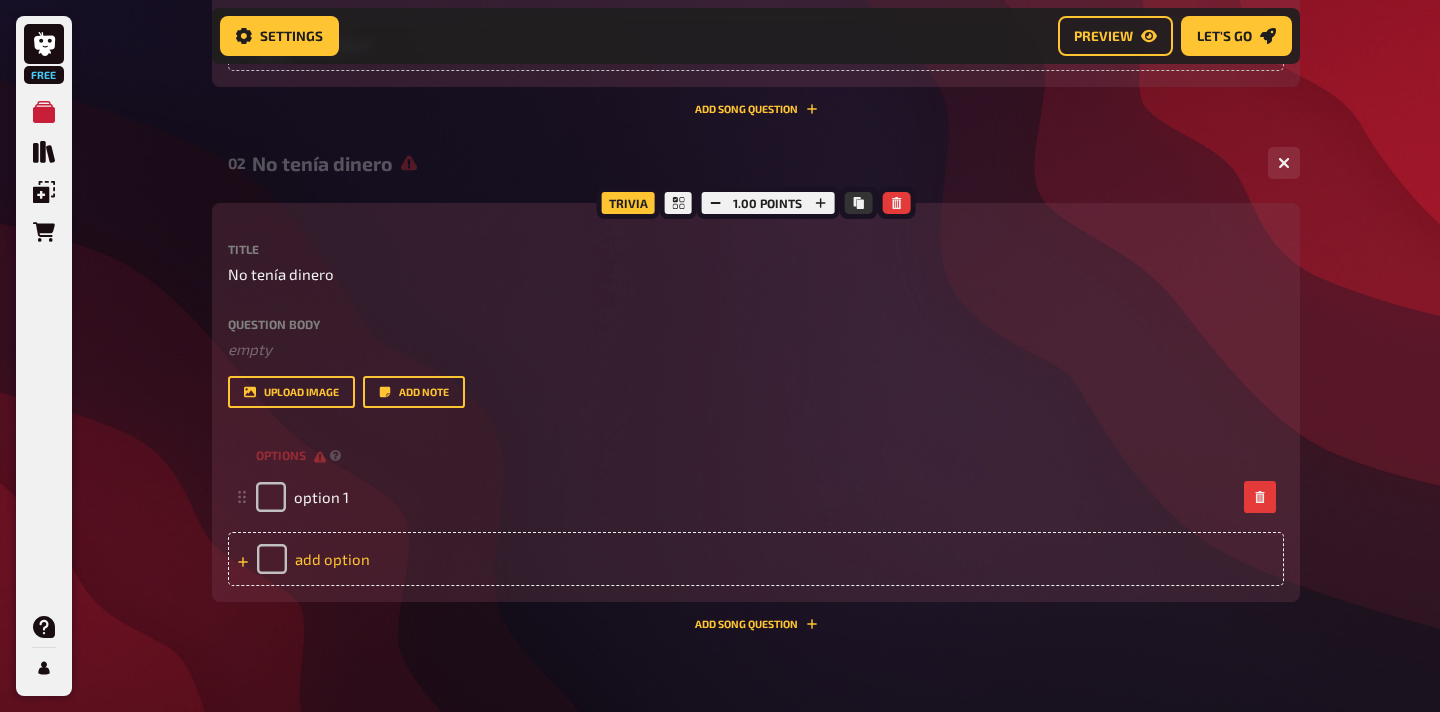 type 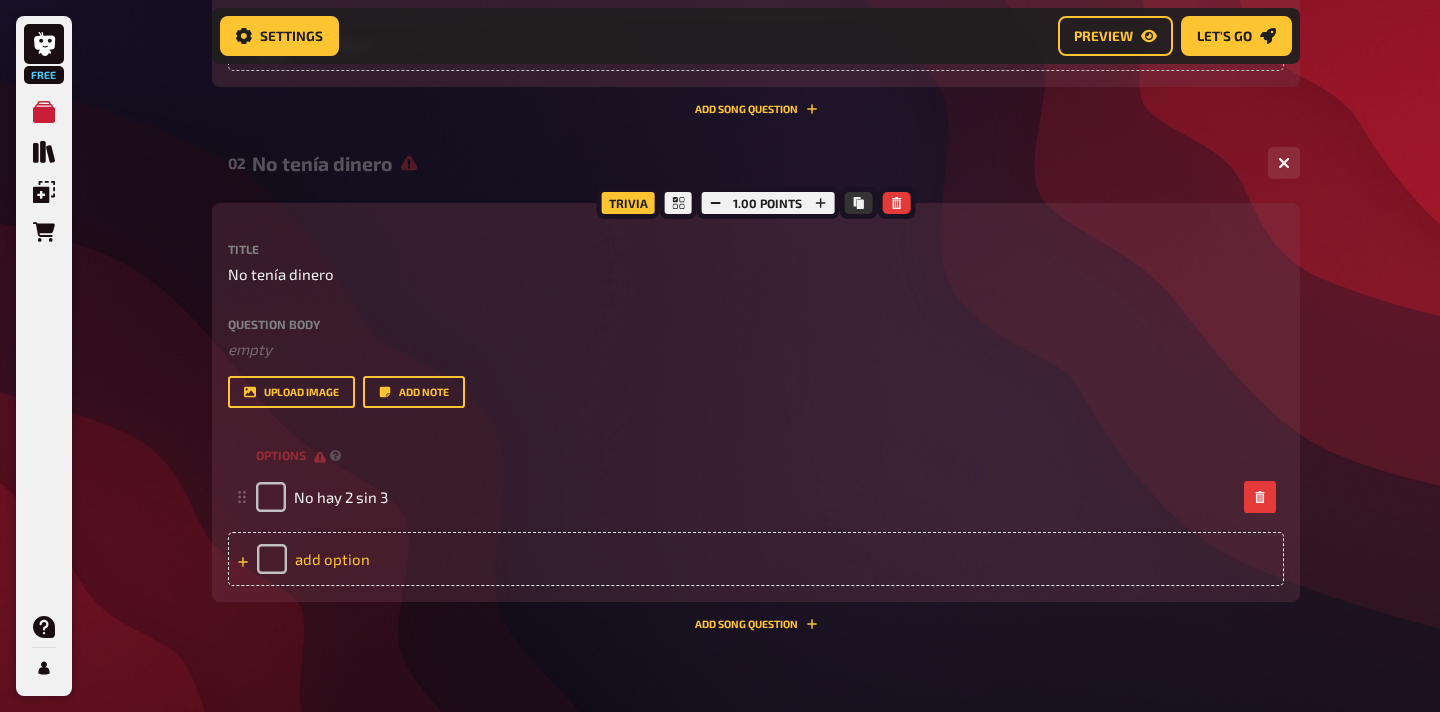 click on "add option" at bounding box center [756, 559] 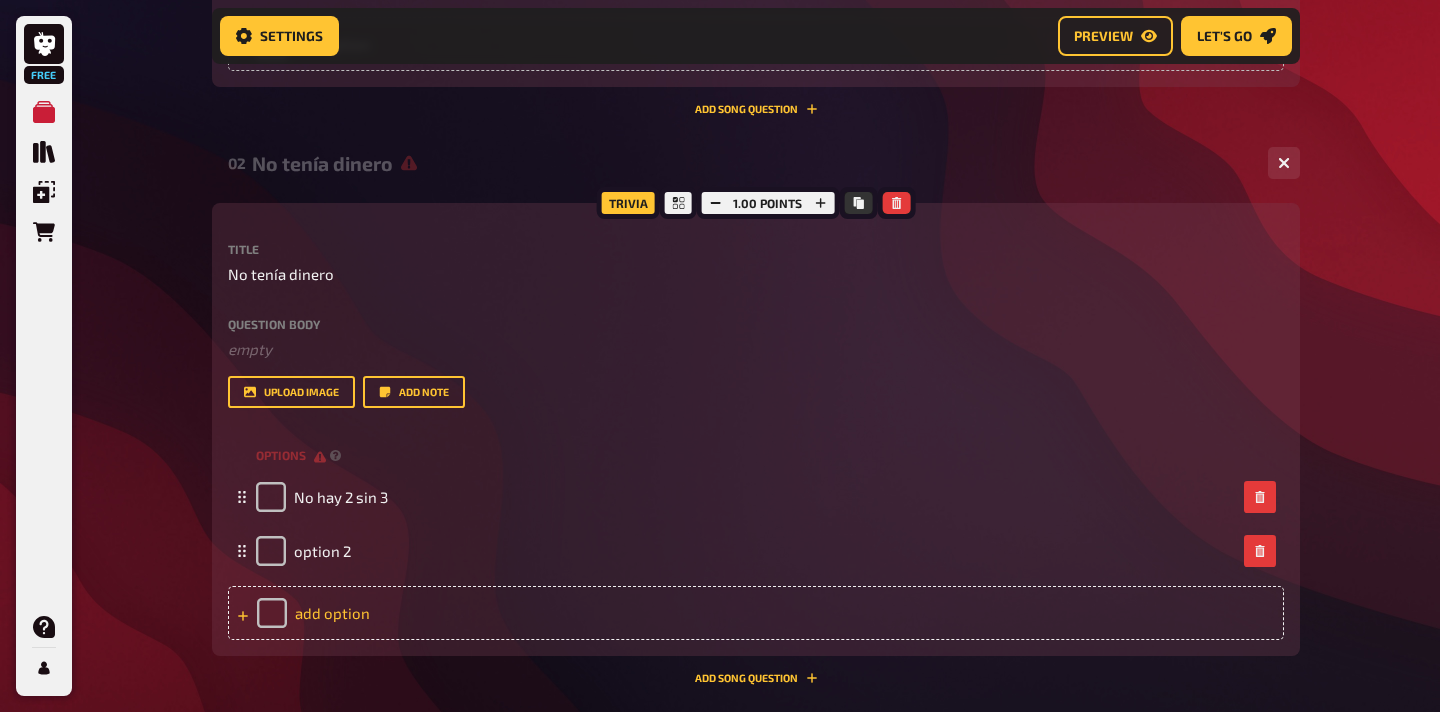 type 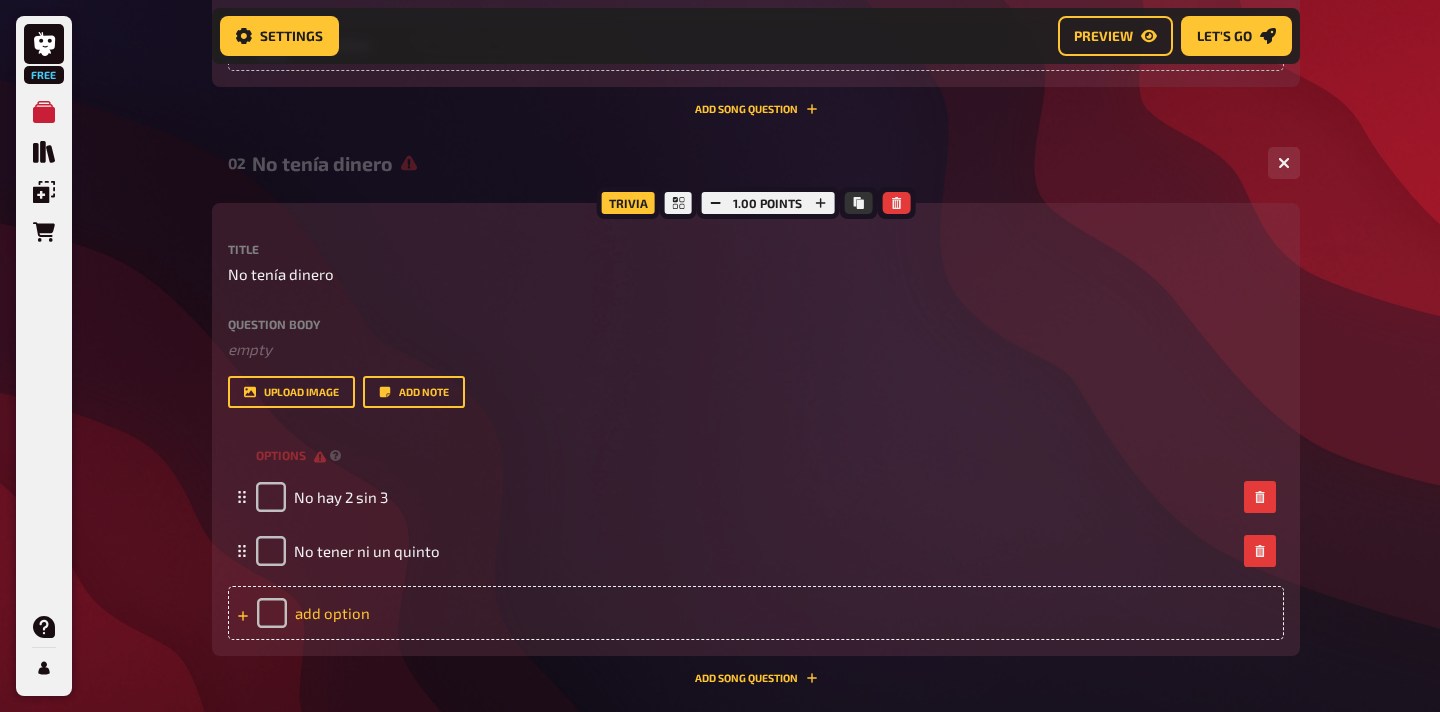 click on "add option" at bounding box center [756, 613] 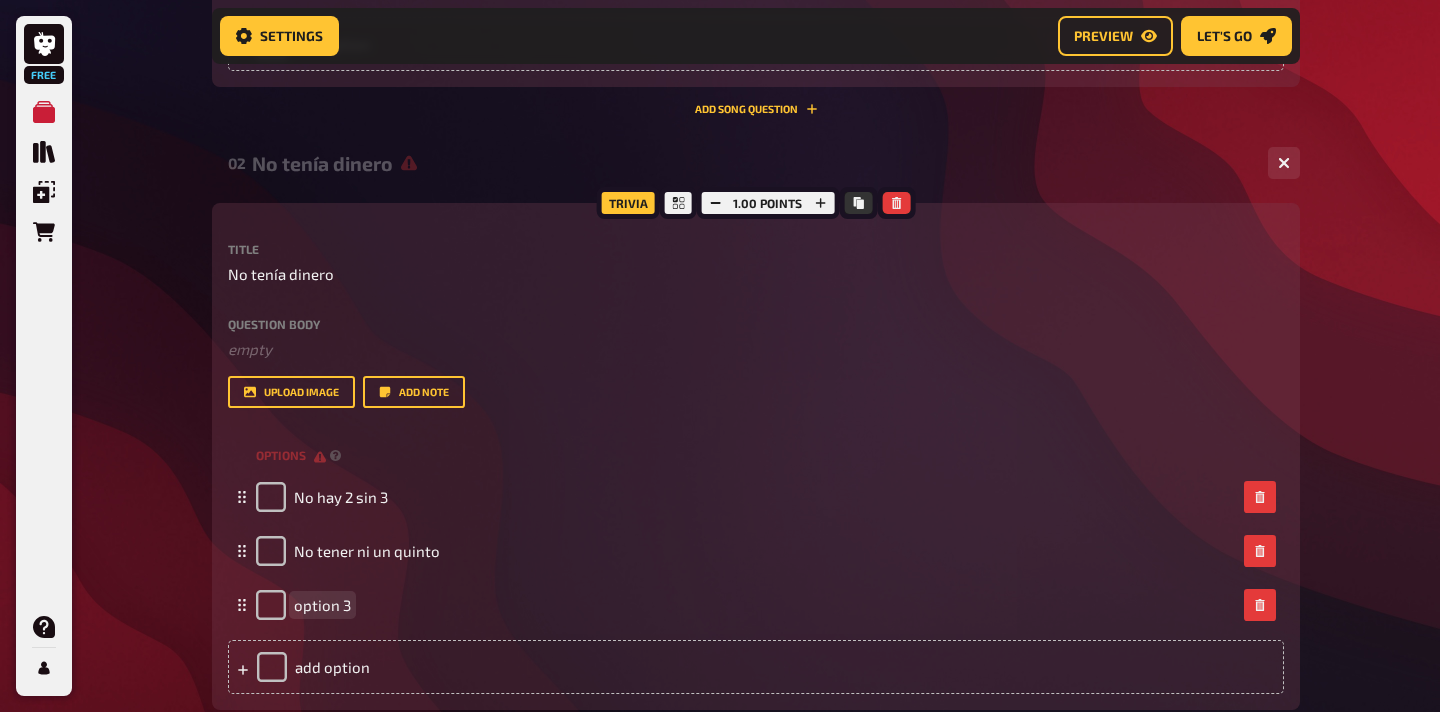 type 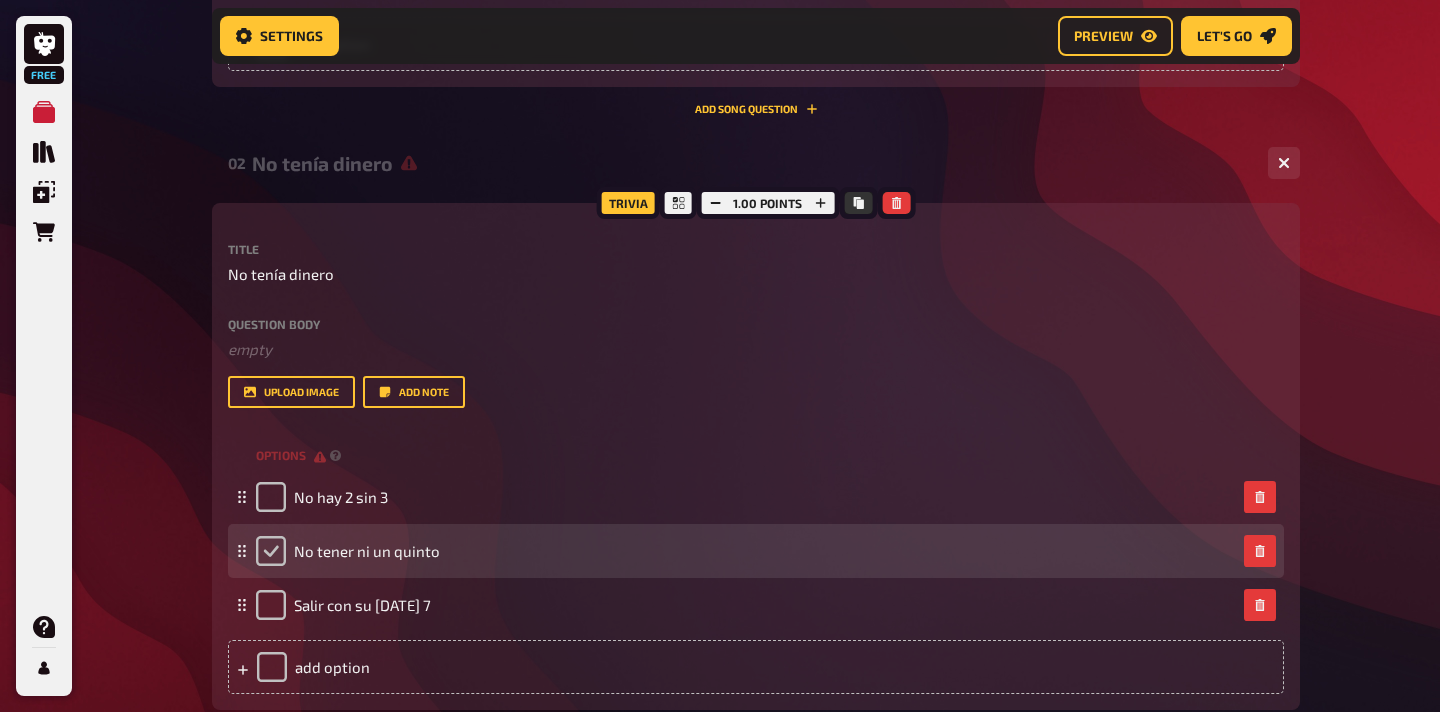 click at bounding box center [271, 551] 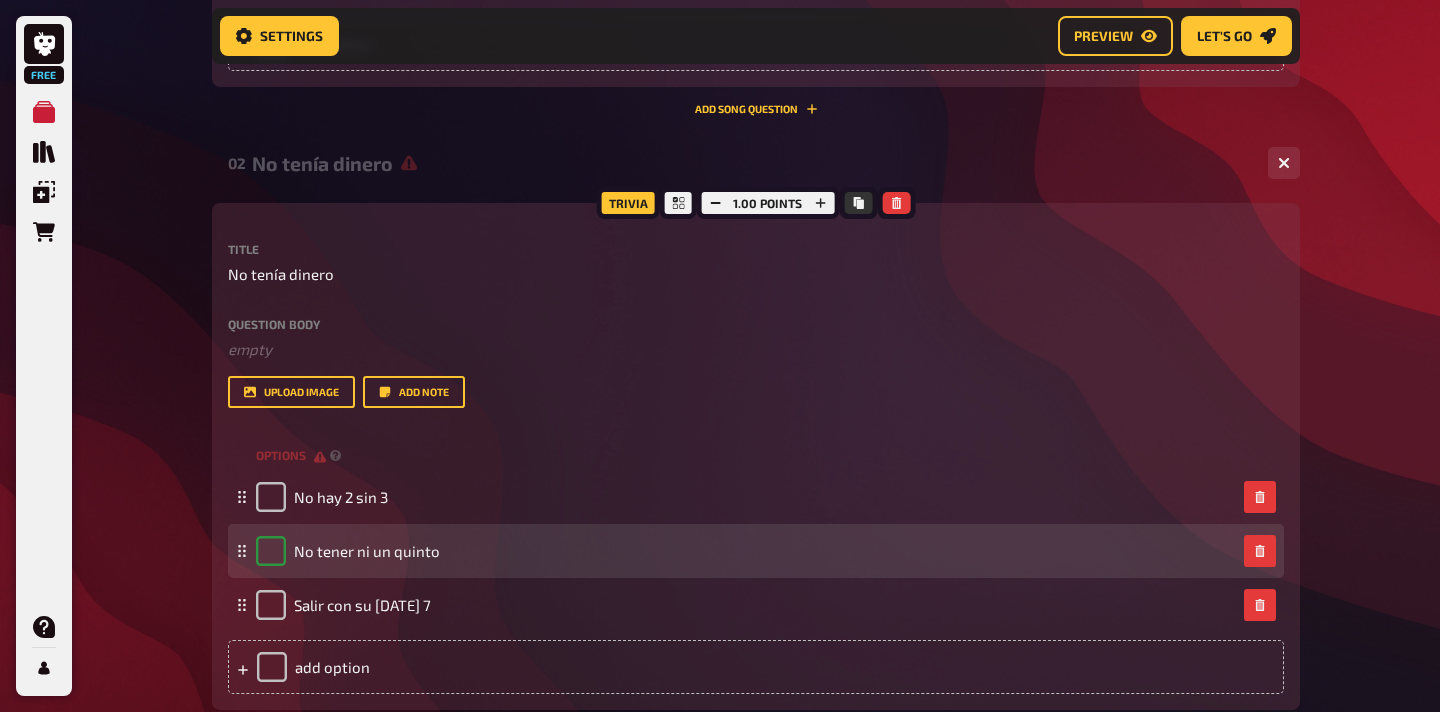 checkbox on "true" 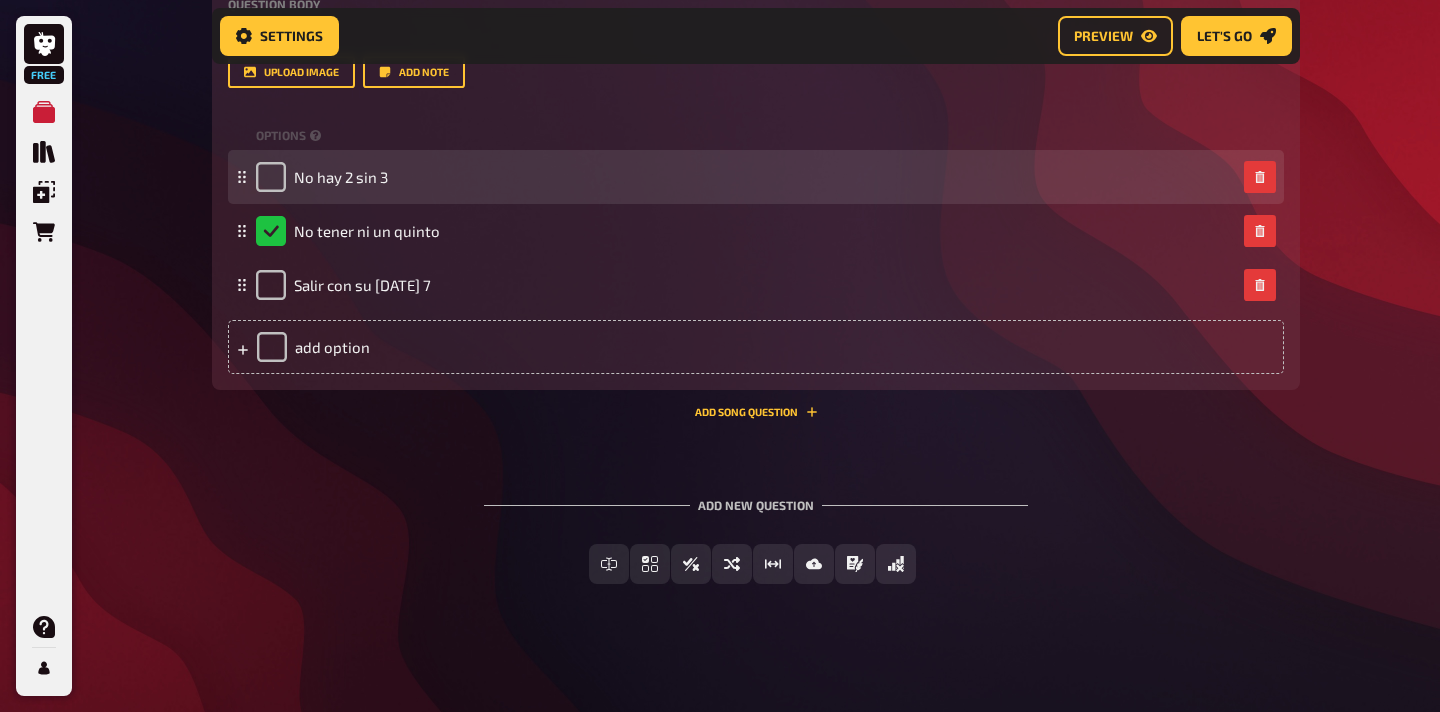 scroll, scrollTop: 1212, scrollLeft: 0, axis: vertical 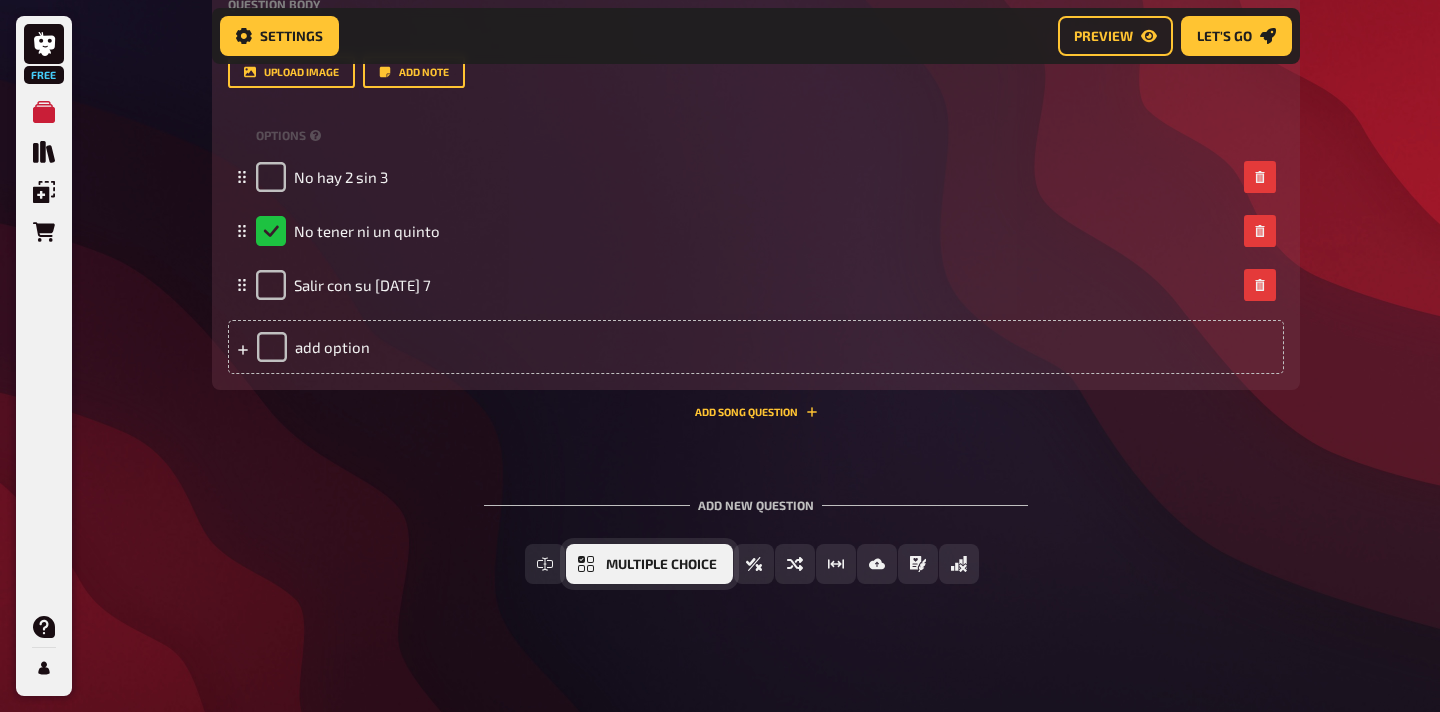 click on "Multiple Choice" at bounding box center [661, 565] 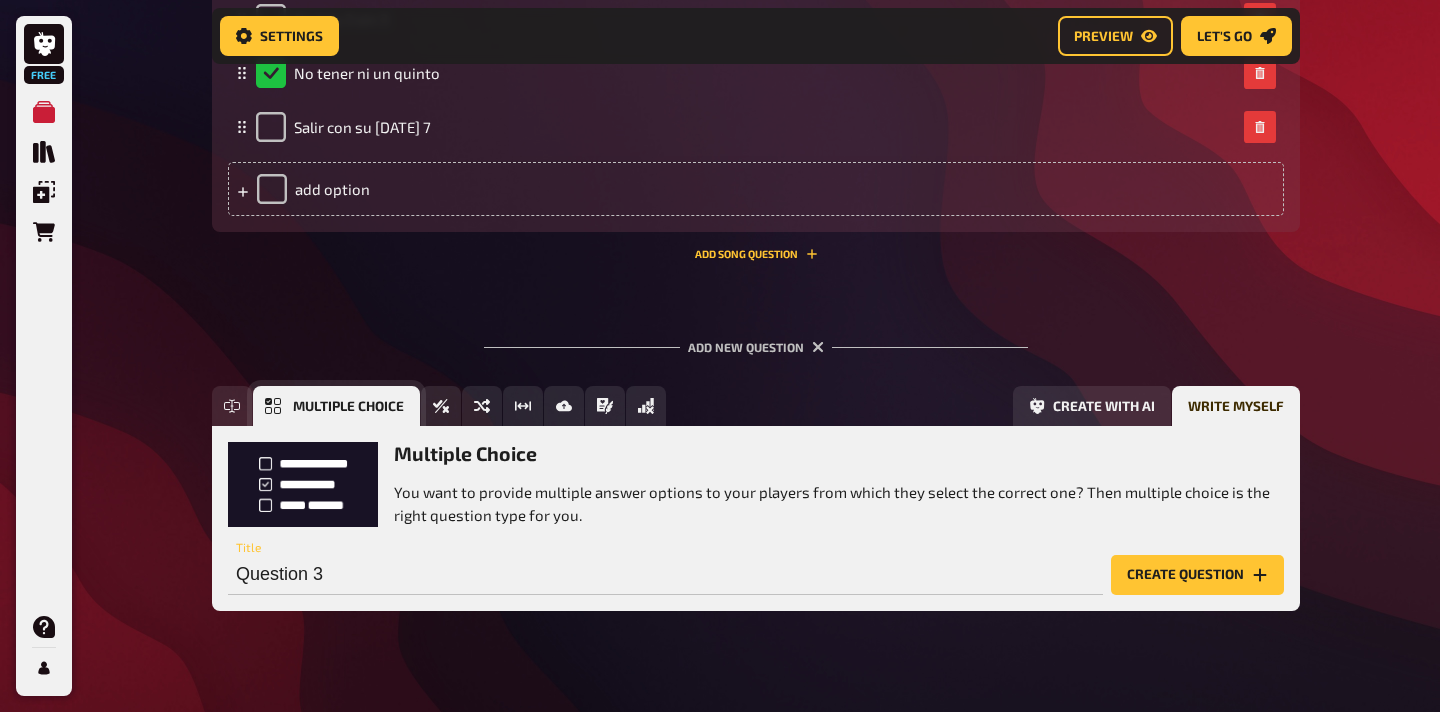 scroll, scrollTop: 1397, scrollLeft: 0, axis: vertical 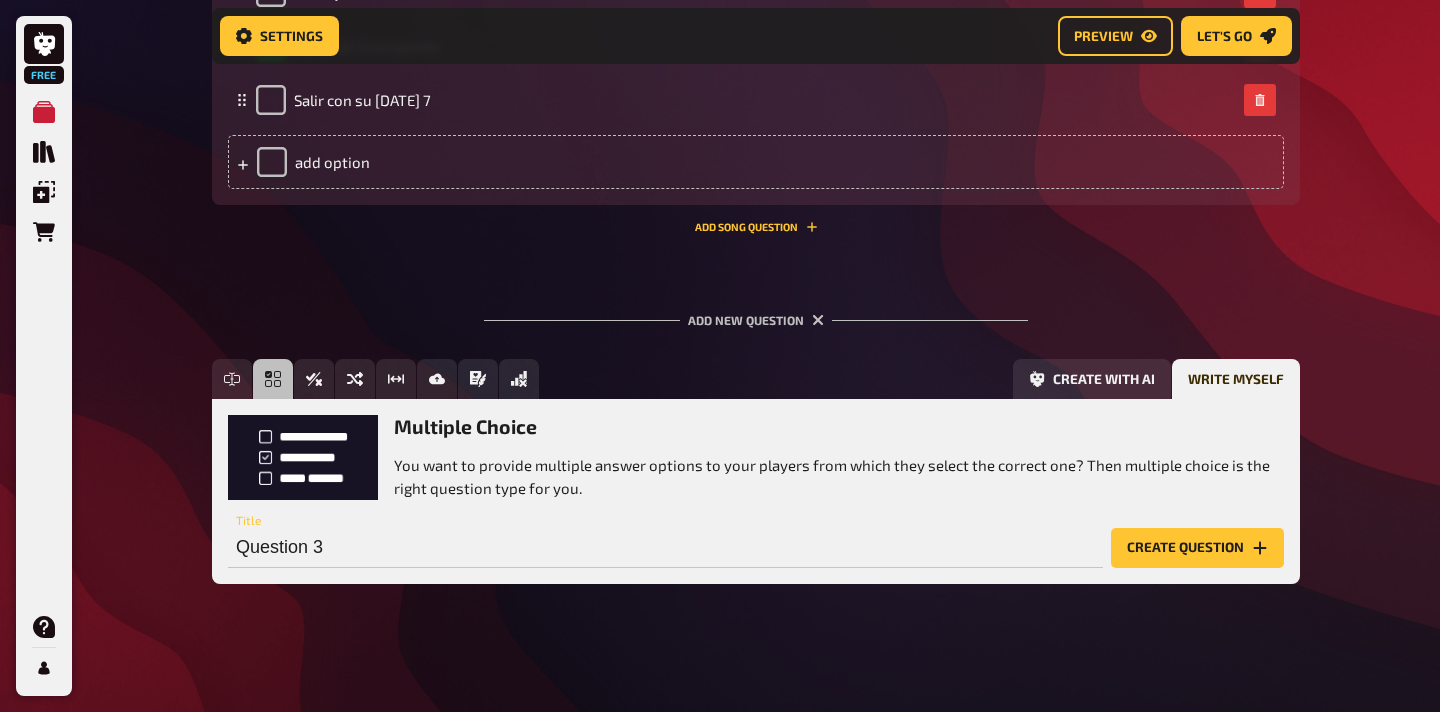 click on "Question 3" at bounding box center [665, 548] 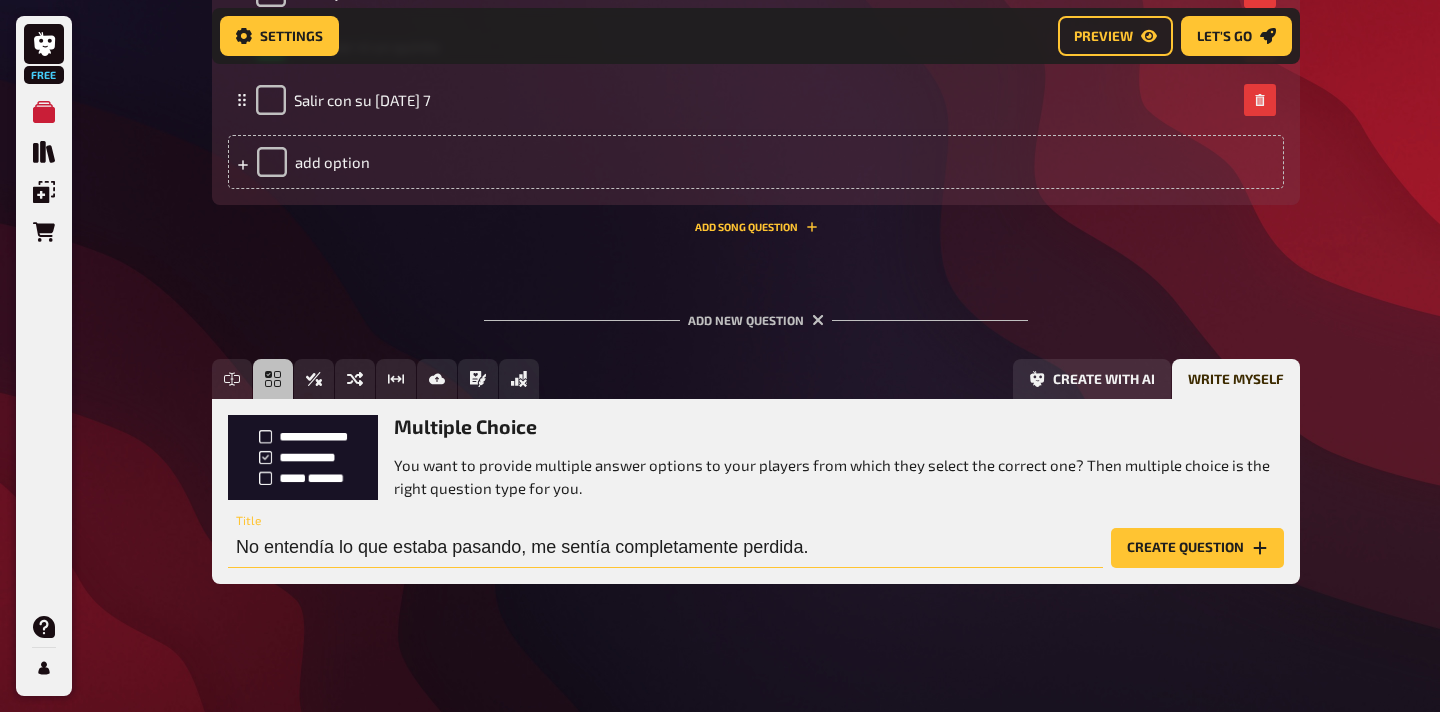 type on "No entendía lo que estaba pasando, me sentía completamente perdida." 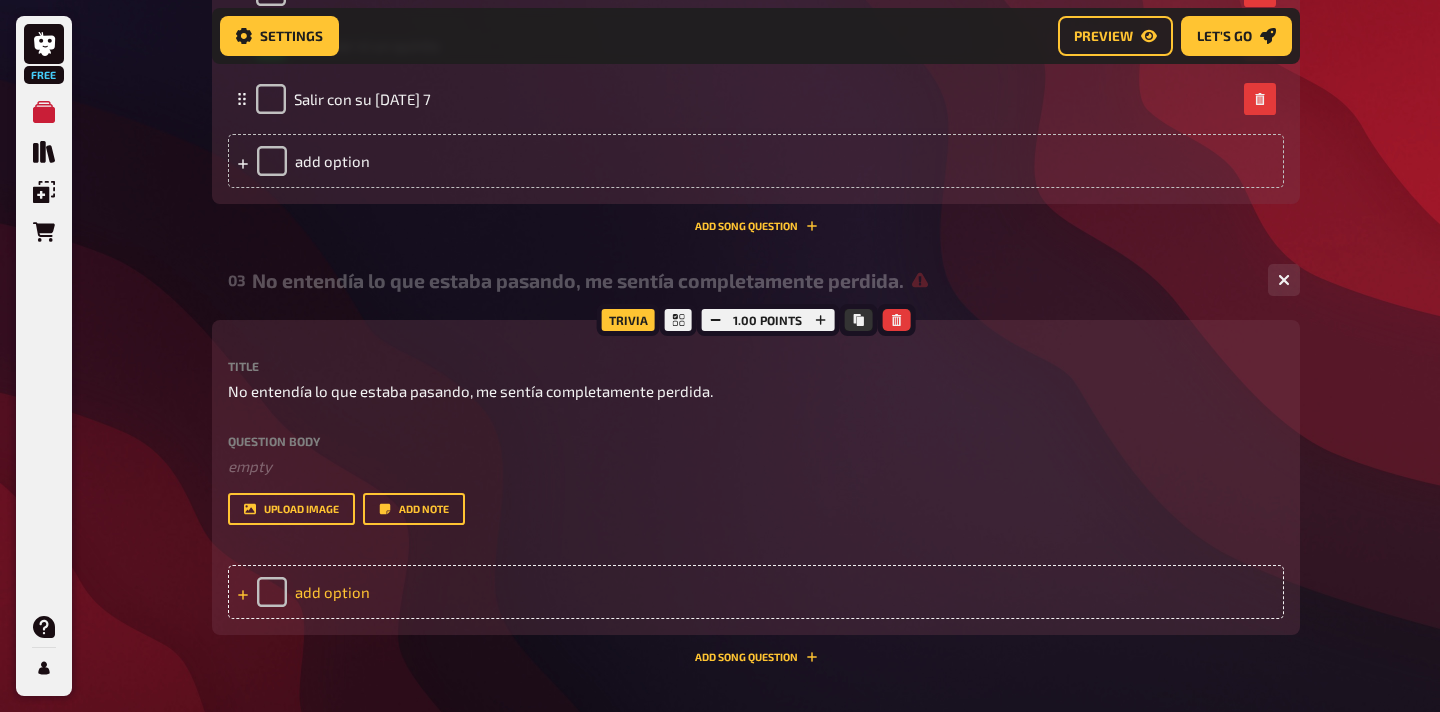 click on "add option" at bounding box center [756, 592] 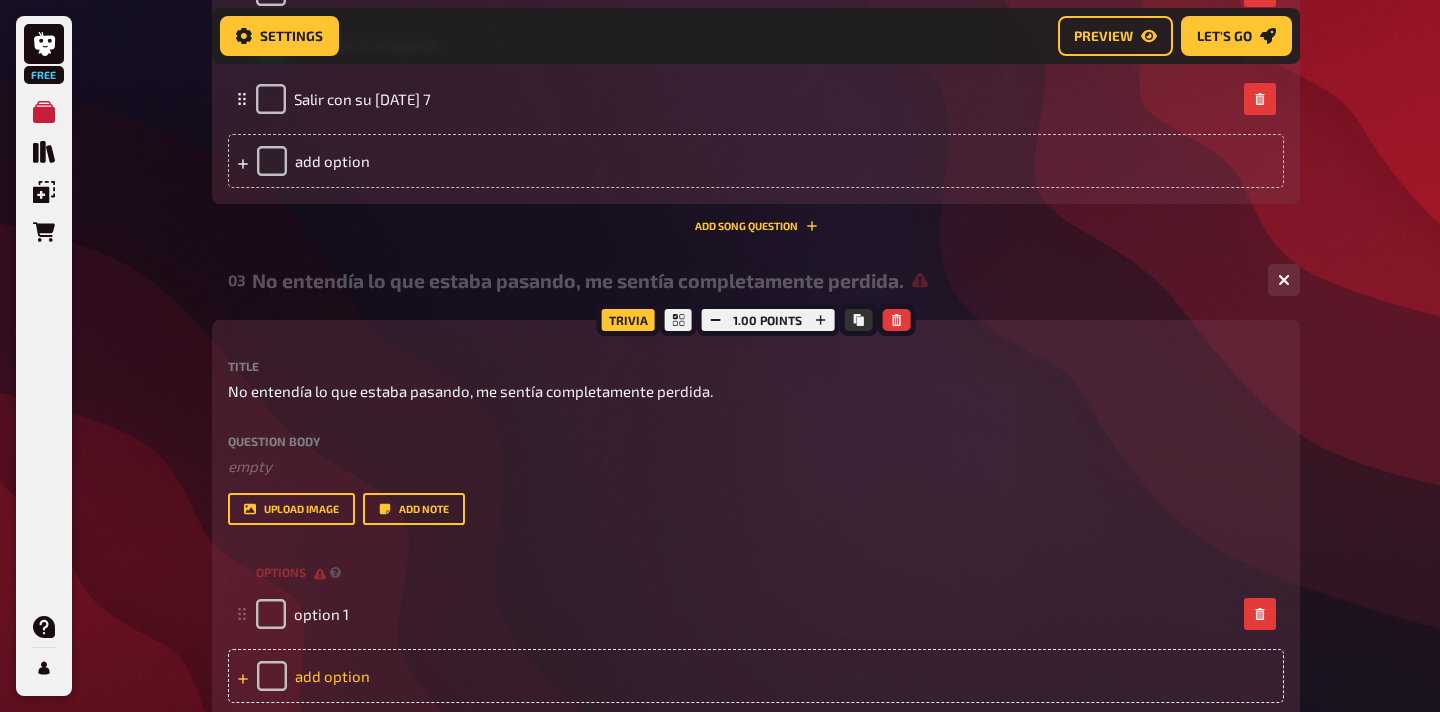 type 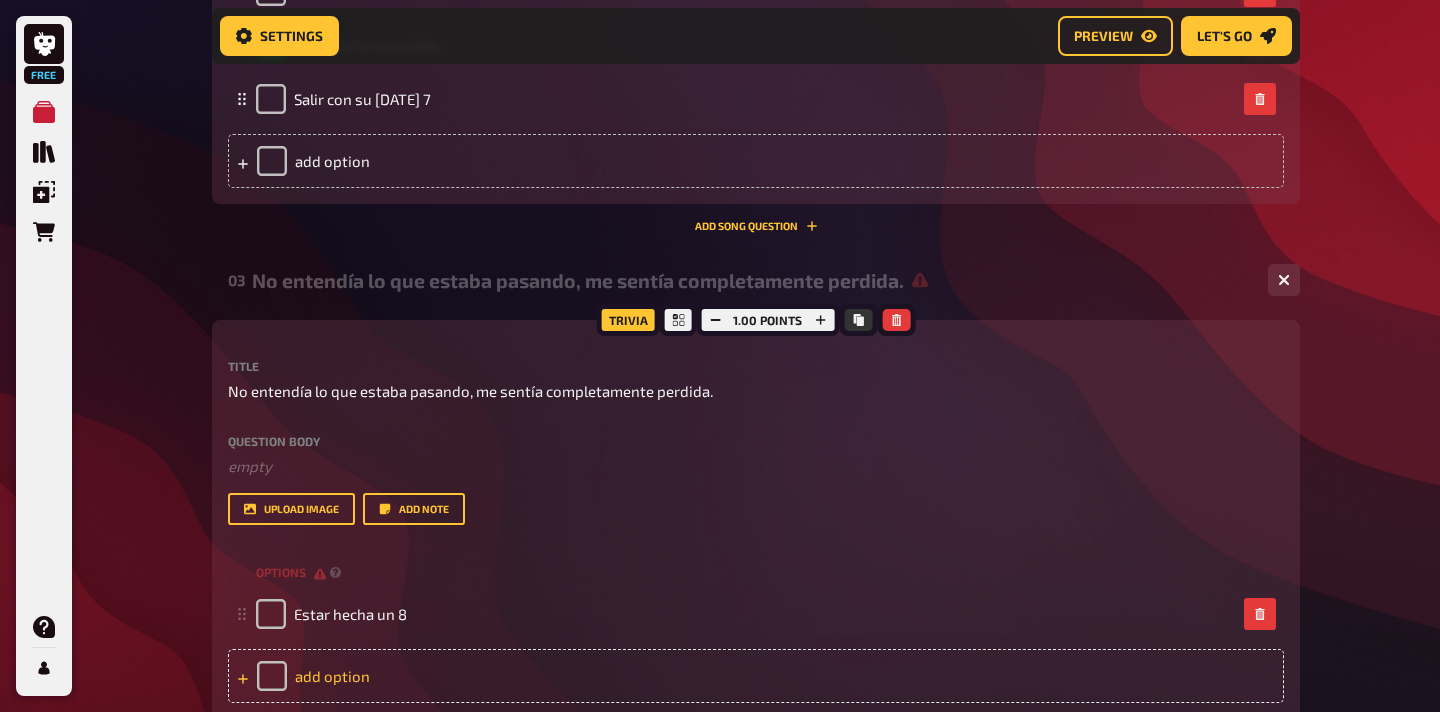 click on "add option" at bounding box center (756, 676) 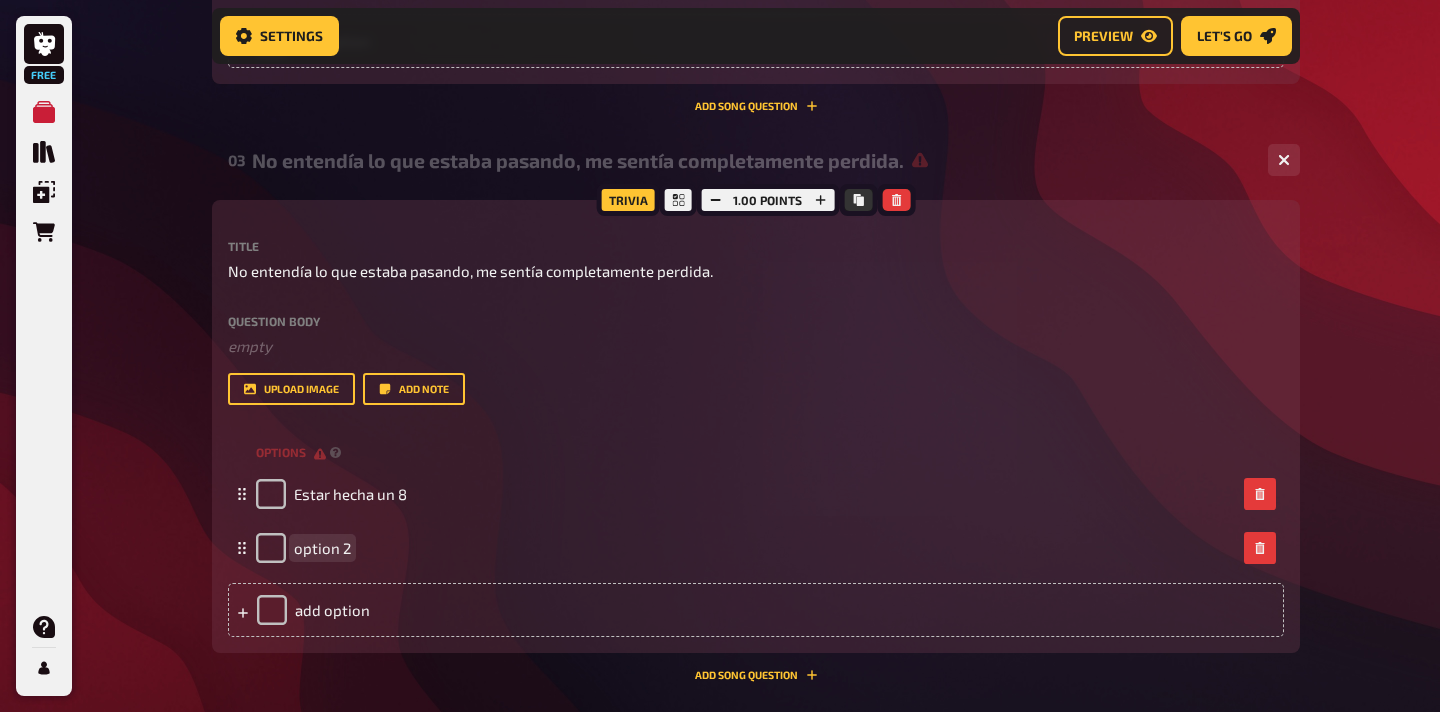 scroll, scrollTop: 1518, scrollLeft: 0, axis: vertical 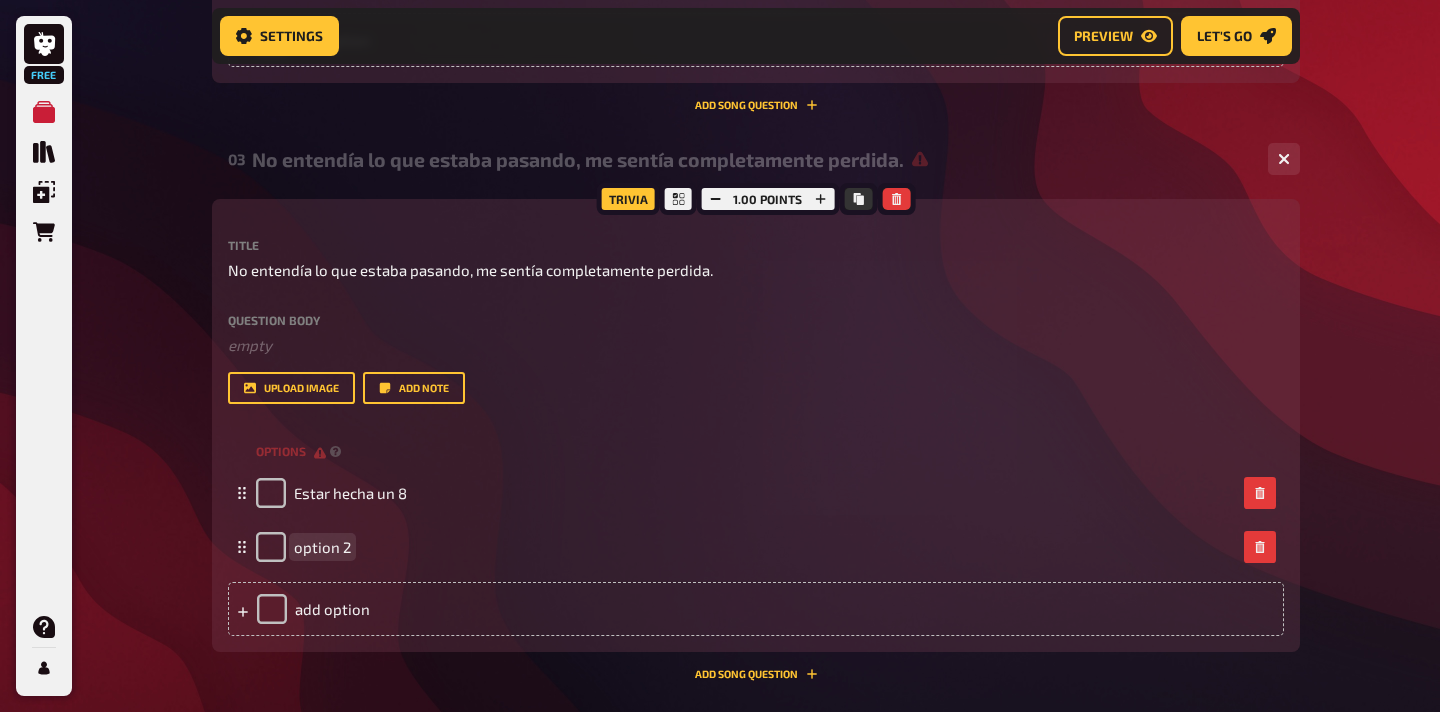 type 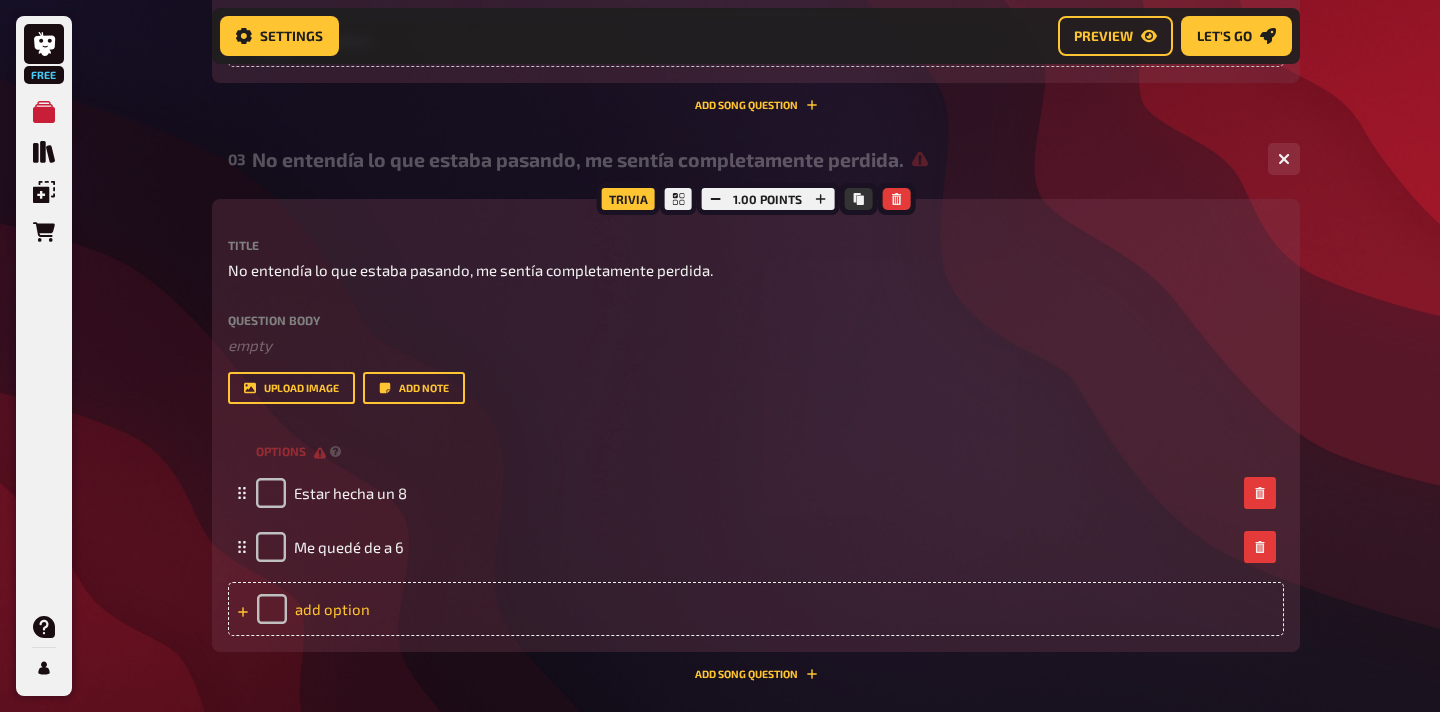 click on "add option" at bounding box center [756, 609] 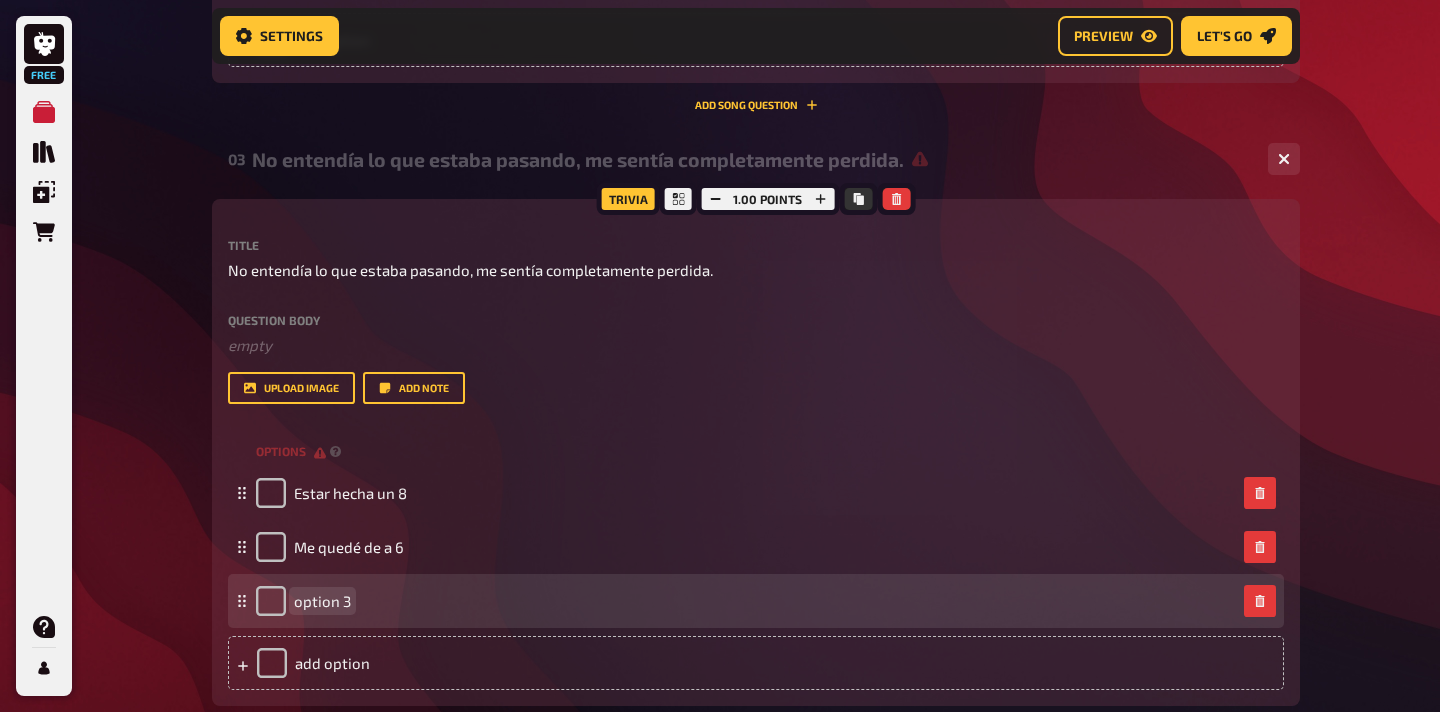 type 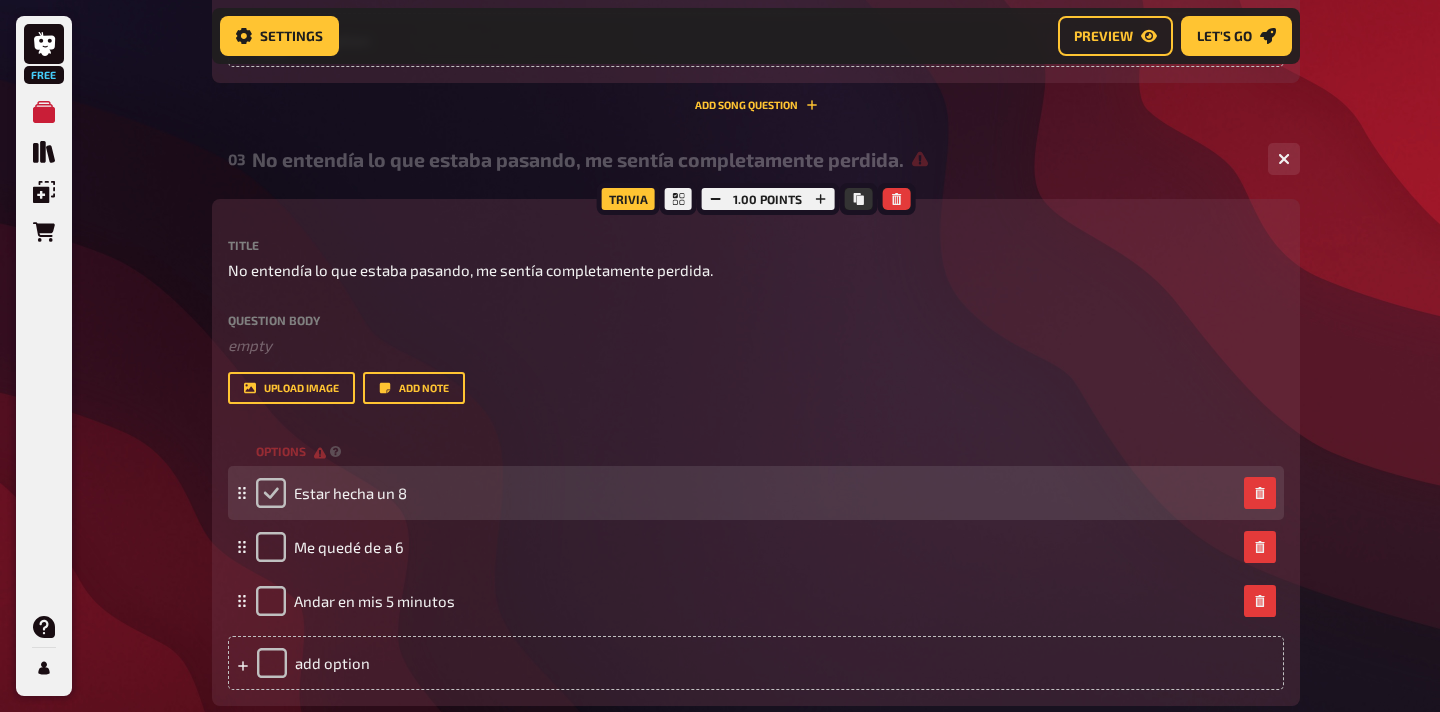 click at bounding box center (271, 493) 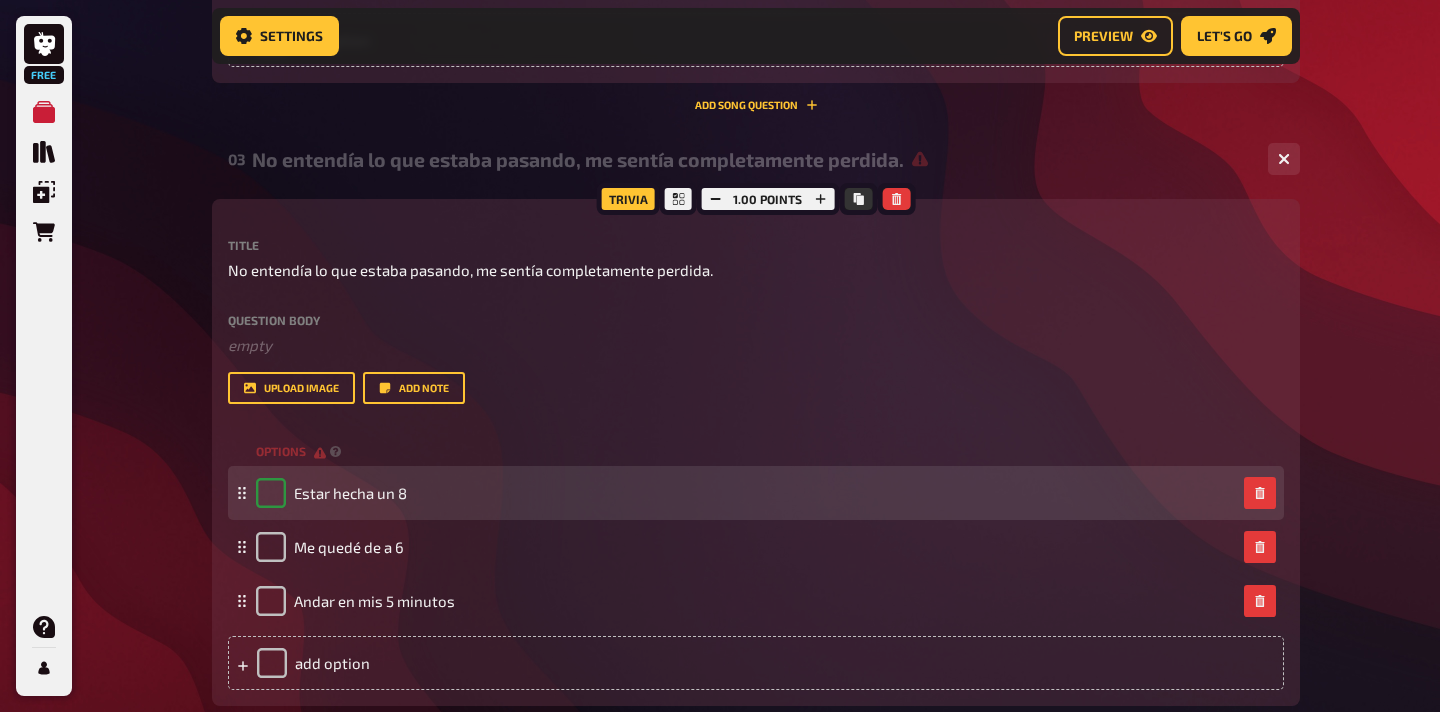 checkbox on "true" 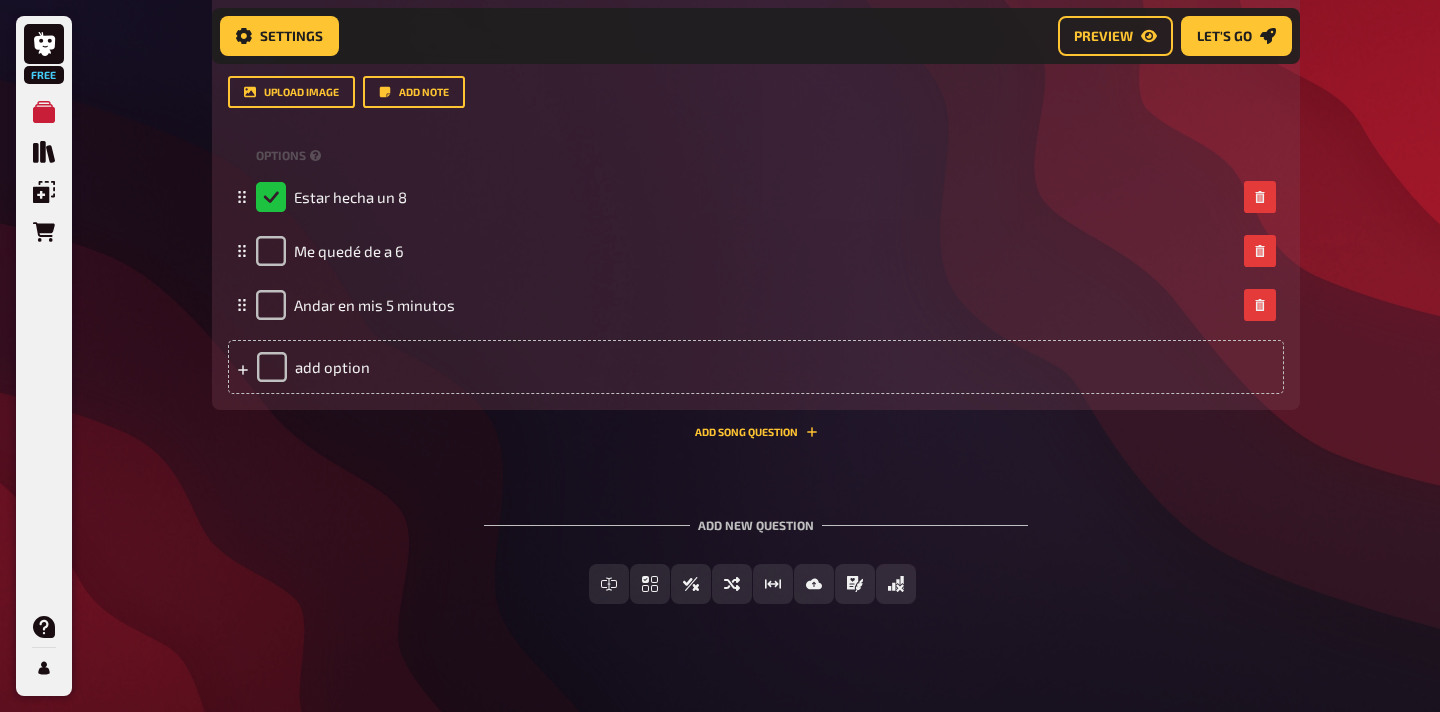 scroll, scrollTop: 1831, scrollLeft: 0, axis: vertical 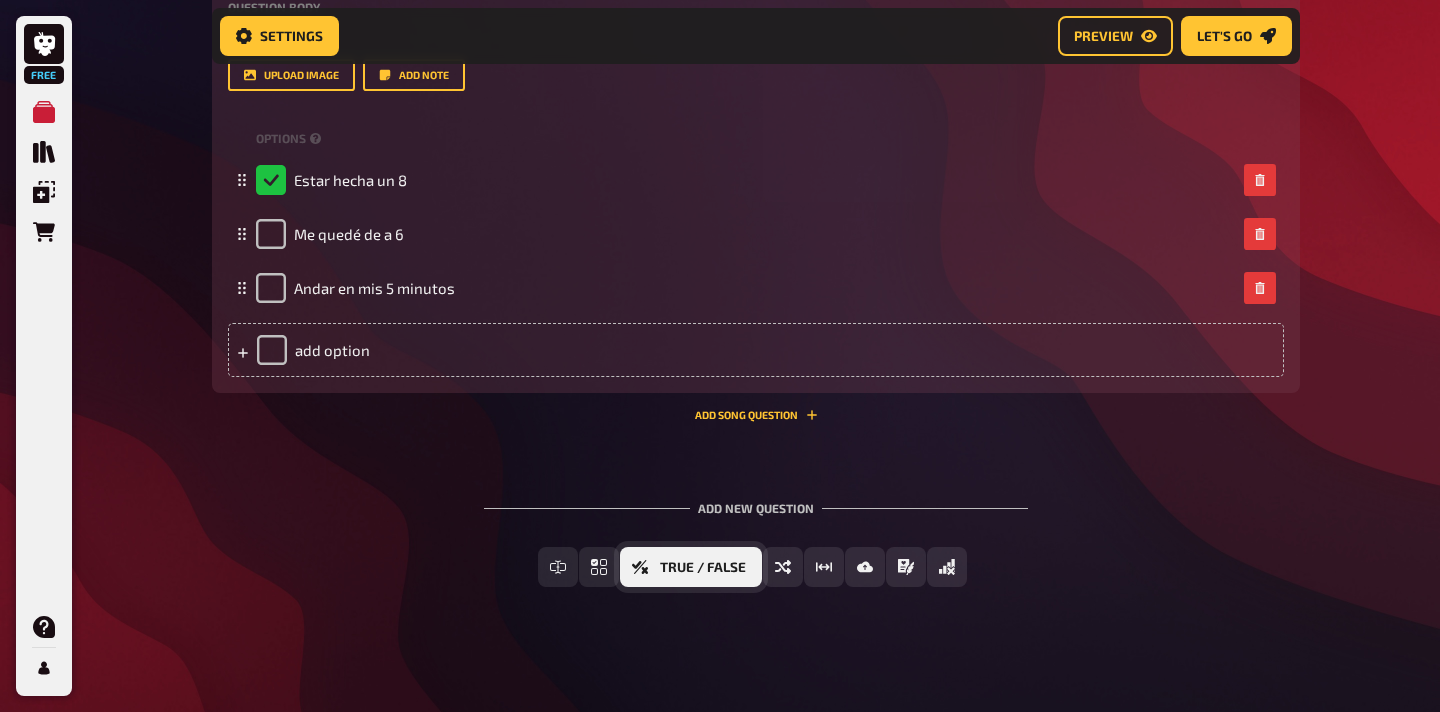 click on "True / False" at bounding box center (703, 568) 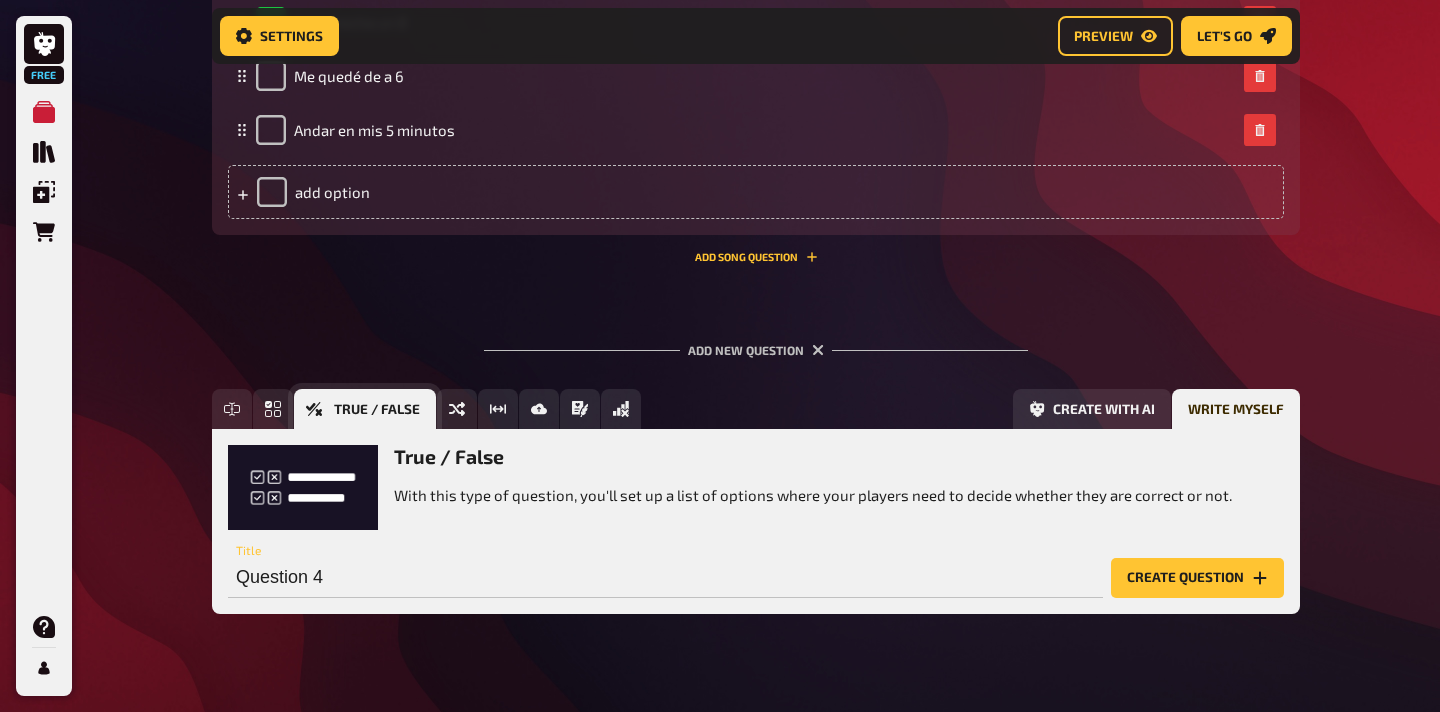 scroll, scrollTop: 2019, scrollLeft: 0, axis: vertical 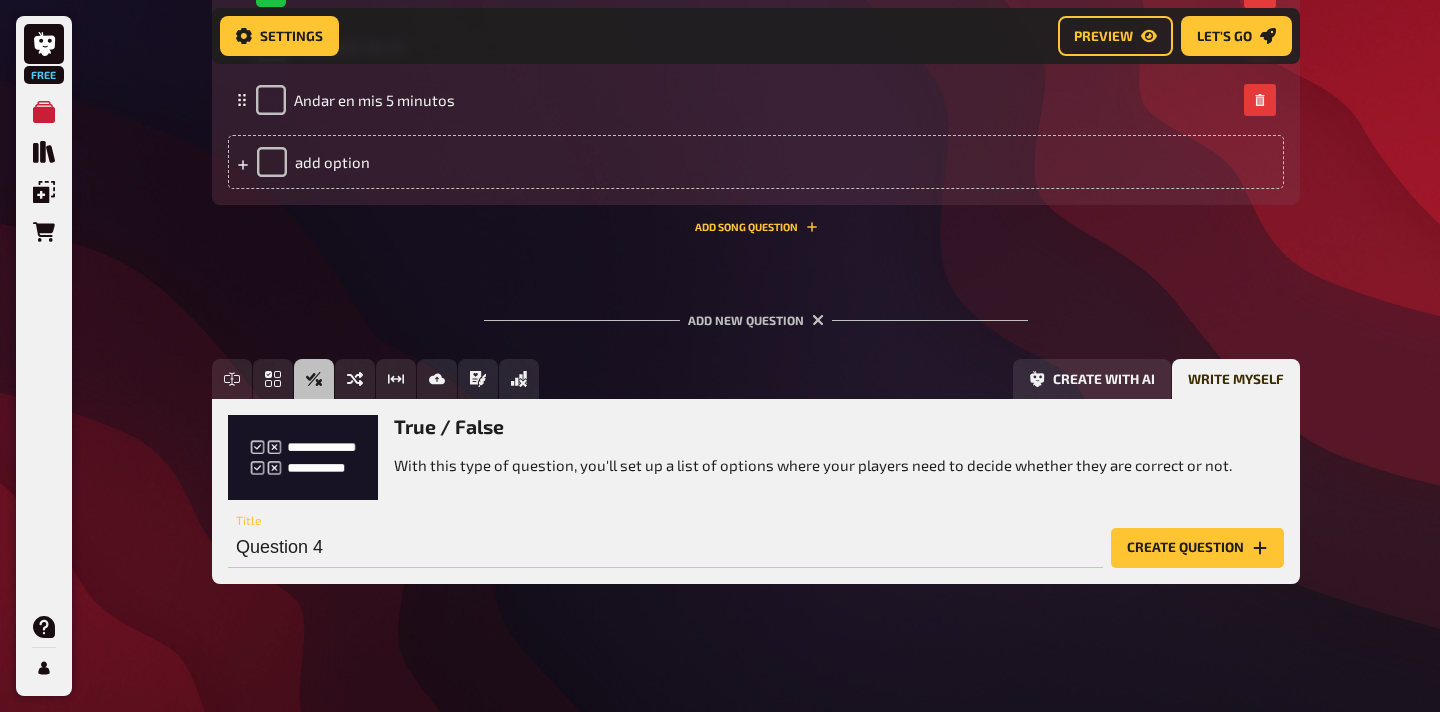 click on "Question 4" at bounding box center (665, 548) 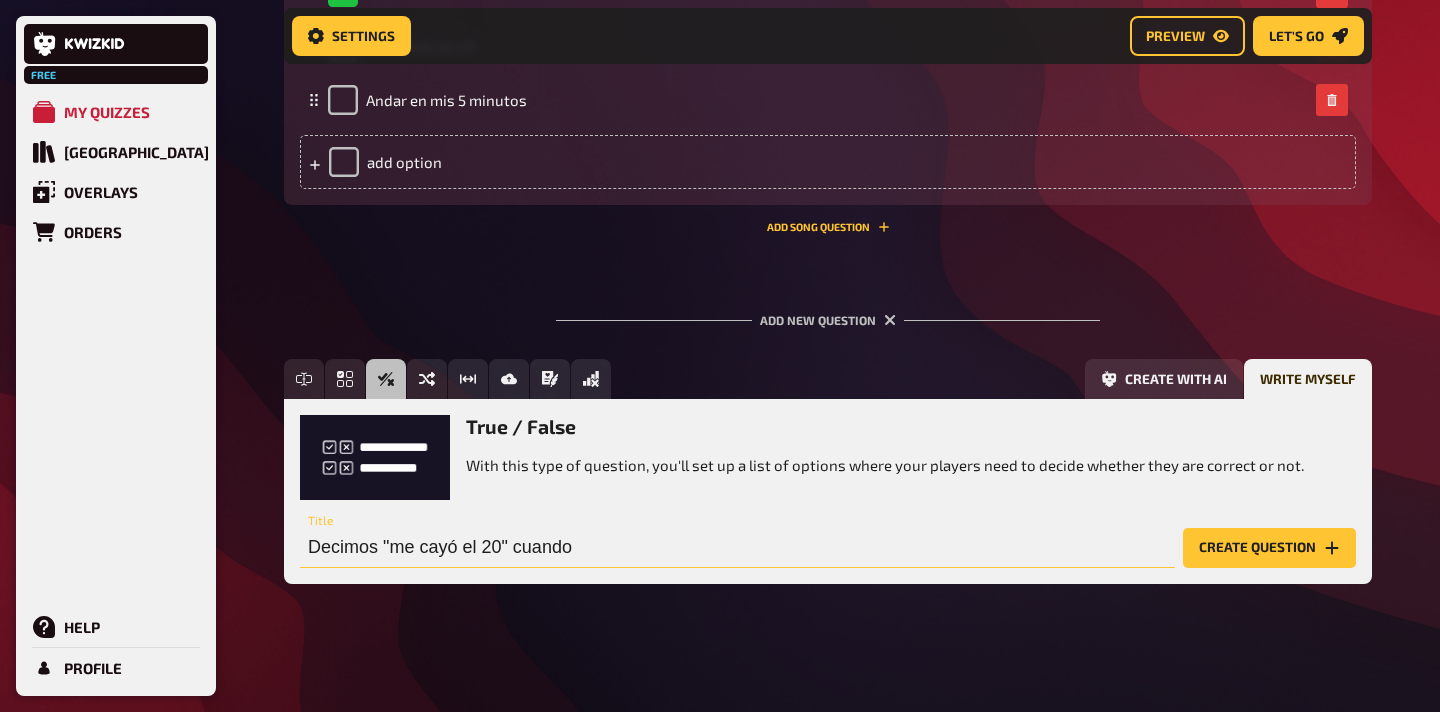 click on "Decimos "me cayó el 20" cuando" at bounding box center (737, 548) 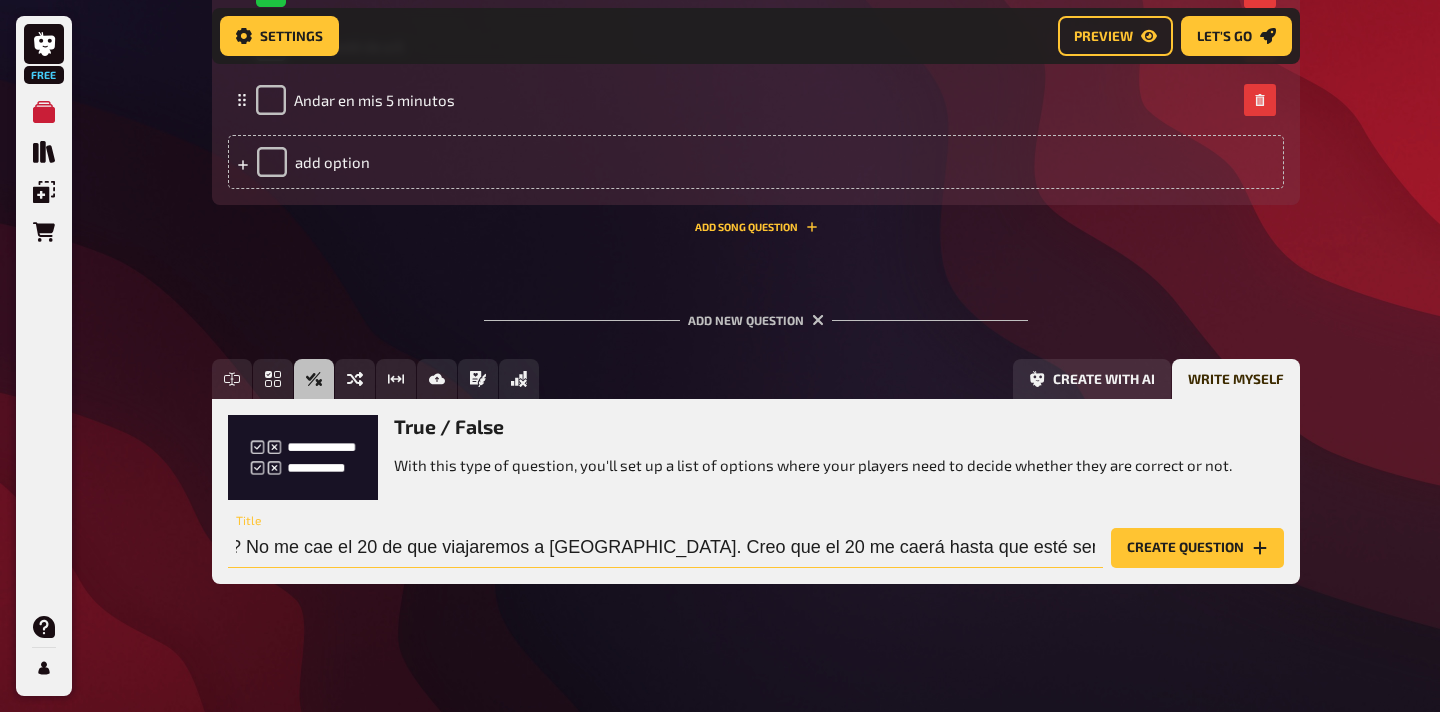 scroll, scrollTop: 0, scrollLeft: 196, axis: horizontal 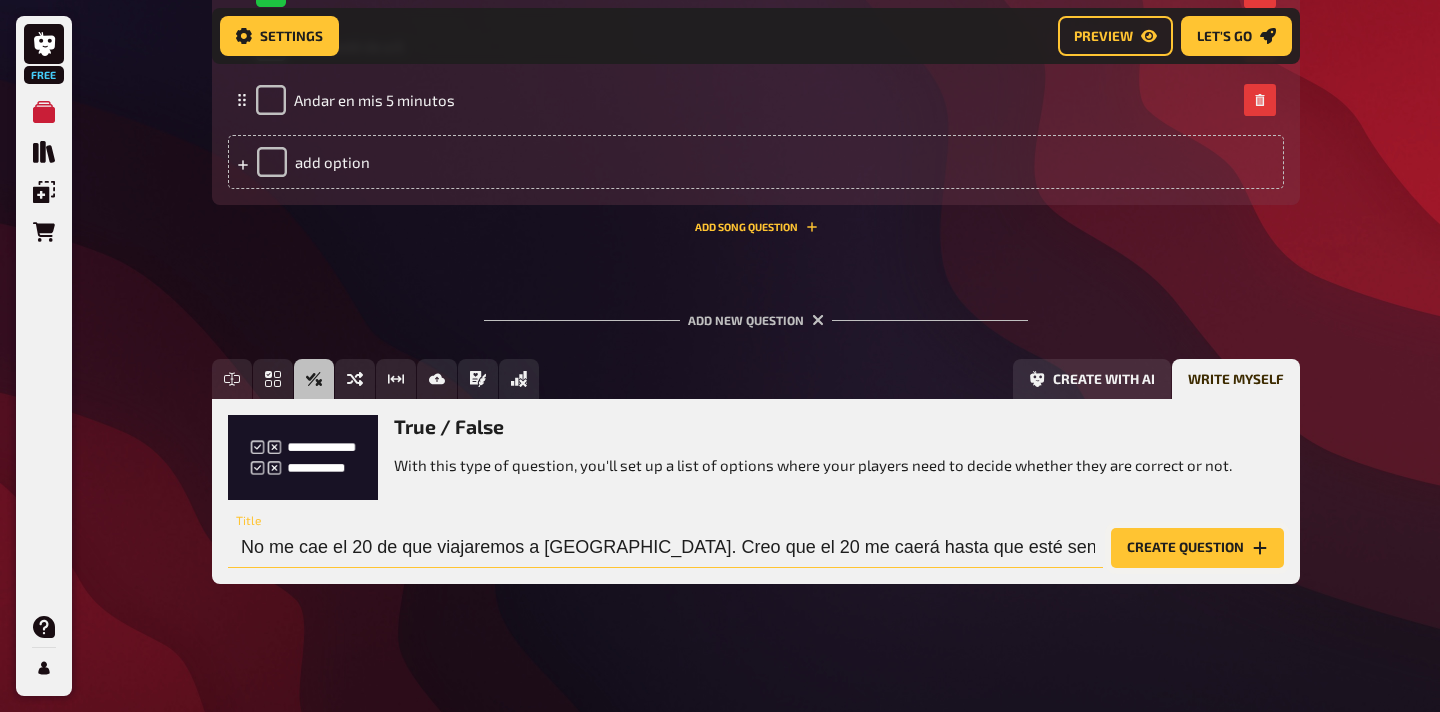 type on "¿Es correcta esta frase? No me cae el 20 de que viajaremos a Japón. Creo que el 20 me caerá hasta que esté sentada en el avión." 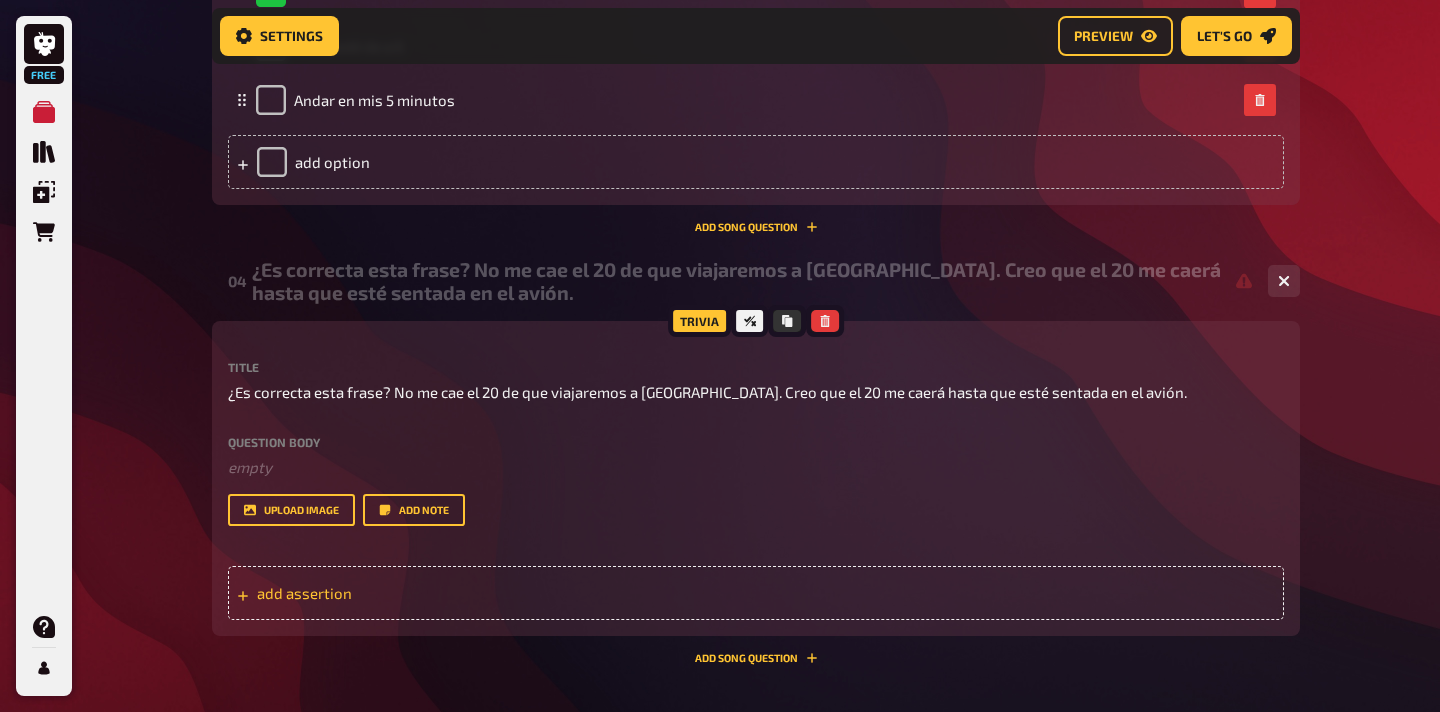 click on "add assertion" at bounding box center [756, 593] 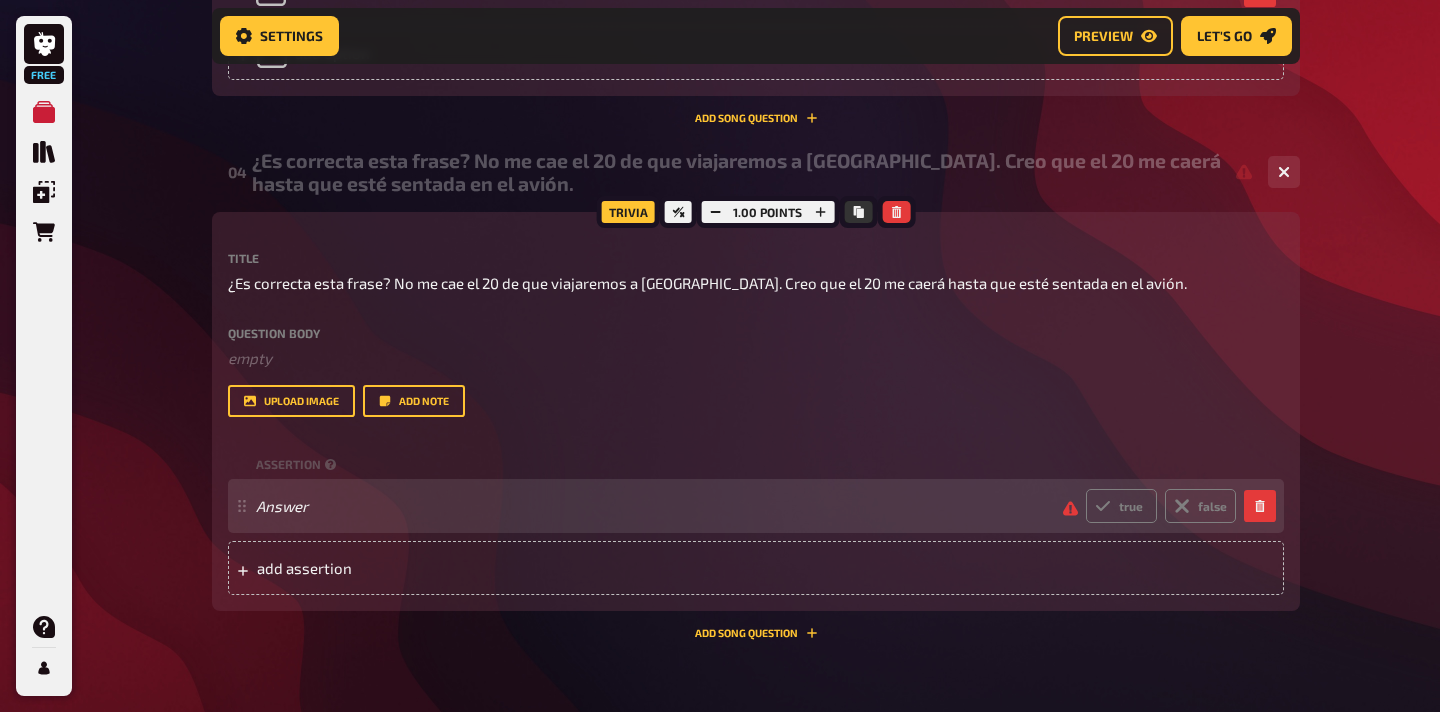scroll, scrollTop: 2135, scrollLeft: 0, axis: vertical 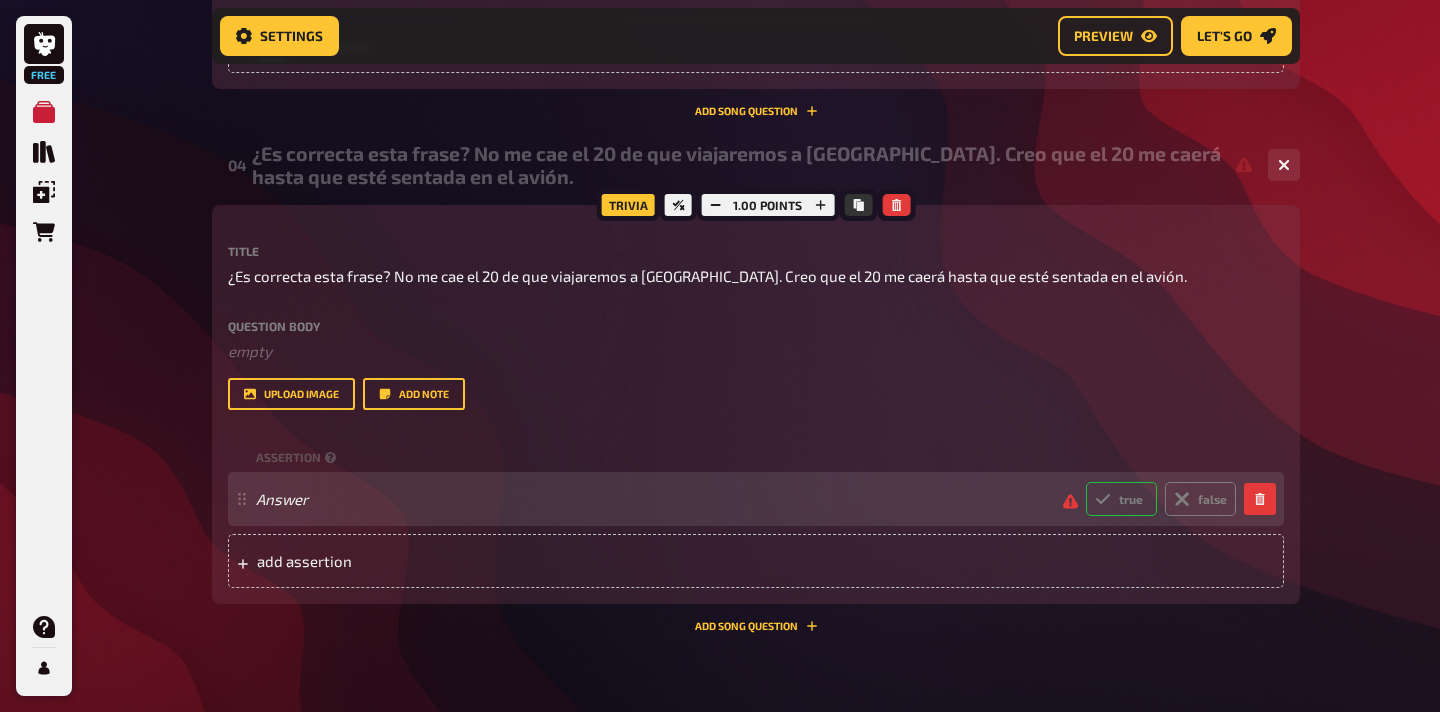 click on "true" at bounding box center (1121, 499) 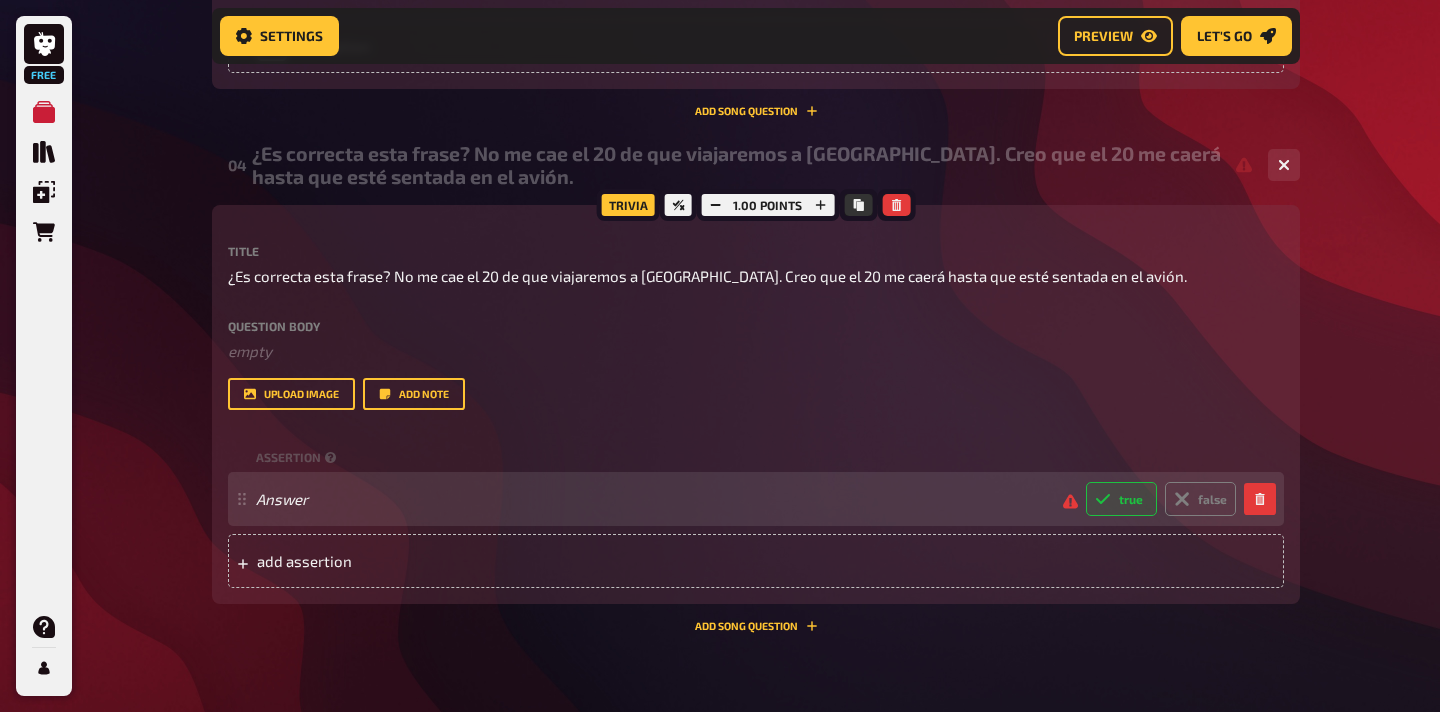 radio on "true" 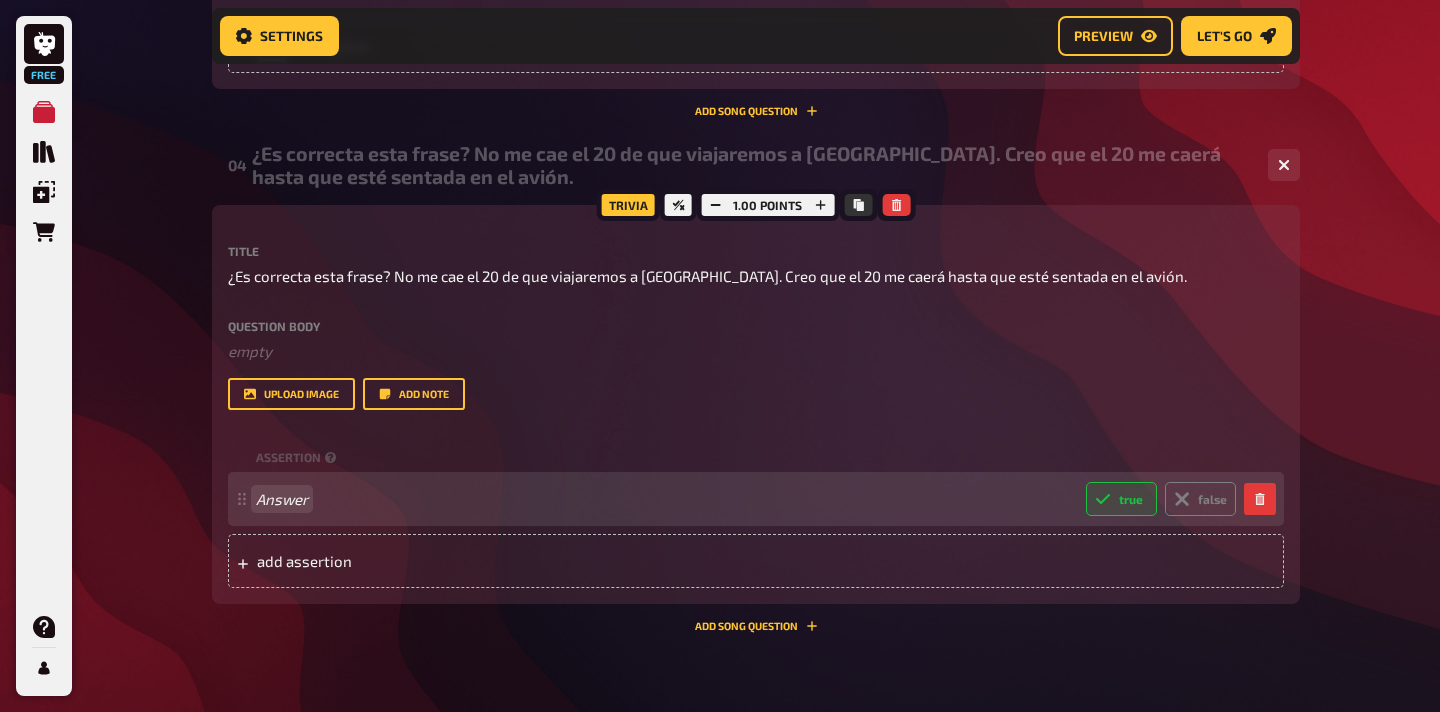 click on "Answer true false" at bounding box center (746, 499) 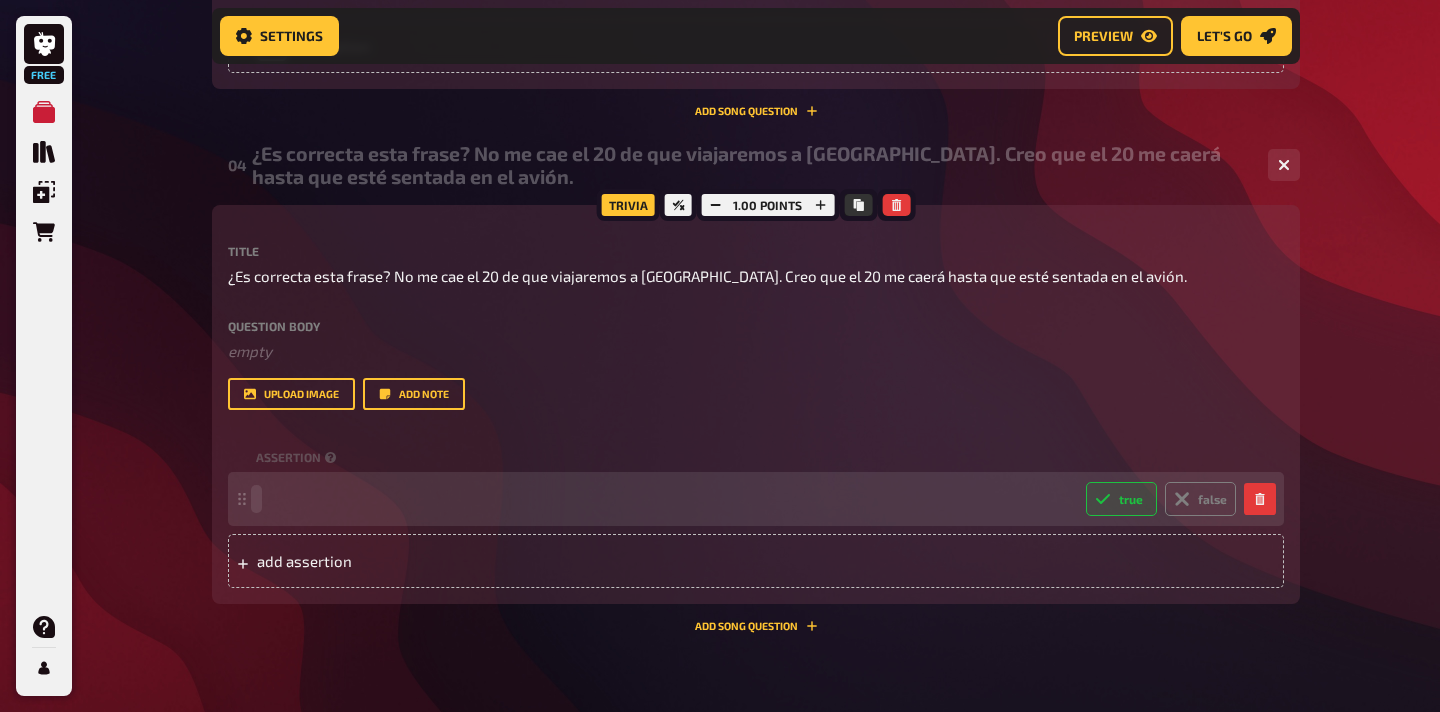 type 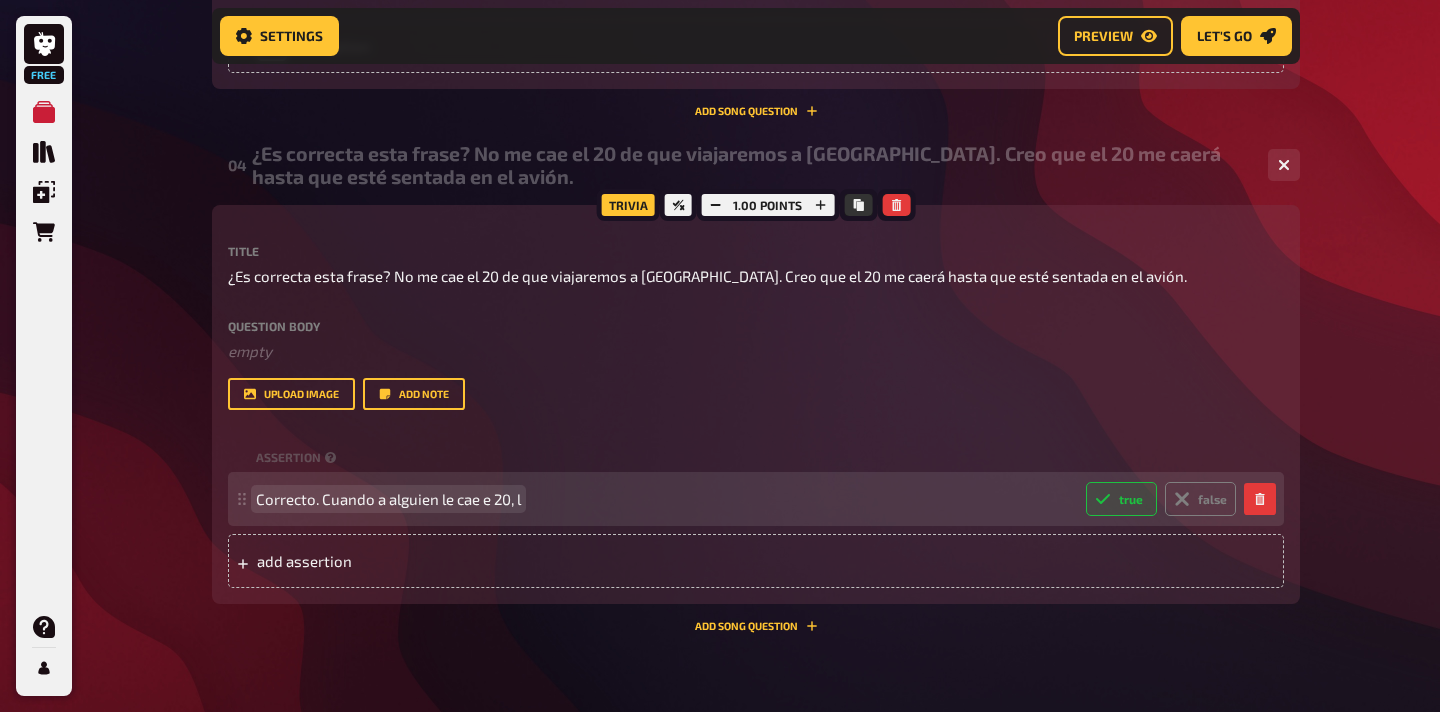 click on "Correcto. Cuando a alguien le cae e 20, l" at bounding box center (663, 499) 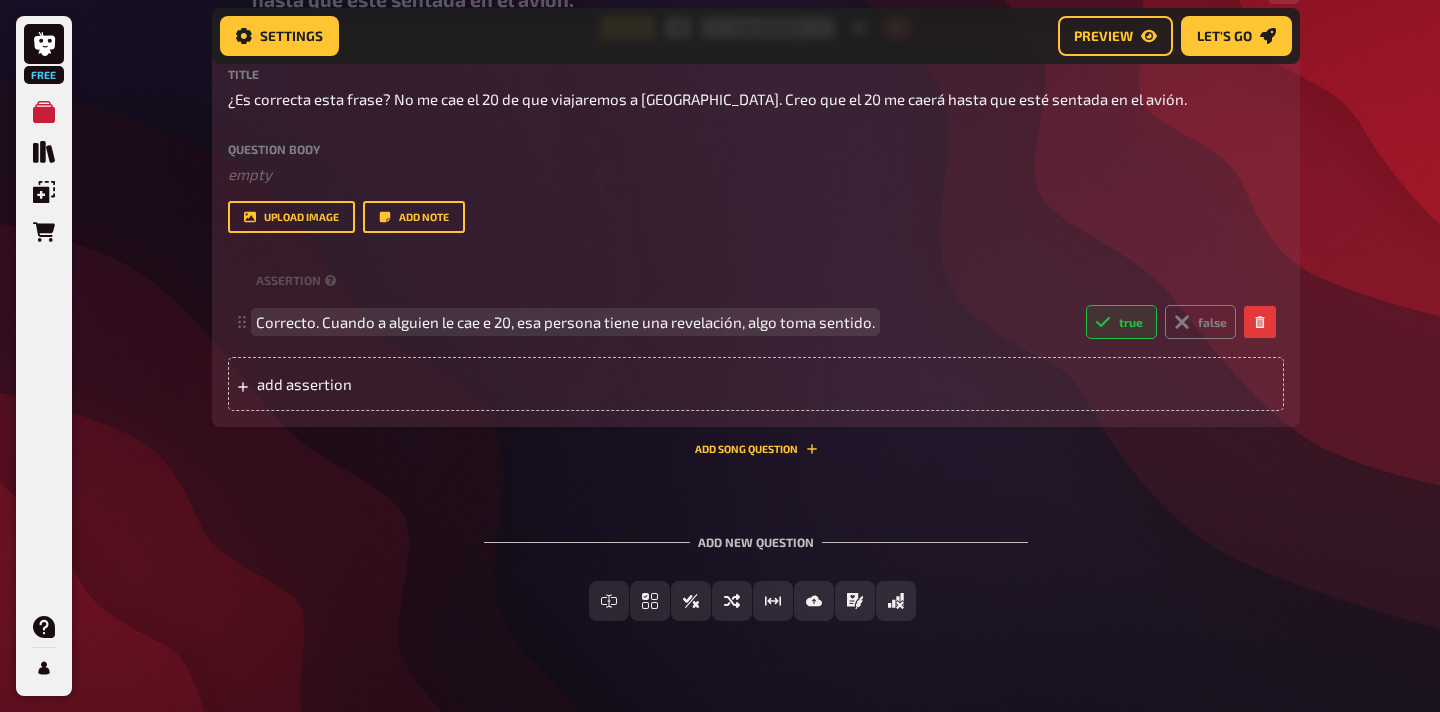 scroll, scrollTop: 2317, scrollLeft: 0, axis: vertical 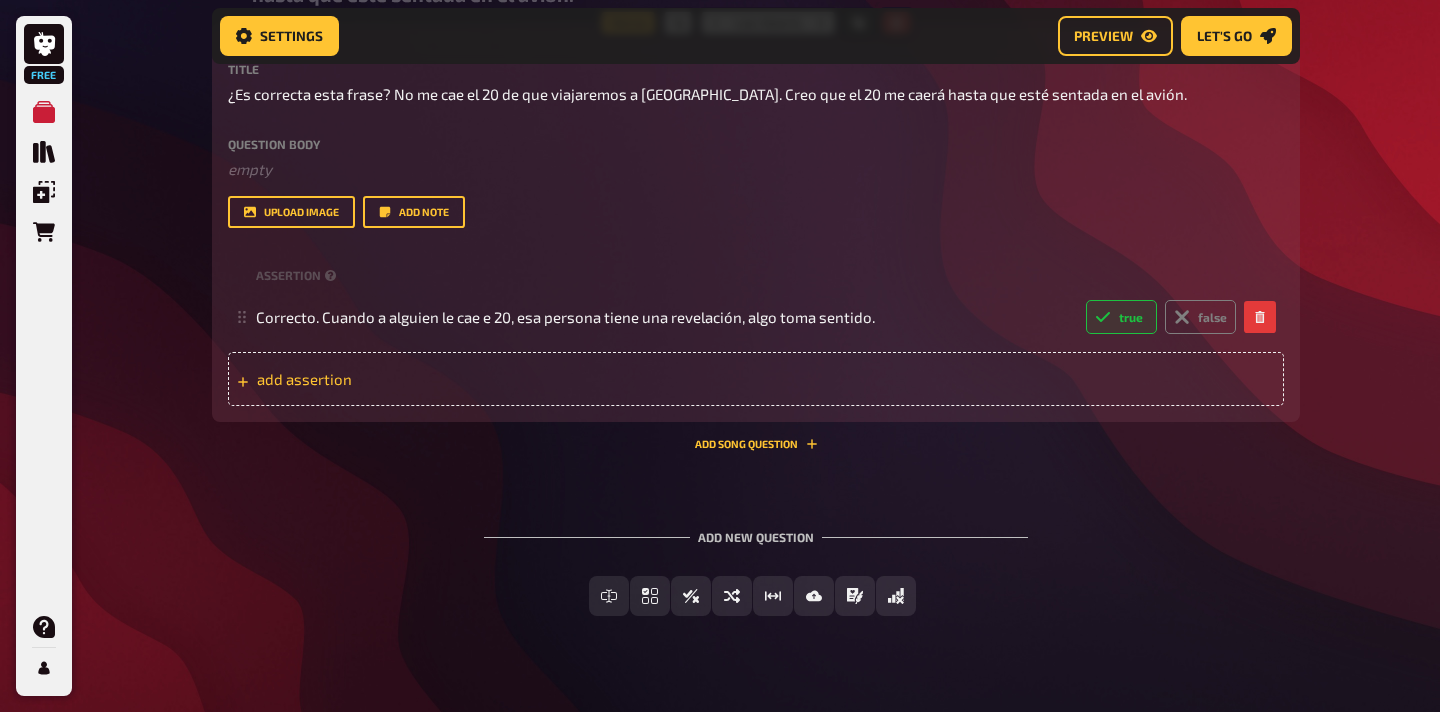 click on "add assertion" at bounding box center [756, 379] 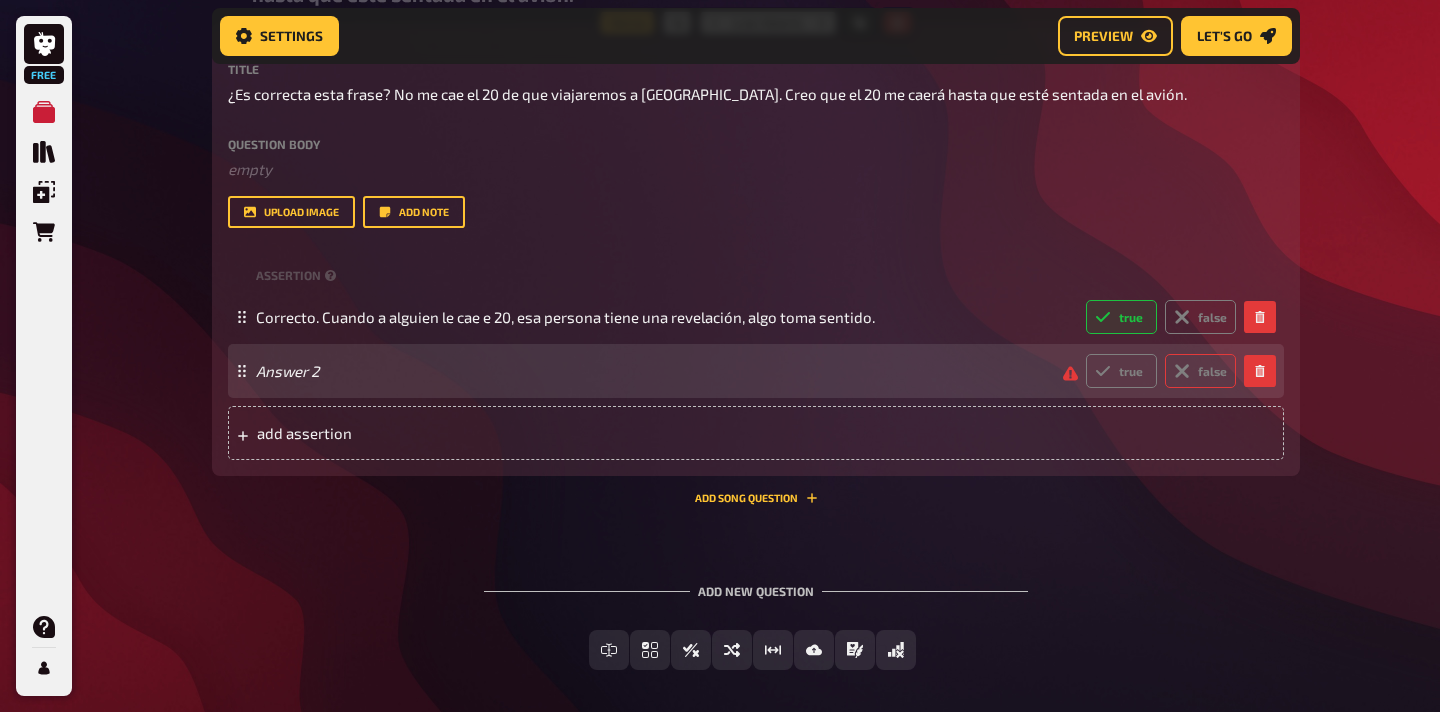 click on "false" at bounding box center (1200, 371) 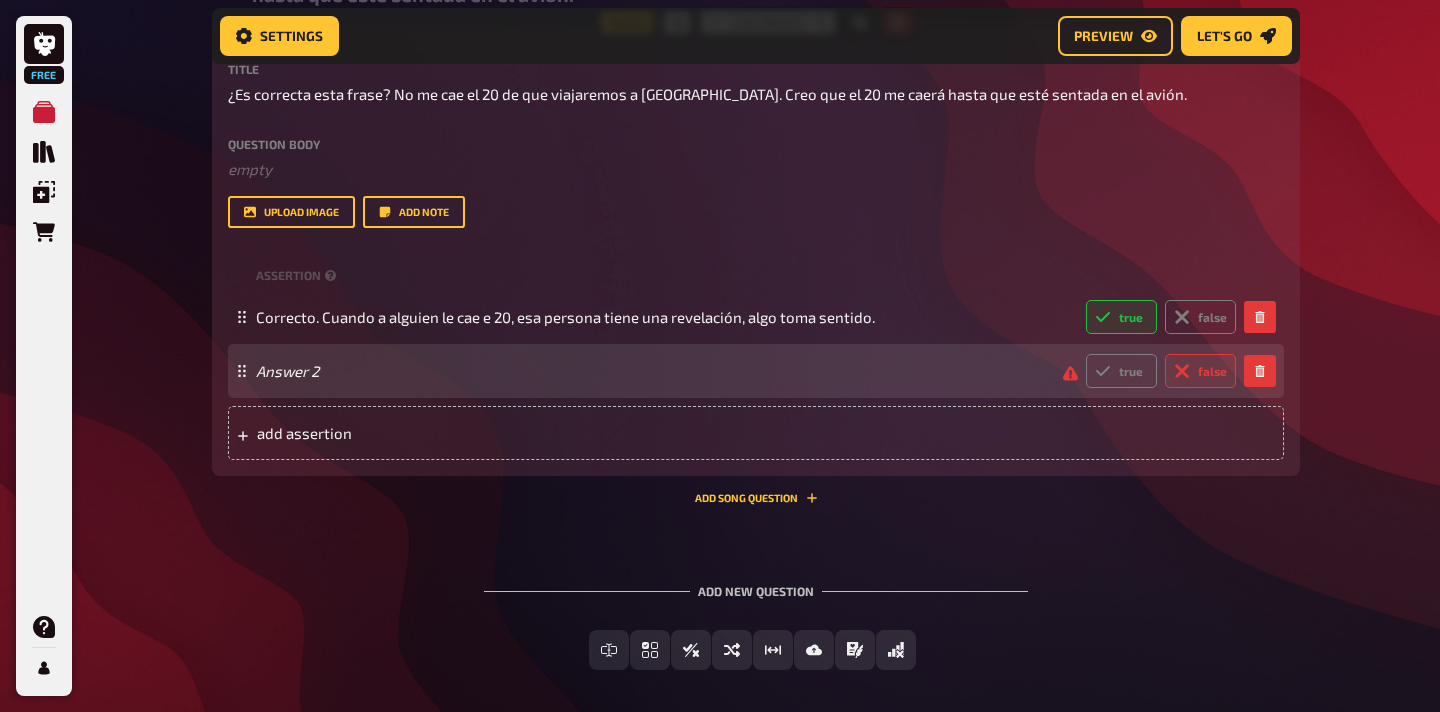 radio on "true" 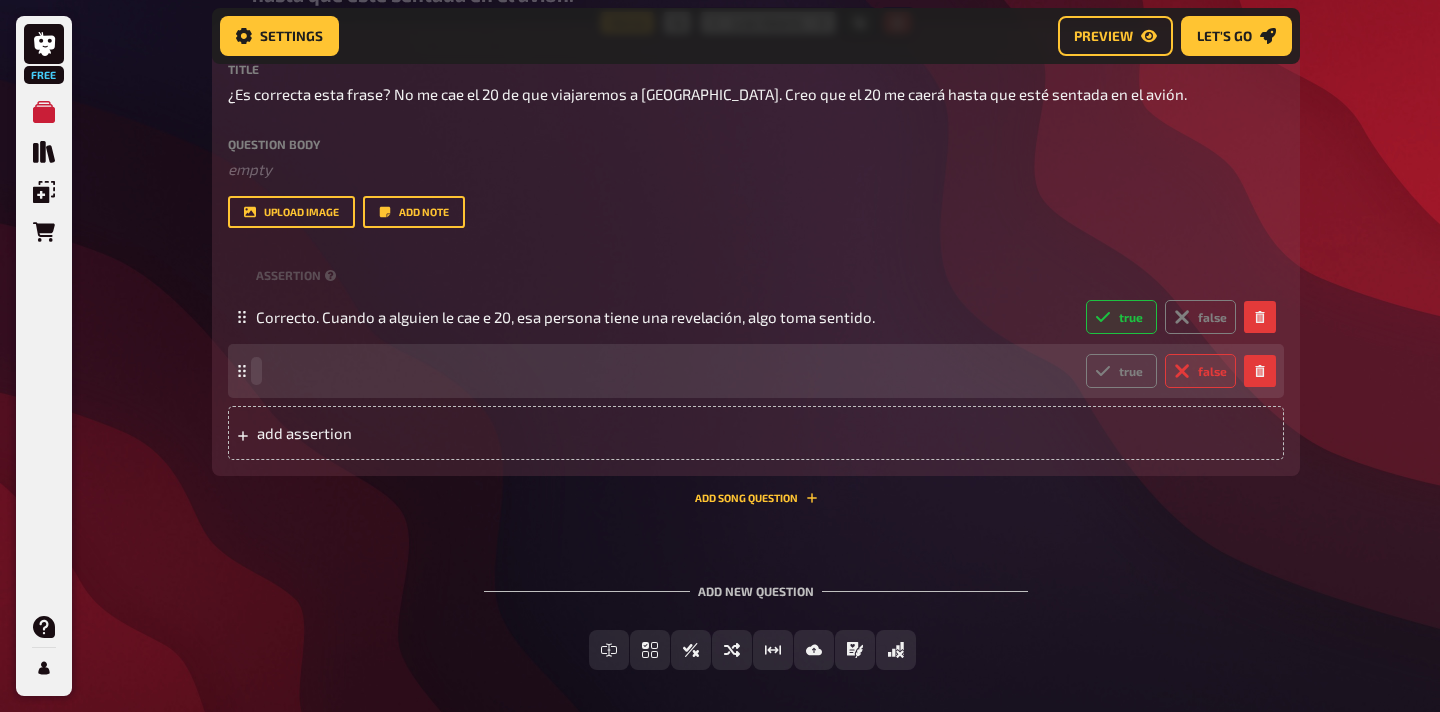 click at bounding box center (663, 371) 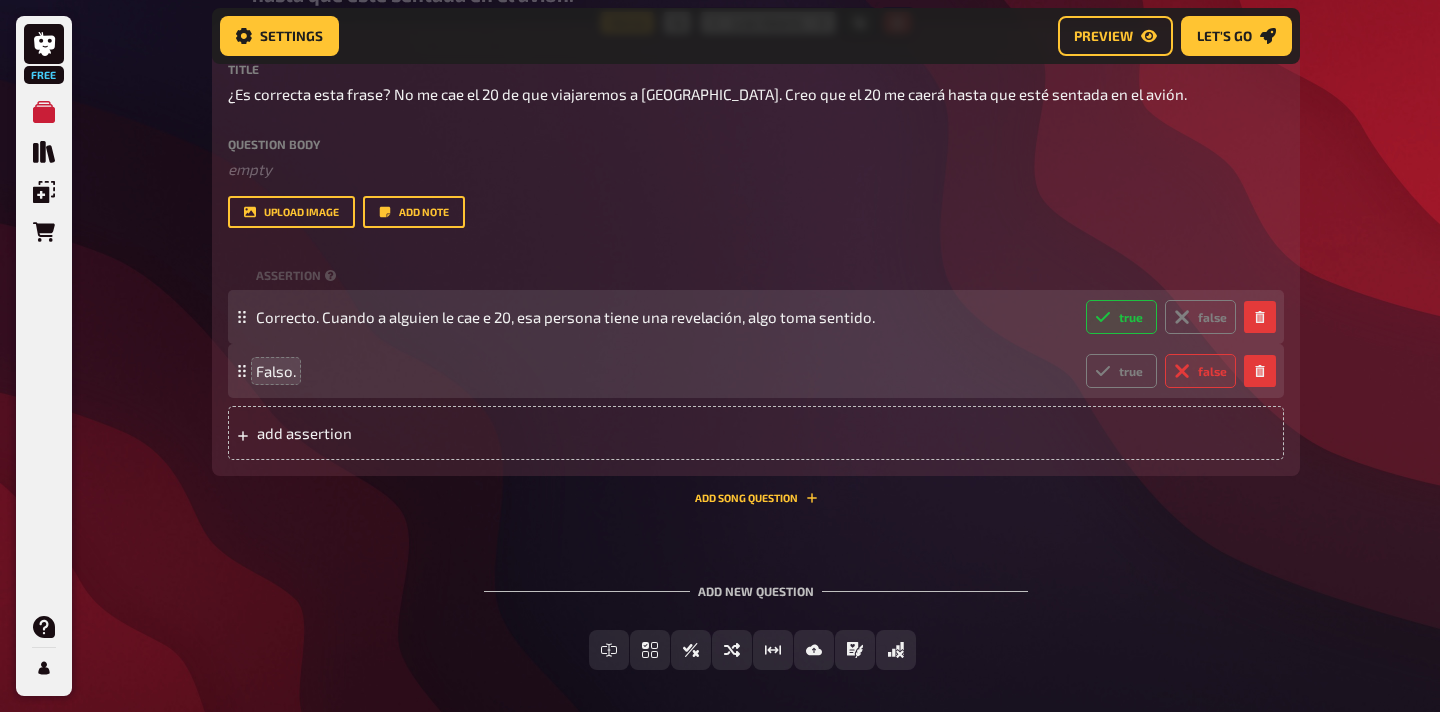 click on "true" at bounding box center [1121, 317] 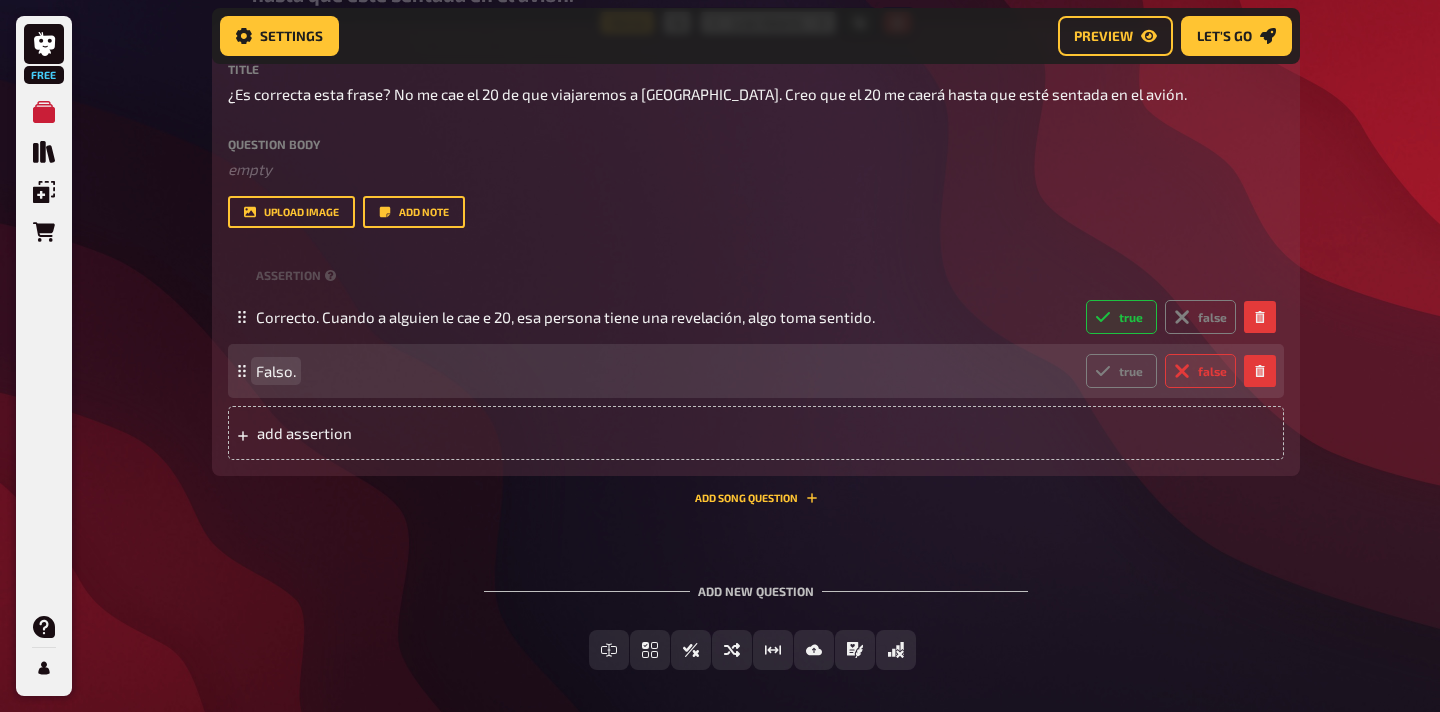 click on "Falso. true false" at bounding box center [746, 371] 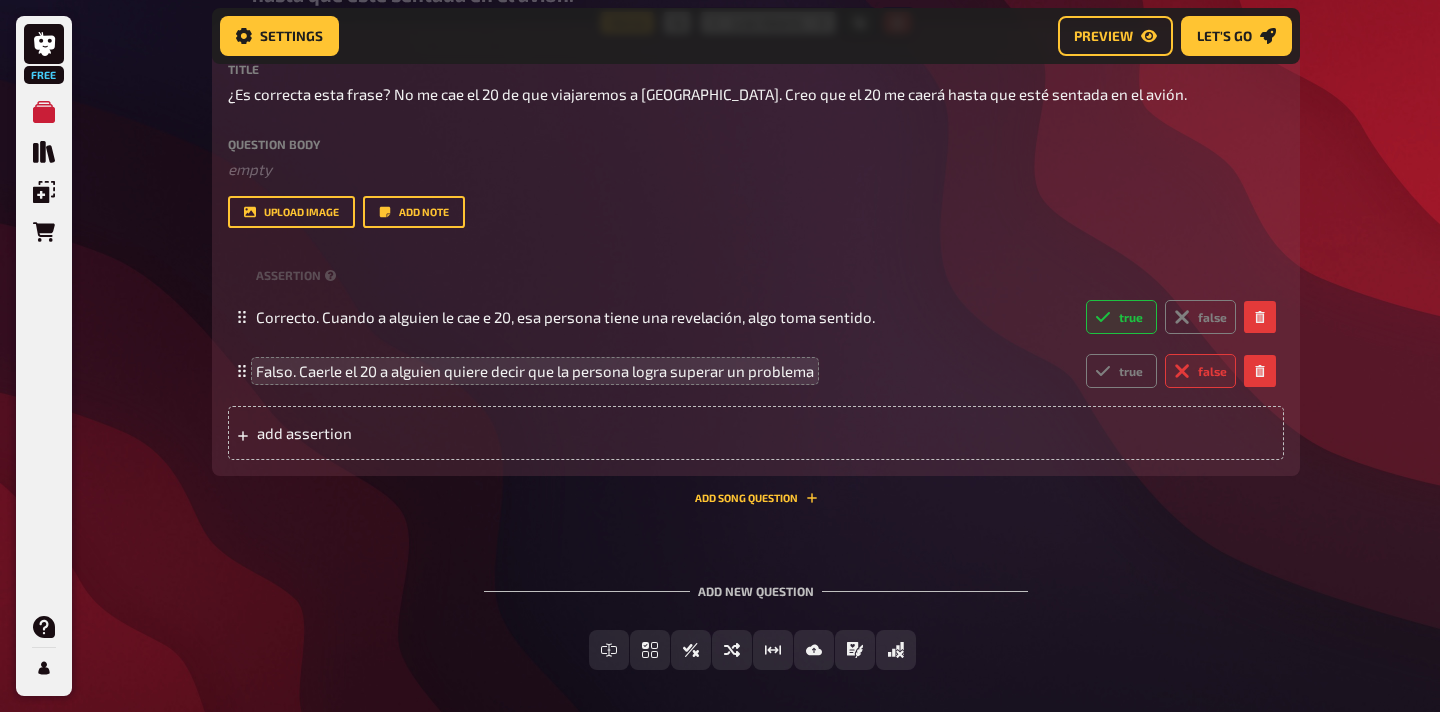 click on "Add new question" at bounding box center [756, 583] 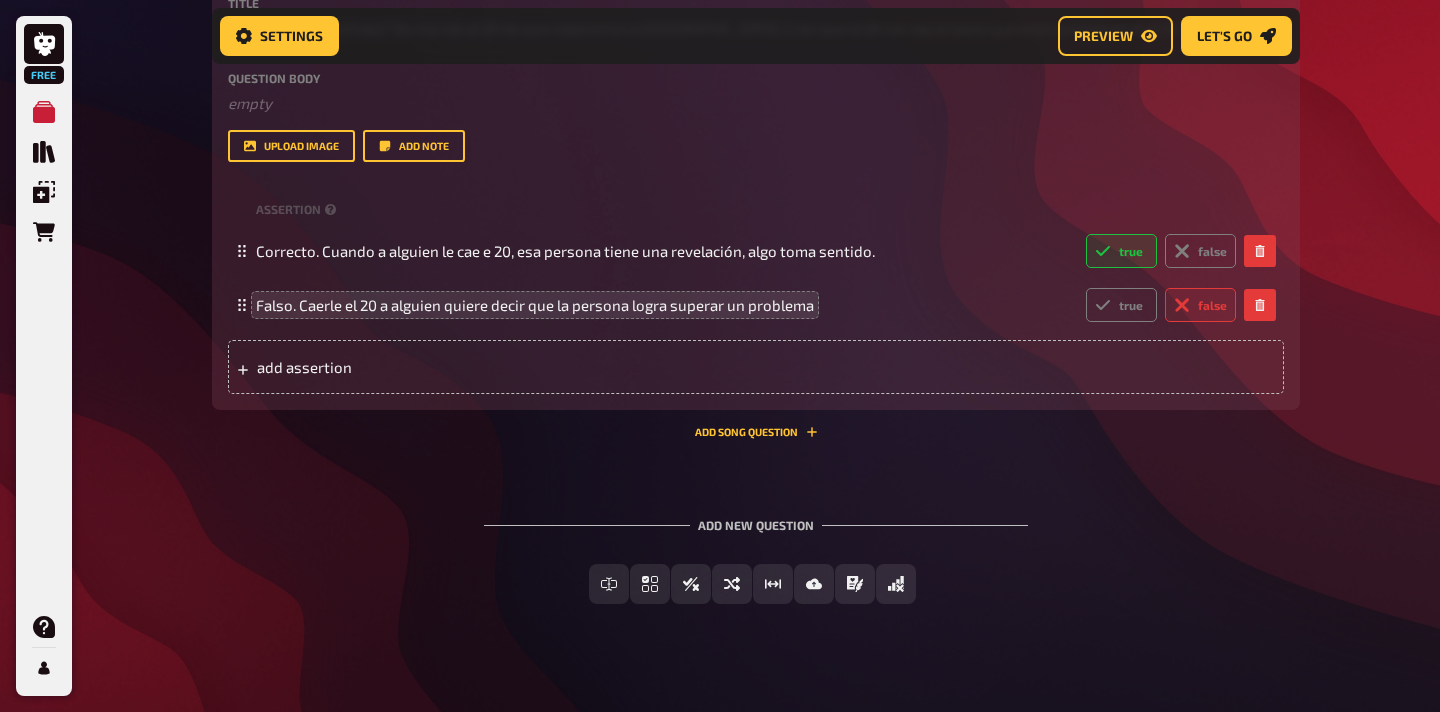 scroll, scrollTop: 2400, scrollLeft: 0, axis: vertical 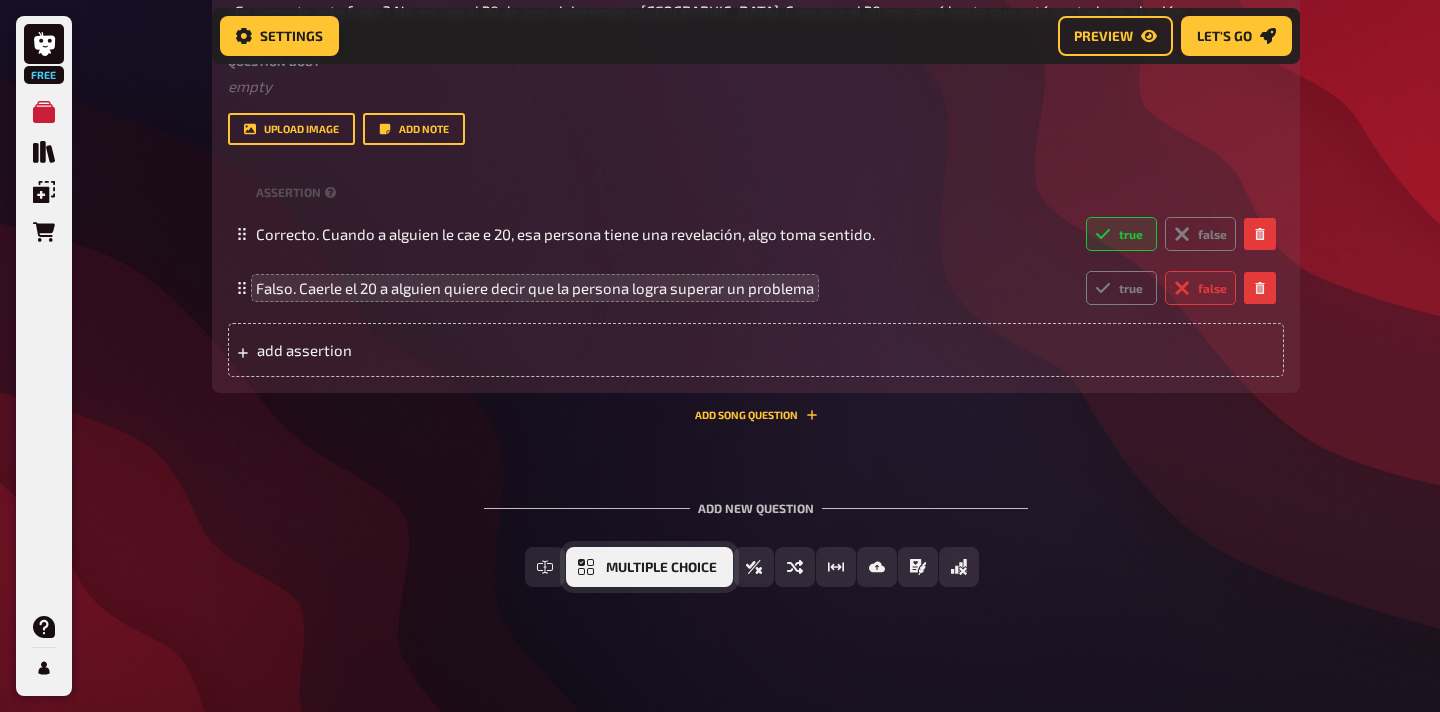 click on "Multiple Choice" at bounding box center (661, 568) 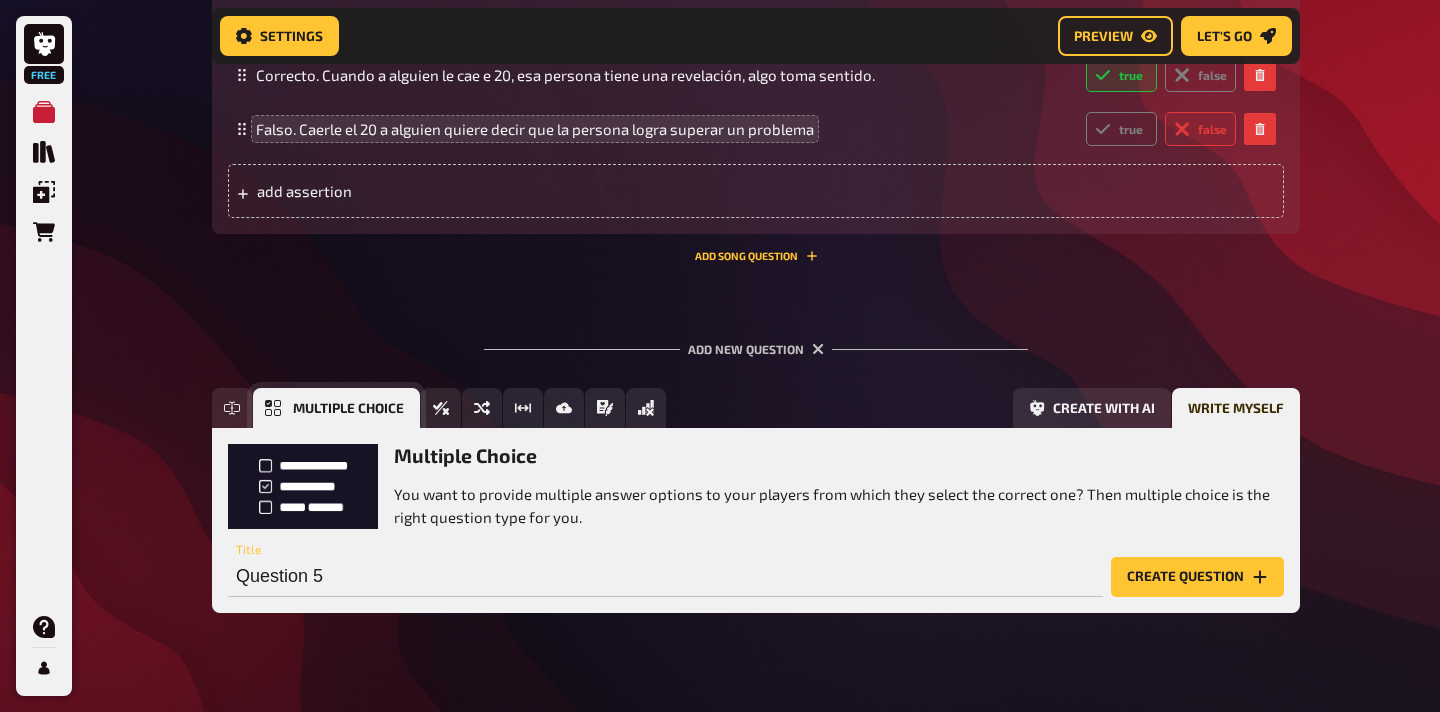 scroll, scrollTop: 2589, scrollLeft: 0, axis: vertical 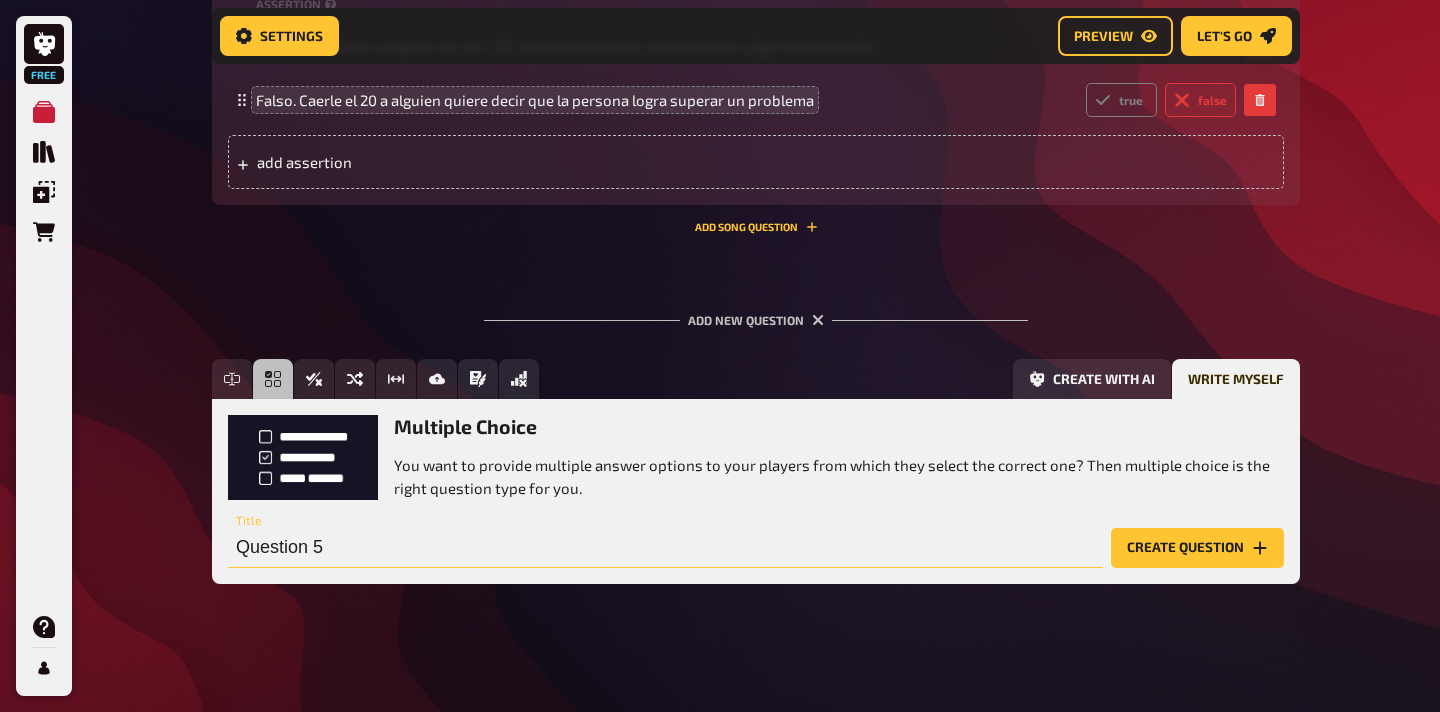 click on "Question 5" at bounding box center (665, 548) 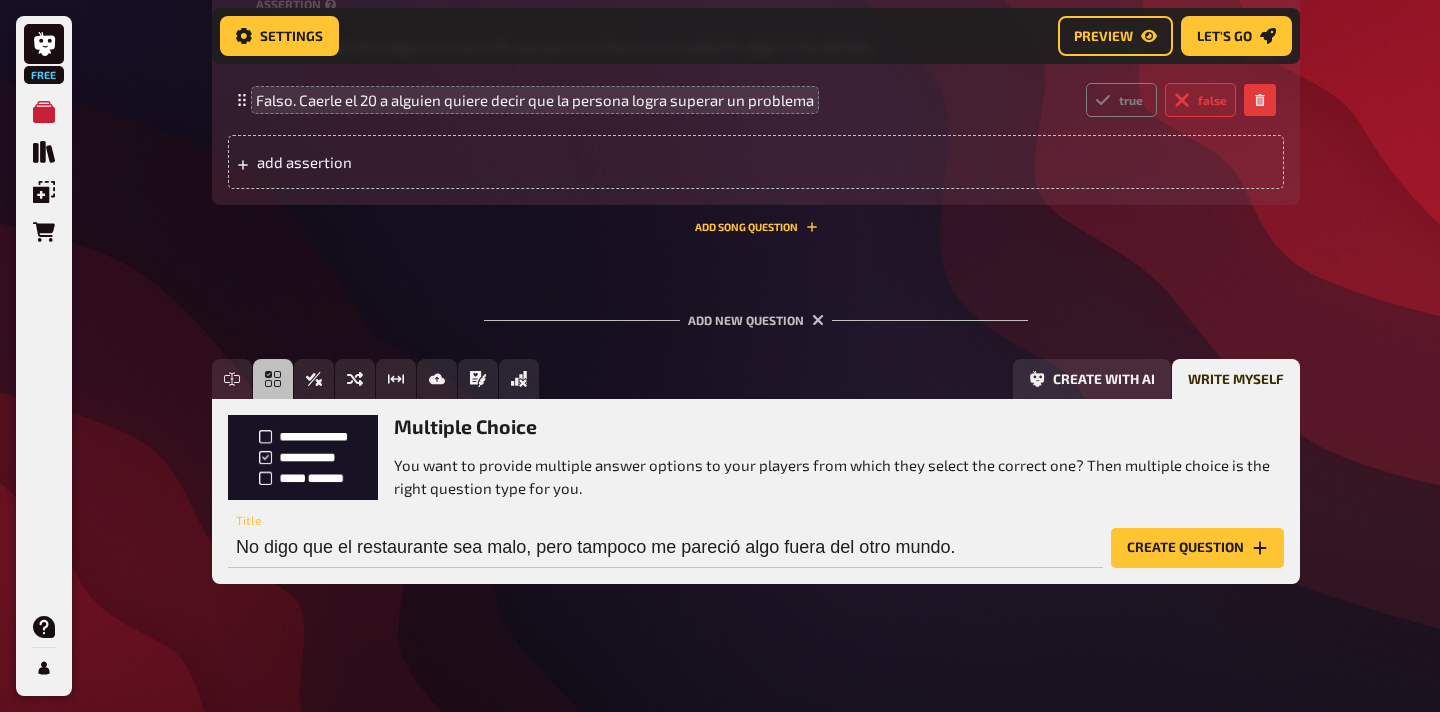 type on "No digo que el restaurante sea malo, pero tampoco me pareció algo fuera del otro mundo." 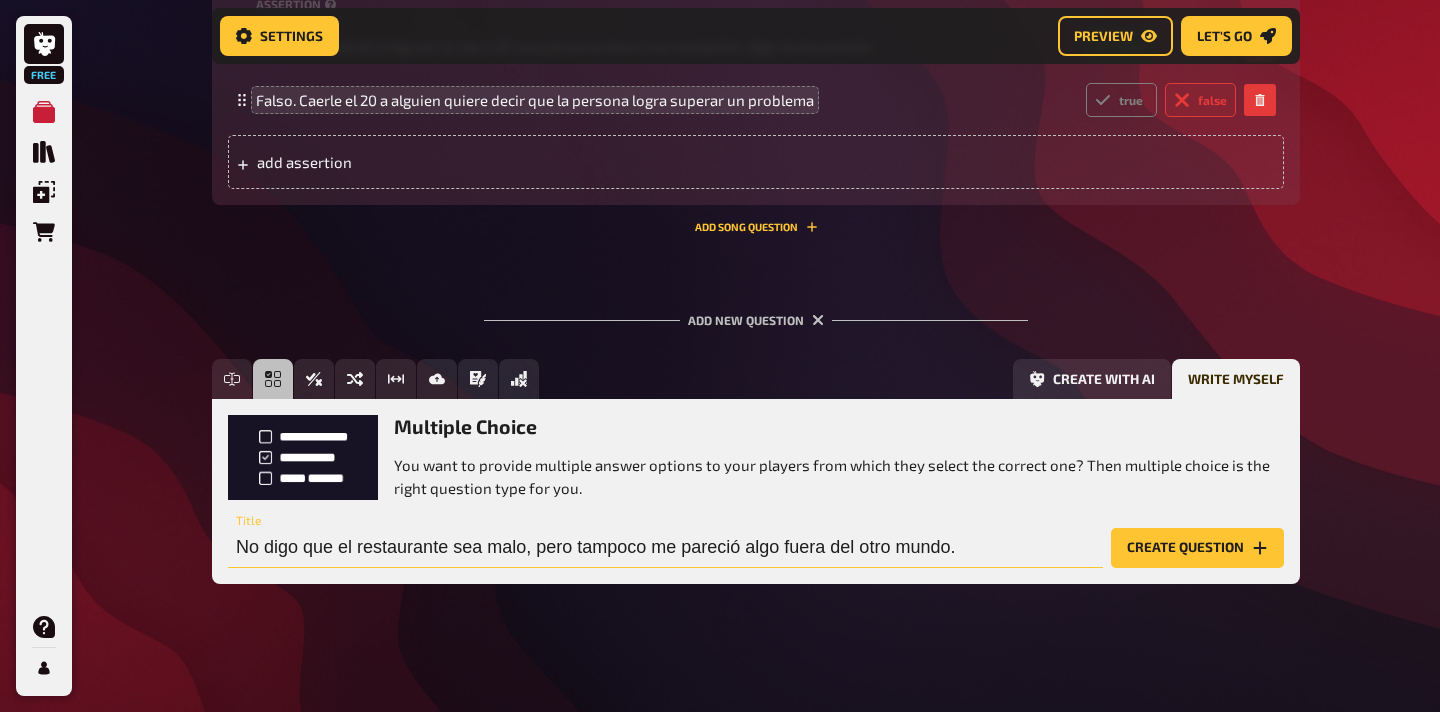 click on "Create question" at bounding box center (1197, 548) 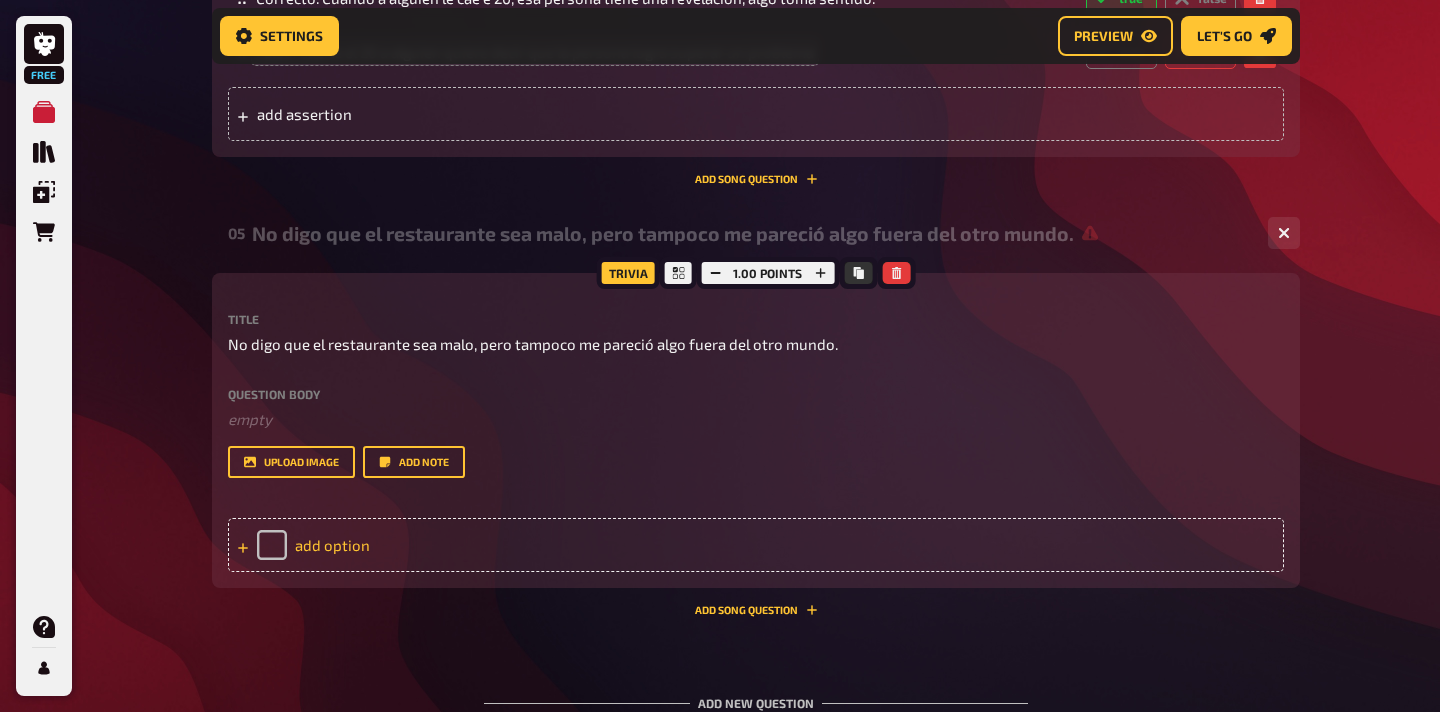 scroll, scrollTop: 2650, scrollLeft: 0, axis: vertical 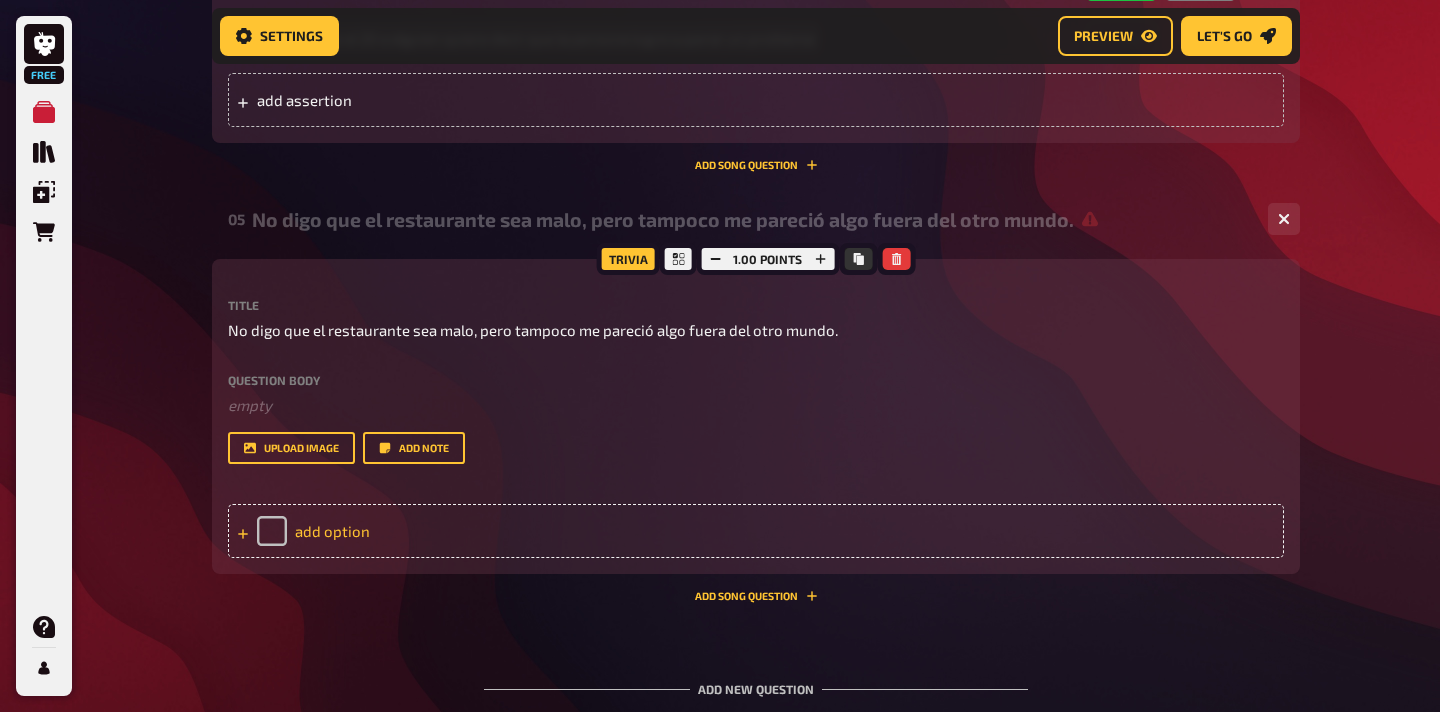 click on "add option" at bounding box center (756, 531) 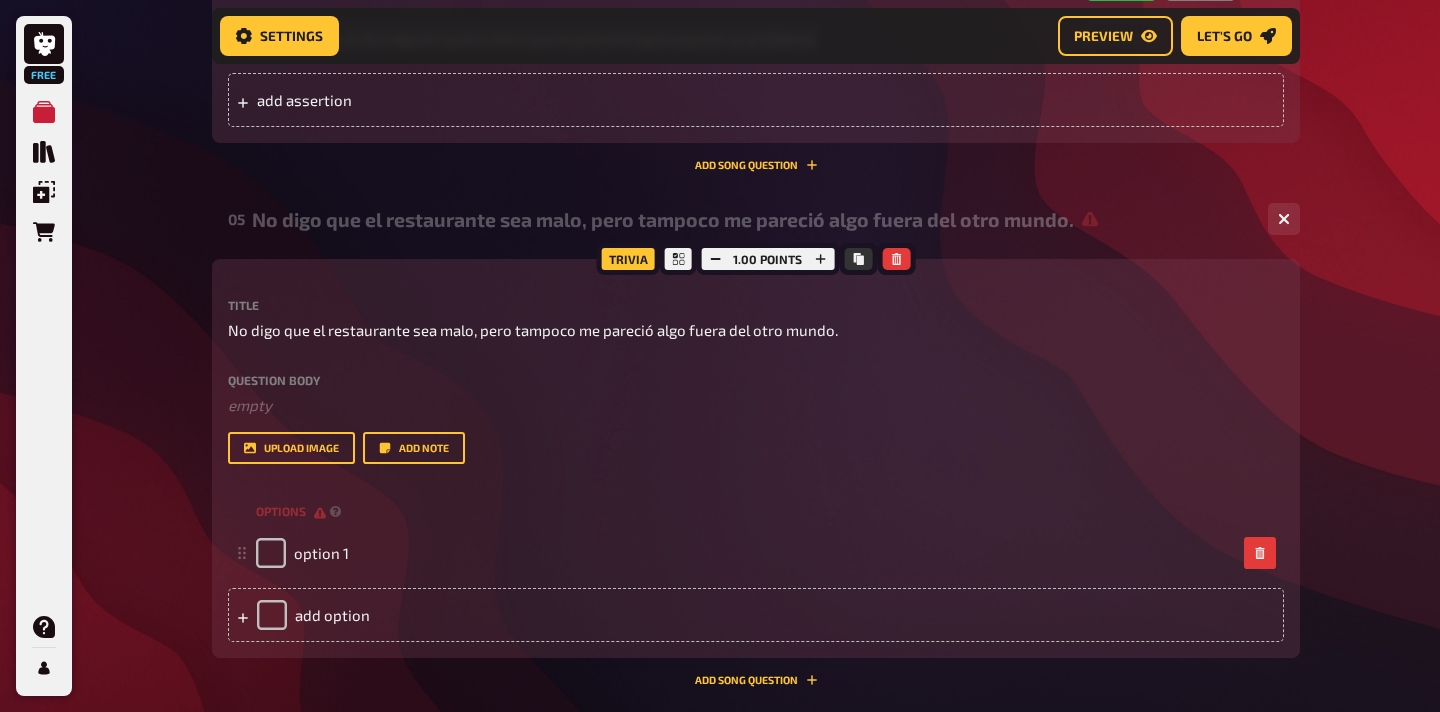type 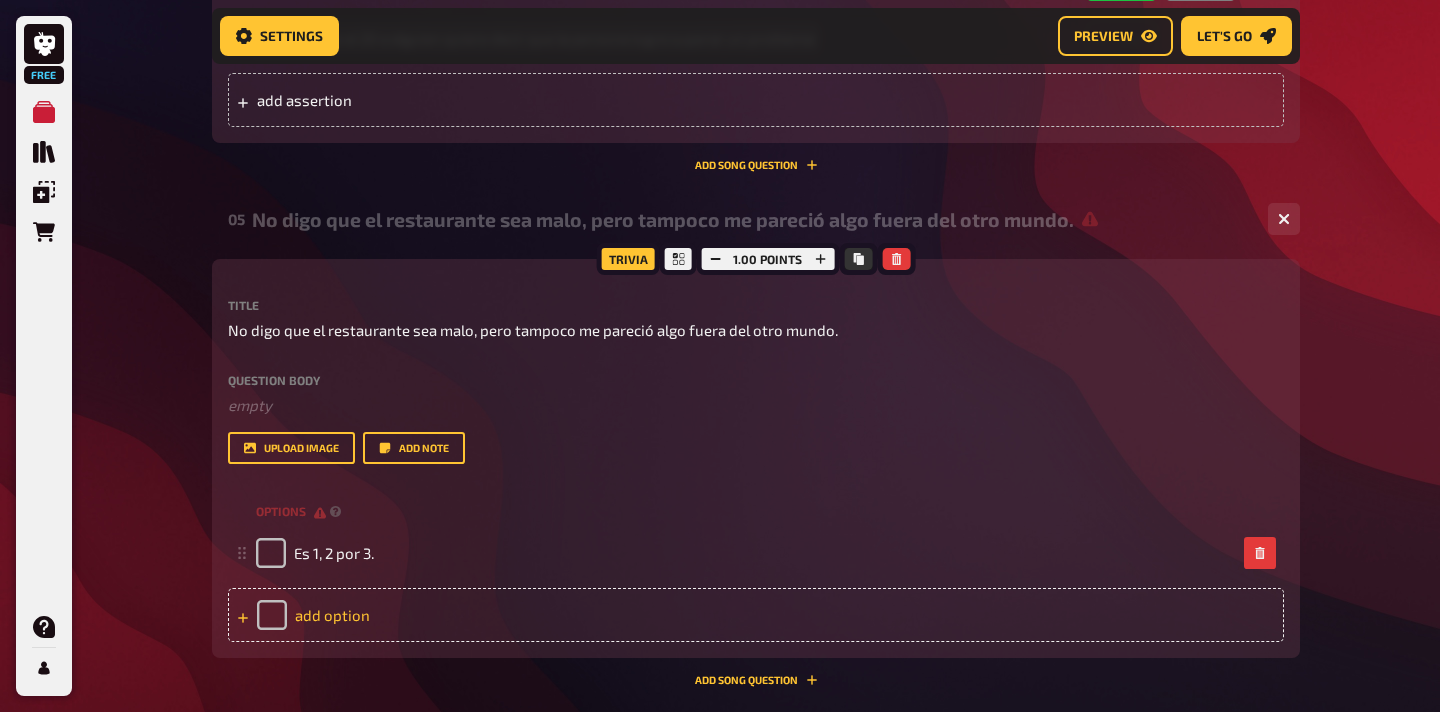 click on "add option" at bounding box center (756, 615) 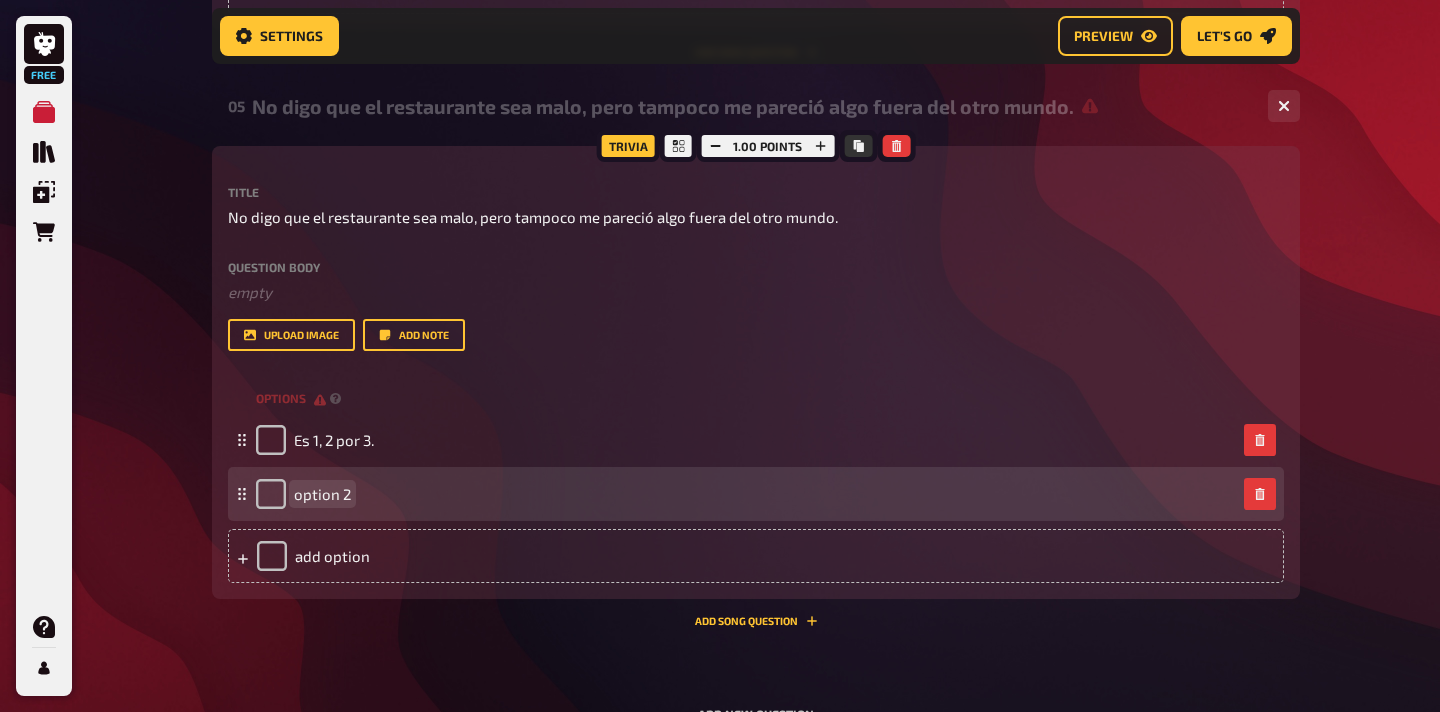 scroll, scrollTop: 2805, scrollLeft: 0, axis: vertical 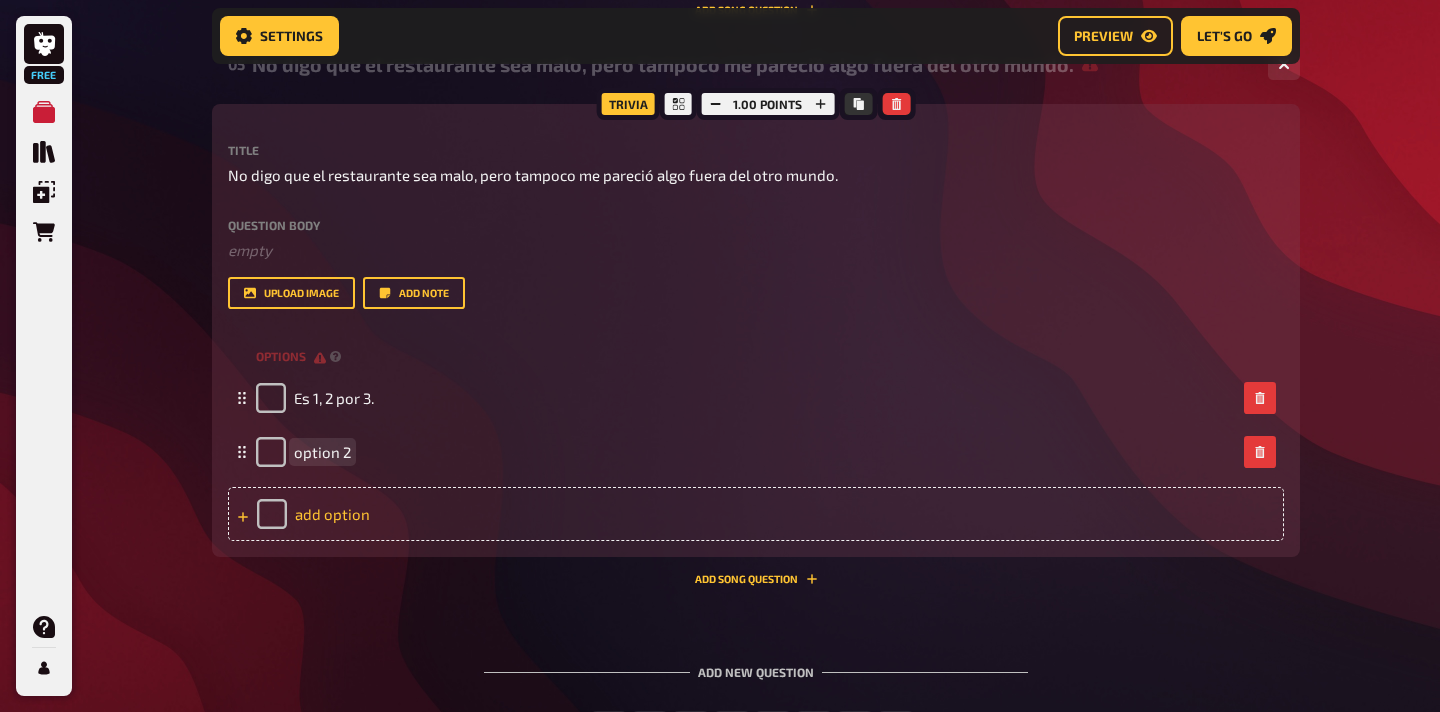 type 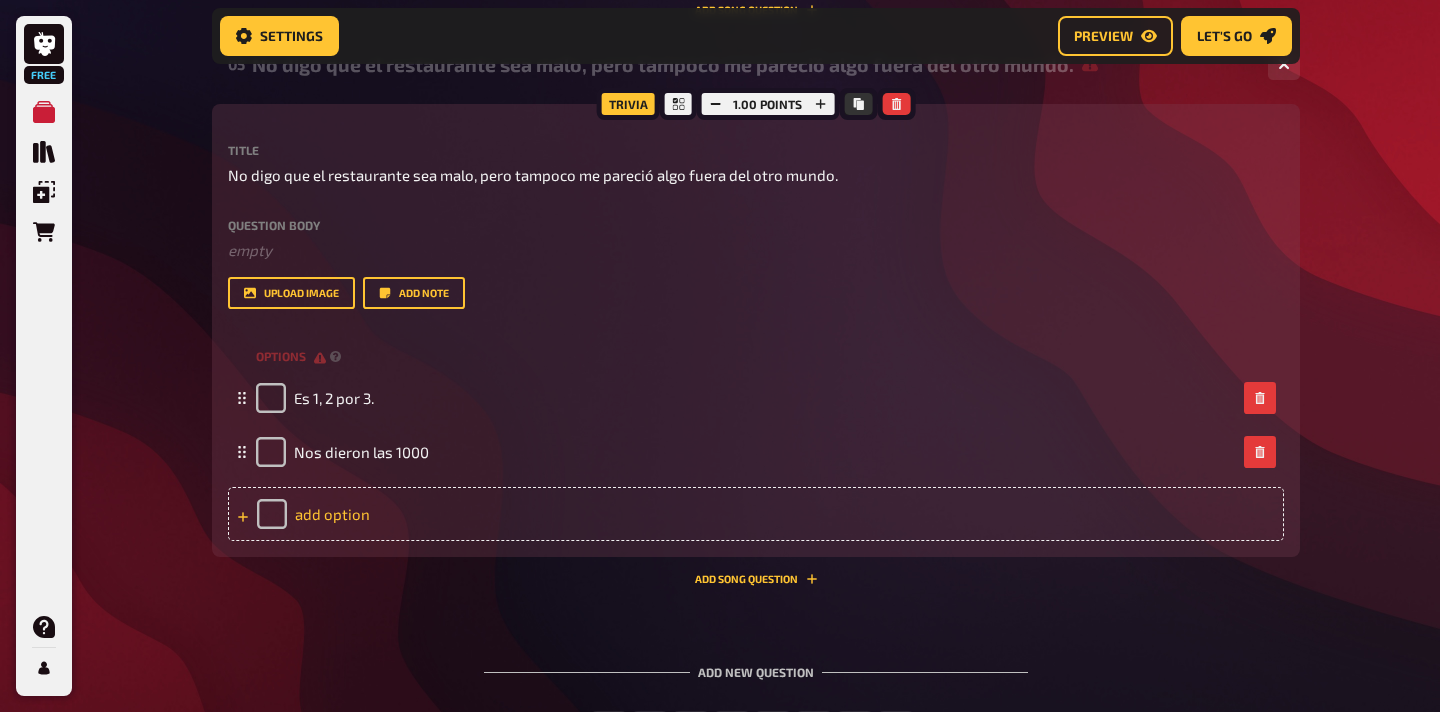 click on "add option" at bounding box center [756, 514] 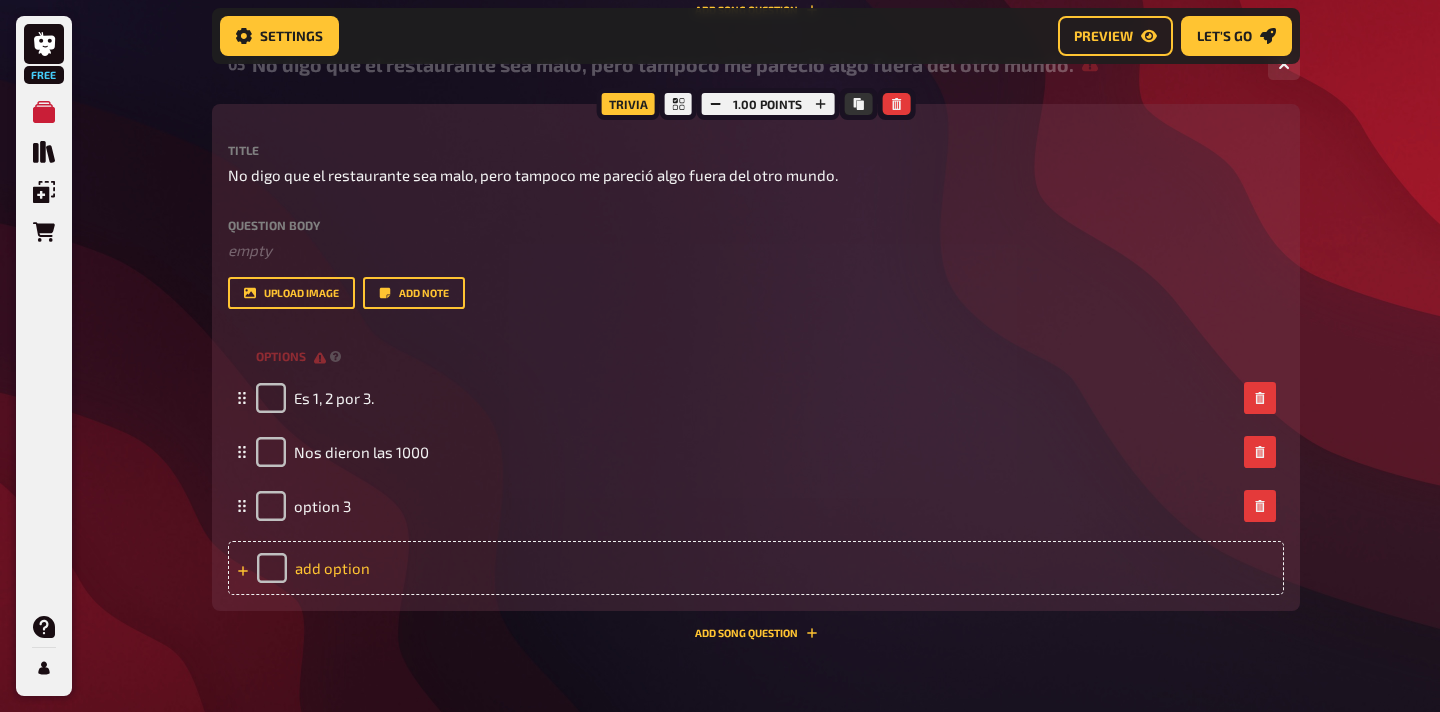 type 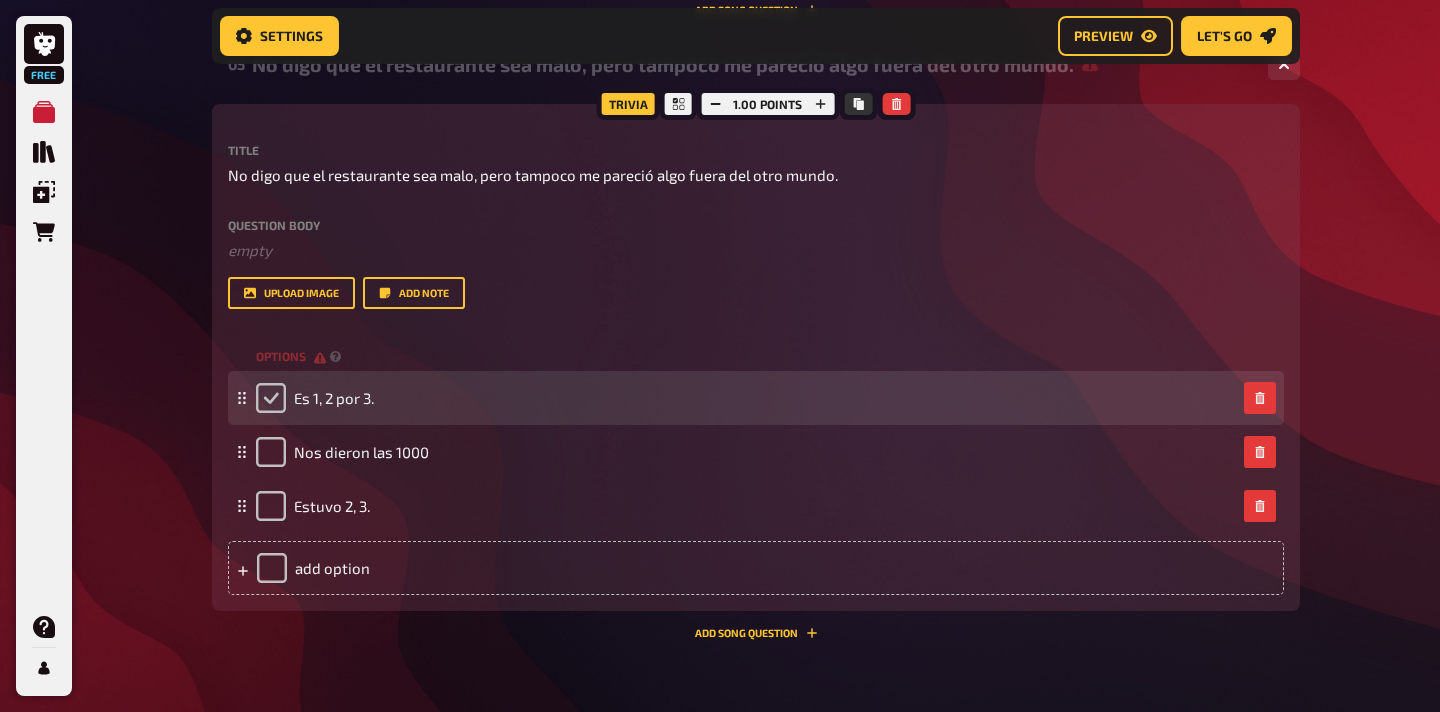 click at bounding box center (271, 398) 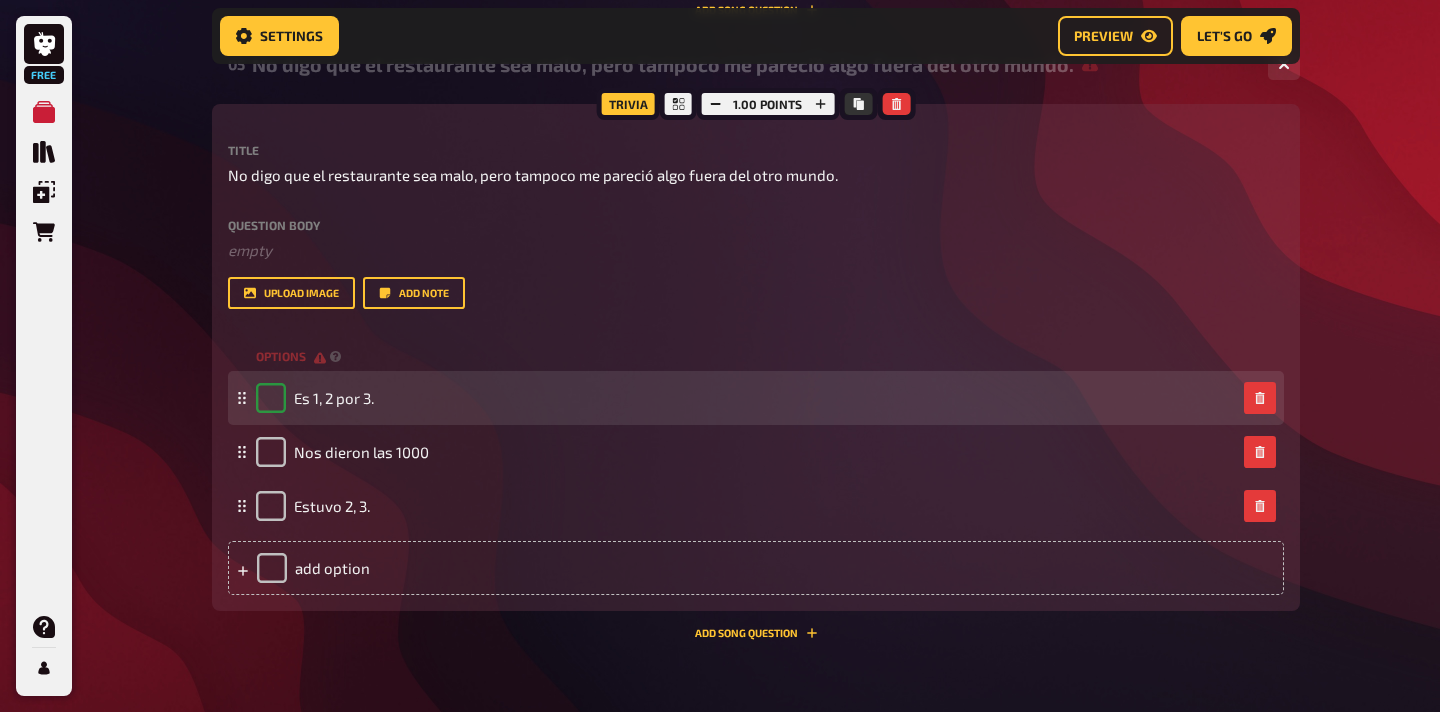 checkbox on "true" 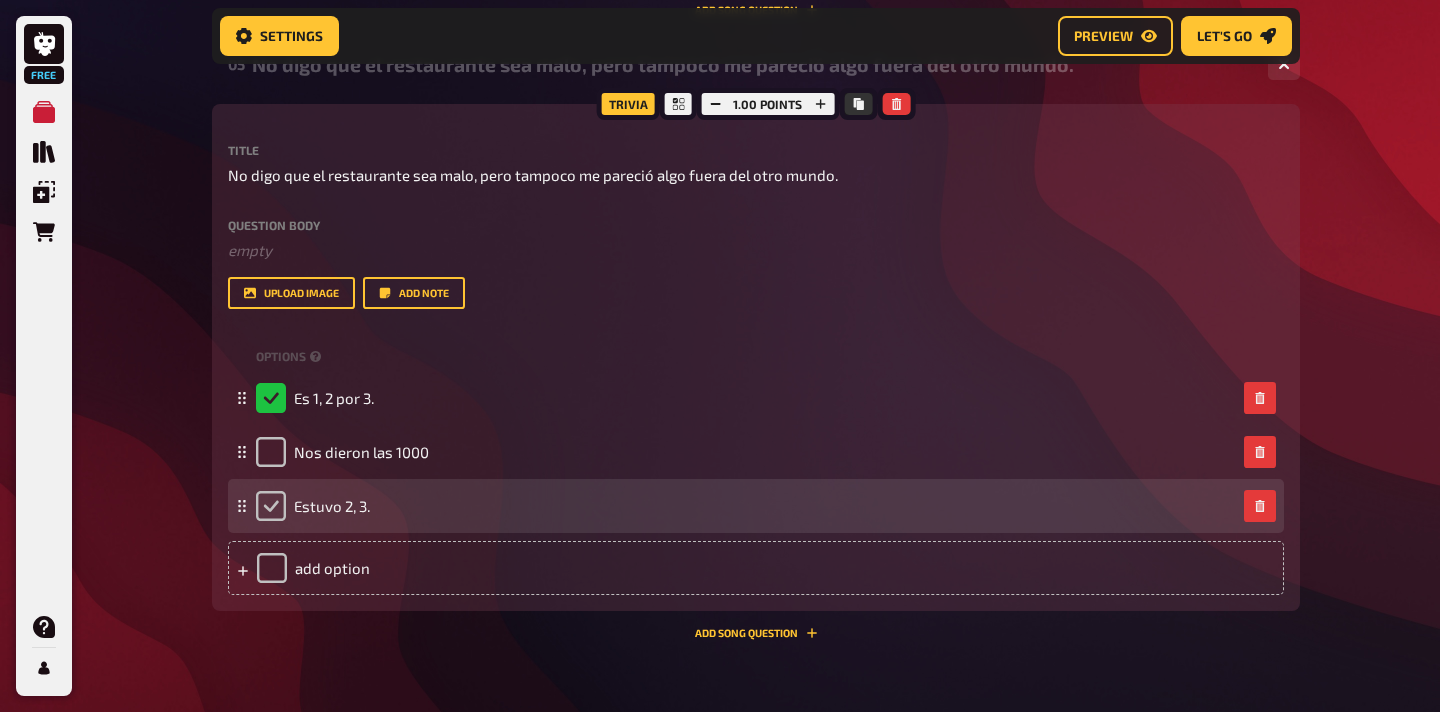 click at bounding box center [271, 506] 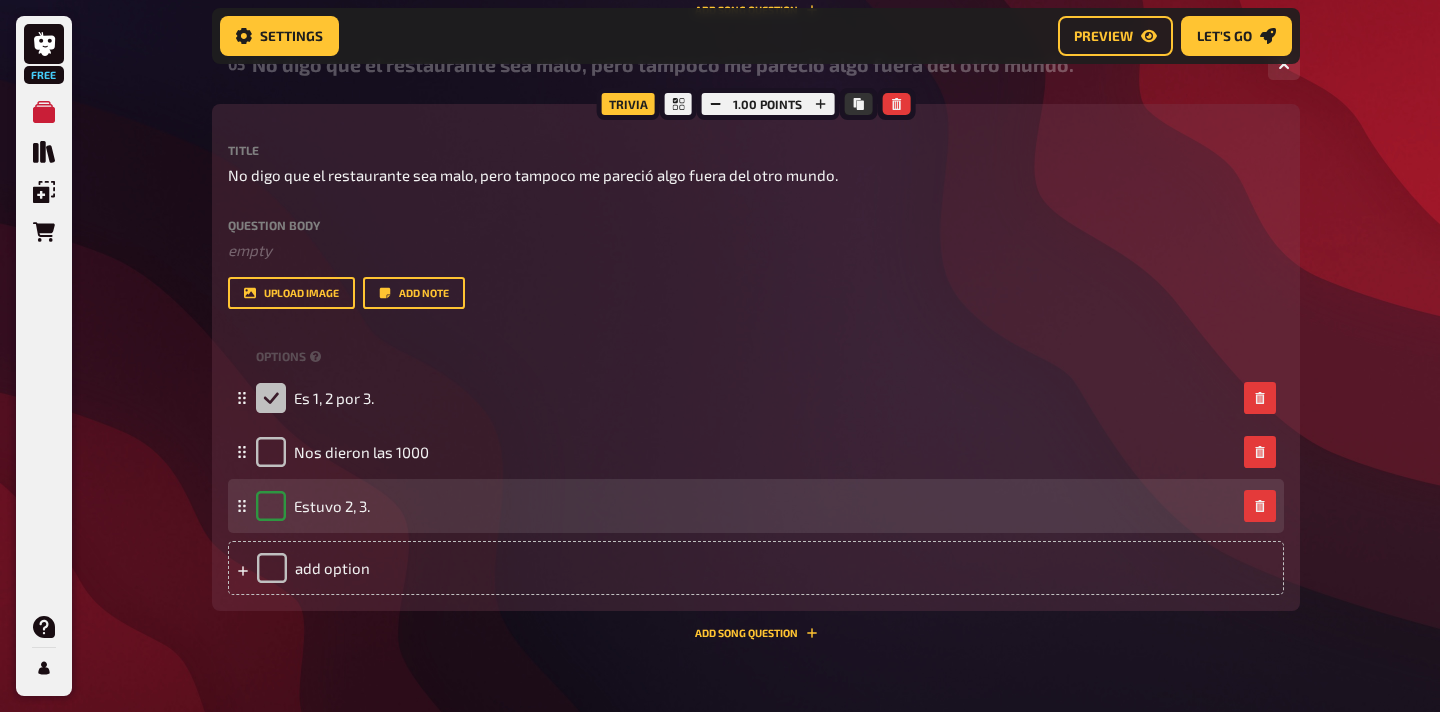 checkbox on "true" 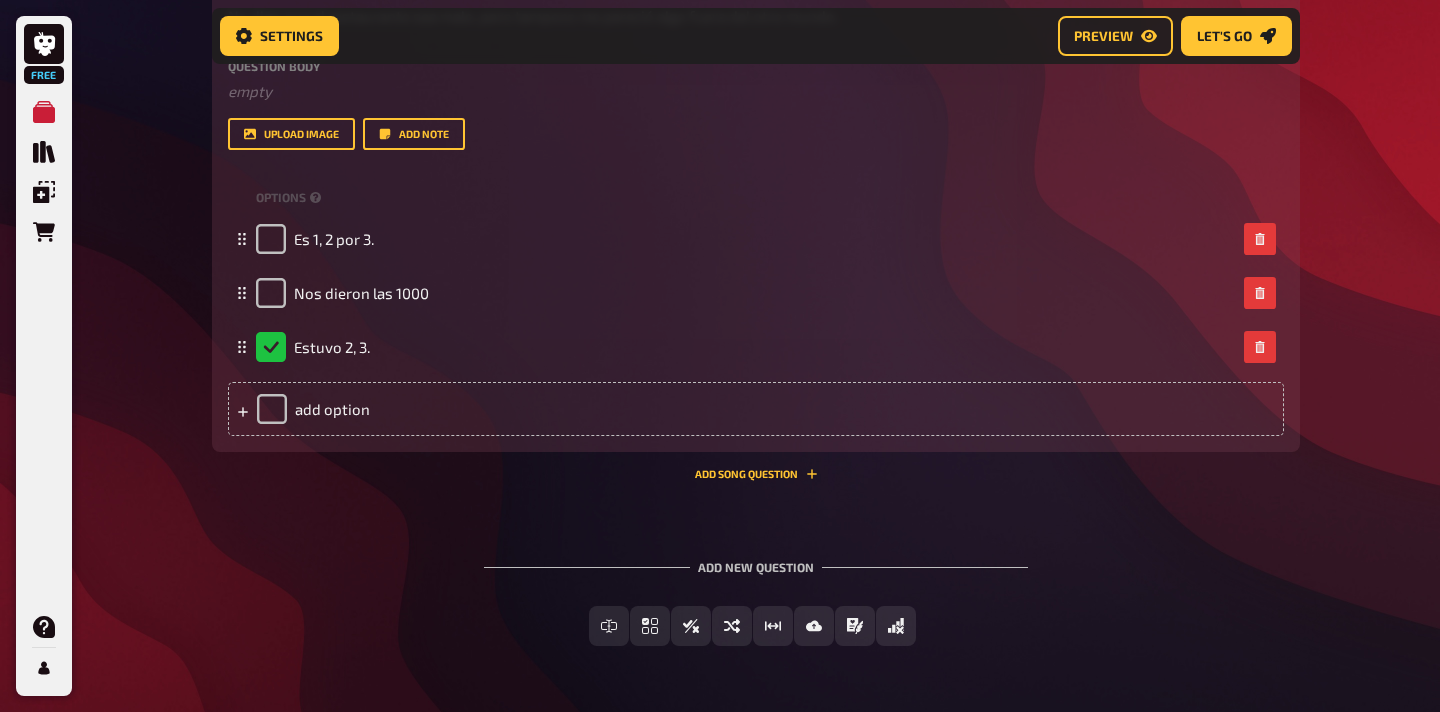 scroll, scrollTop: 2974, scrollLeft: 0, axis: vertical 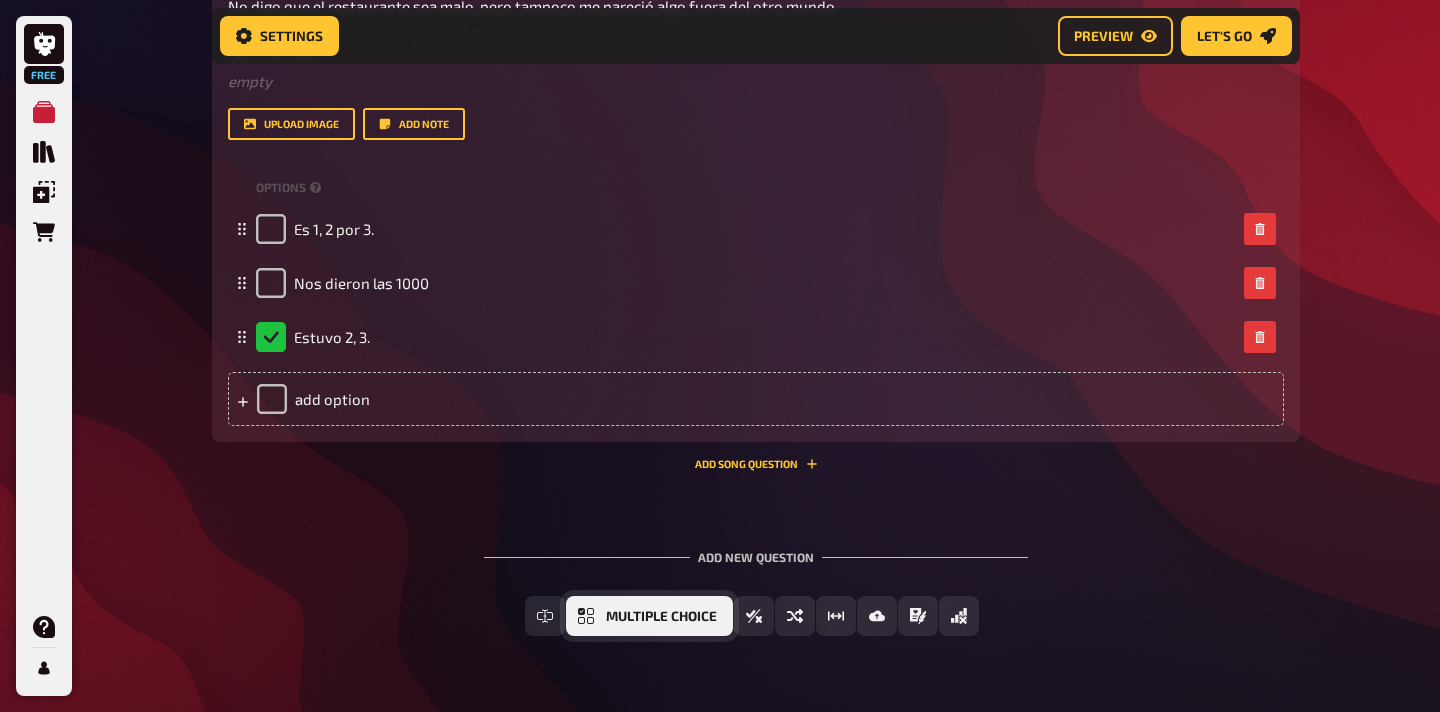 click on "Multiple Choice" at bounding box center (649, 616) 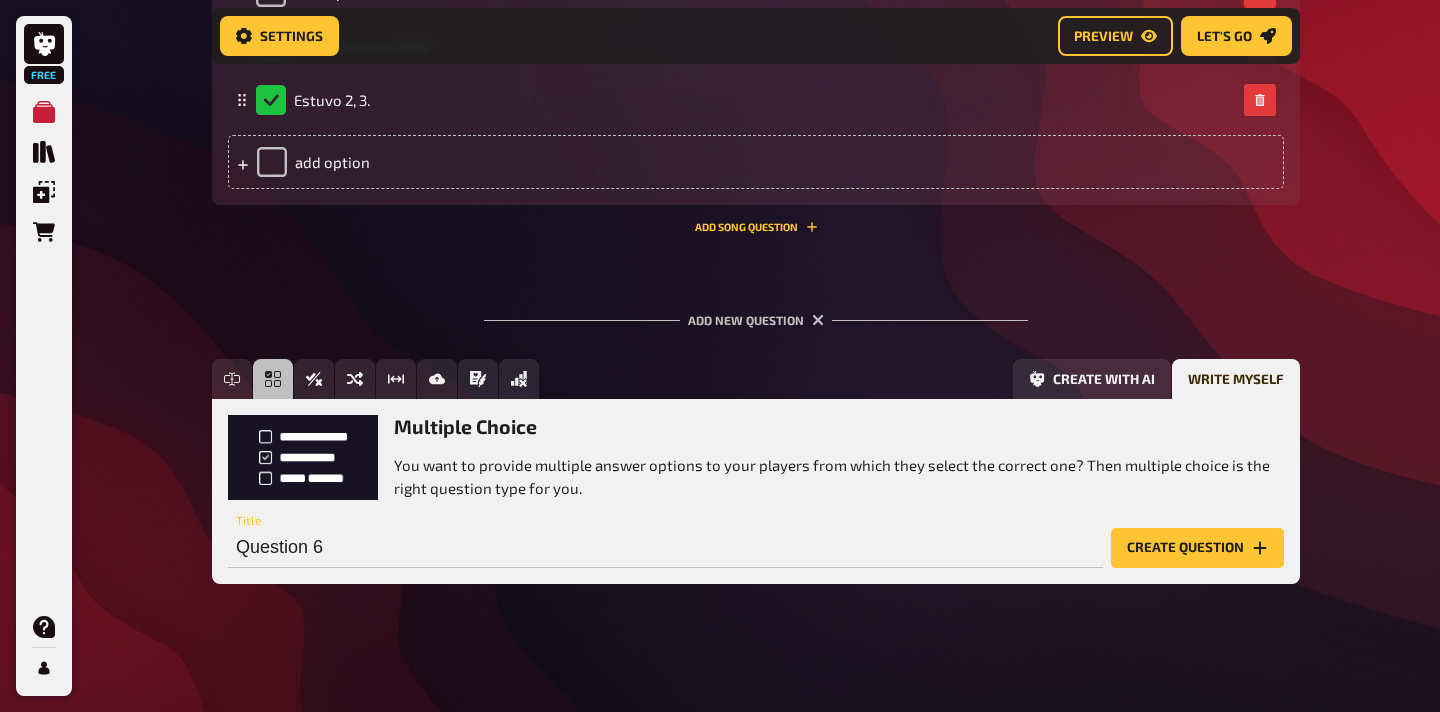 scroll, scrollTop: 3212, scrollLeft: 0, axis: vertical 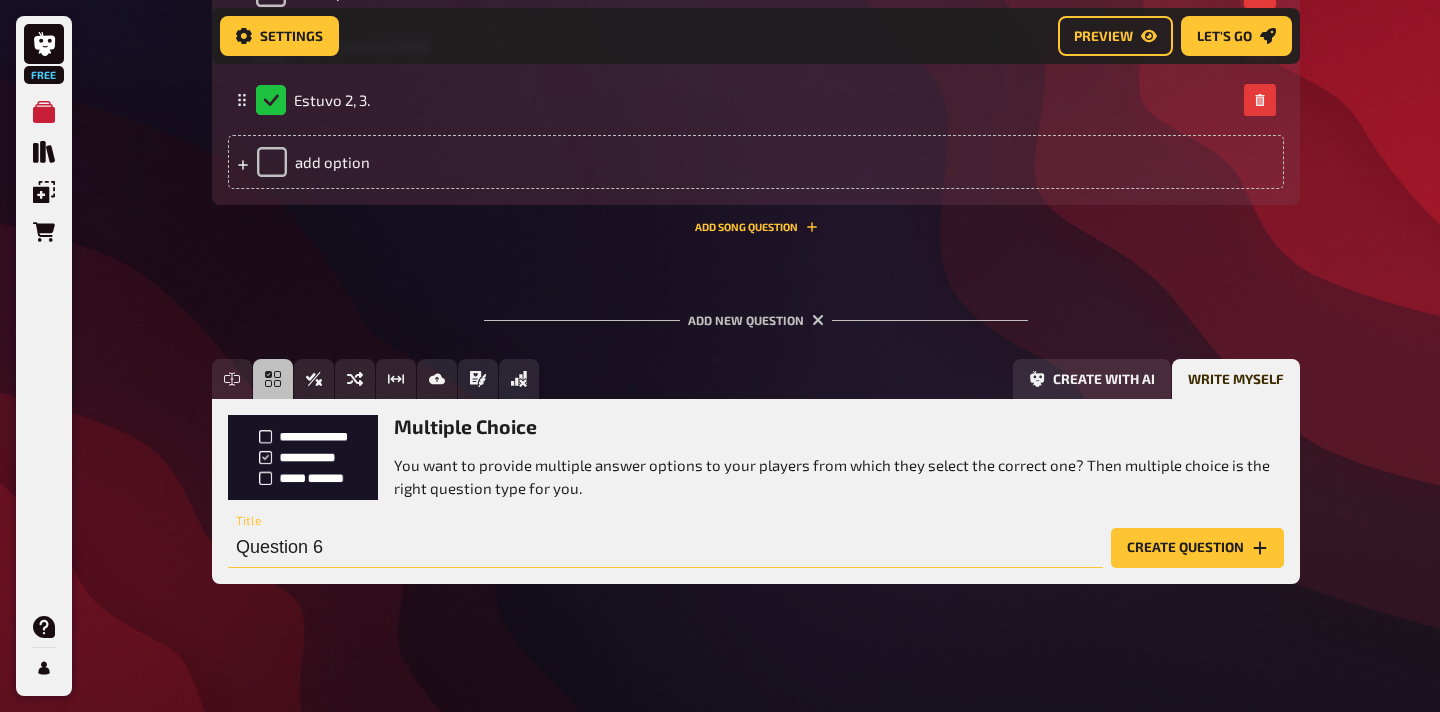 click on "Question 6" at bounding box center [665, 548] 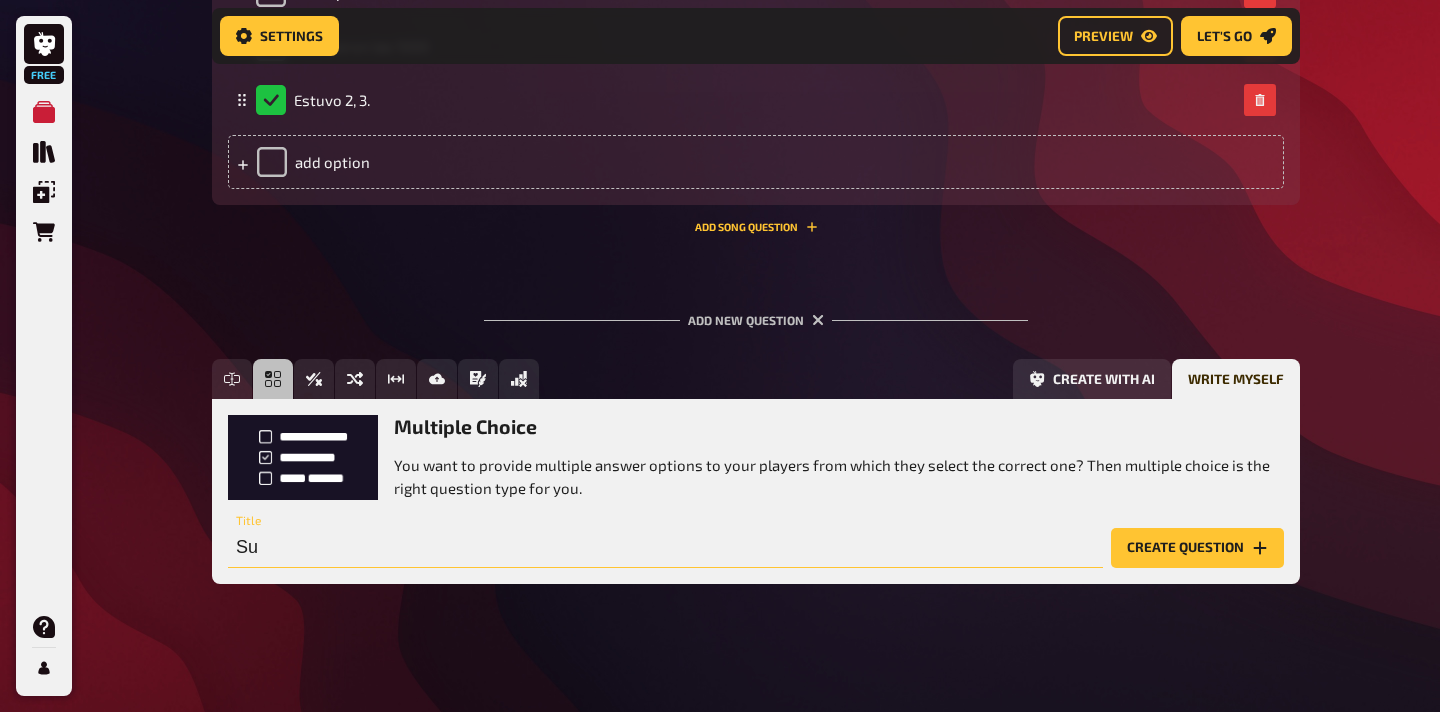 type on "S" 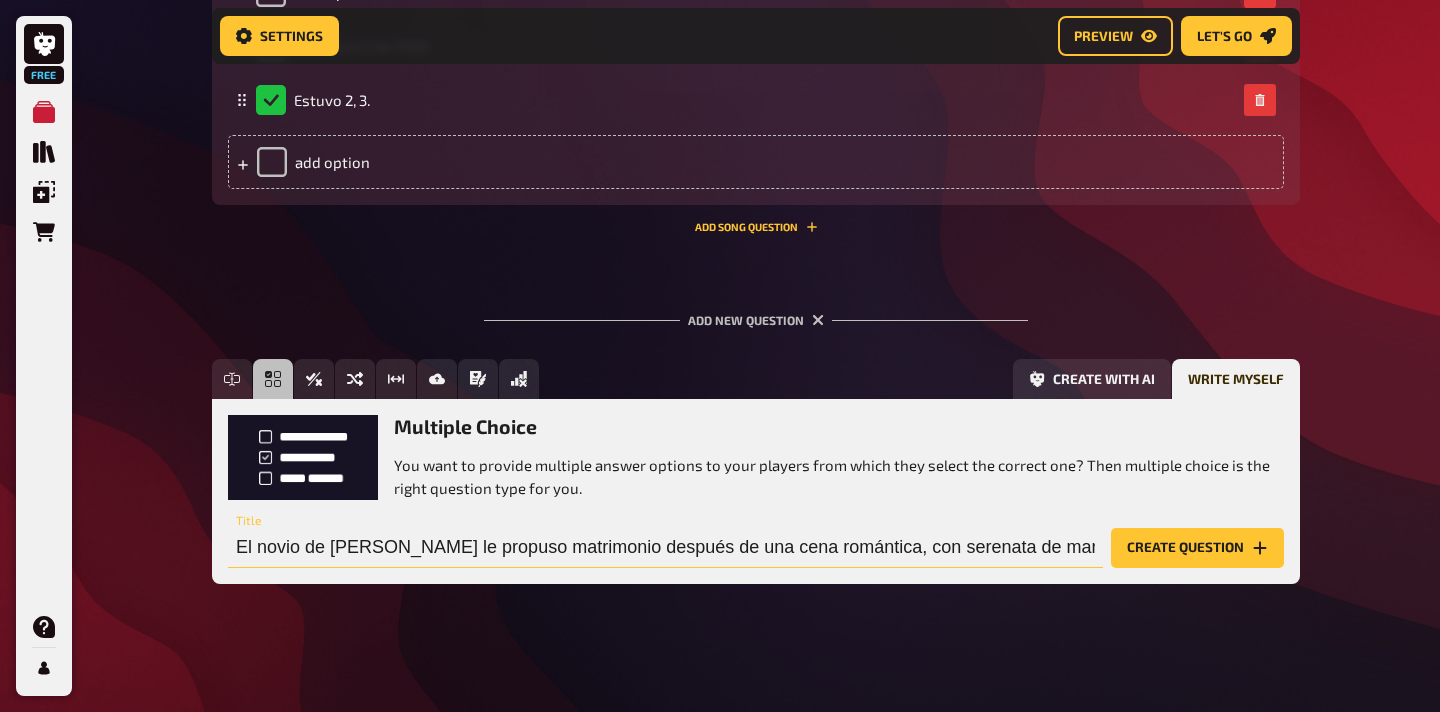 click on "El novio de María le propuso matrimonio después de una cena romántica, con serenata de mariachis" at bounding box center (665, 548) 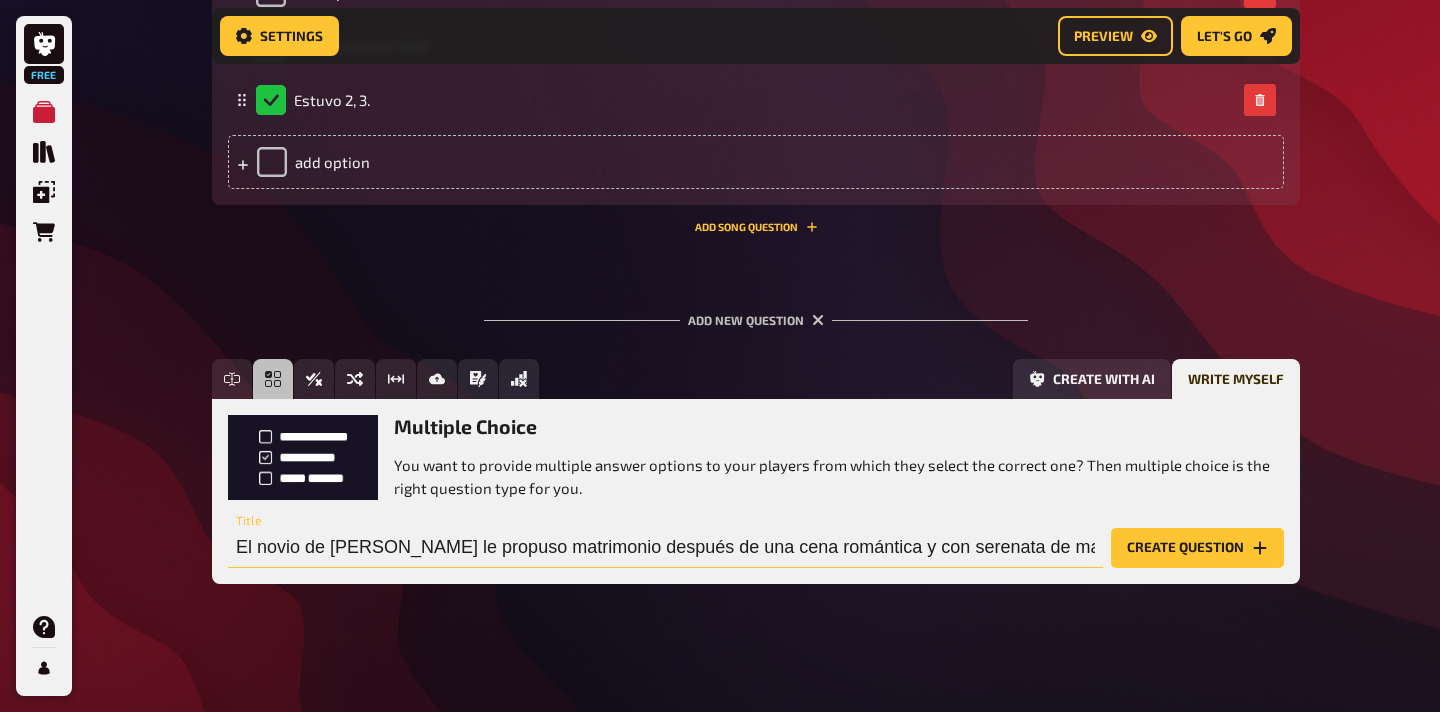 click on "El novio de María le propuso matrimonio después de una cena romántica y con serenata de mariachis" at bounding box center [665, 548] 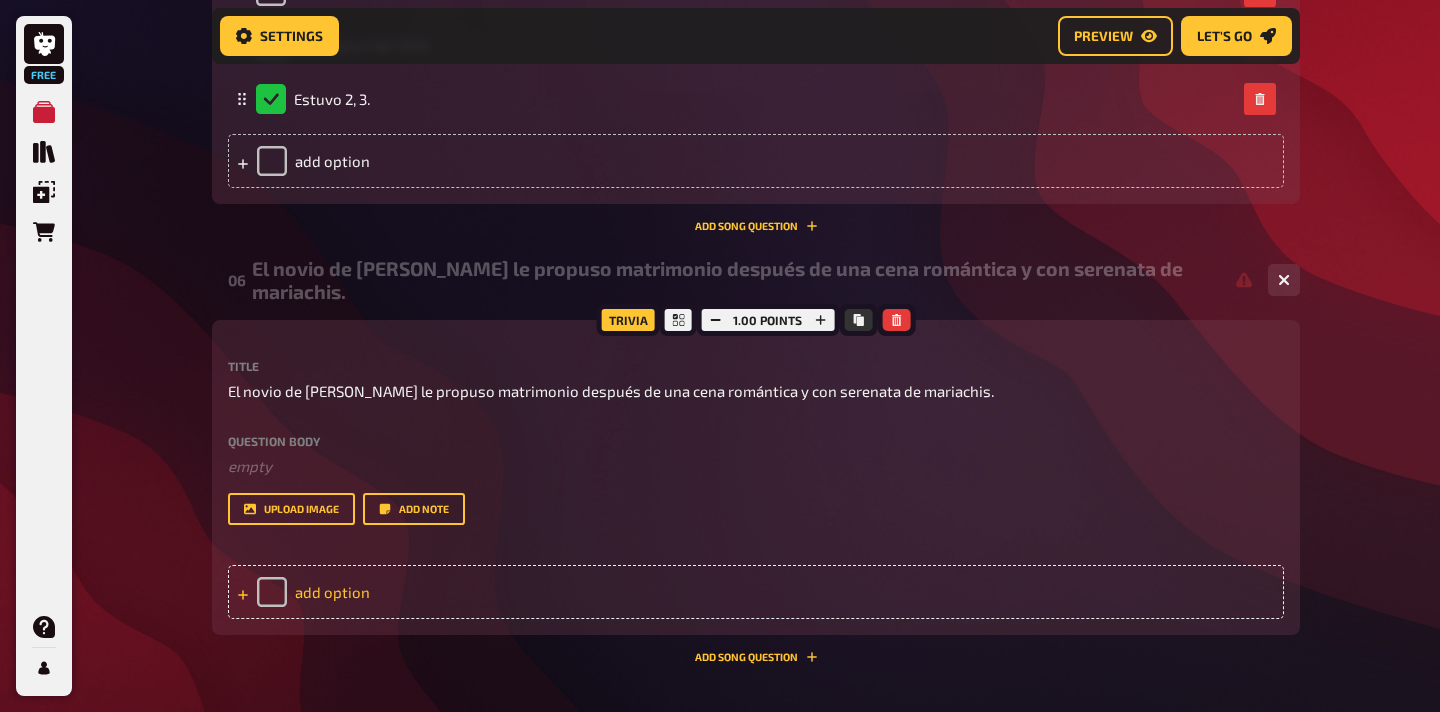 click on "add option" at bounding box center [756, 592] 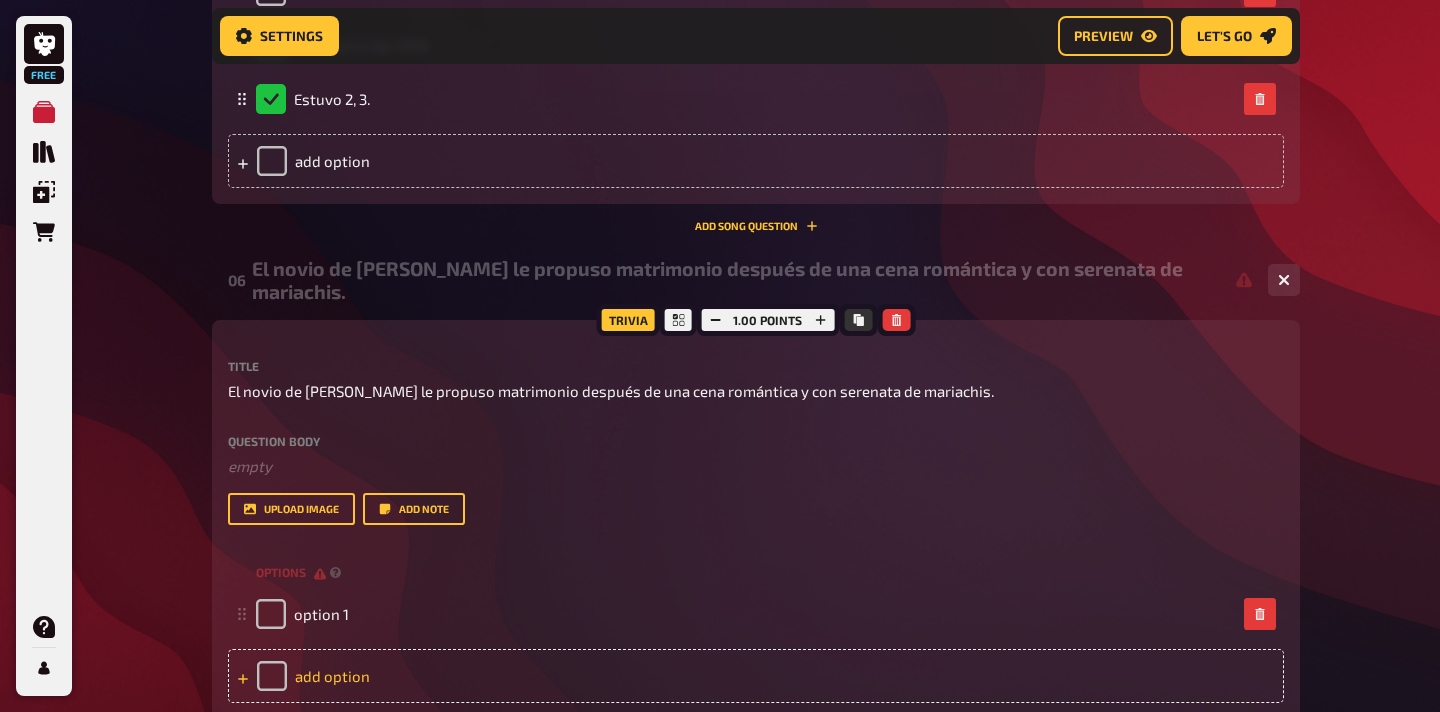 type 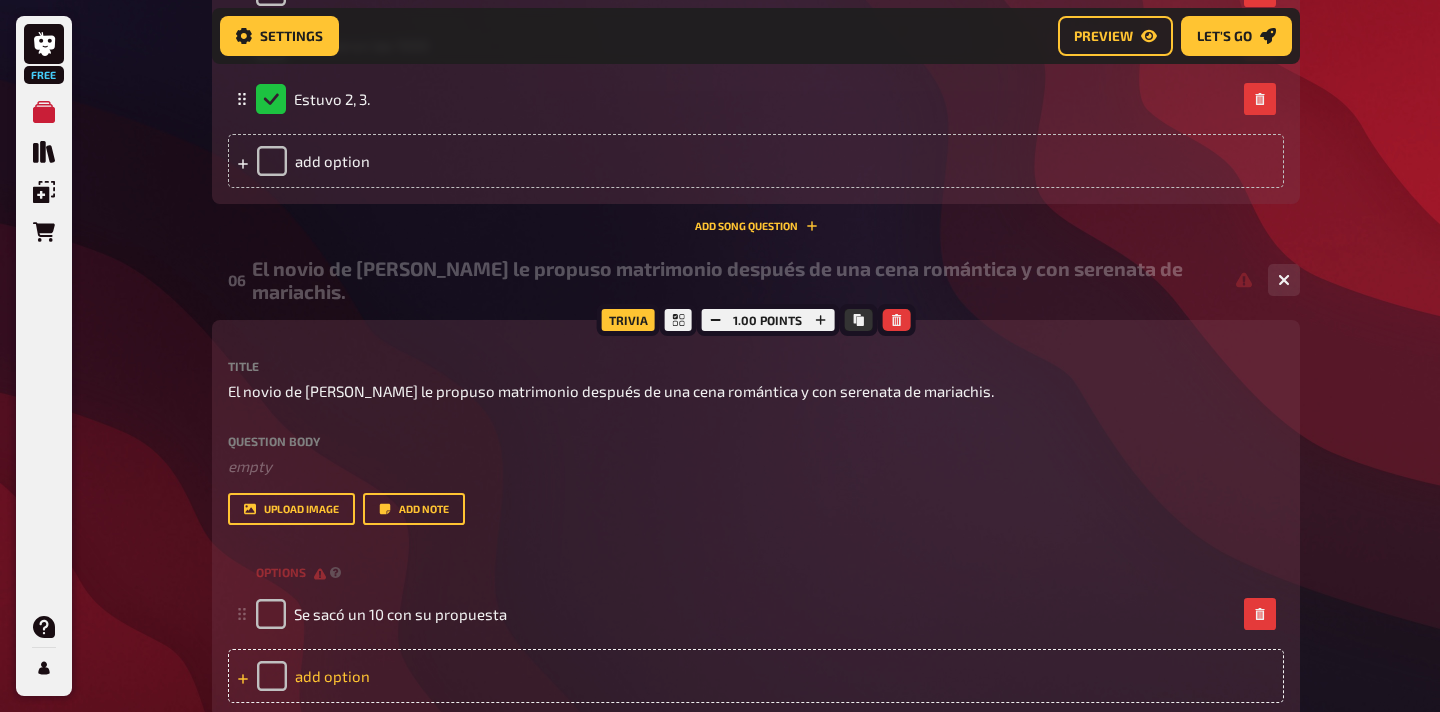 click on "add option" at bounding box center (756, 676) 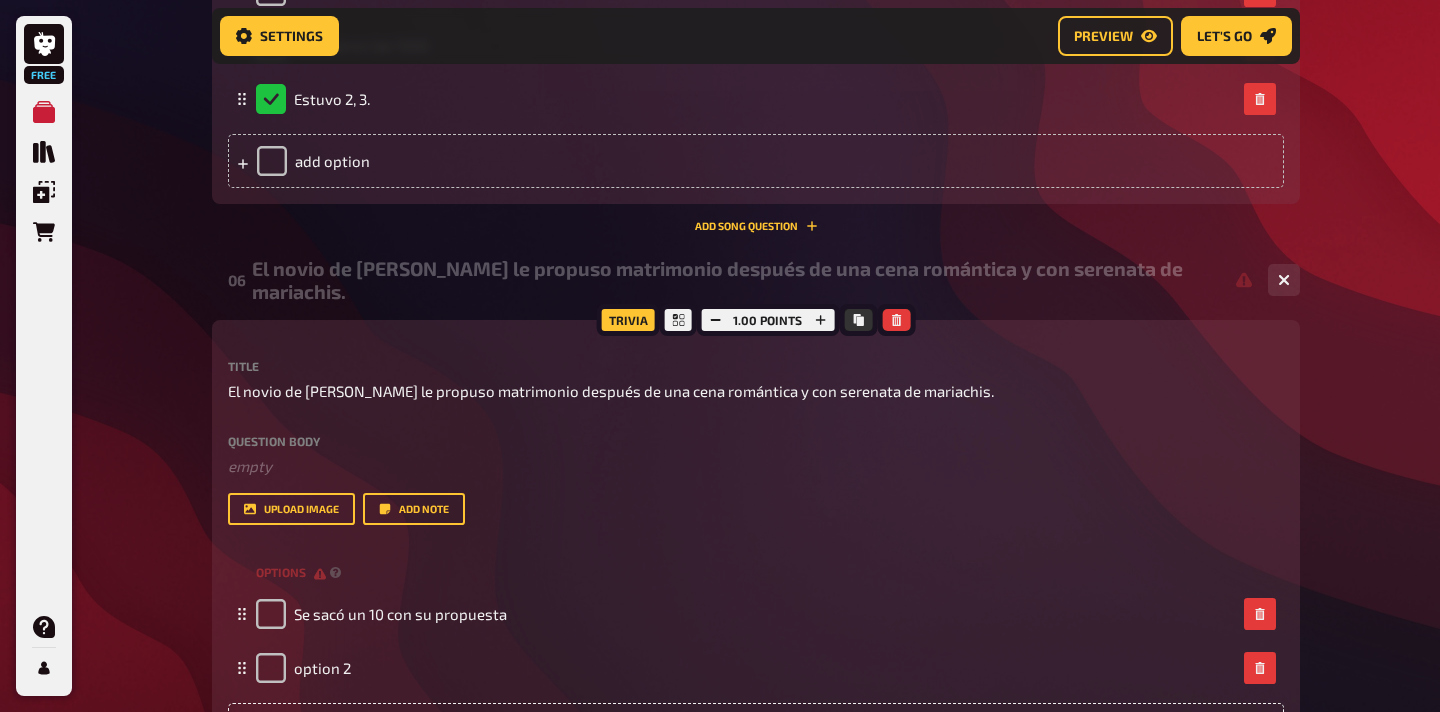 type 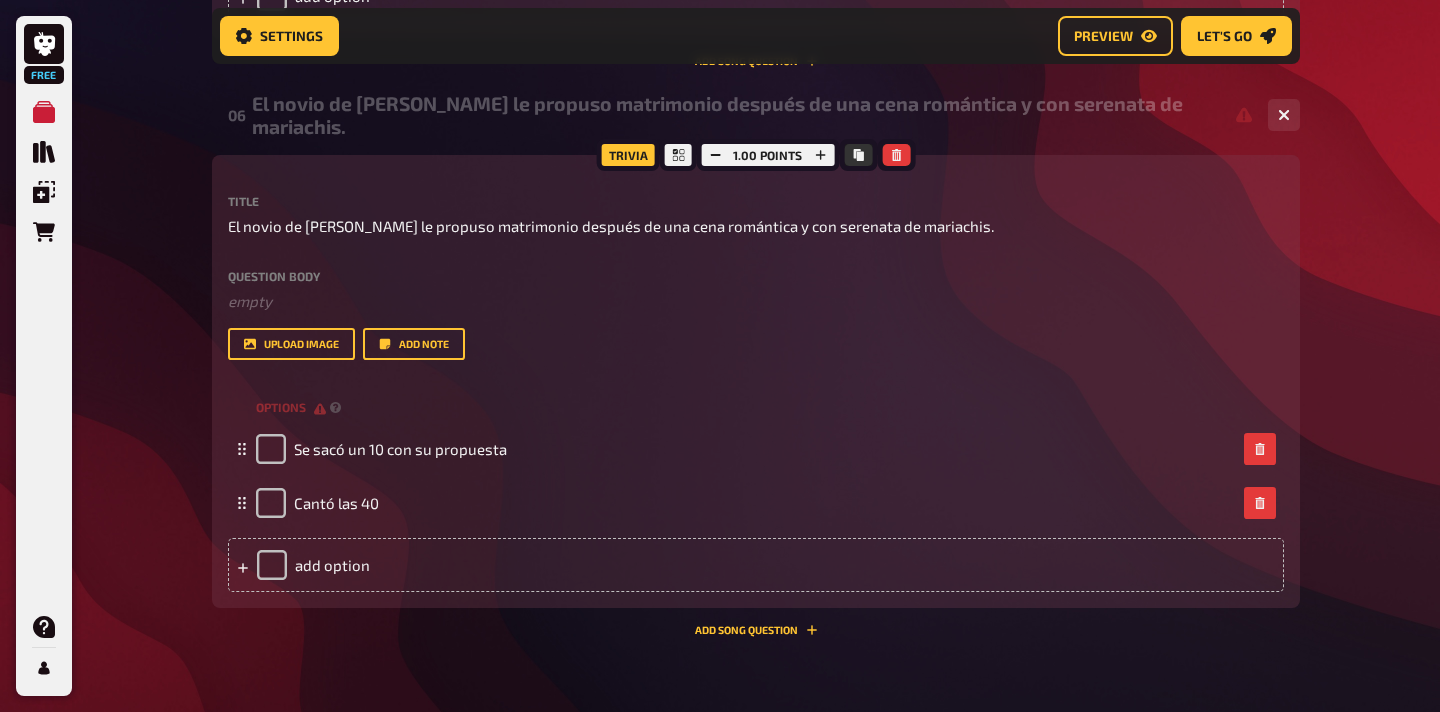 scroll, scrollTop: 3385, scrollLeft: 0, axis: vertical 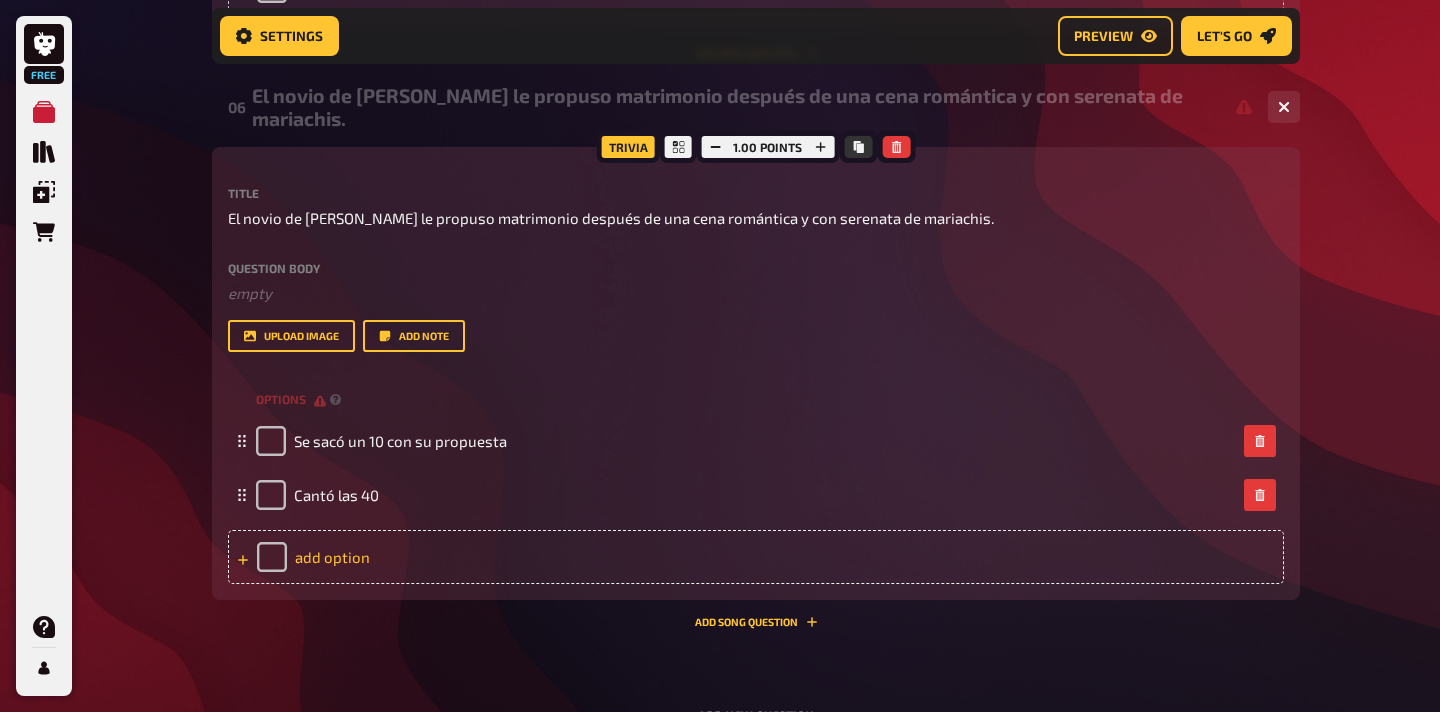 click on "add option" at bounding box center [756, 557] 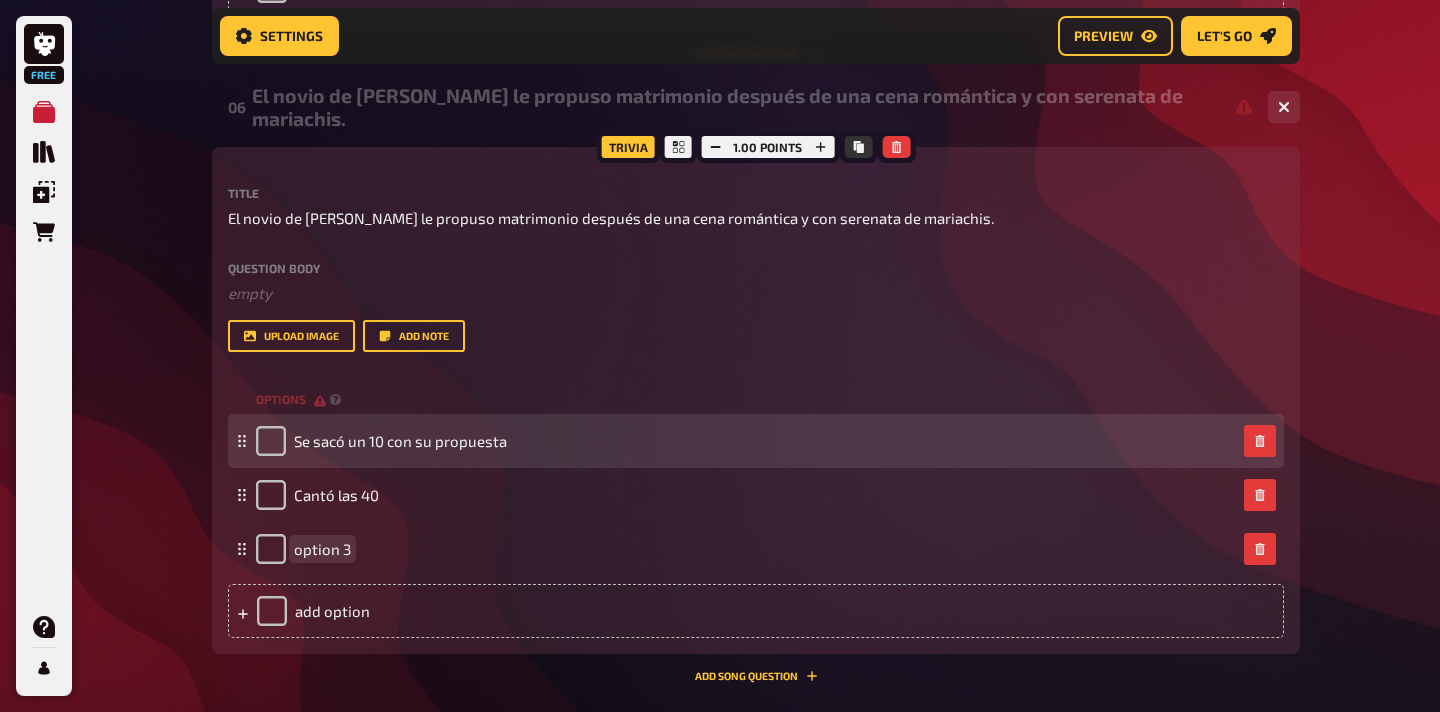 type 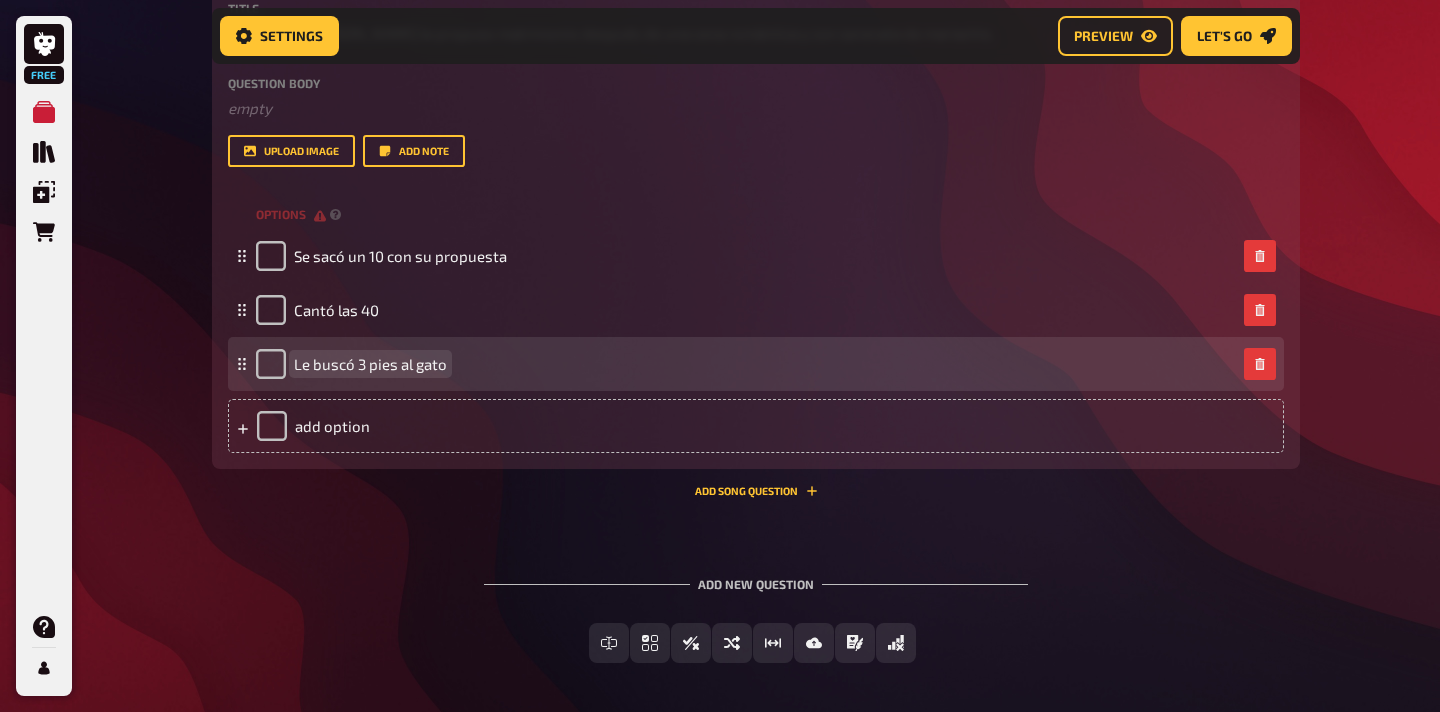 scroll, scrollTop: 3607, scrollLeft: 0, axis: vertical 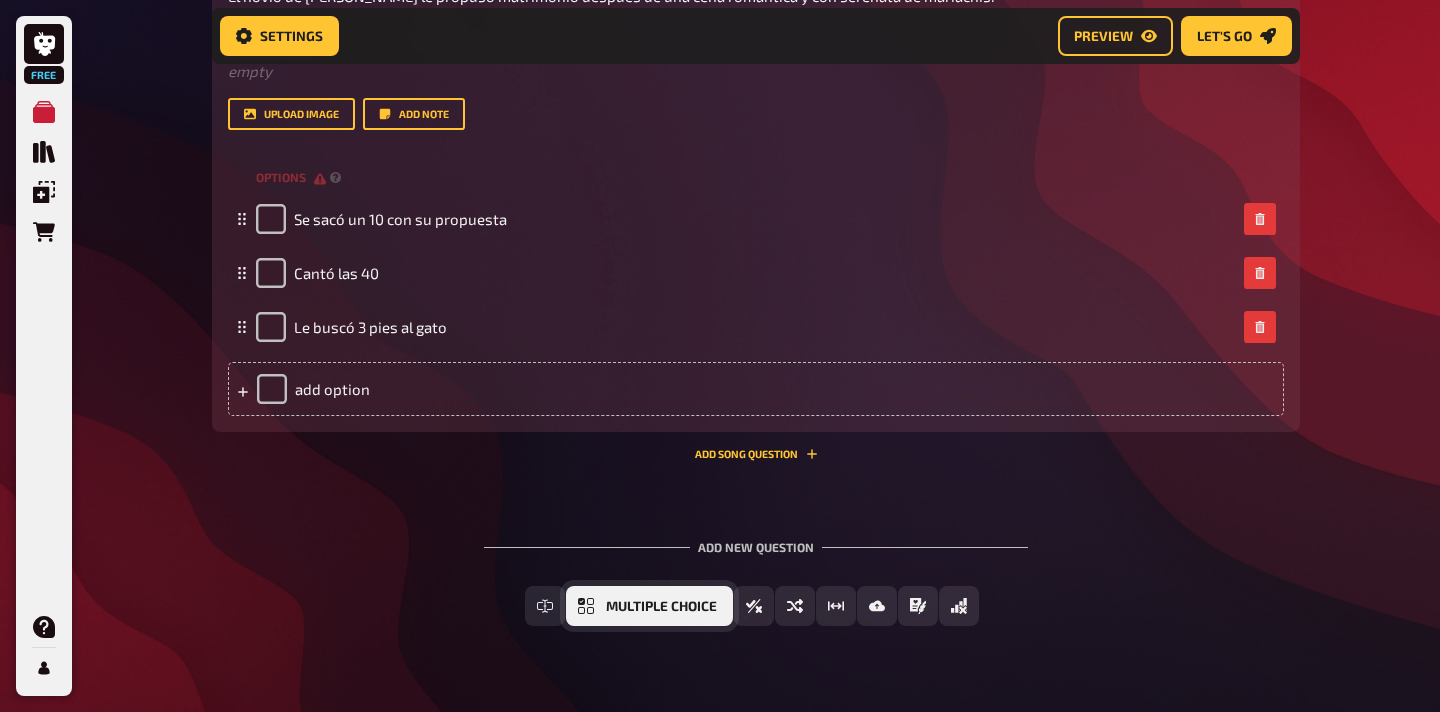 click on "Multiple Choice" at bounding box center (661, 607) 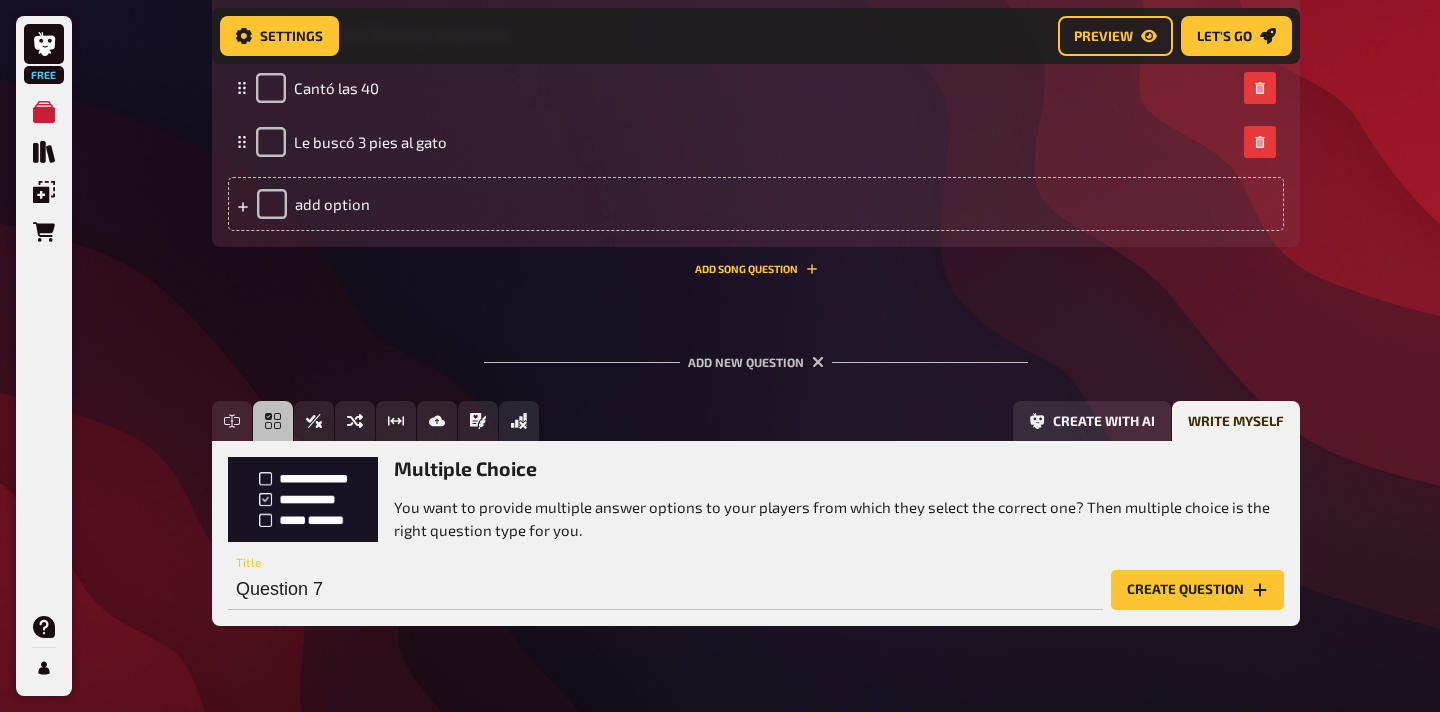 scroll, scrollTop: 3835, scrollLeft: 0, axis: vertical 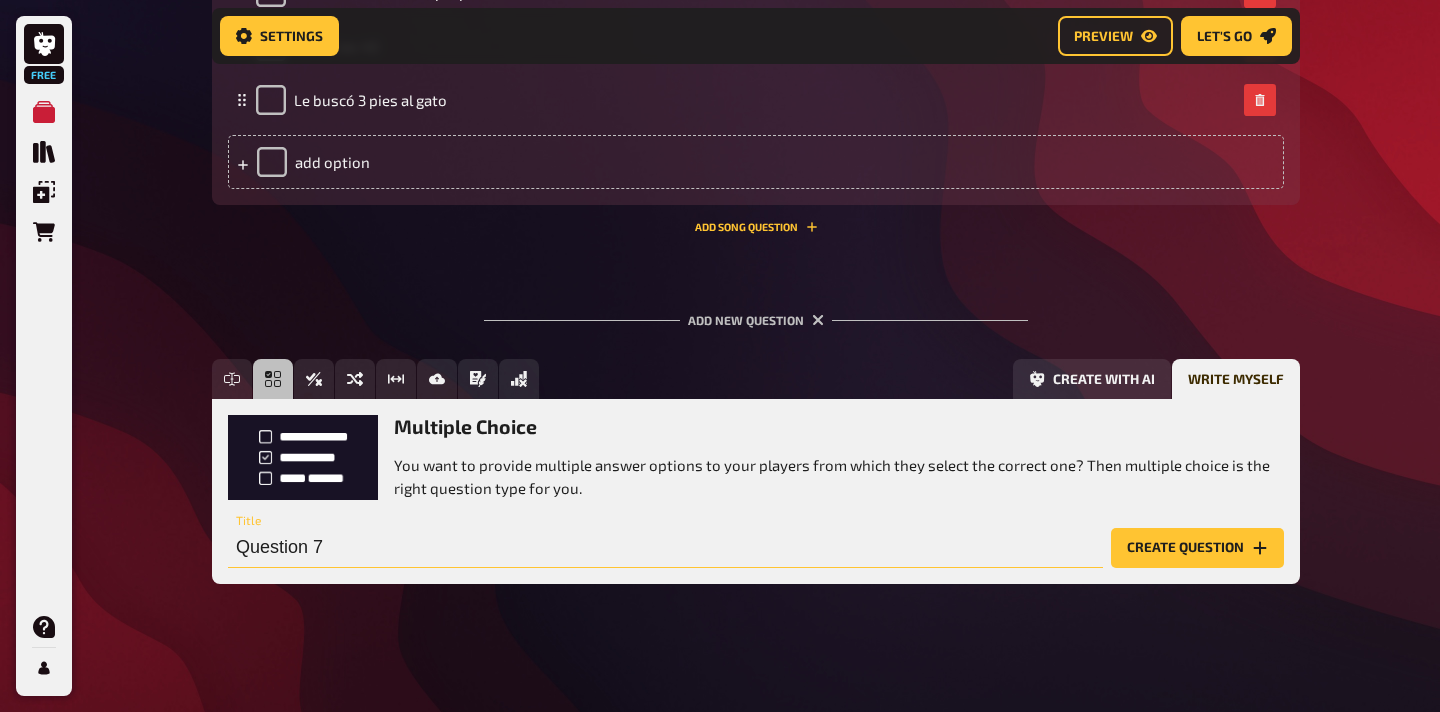 click on "Question 7" at bounding box center (665, 548) 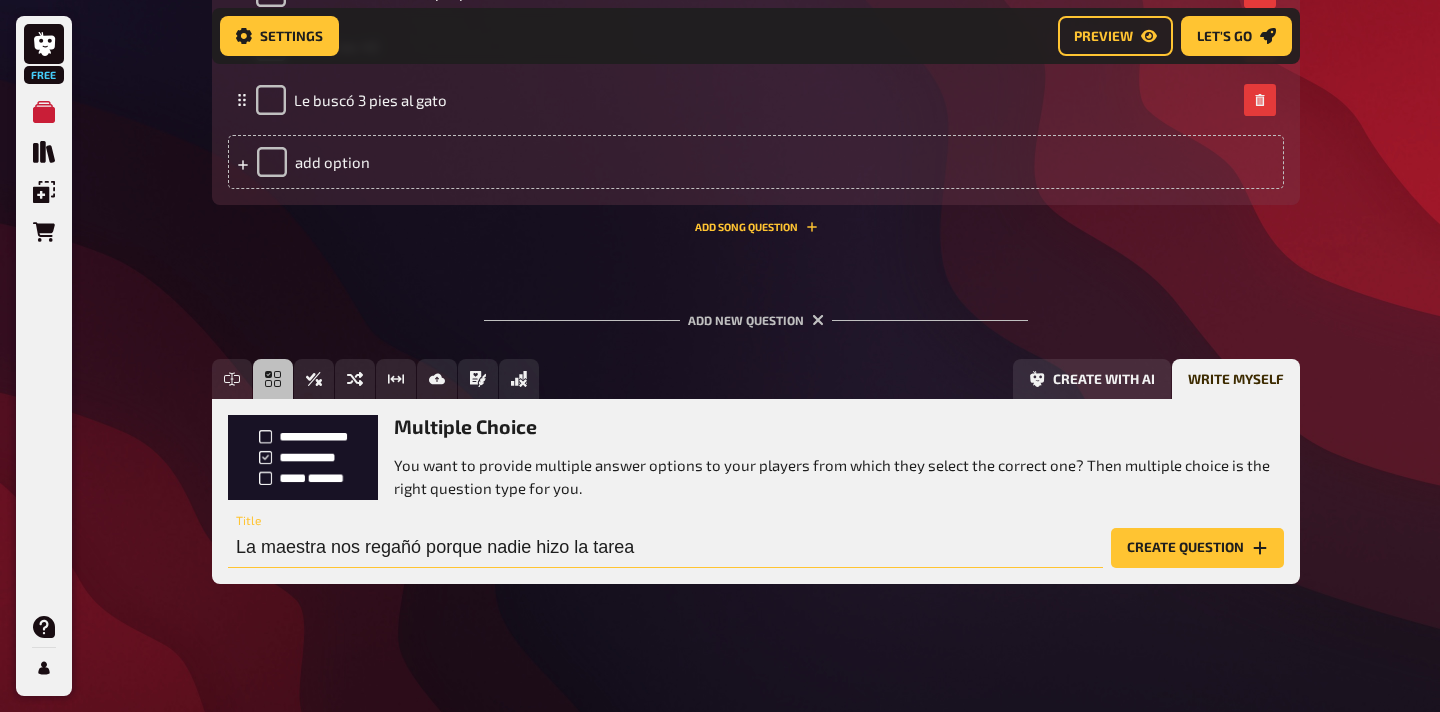 type on "La maestra nos regañó porque nadie hizo la tarea" 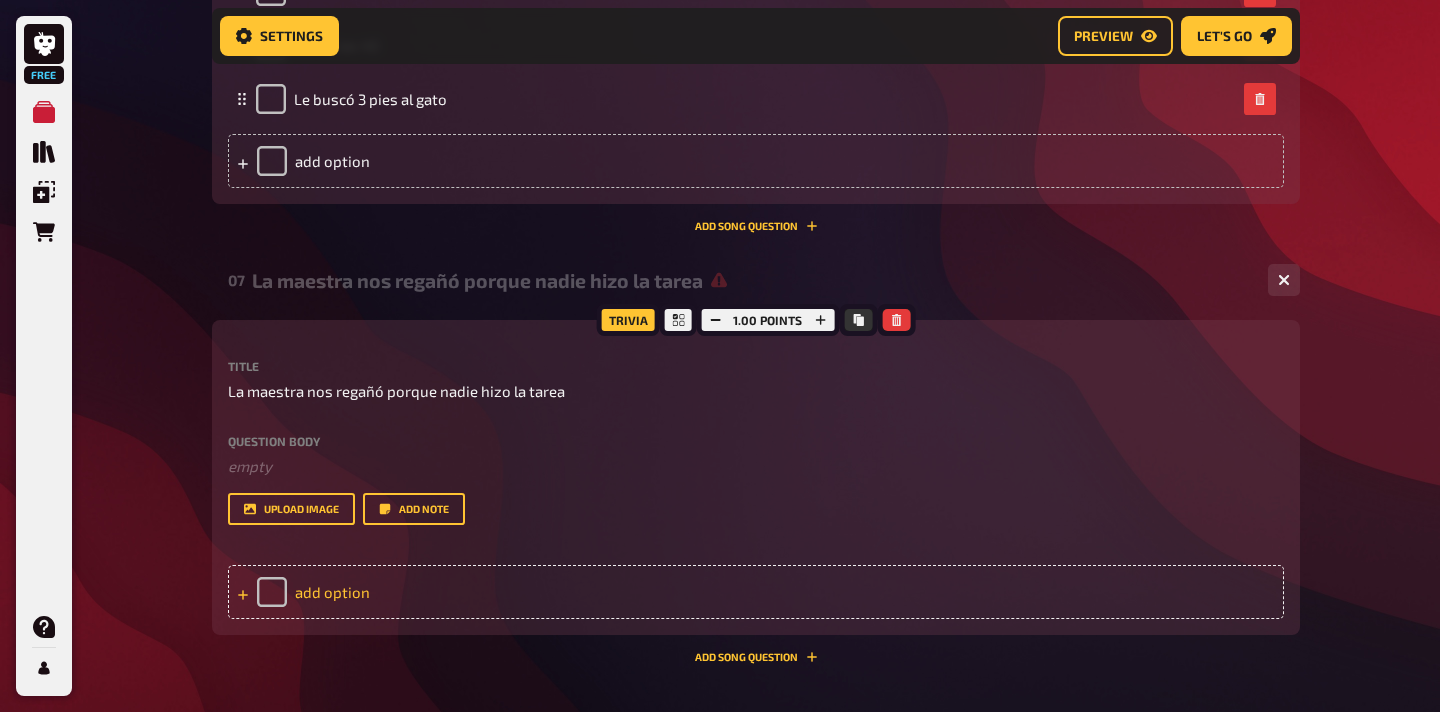 click on "add option" at bounding box center (756, 592) 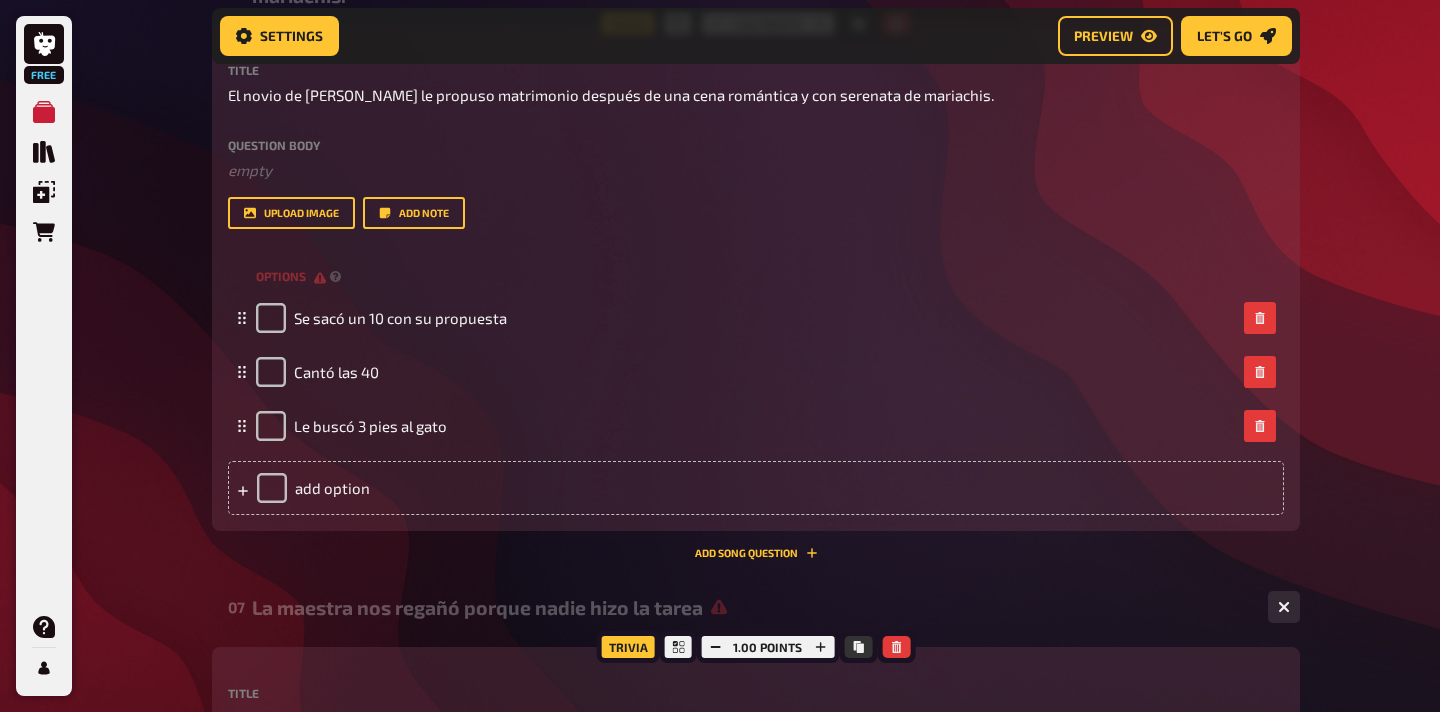 scroll, scrollTop: 3507, scrollLeft: 0, axis: vertical 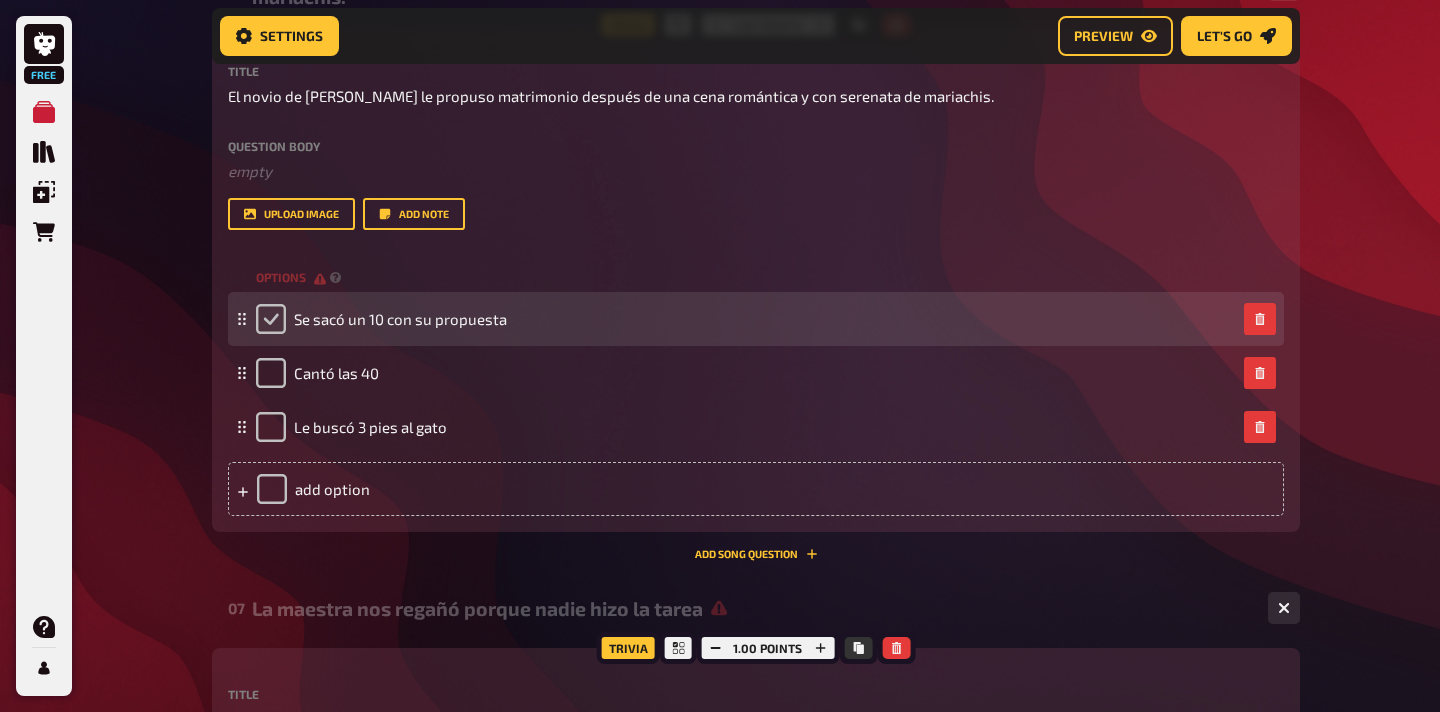click at bounding box center (271, 319) 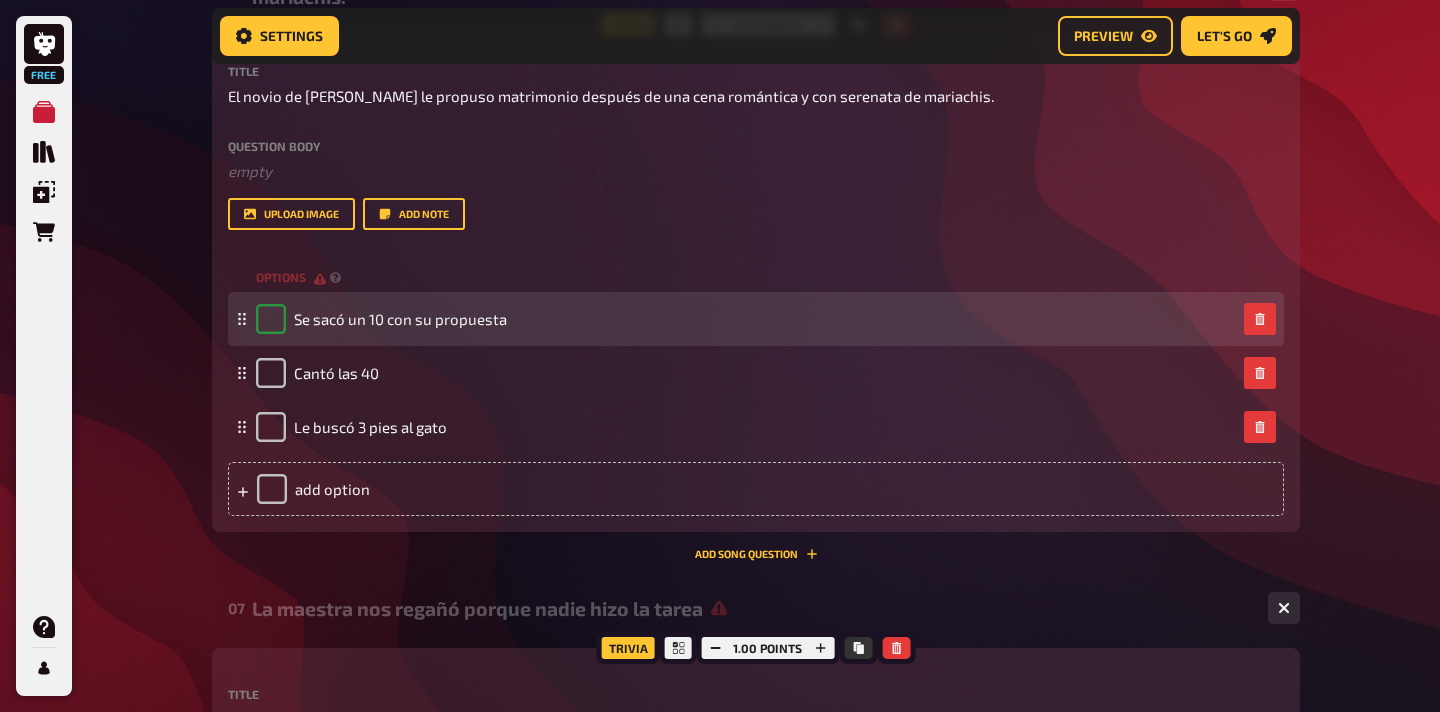 checkbox on "true" 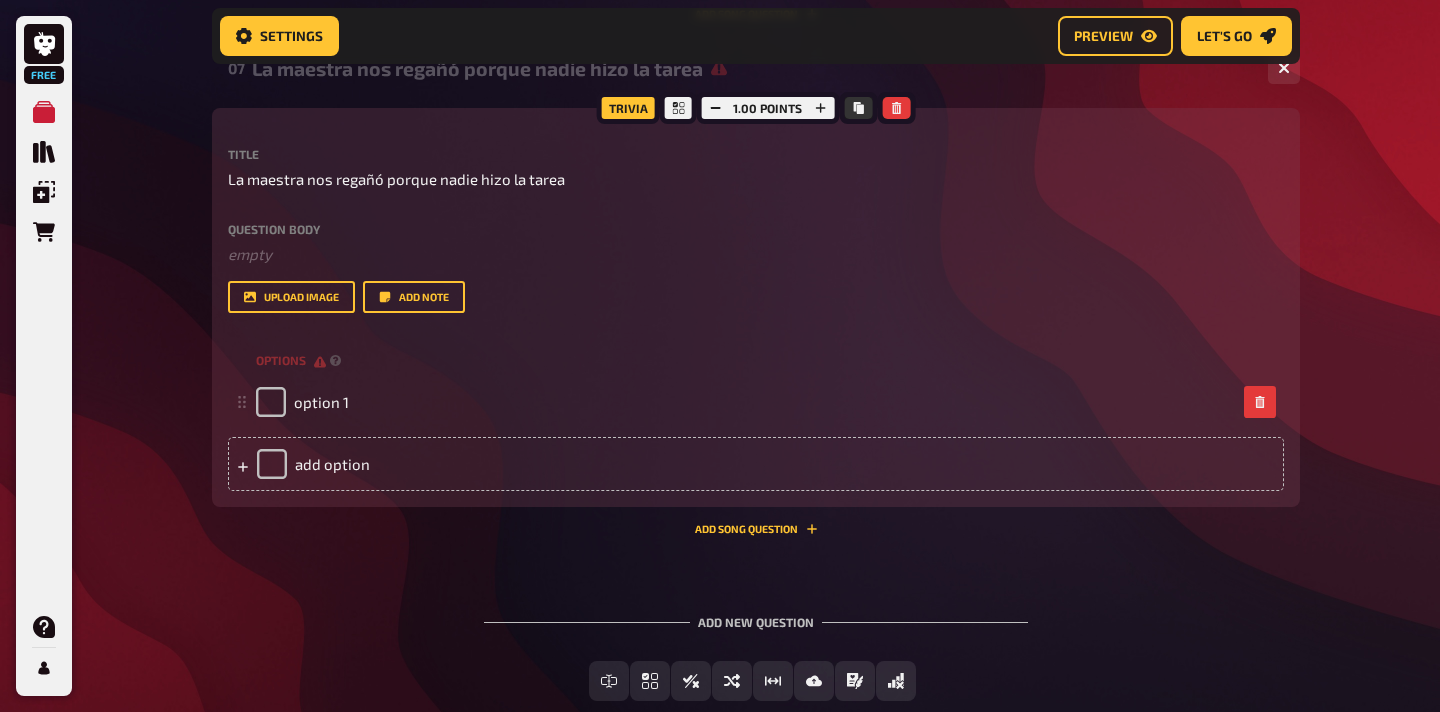 scroll, scrollTop: 4059, scrollLeft: 0, axis: vertical 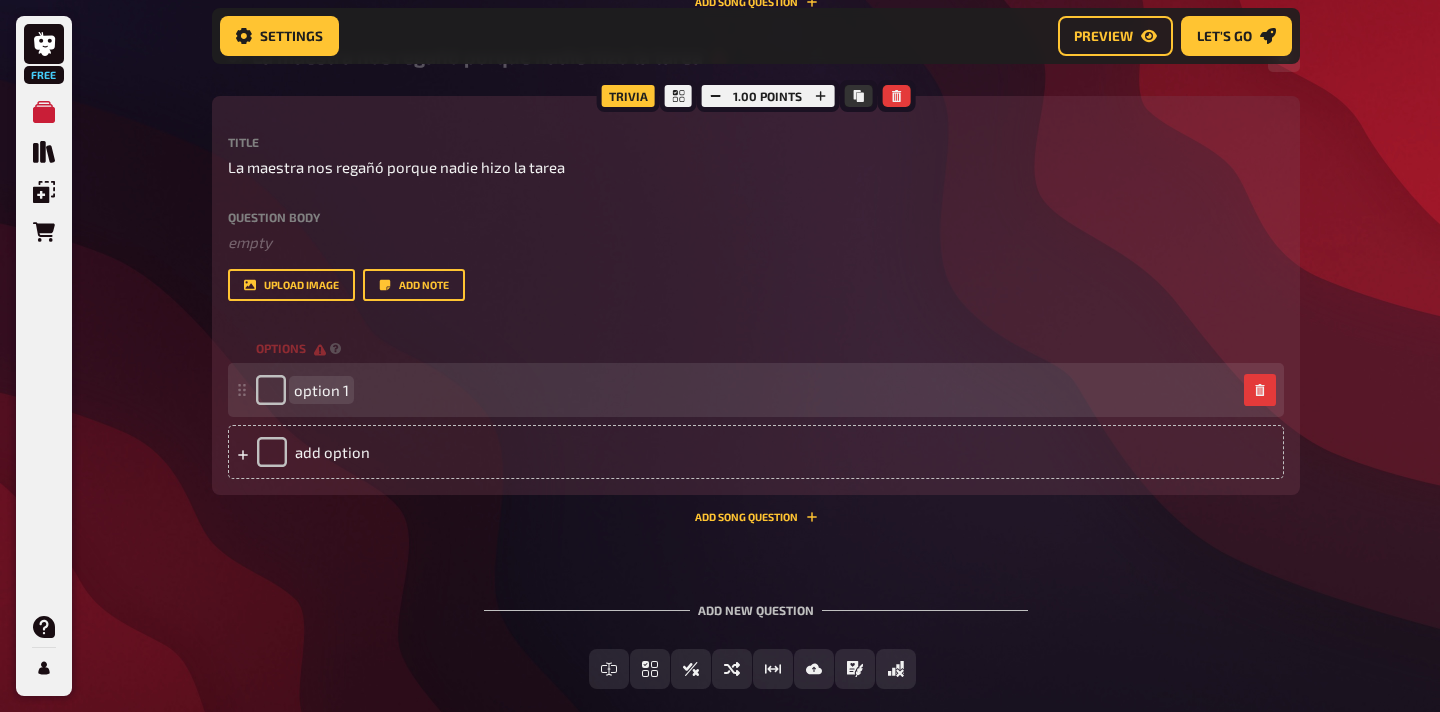 click on "option 1" at bounding box center (746, 390) 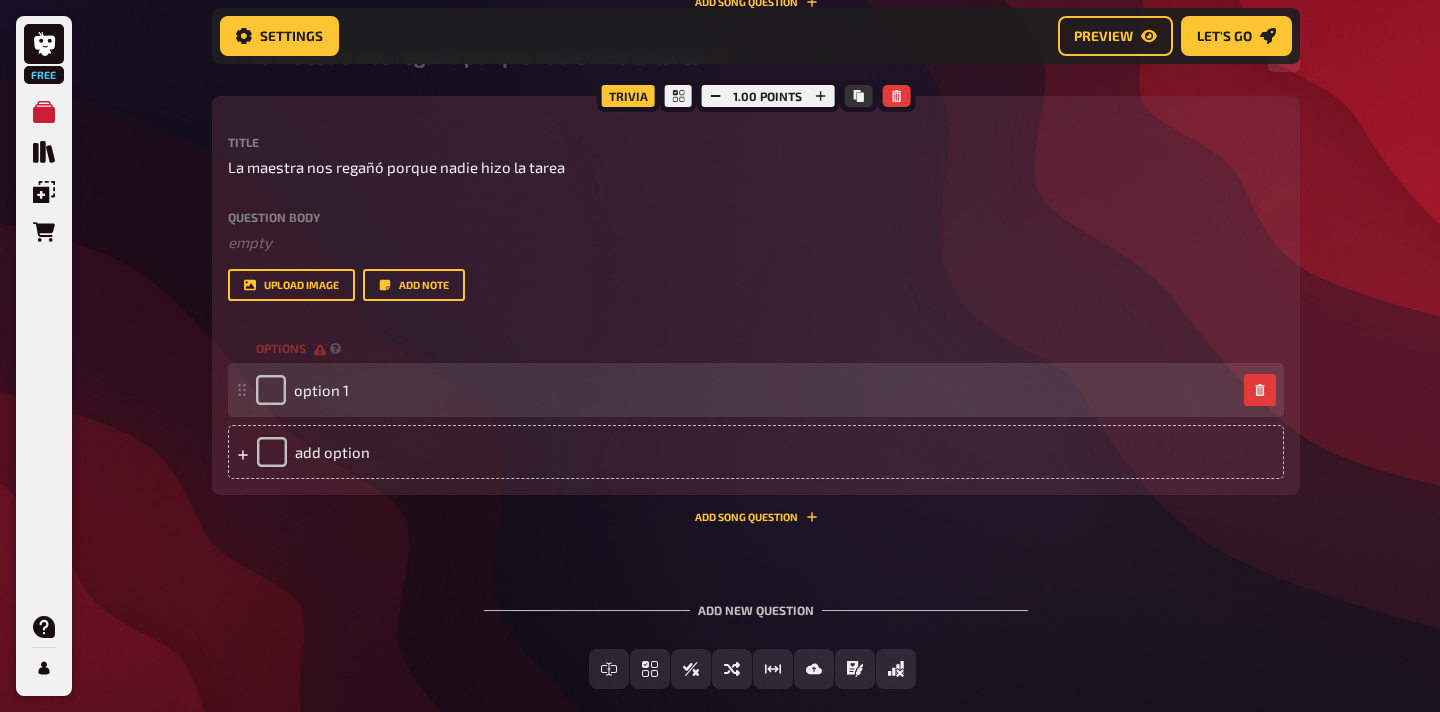 click on "option 1" at bounding box center (746, 390) 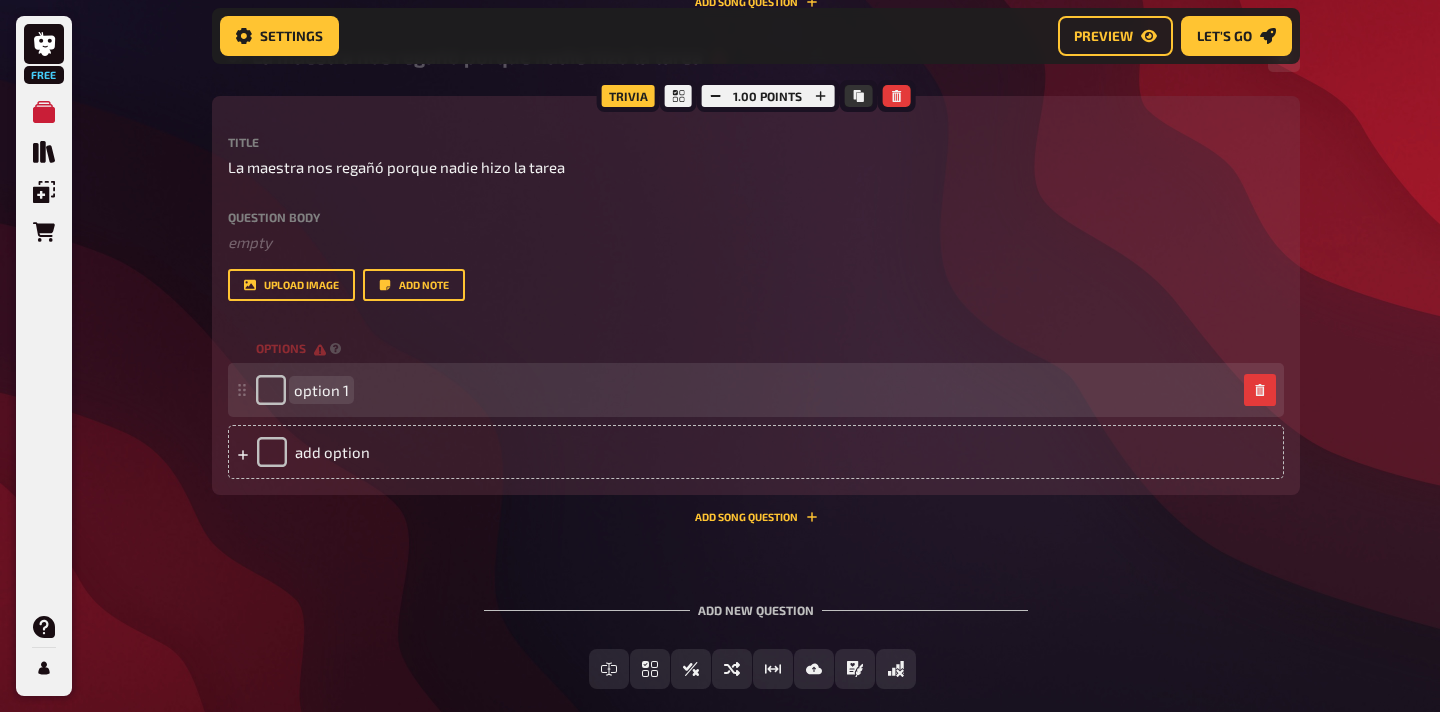 click on "option 1" at bounding box center (321, 390) 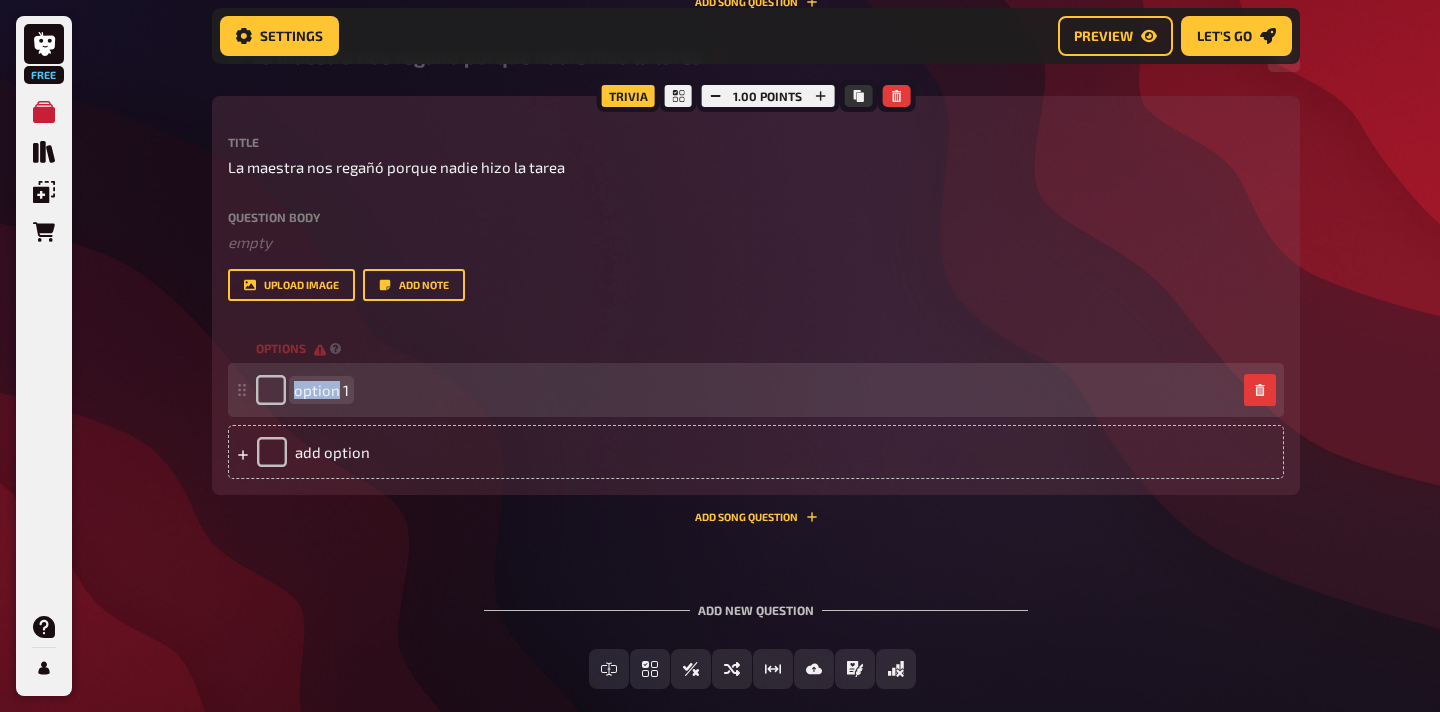 type 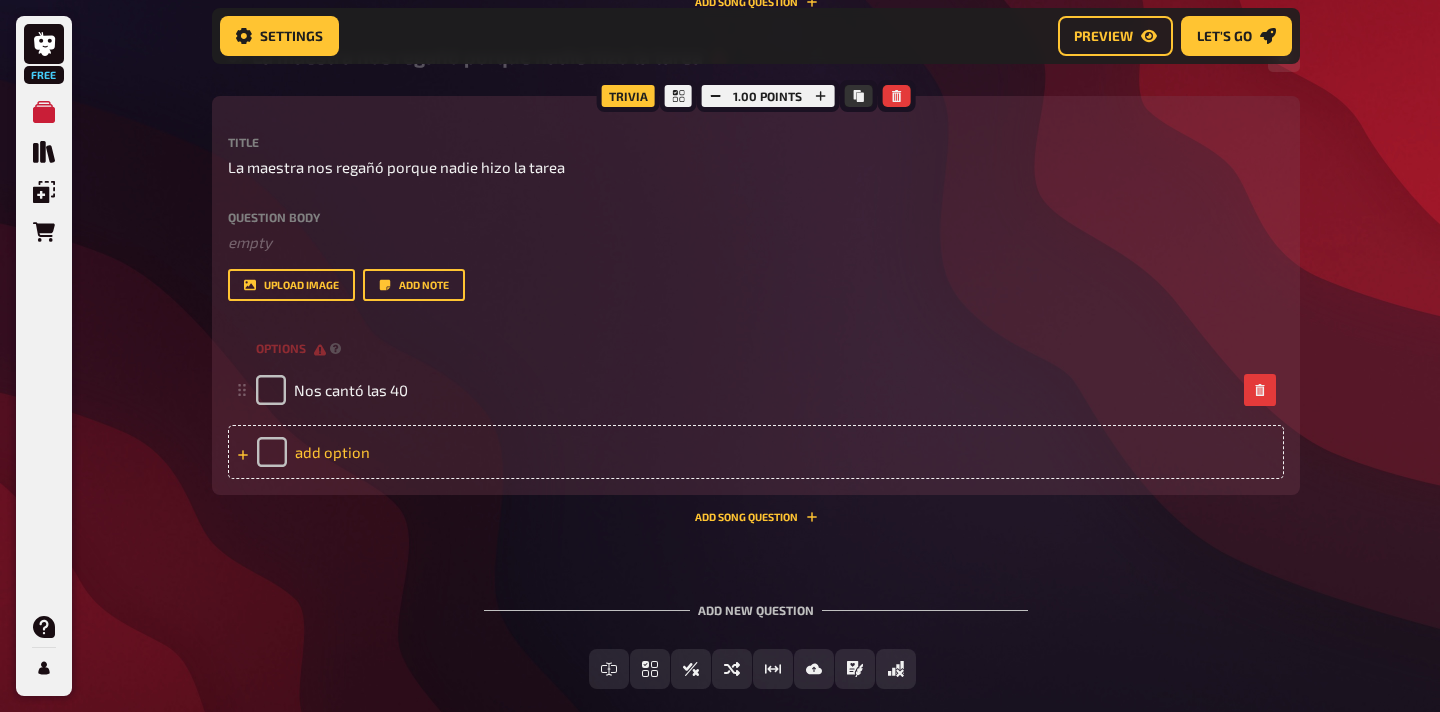 click on "add option" at bounding box center (756, 452) 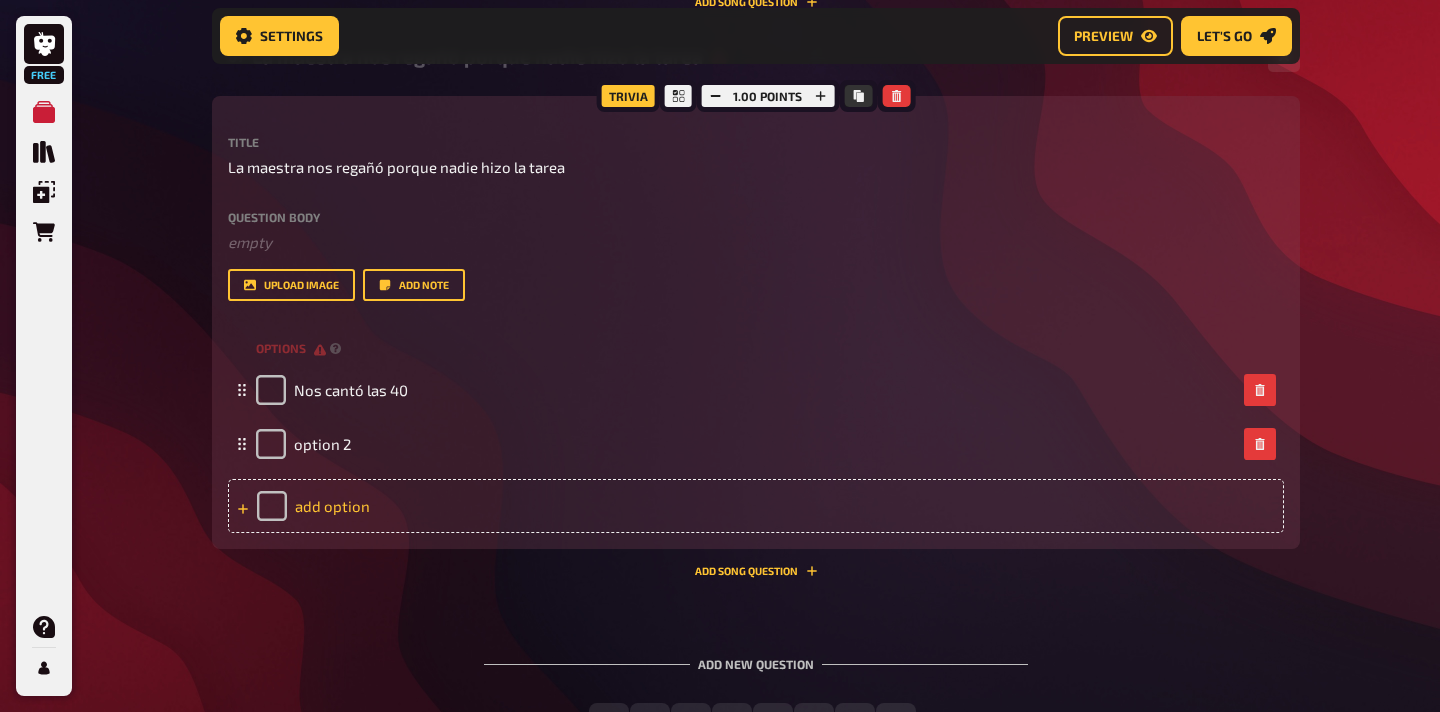 type 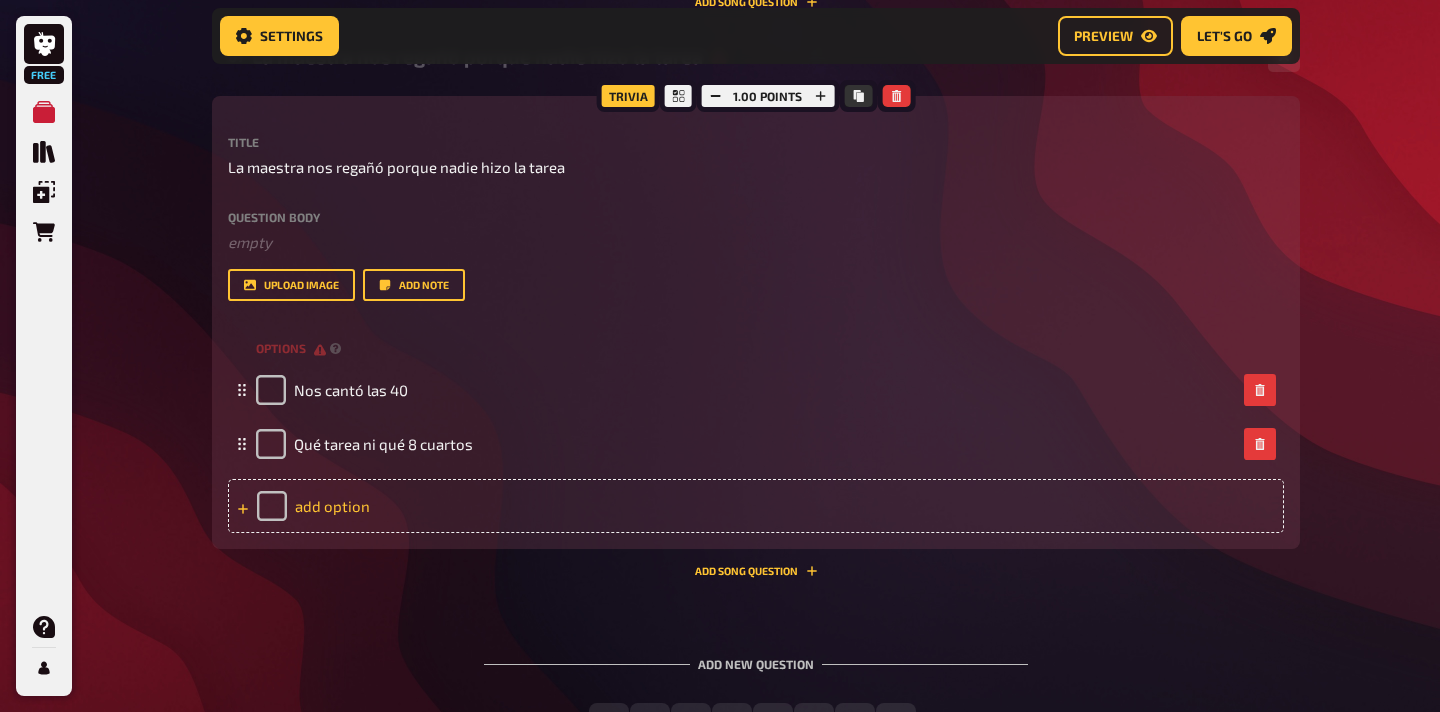 click on "add option" at bounding box center [756, 506] 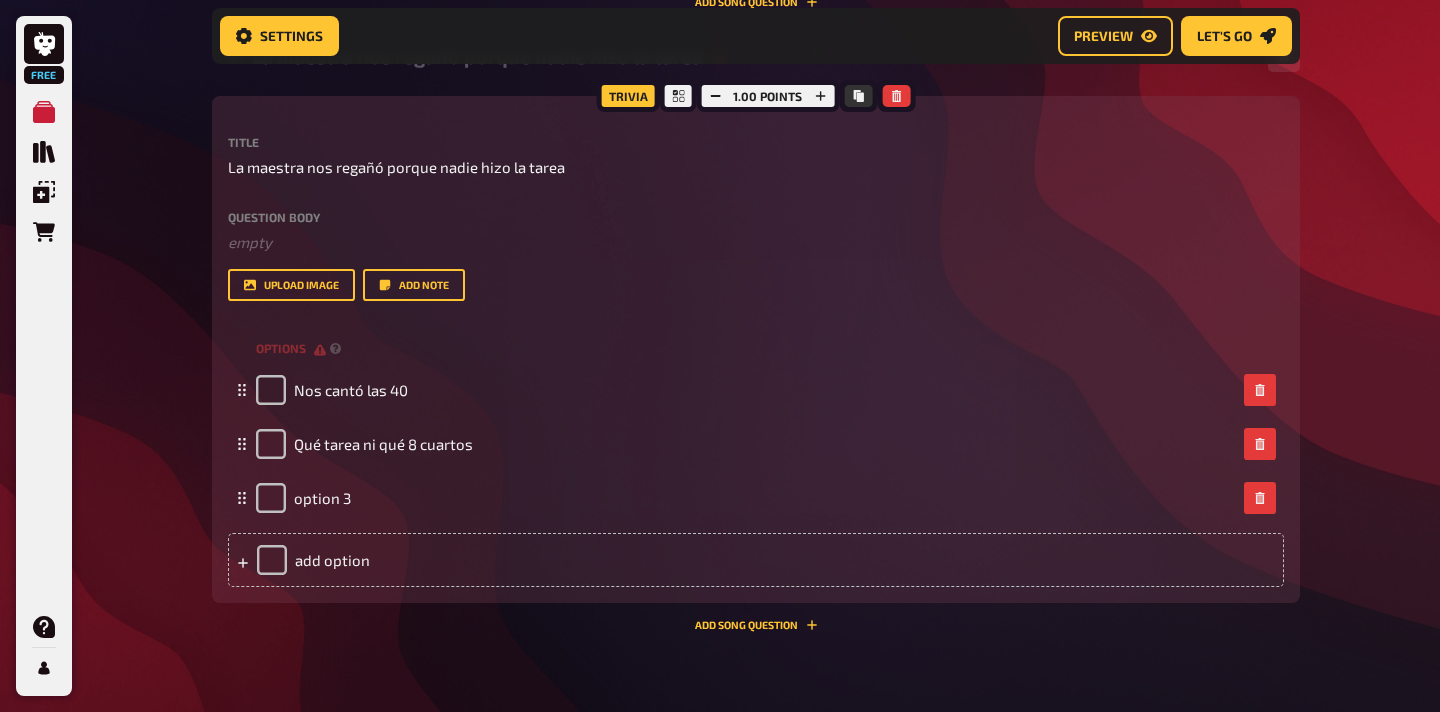 type 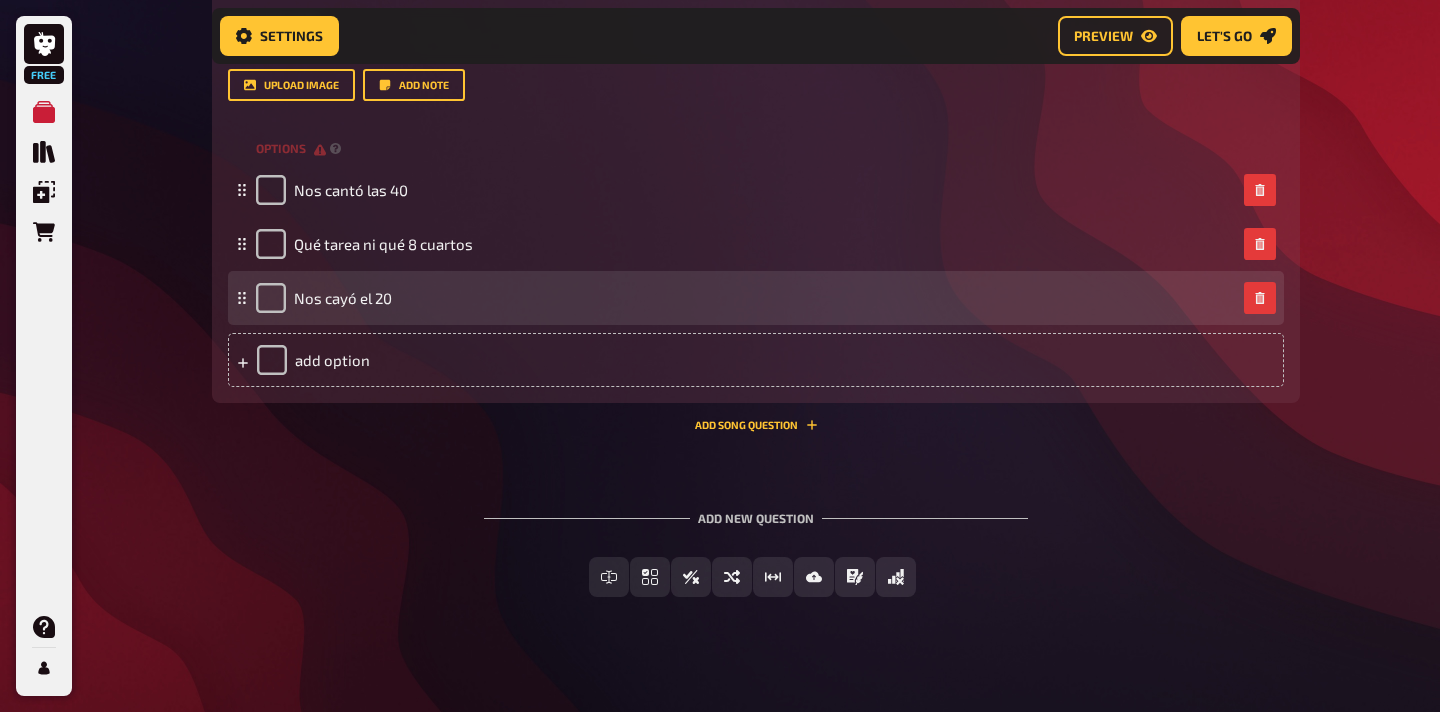 scroll, scrollTop: 4273, scrollLeft: 0, axis: vertical 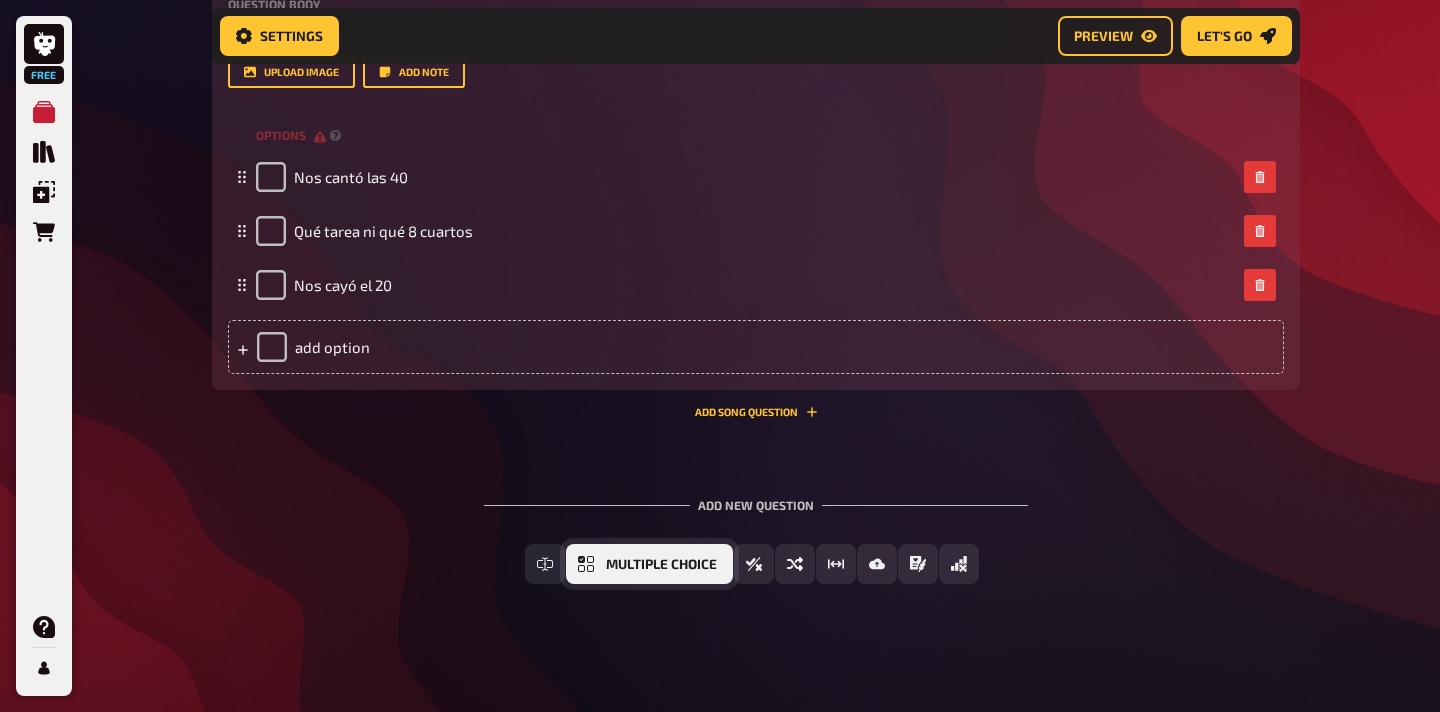 click on "Multiple Choice" at bounding box center [649, 564] 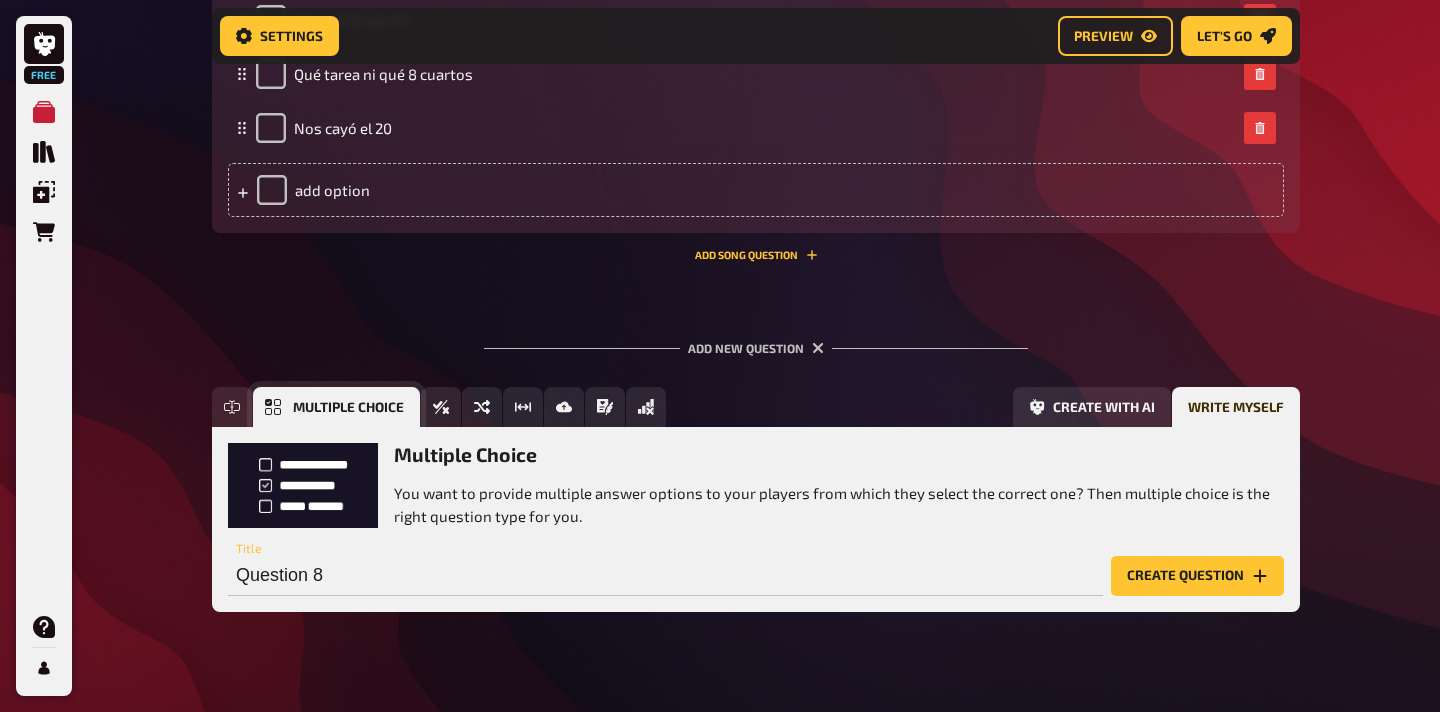 scroll, scrollTop: 4458, scrollLeft: 0, axis: vertical 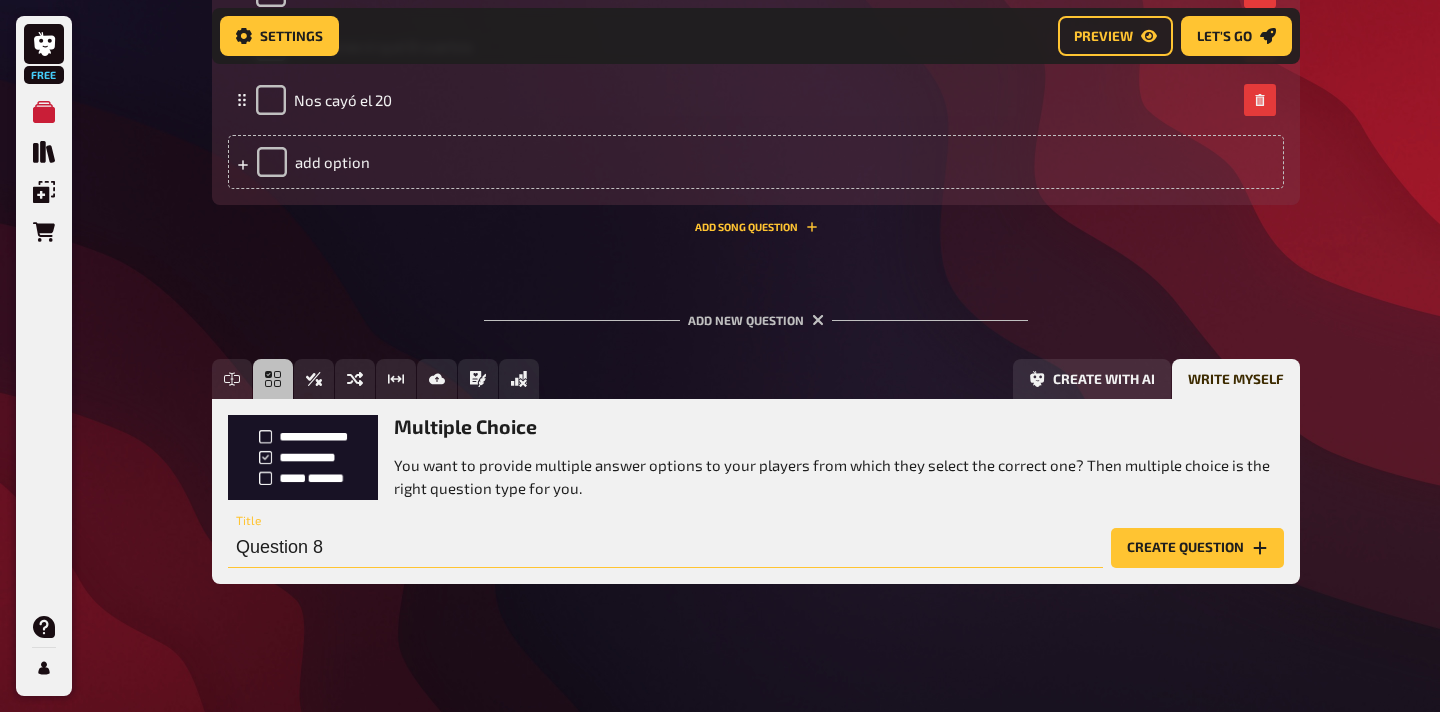 click on "Question 8" at bounding box center [665, 548] 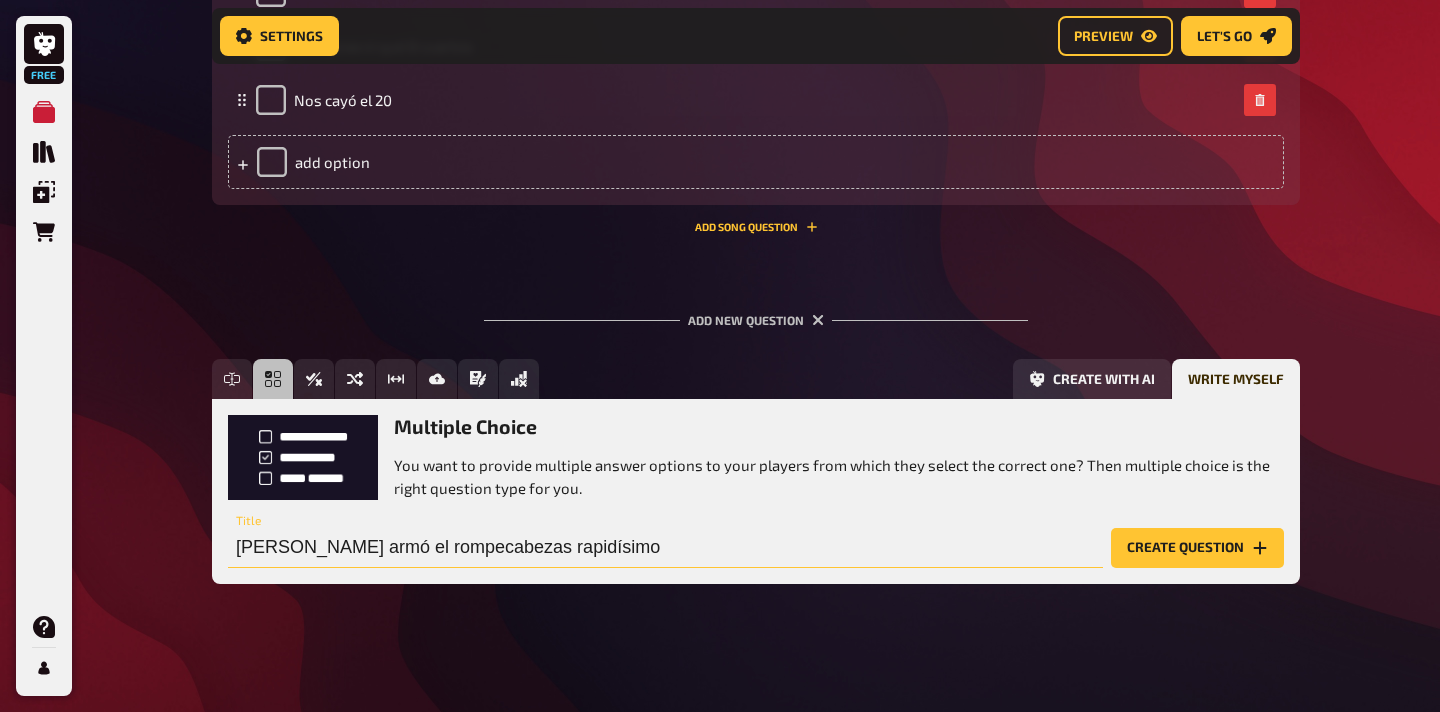 click on "Create question" at bounding box center [1197, 548] 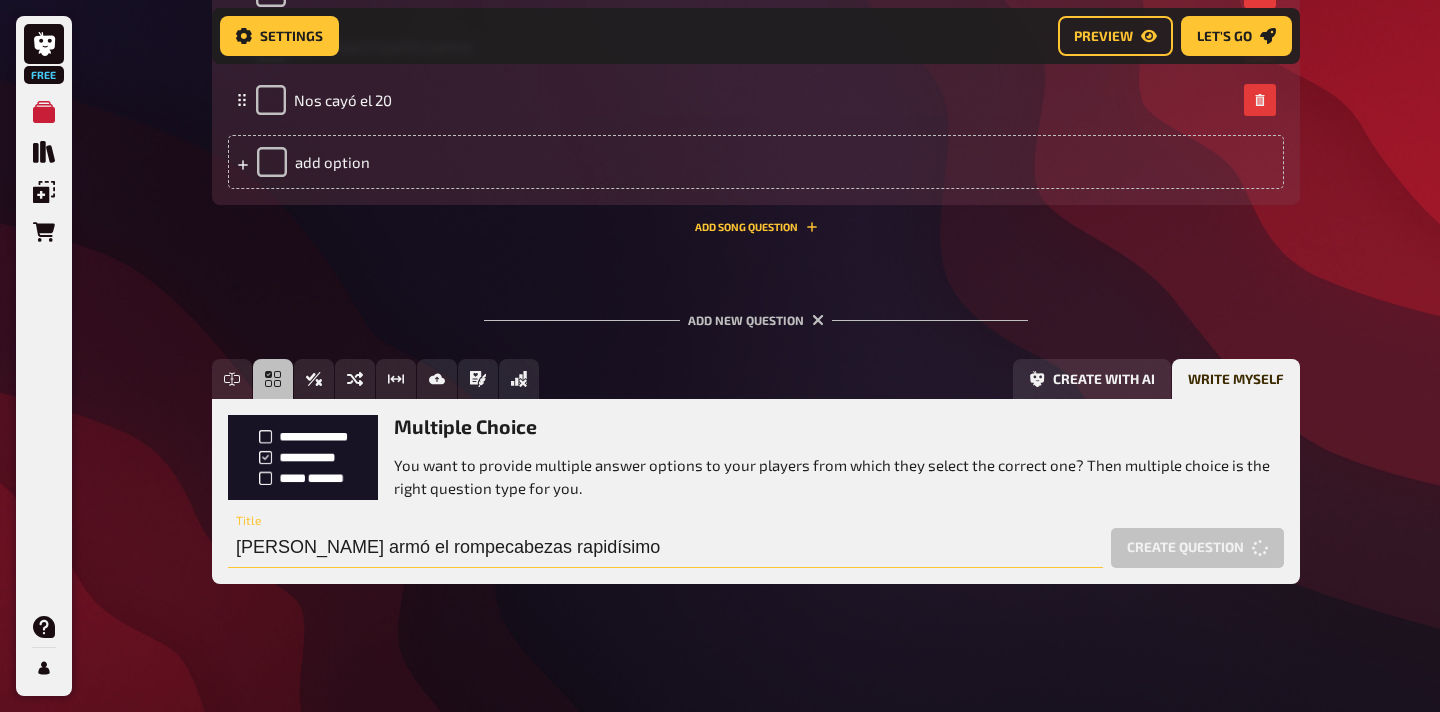 type on "Cristina armó el rompecabezas rapidísimoç" 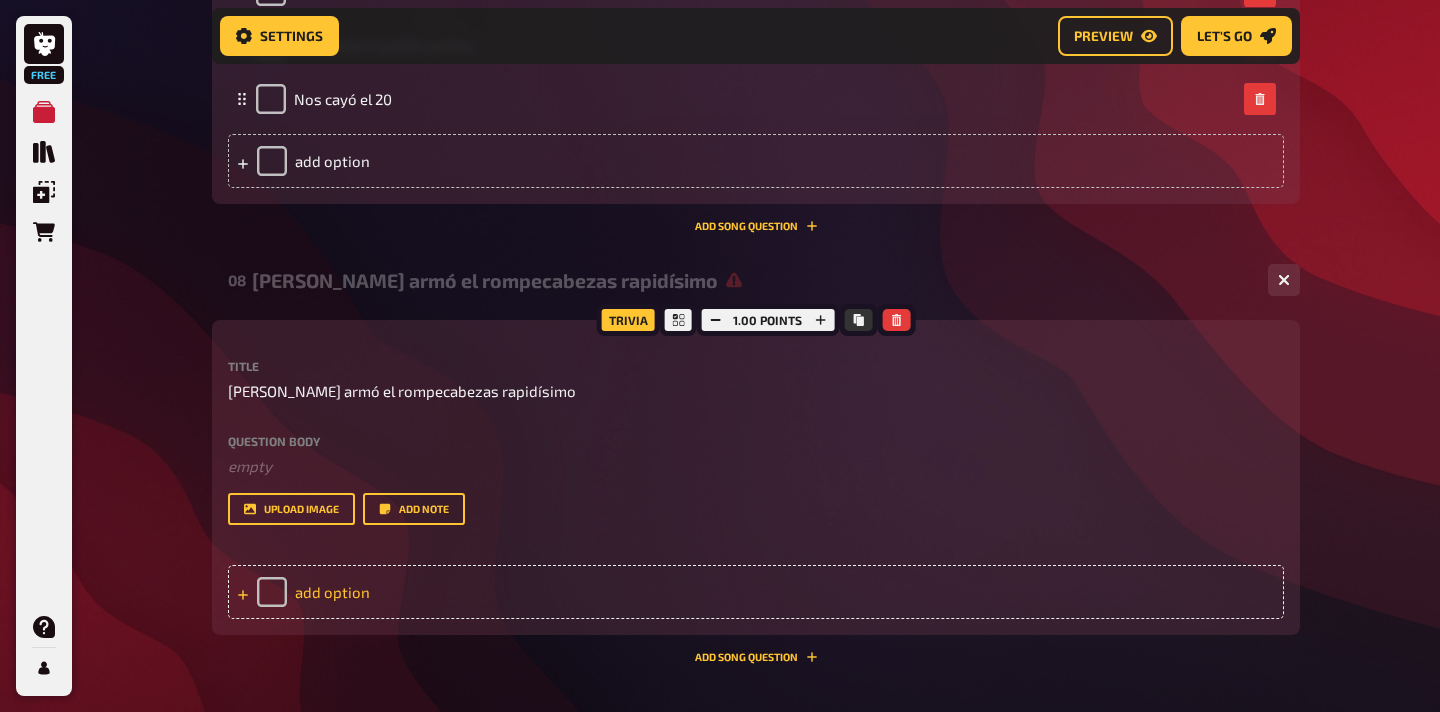 click on "add option" at bounding box center [756, 592] 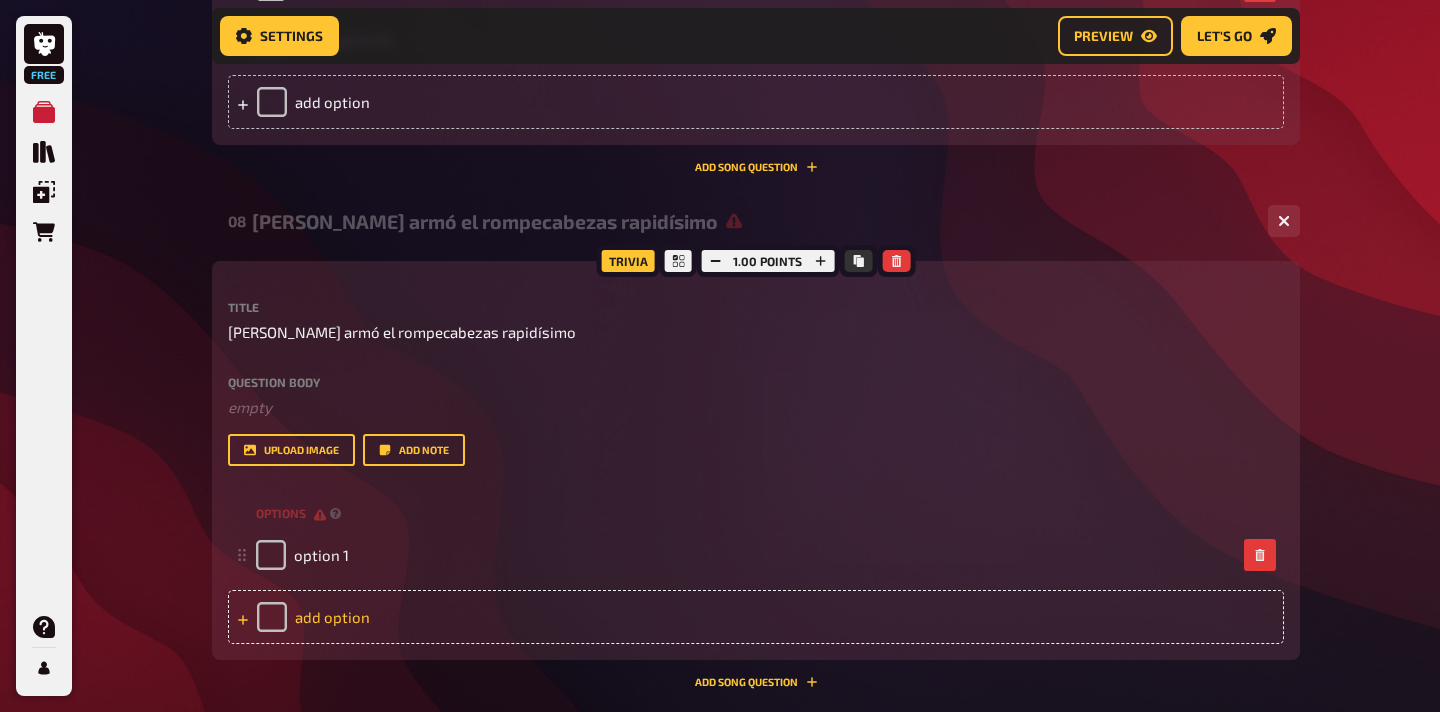 scroll, scrollTop: 4559, scrollLeft: 0, axis: vertical 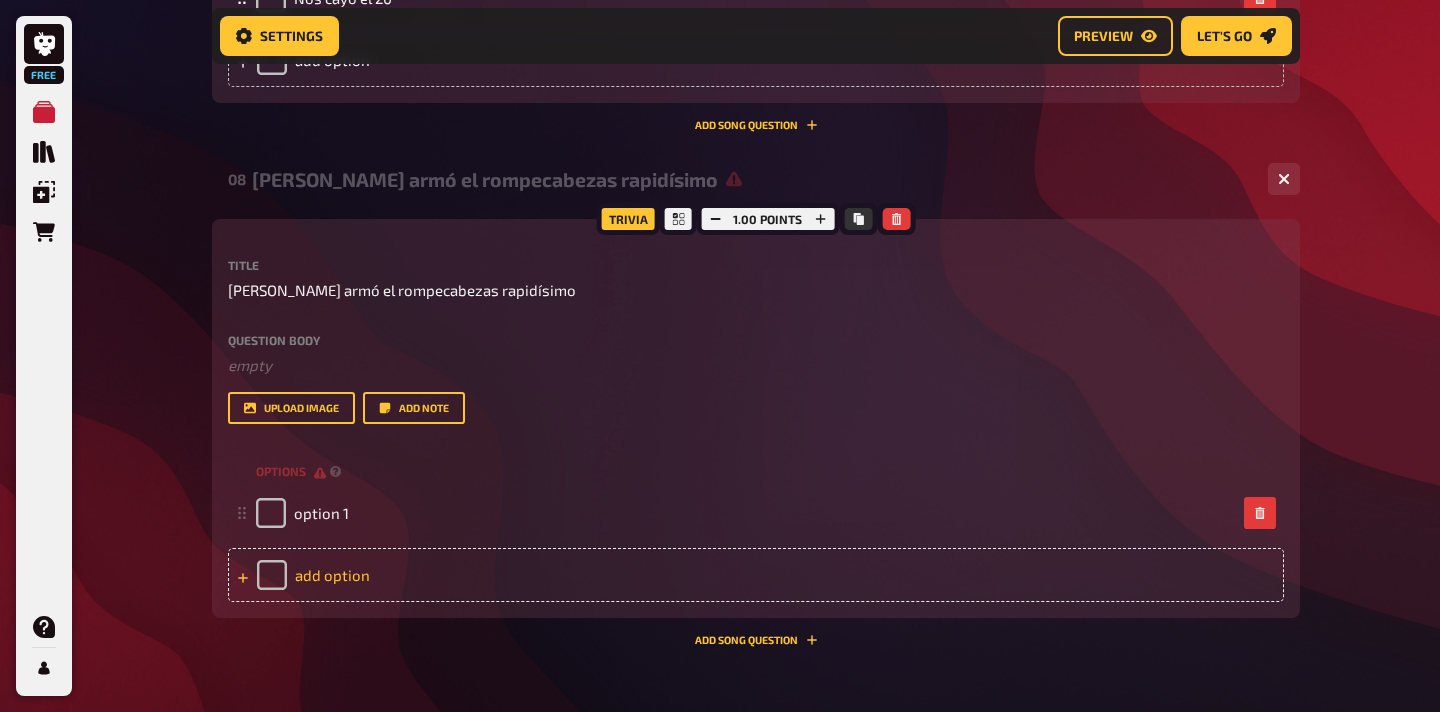 type 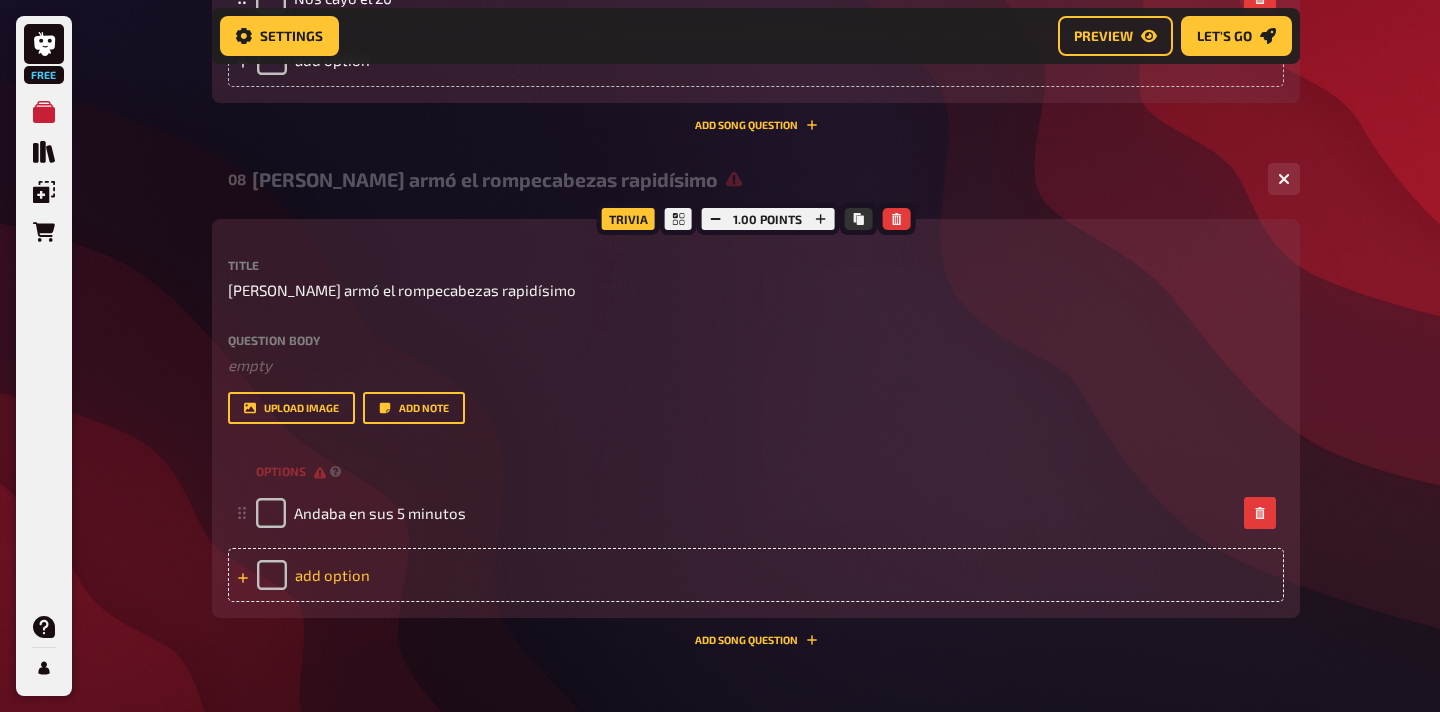 click on "add option" at bounding box center (756, 575) 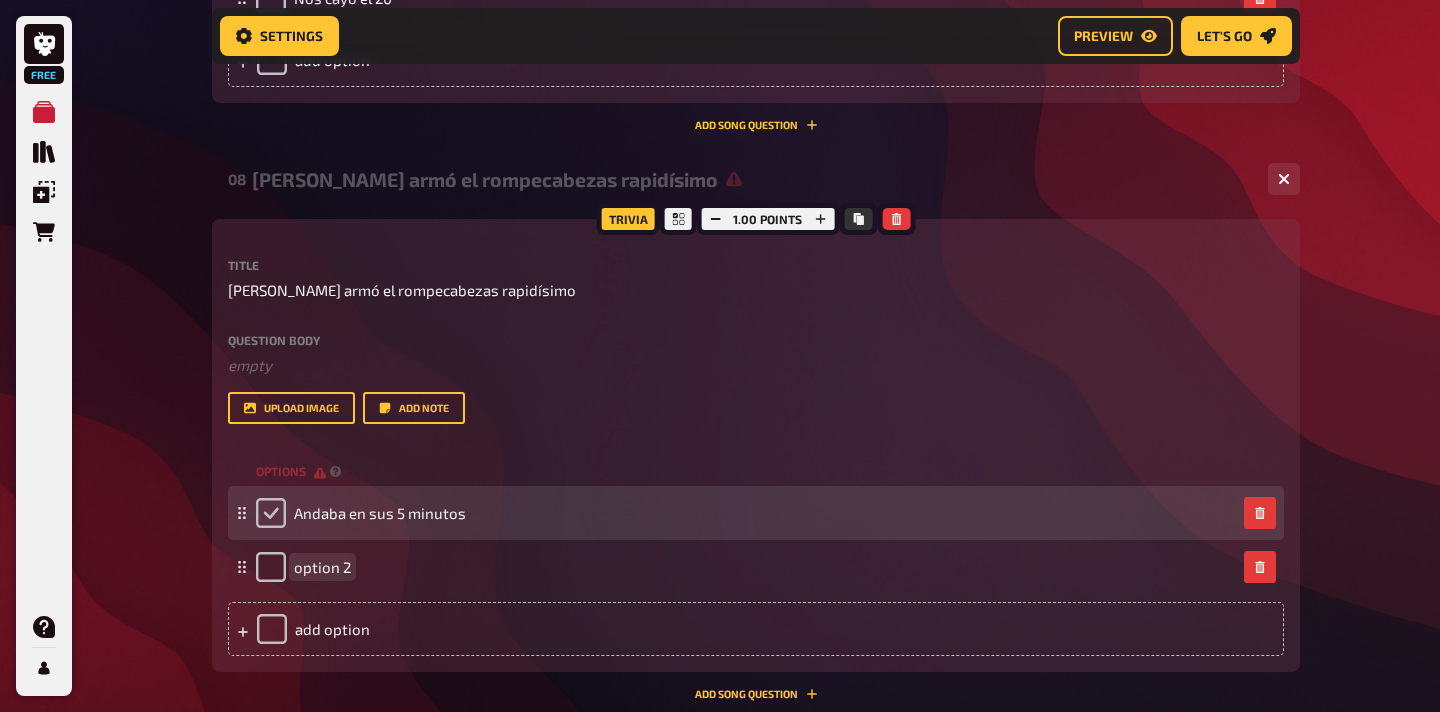 type 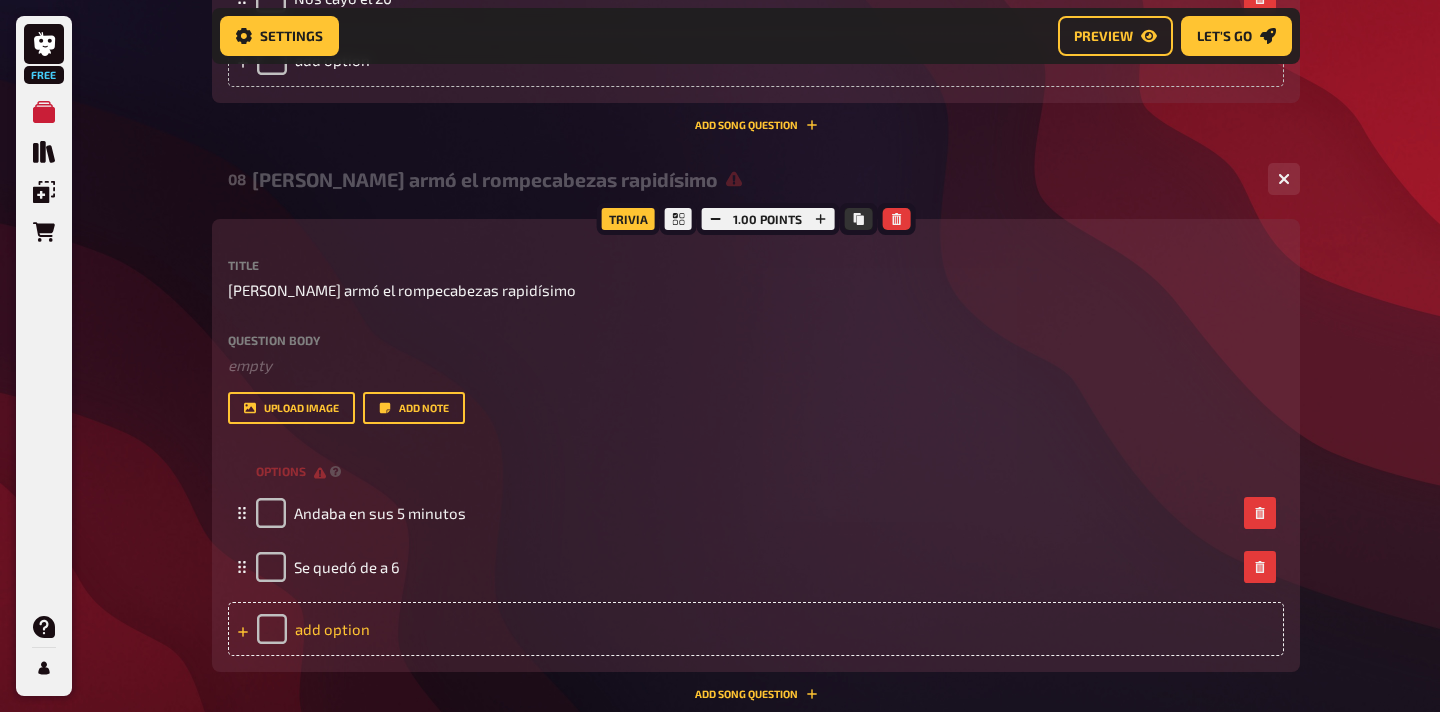 click on "add option" at bounding box center (756, 629) 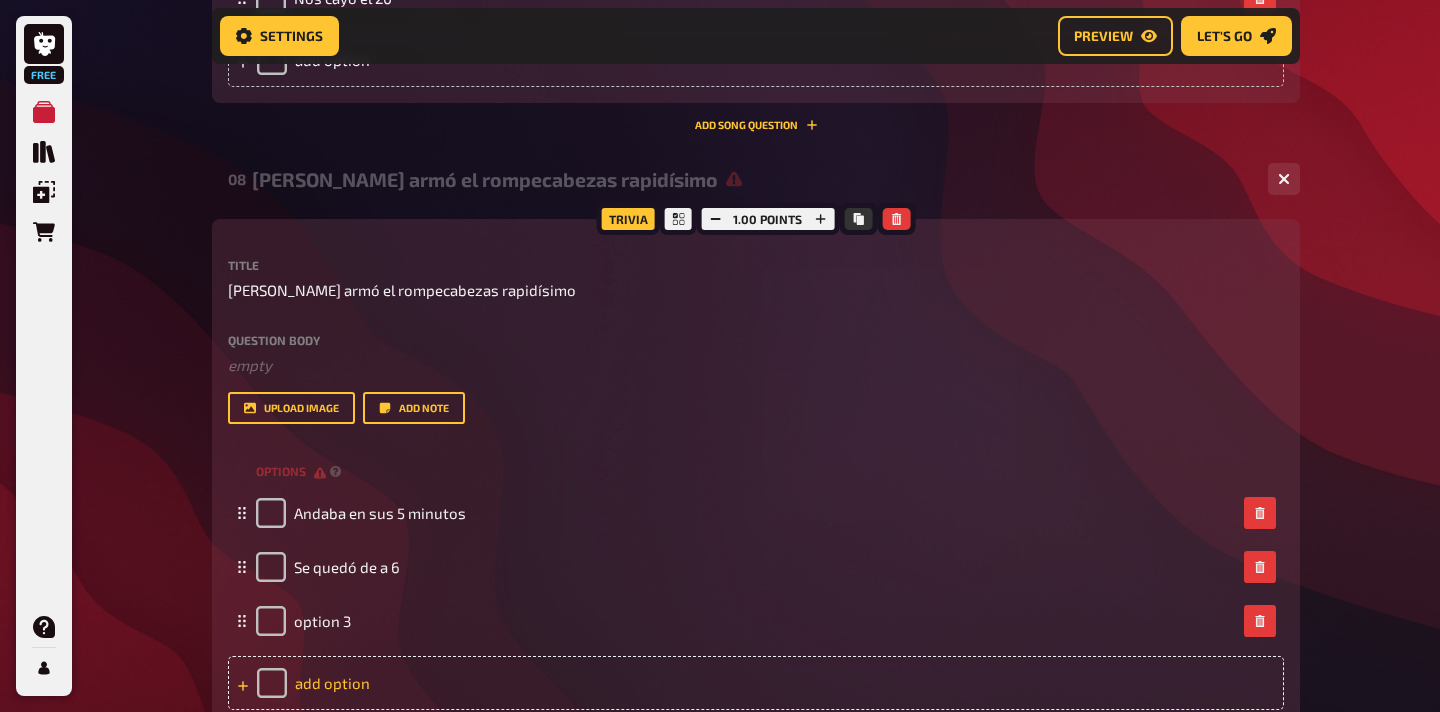 type 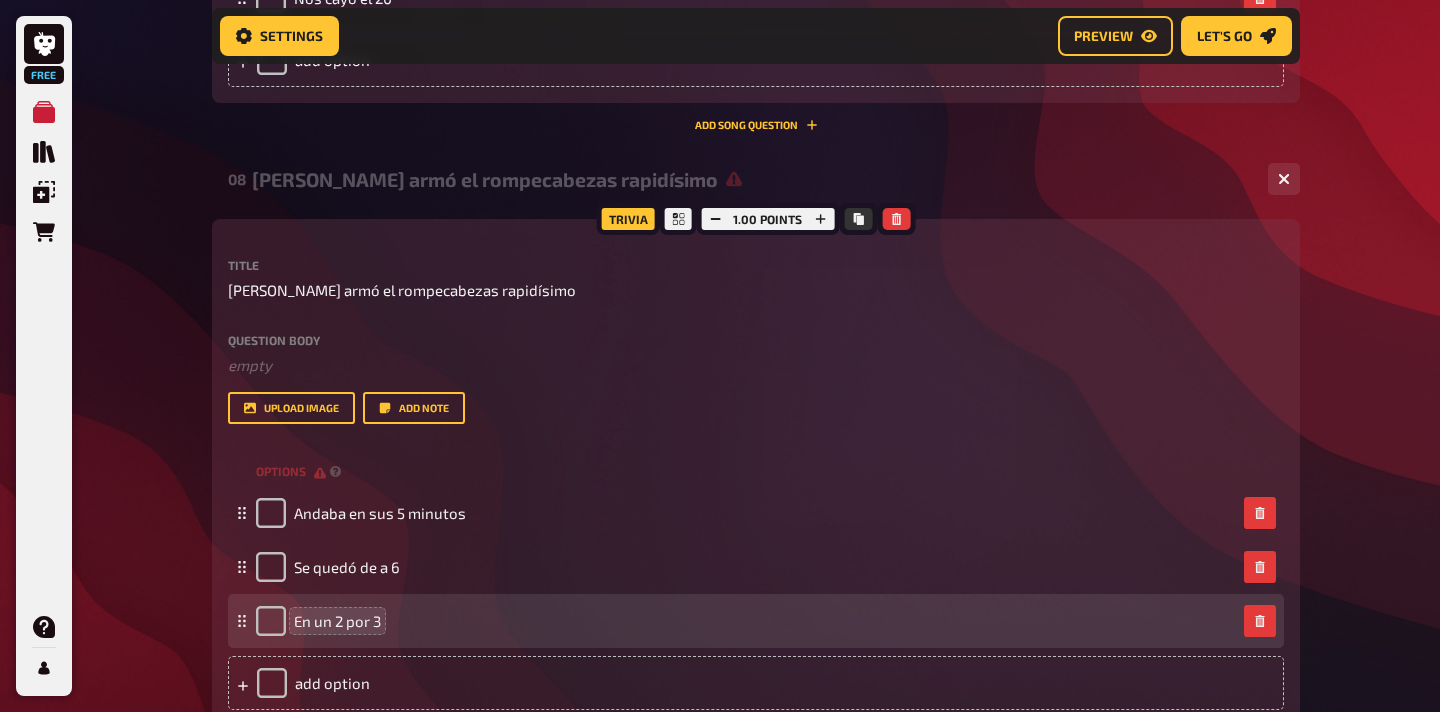 click on "En un 2 por 3" at bounding box center (337, 621) 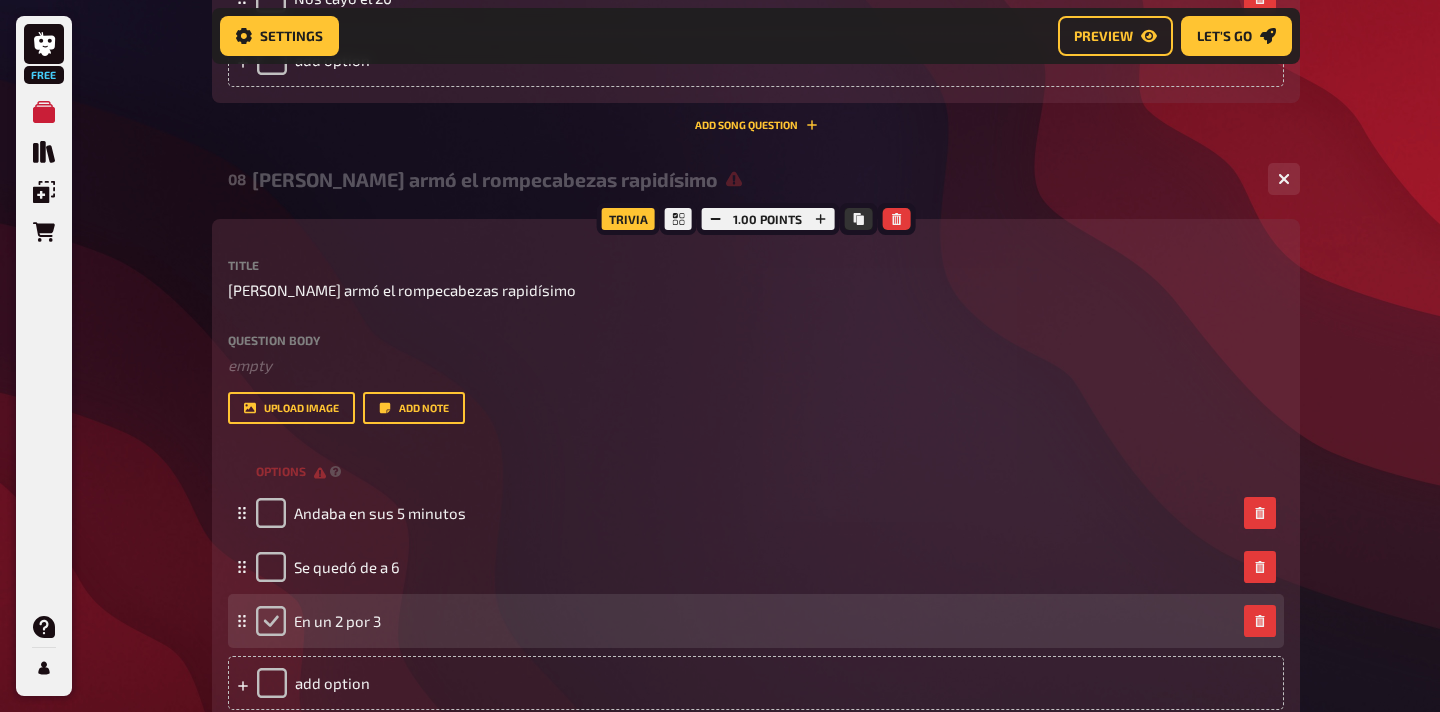 click at bounding box center (271, 621) 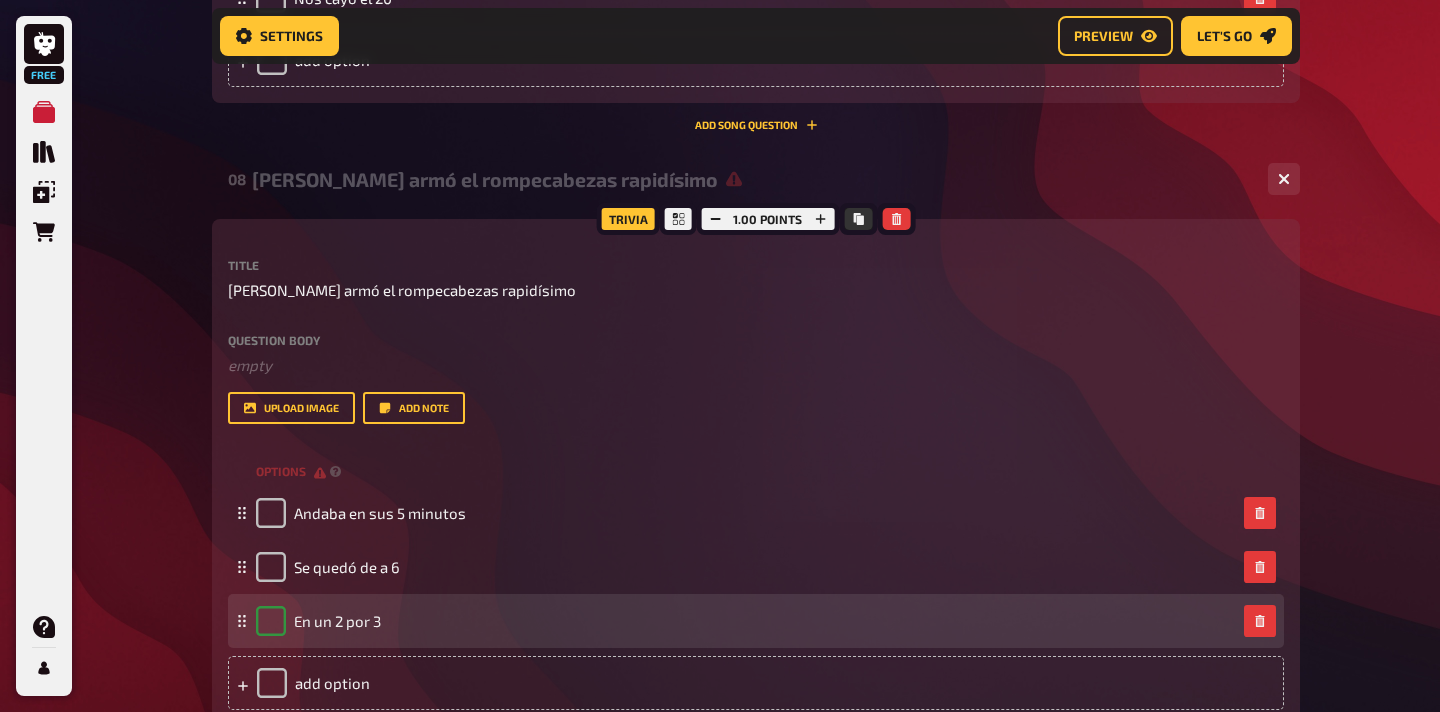 checkbox on "true" 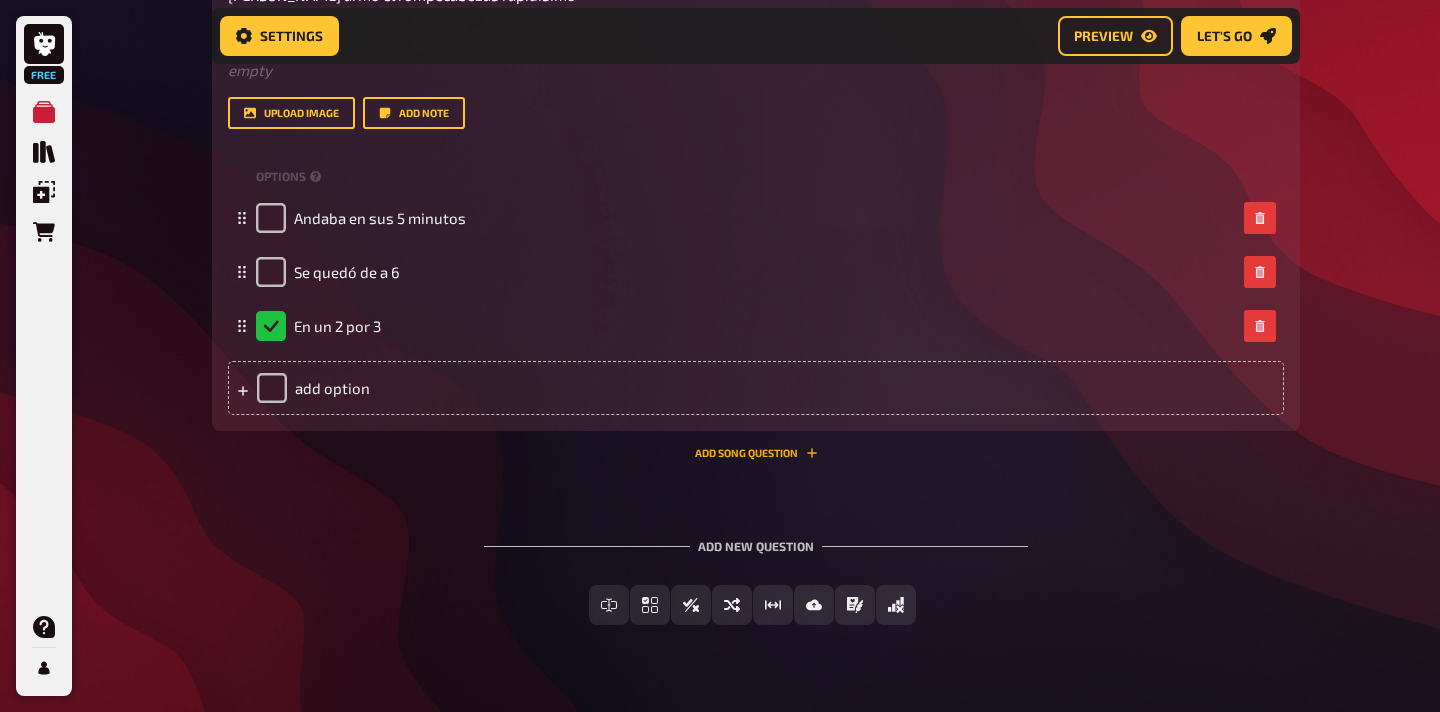 scroll, scrollTop: 4860, scrollLeft: 0, axis: vertical 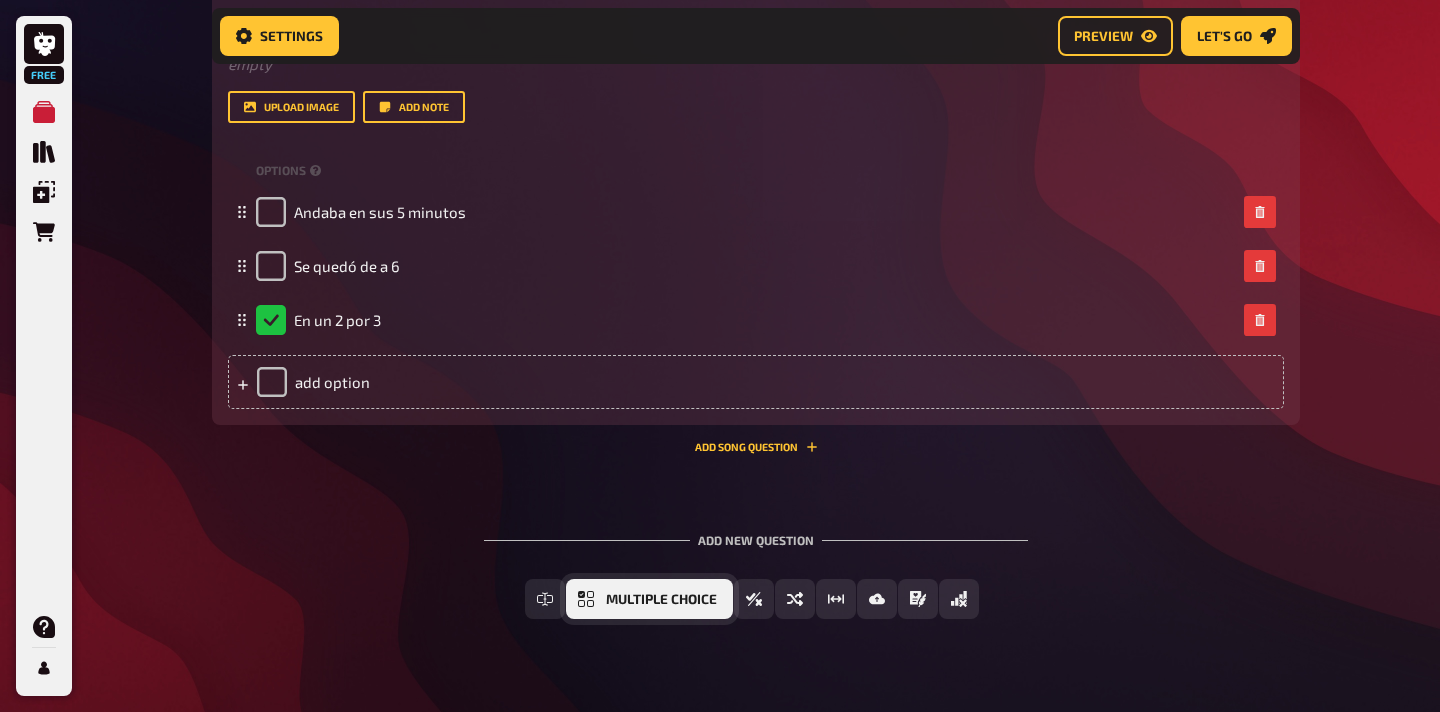 click on "Multiple Choice" at bounding box center [661, 600] 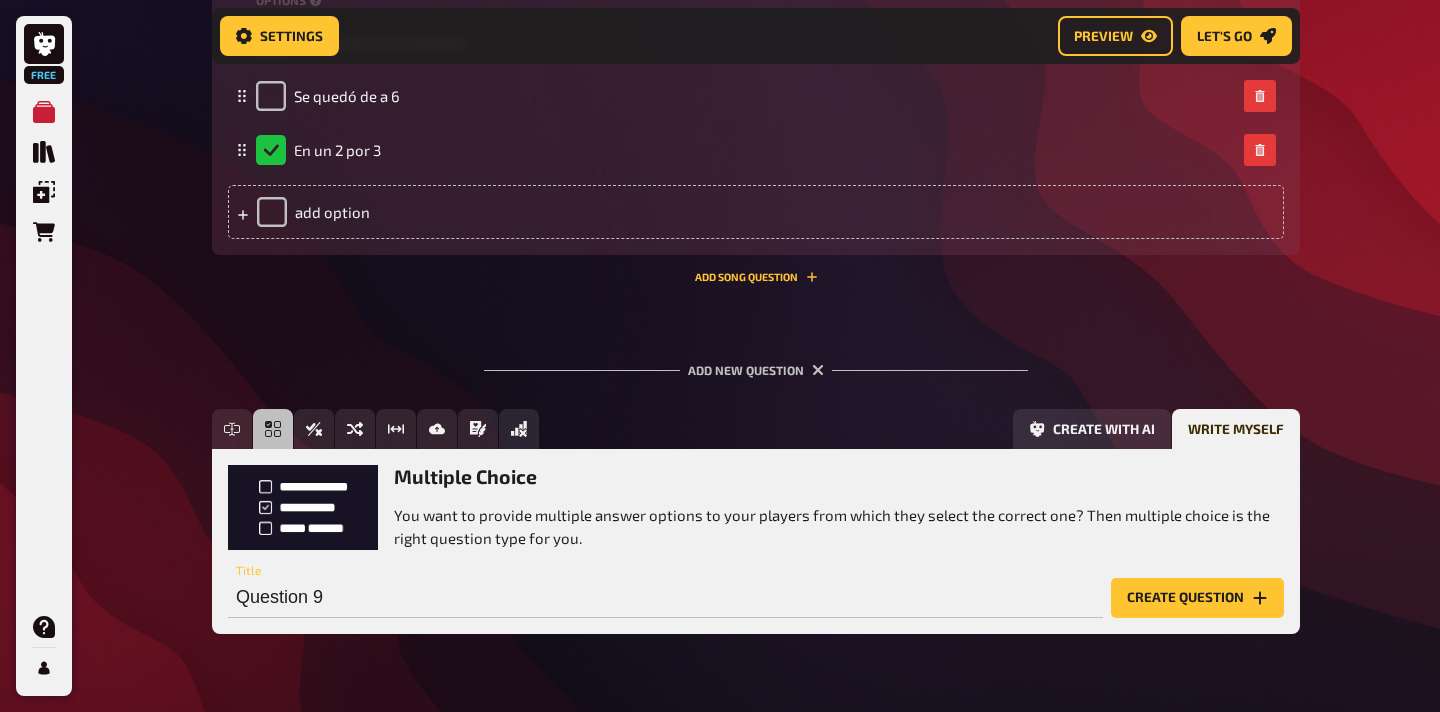 scroll, scrollTop: 5081, scrollLeft: 0, axis: vertical 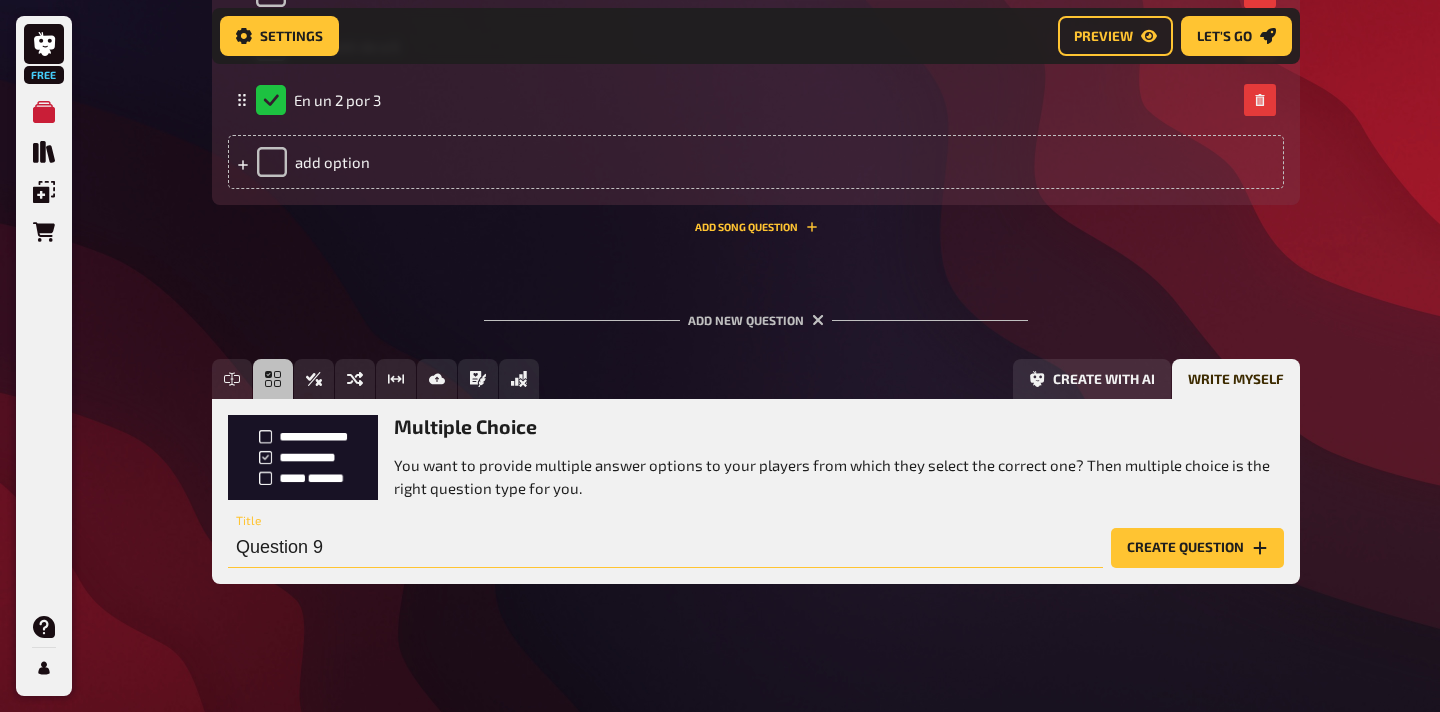 click on "Question 9" at bounding box center (665, 548) 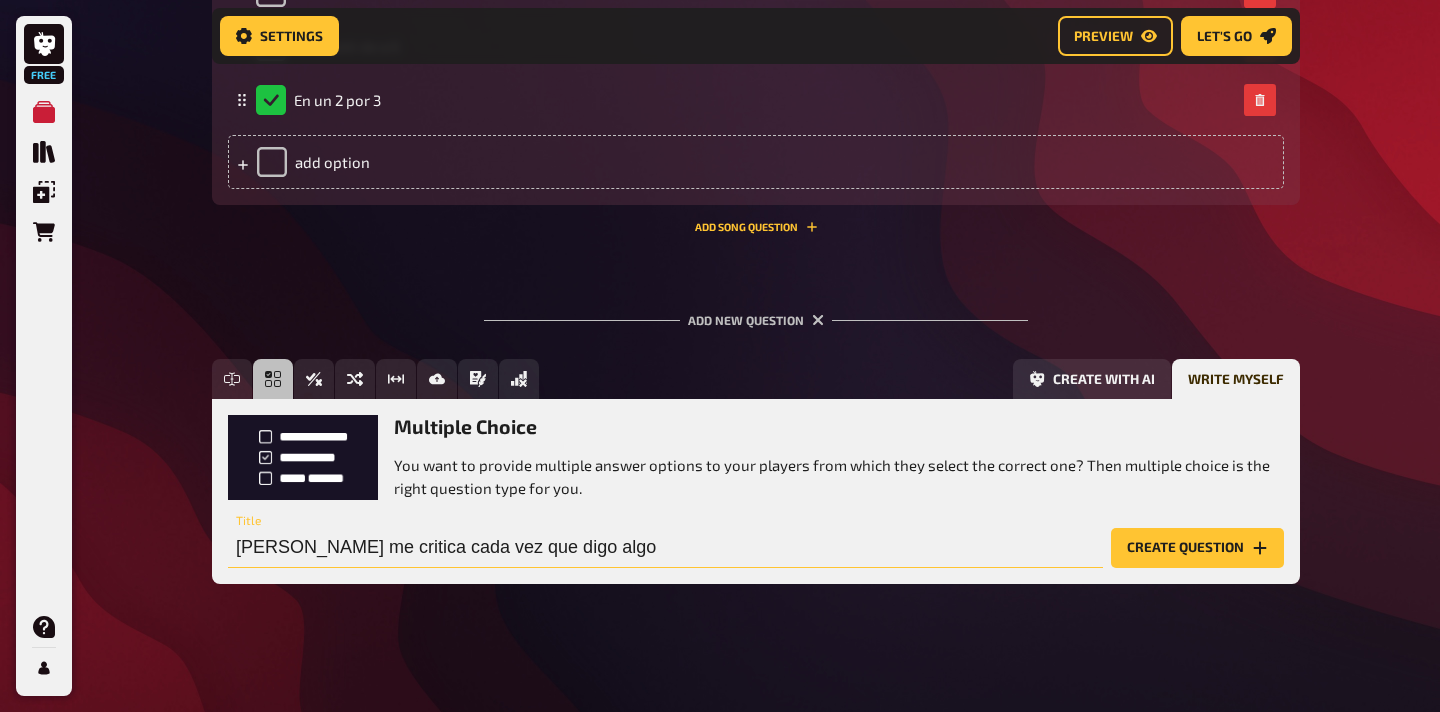 type on "John me critica cada vez que digo algo" 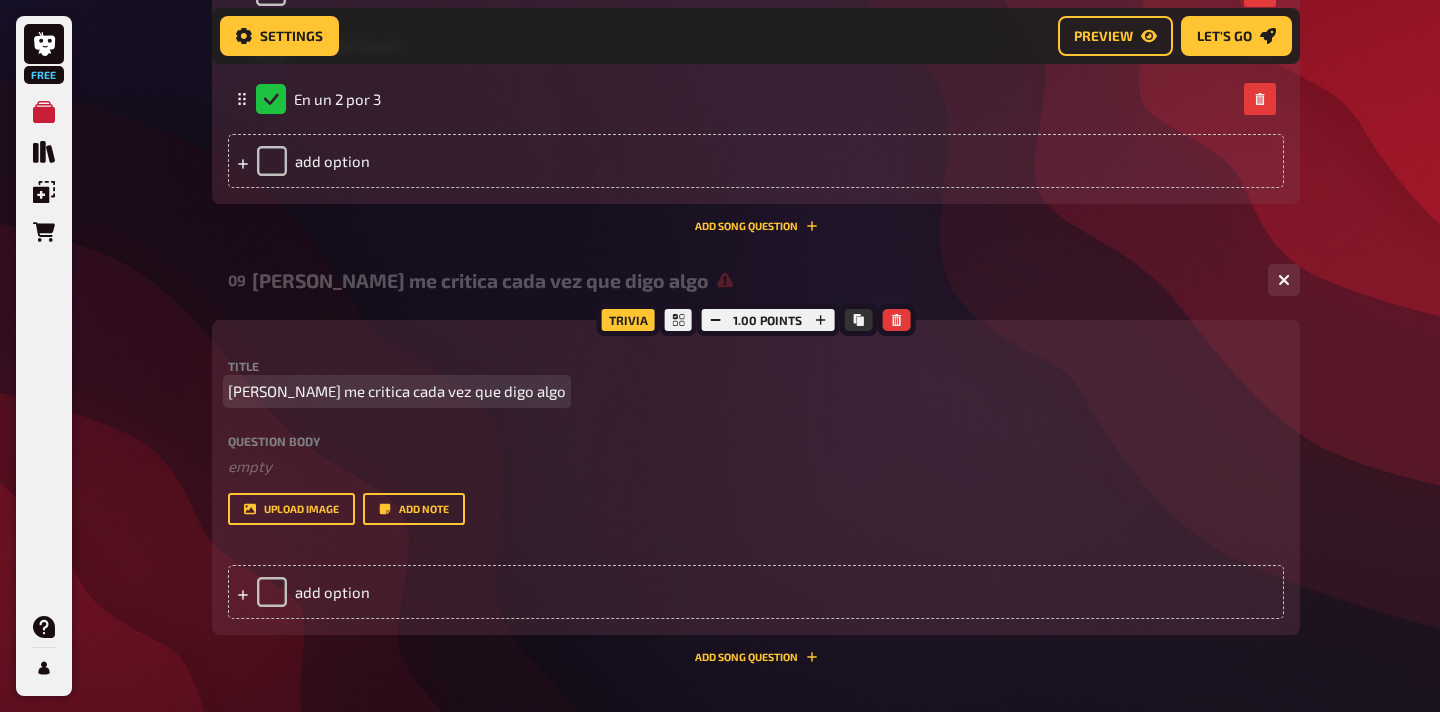 click on "John me critica cada vez que digo algo" at bounding box center (397, 391) 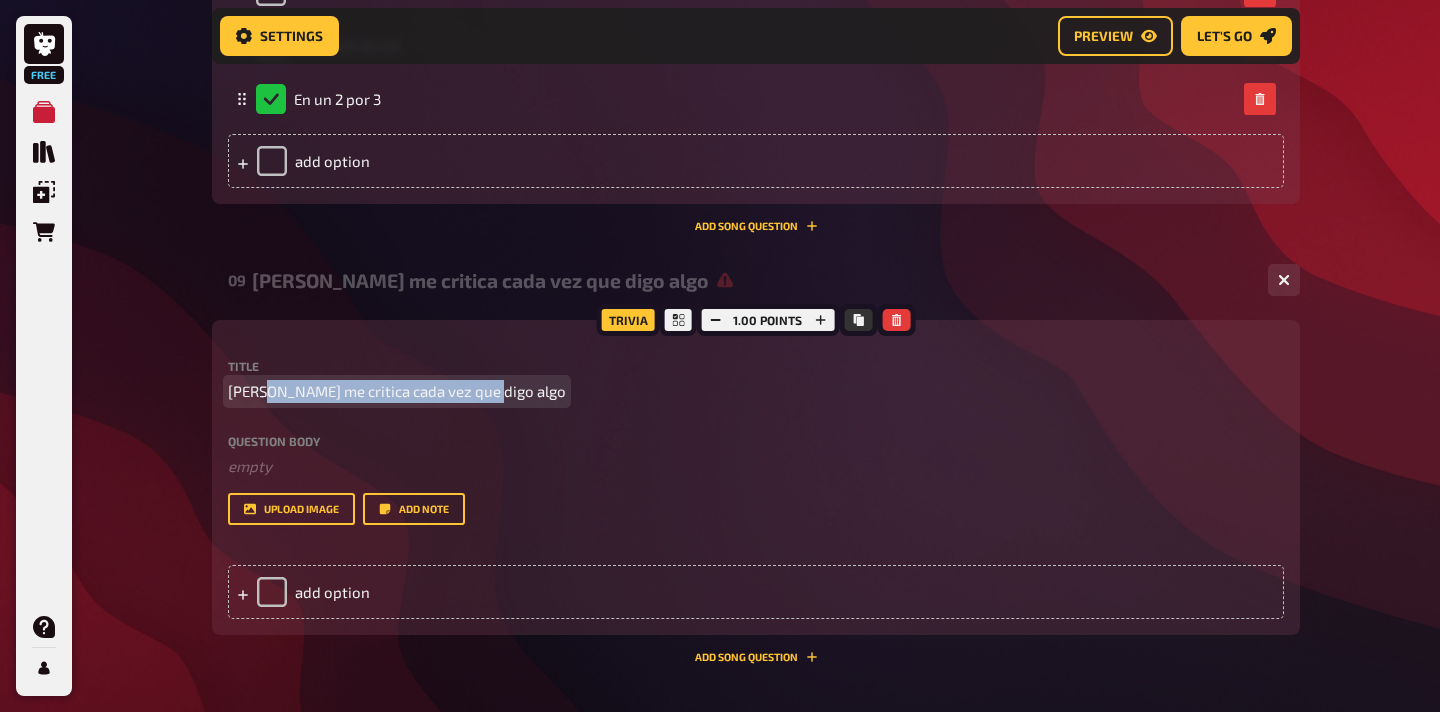 drag, startPoint x: 264, startPoint y: 396, endPoint x: 497, endPoint y: 396, distance: 233 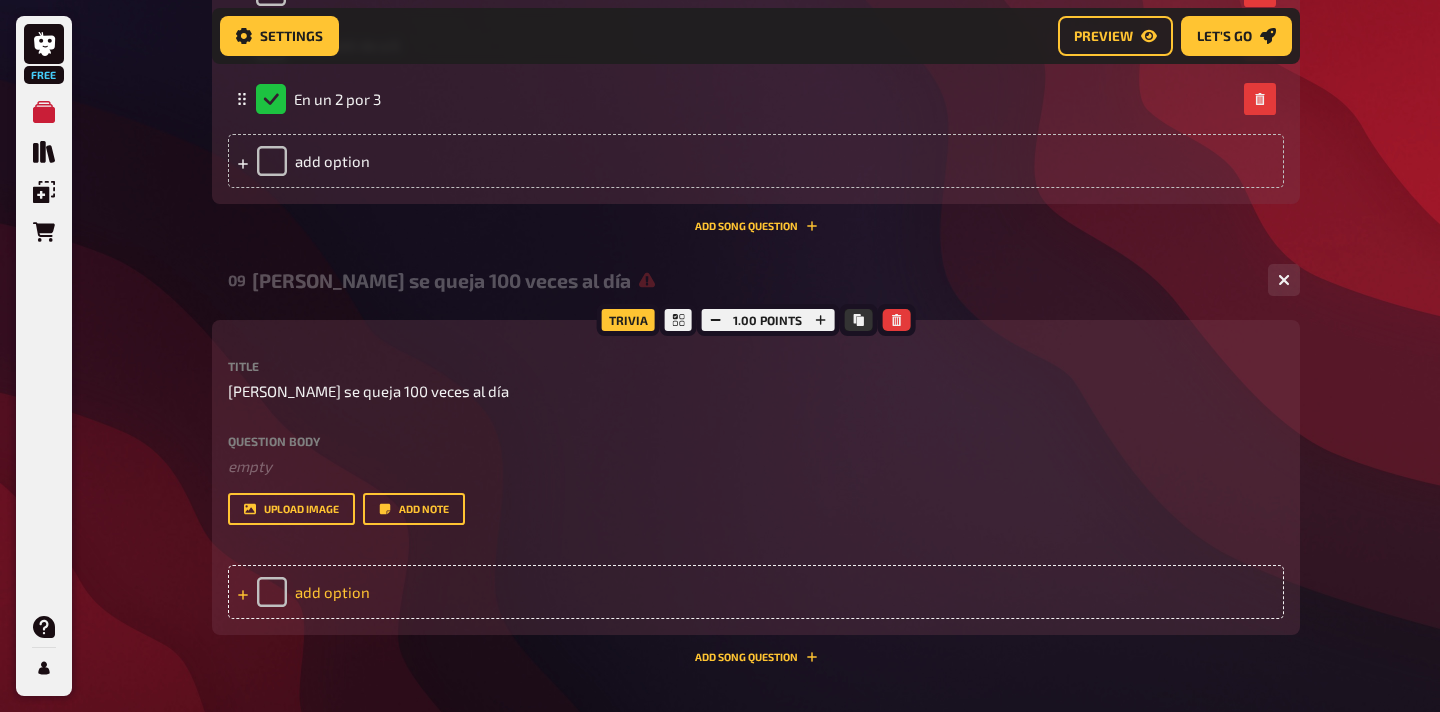 click on "add option" at bounding box center (756, 592) 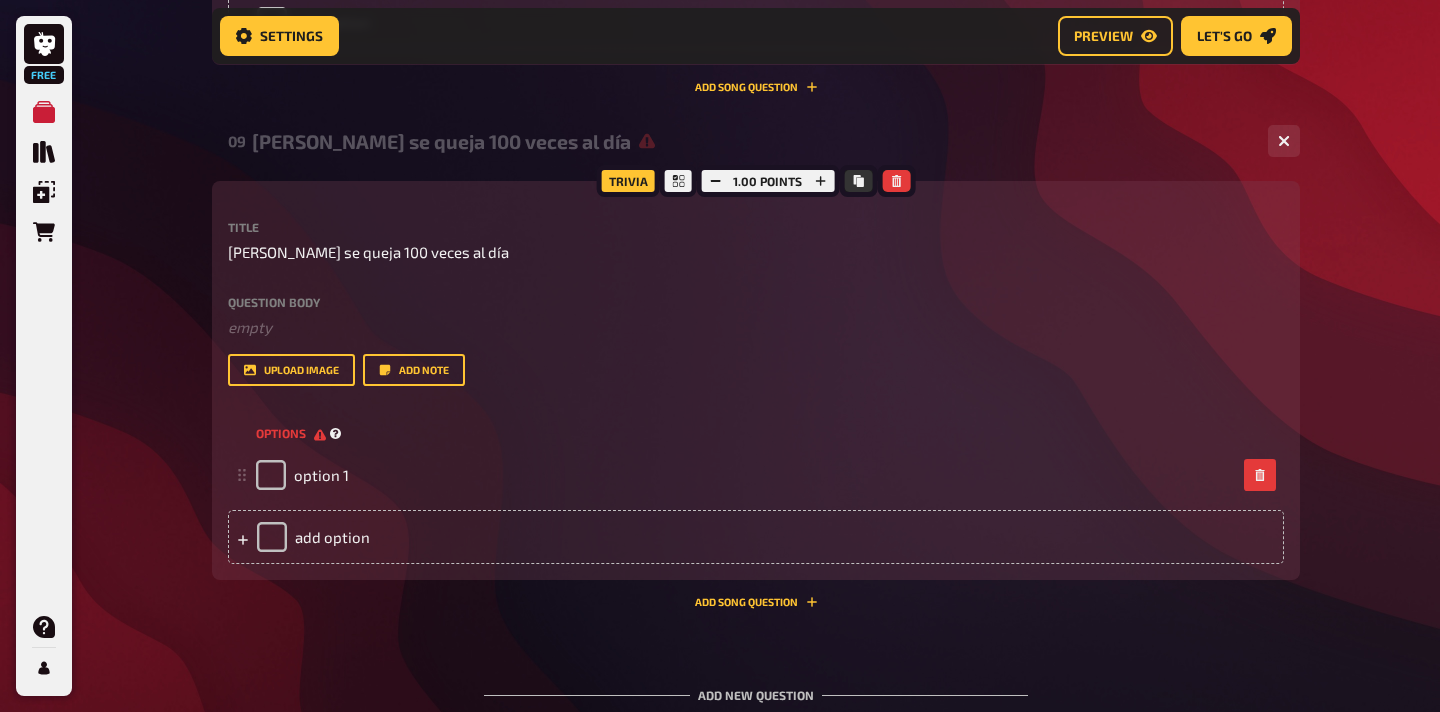 scroll, scrollTop: 5229, scrollLeft: 0, axis: vertical 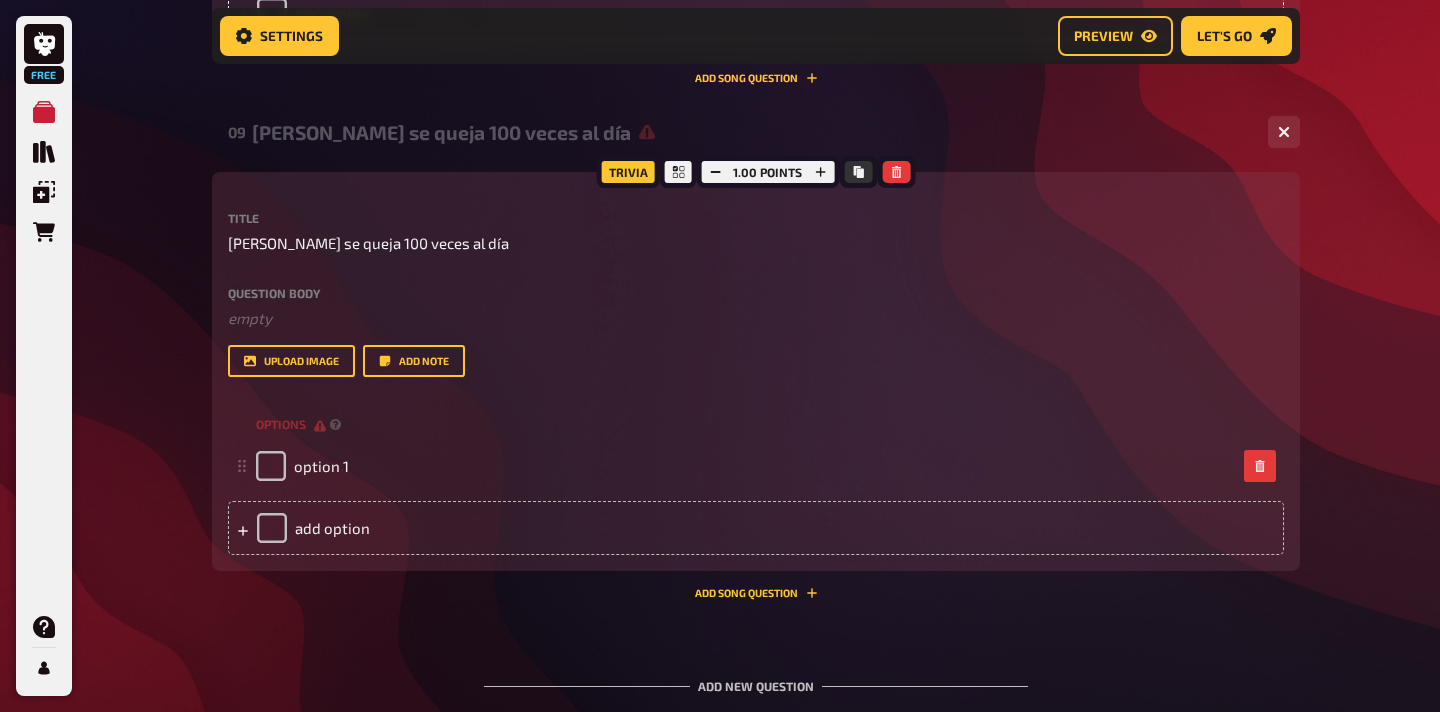 type 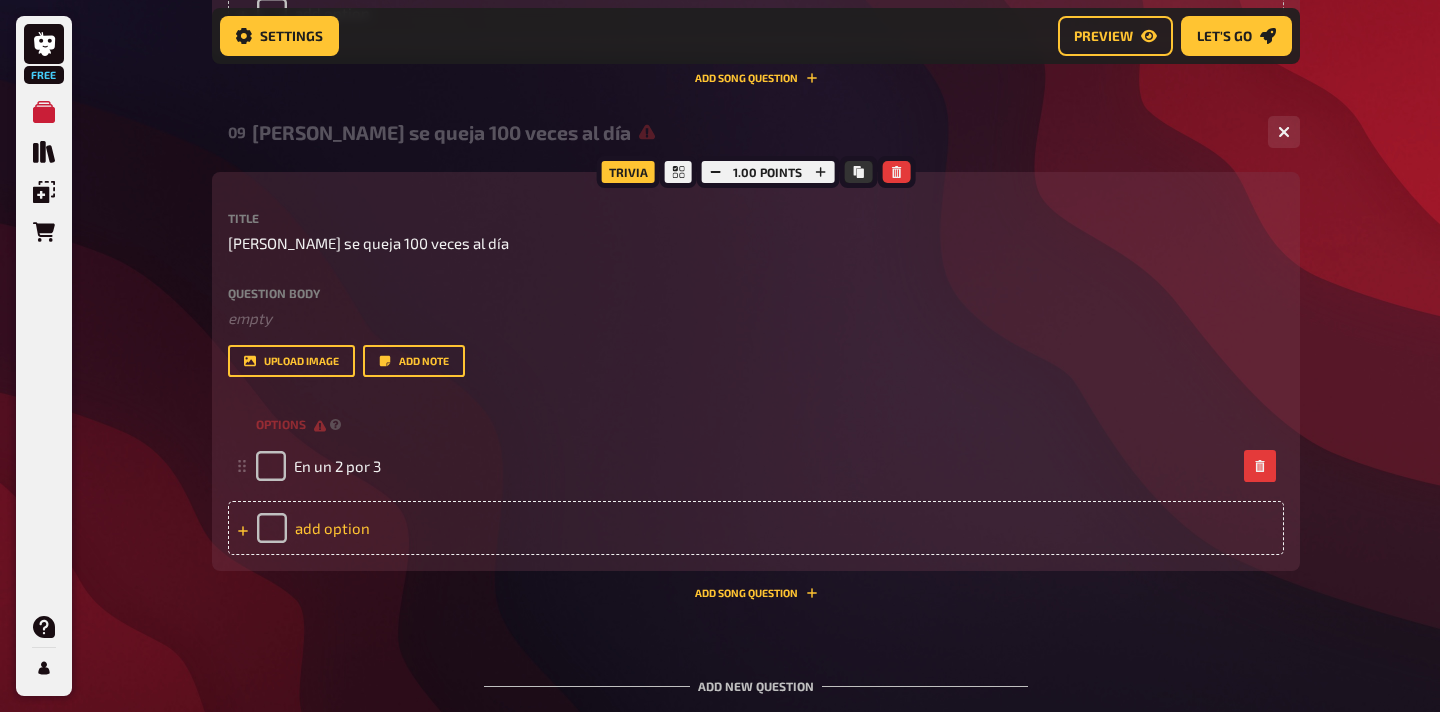 click on "add option" at bounding box center (756, 528) 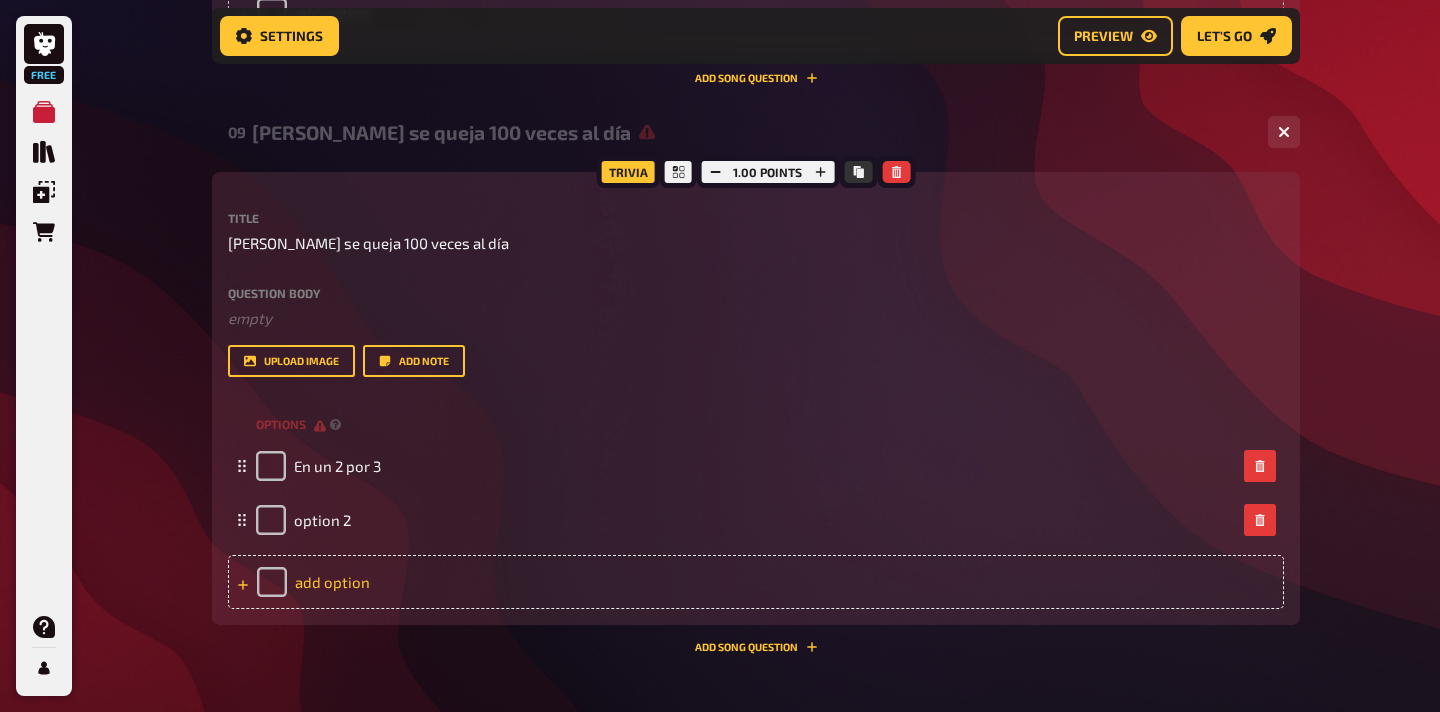type 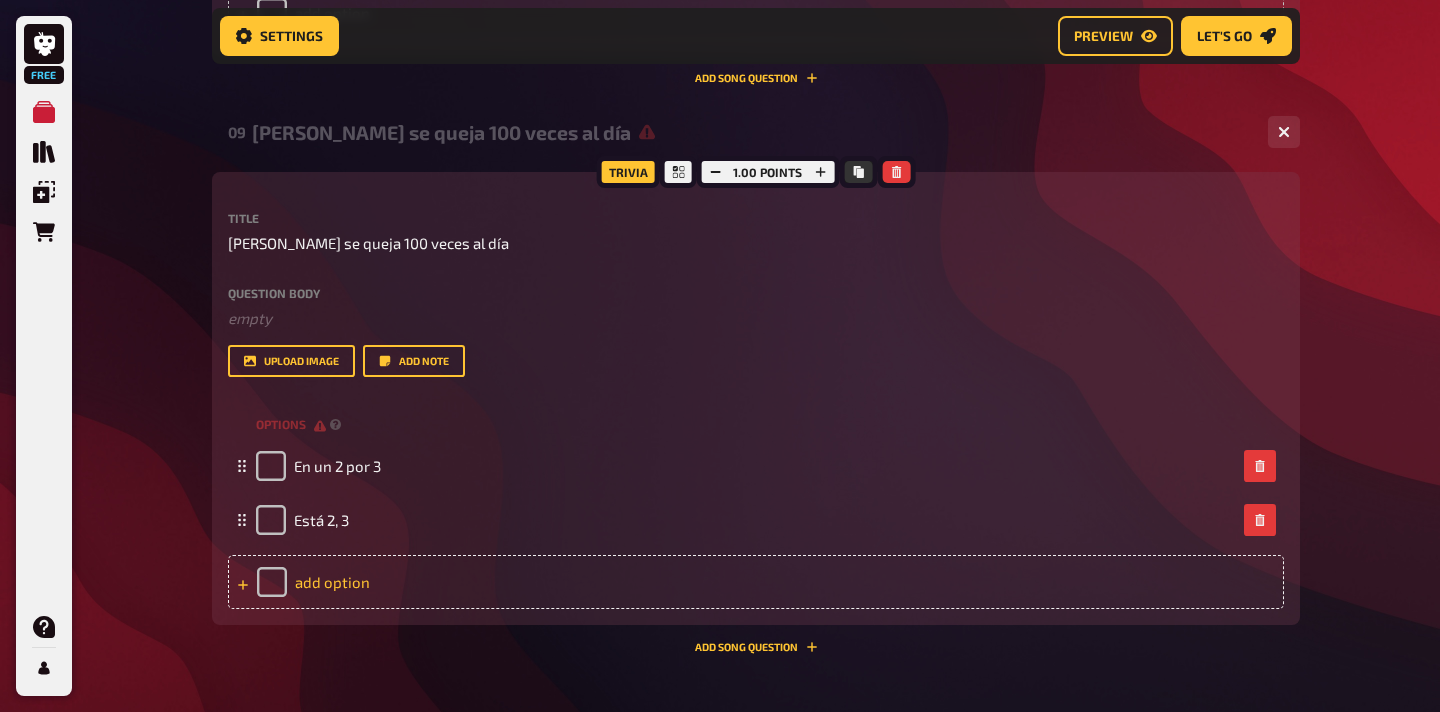 click on "add option" at bounding box center [756, 582] 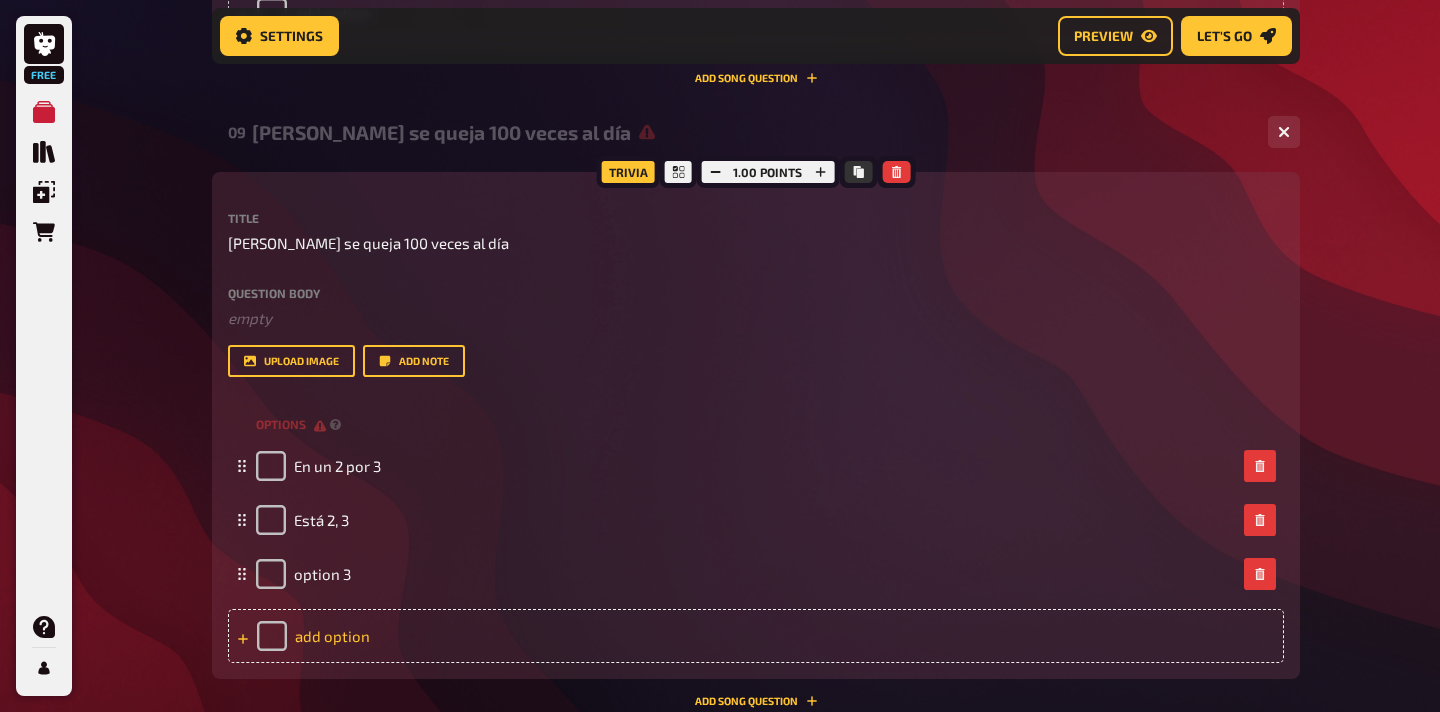 type 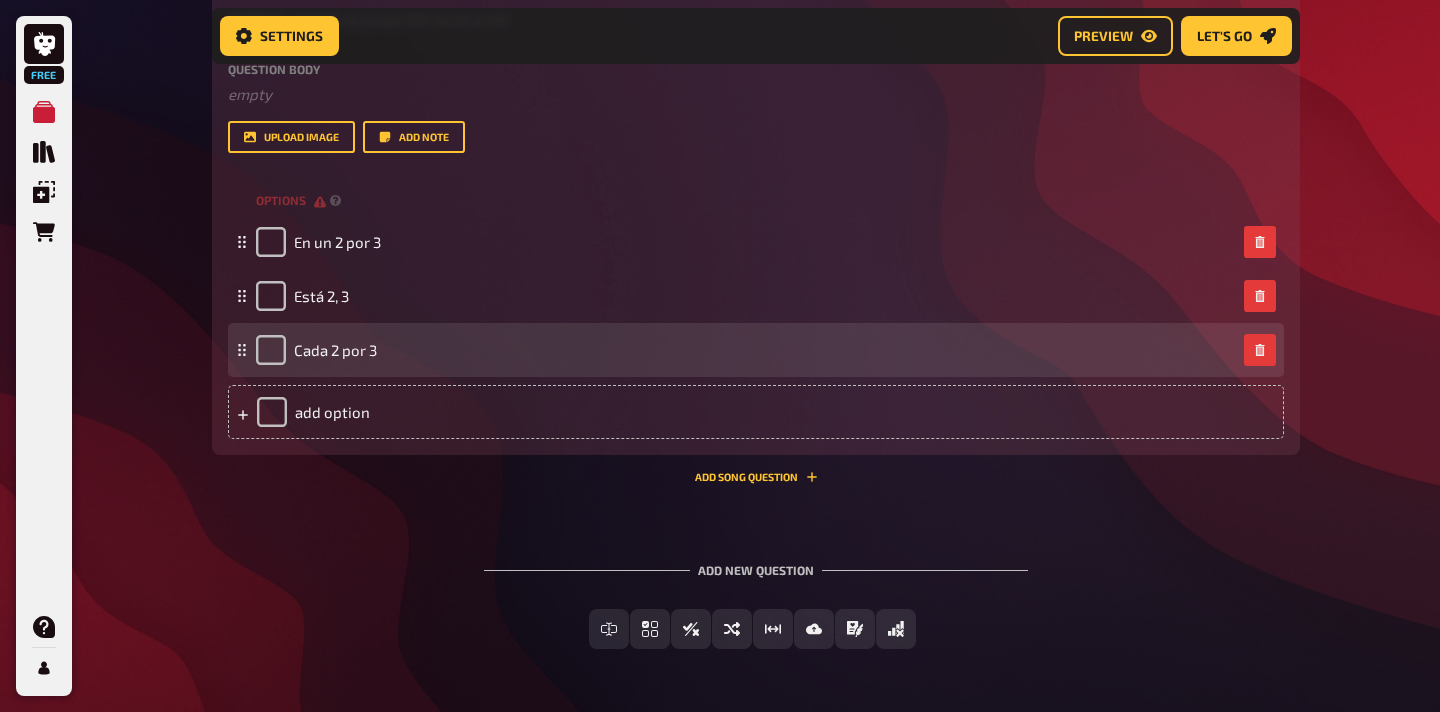scroll, scrollTop: 5467, scrollLeft: 0, axis: vertical 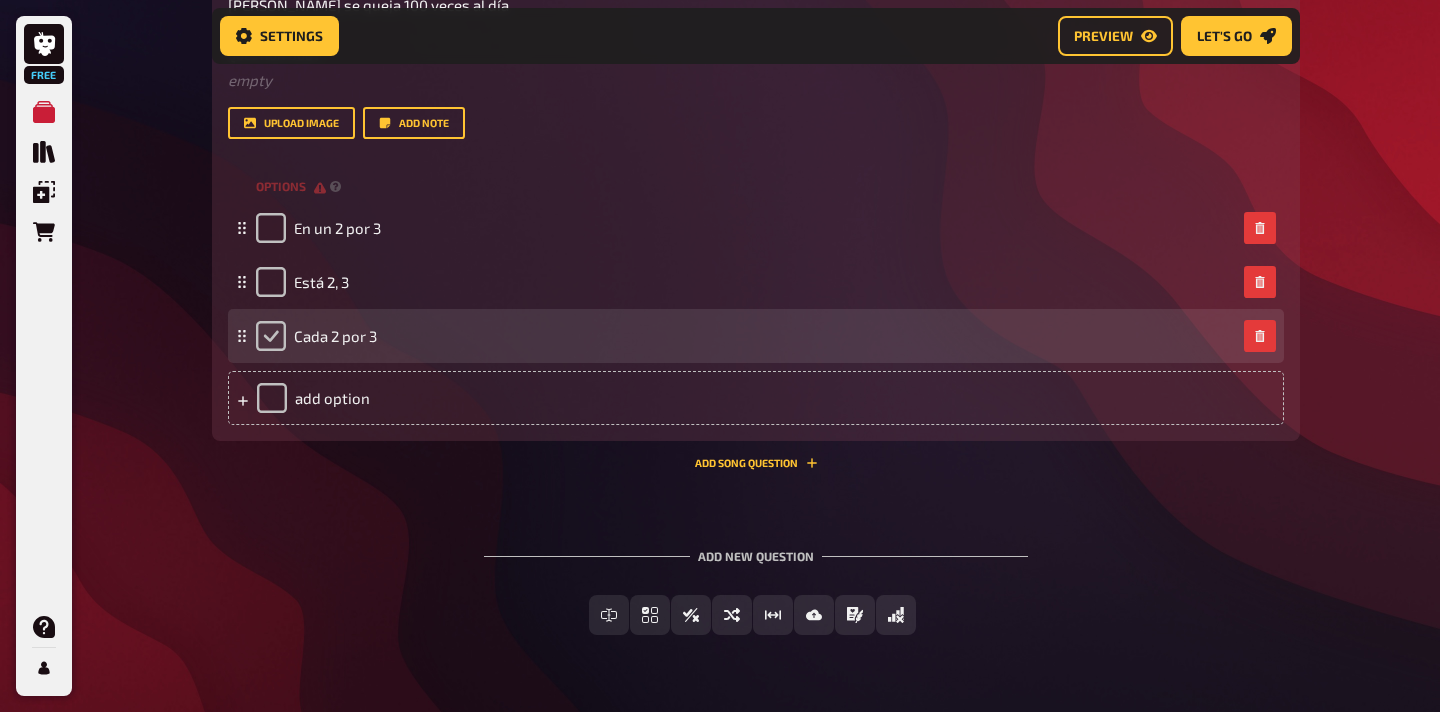 click at bounding box center [271, 336] 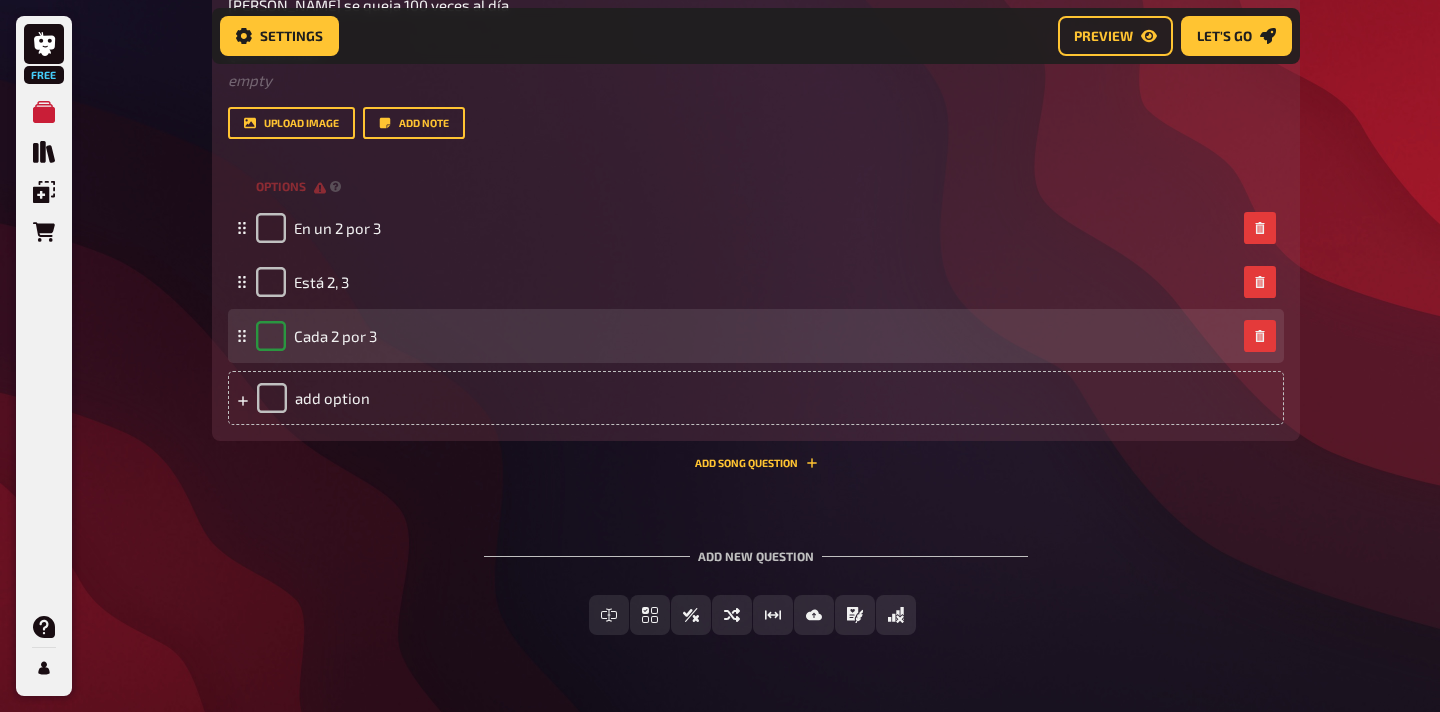checkbox on "true" 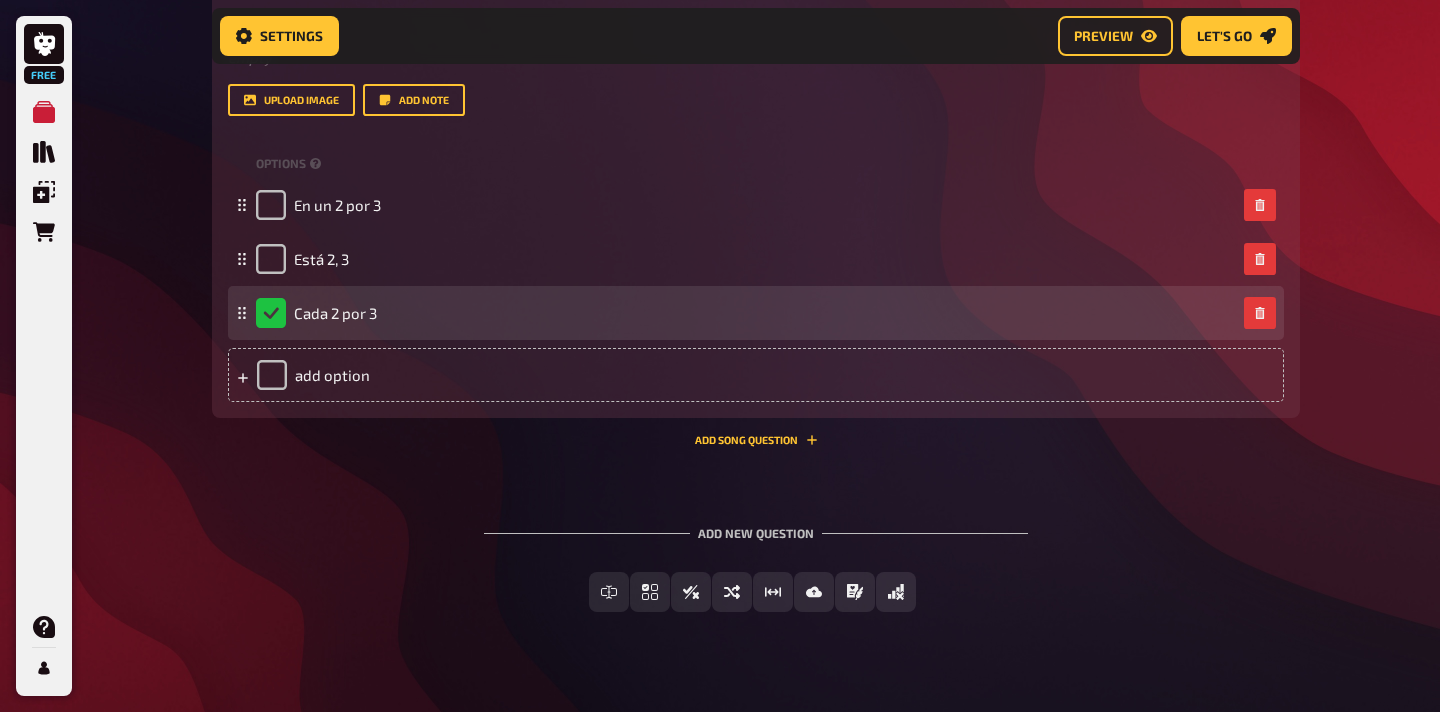scroll, scrollTop: 5519, scrollLeft: 0, axis: vertical 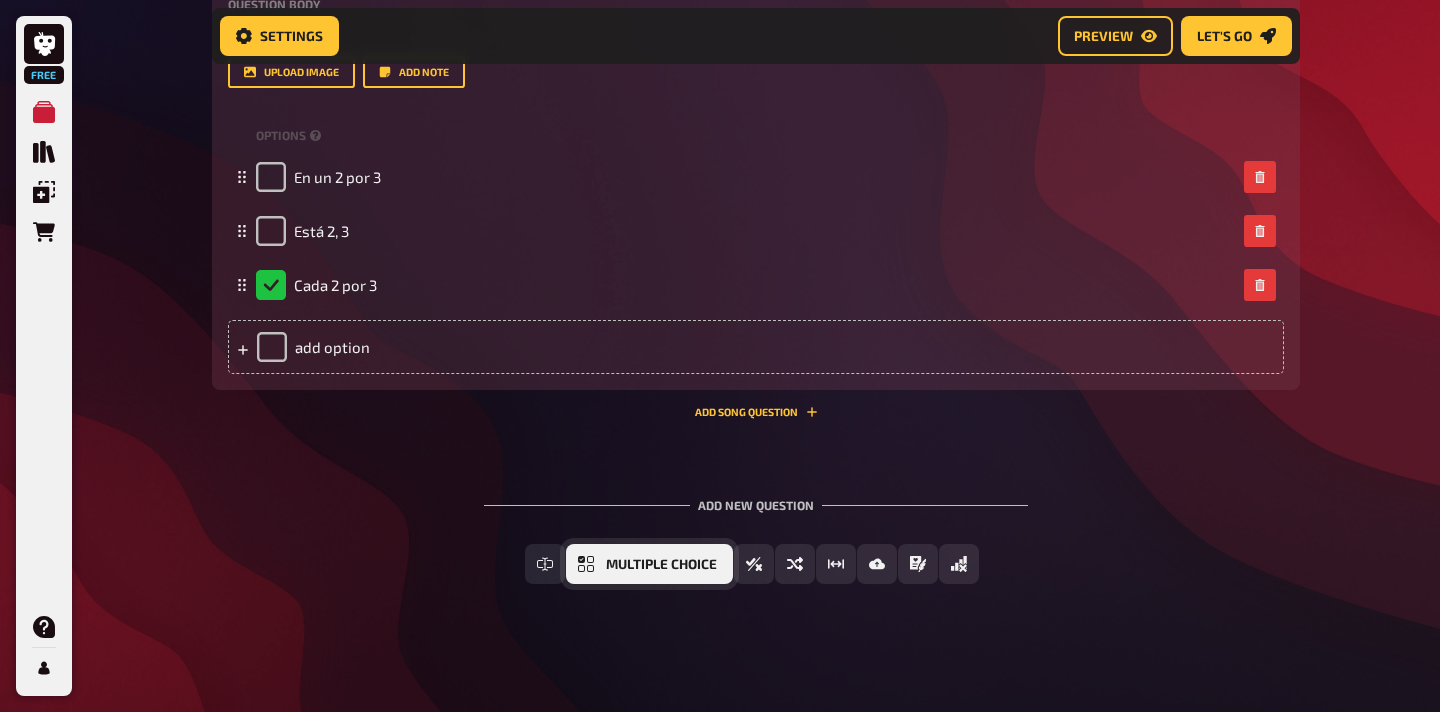 click on "Multiple Choice" at bounding box center (649, 564) 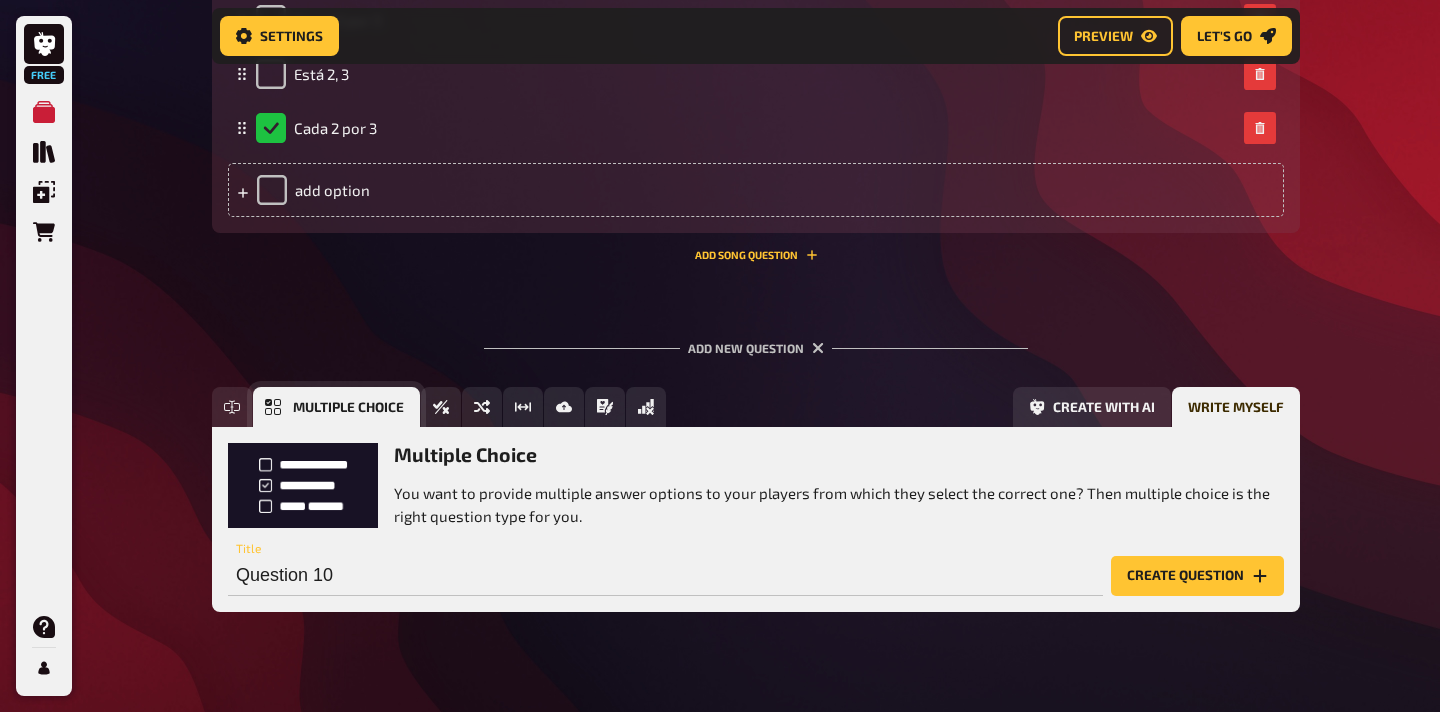 scroll, scrollTop: 5704, scrollLeft: 0, axis: vertical 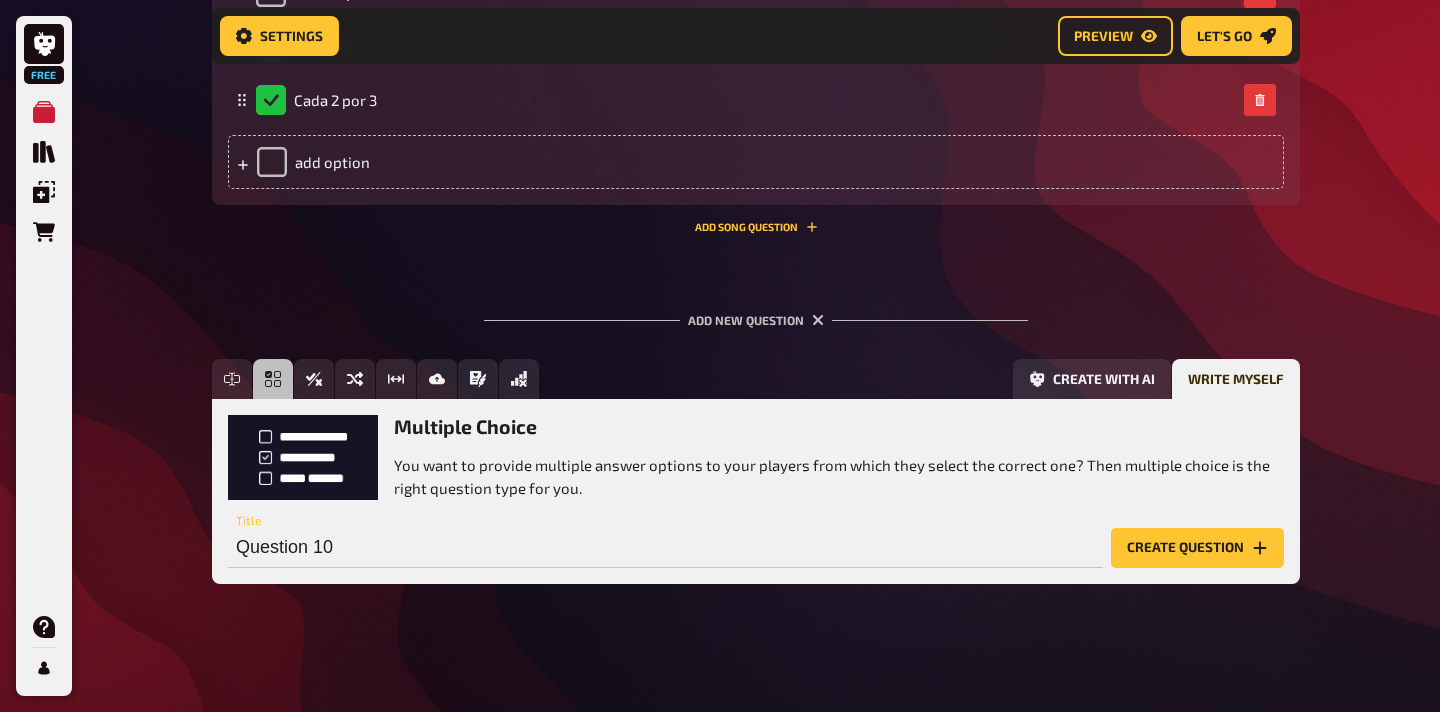 click on "Question 10" at bounding box center (665, 548) 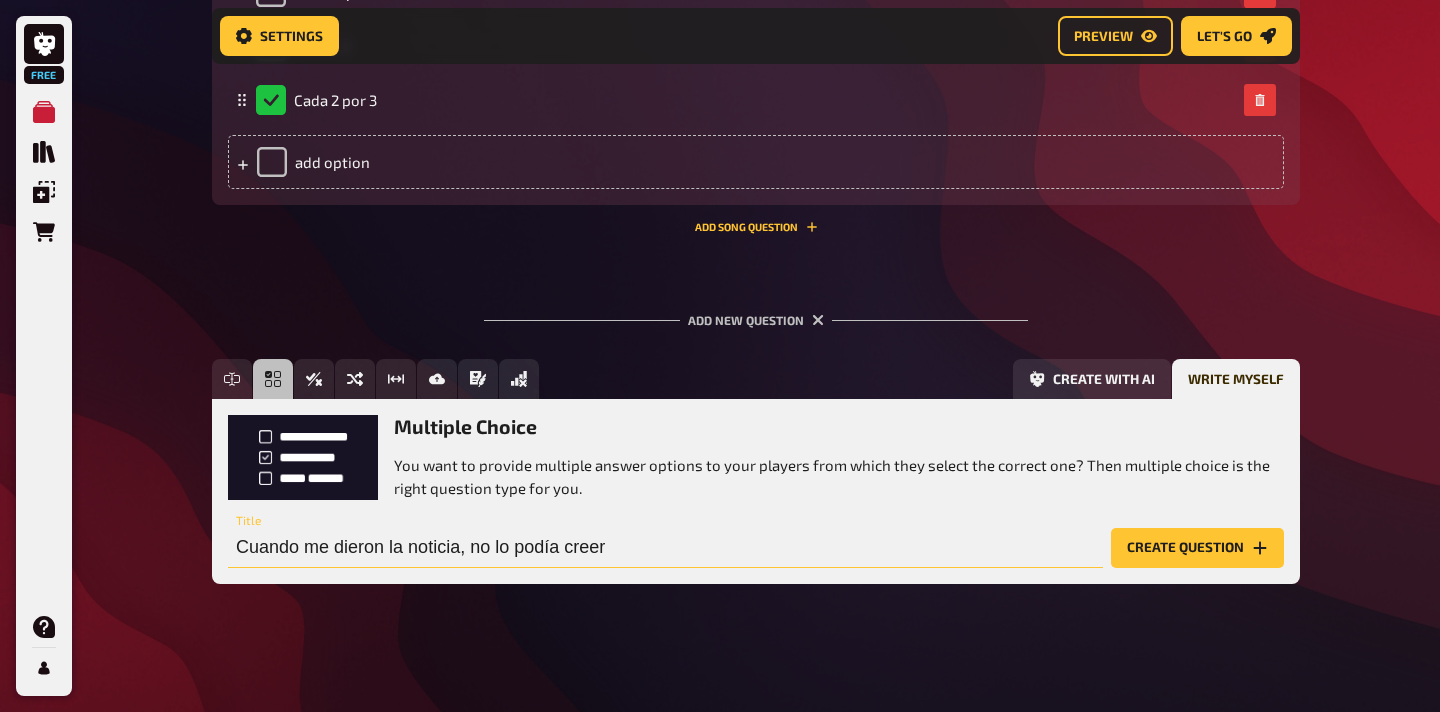 type on "Cuando me dieron la noticia, no lo podía creer" 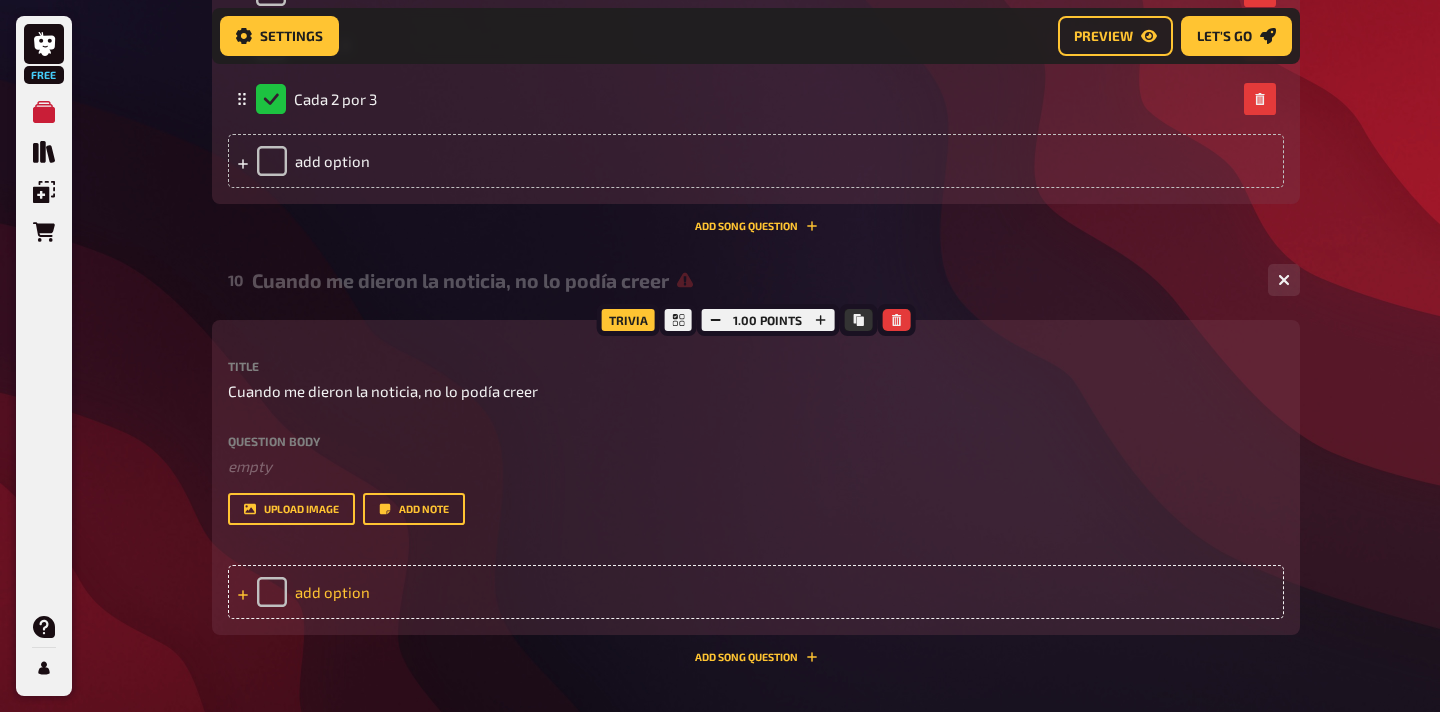 click on "add option" at bounding box center [756, 592] 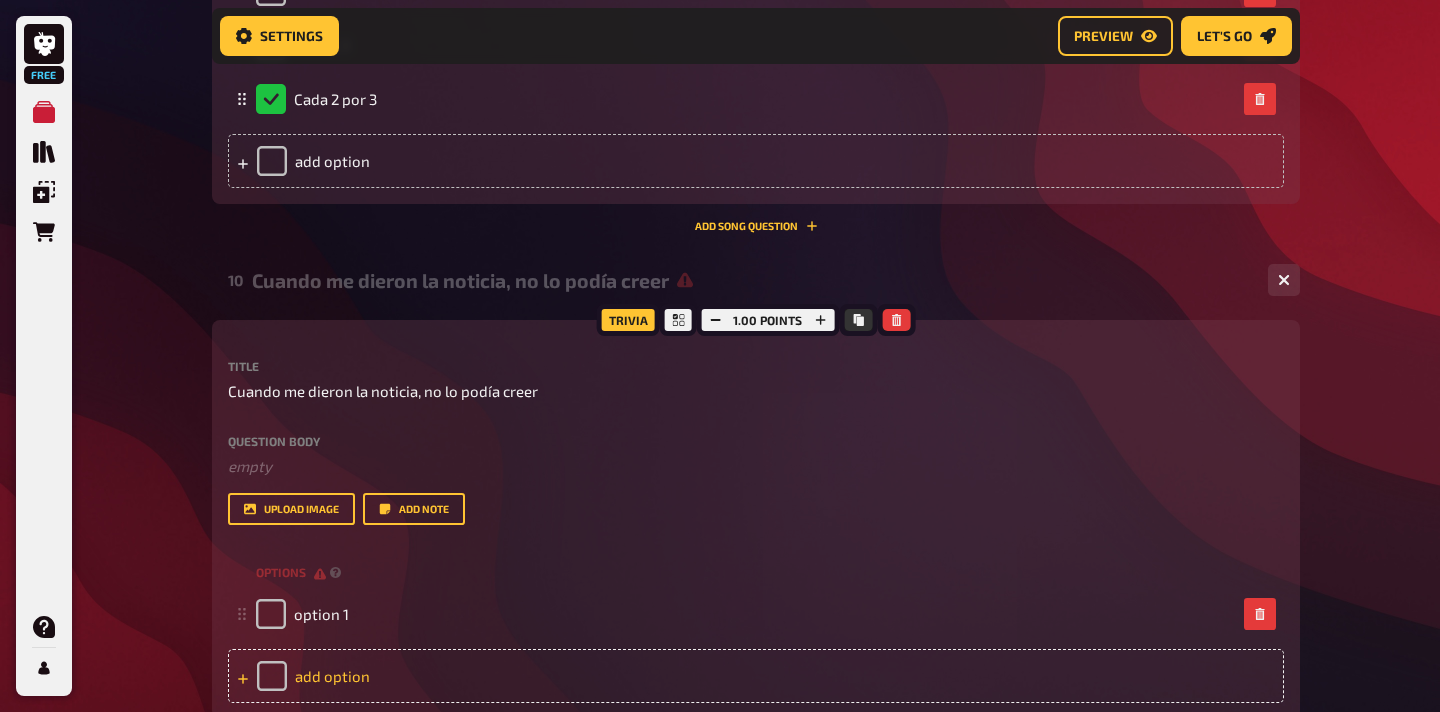 type 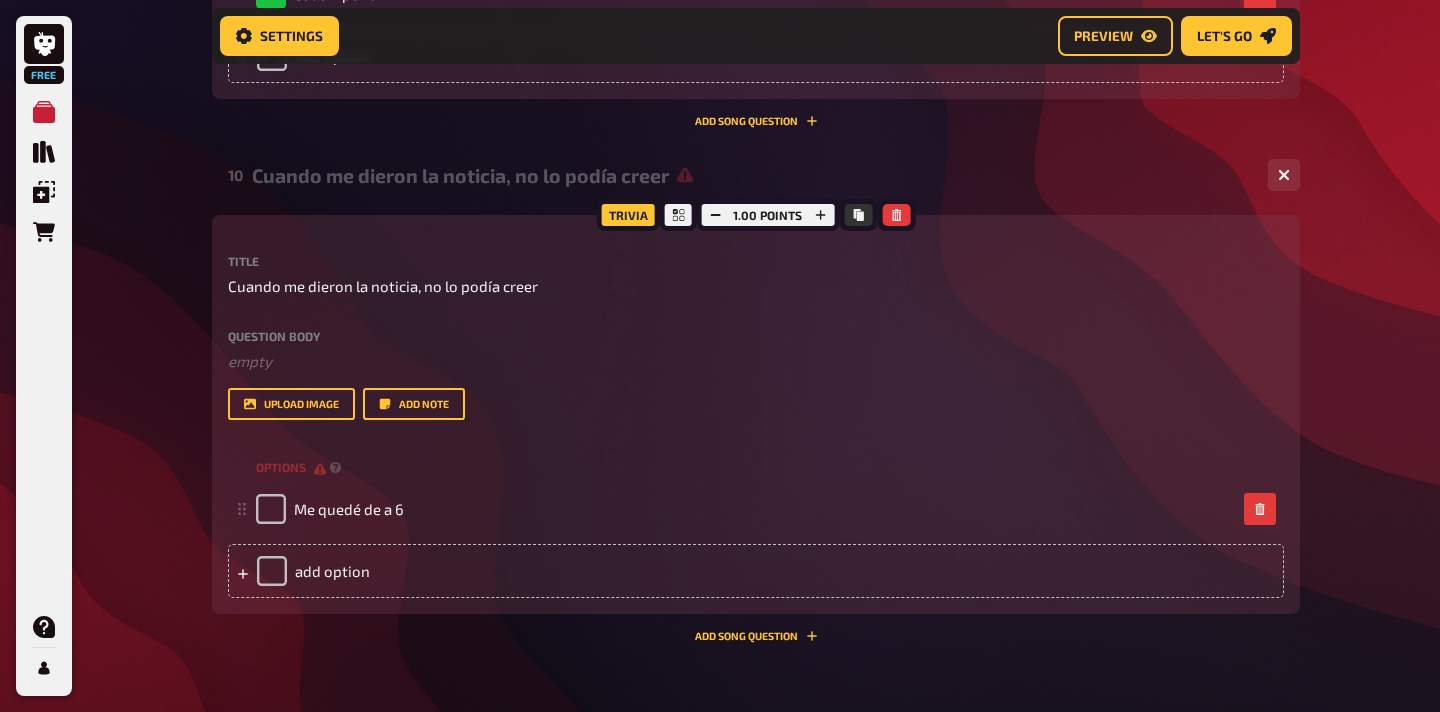 scroll, scrollTop: 5828, scrollLeft: 0, axis: vertical 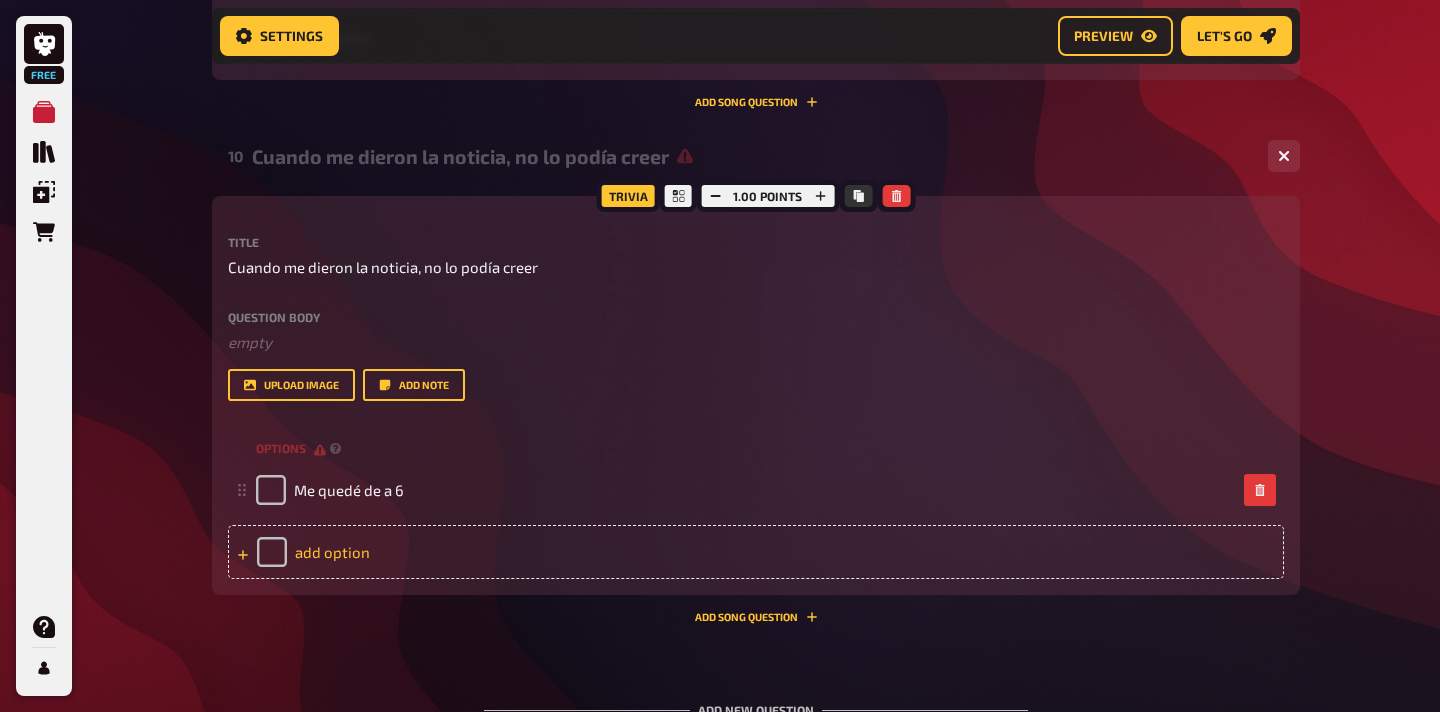 click on "add option" at bounding box center [756, 552] 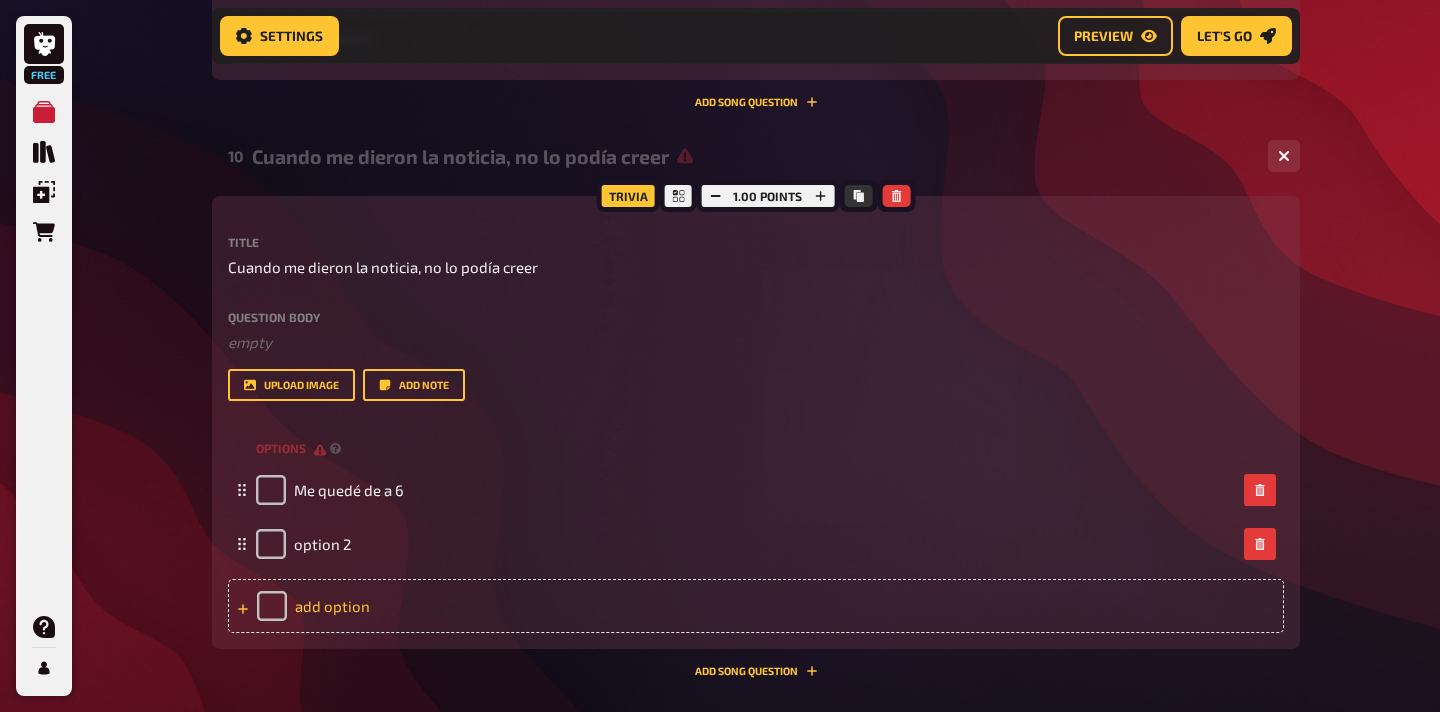 type 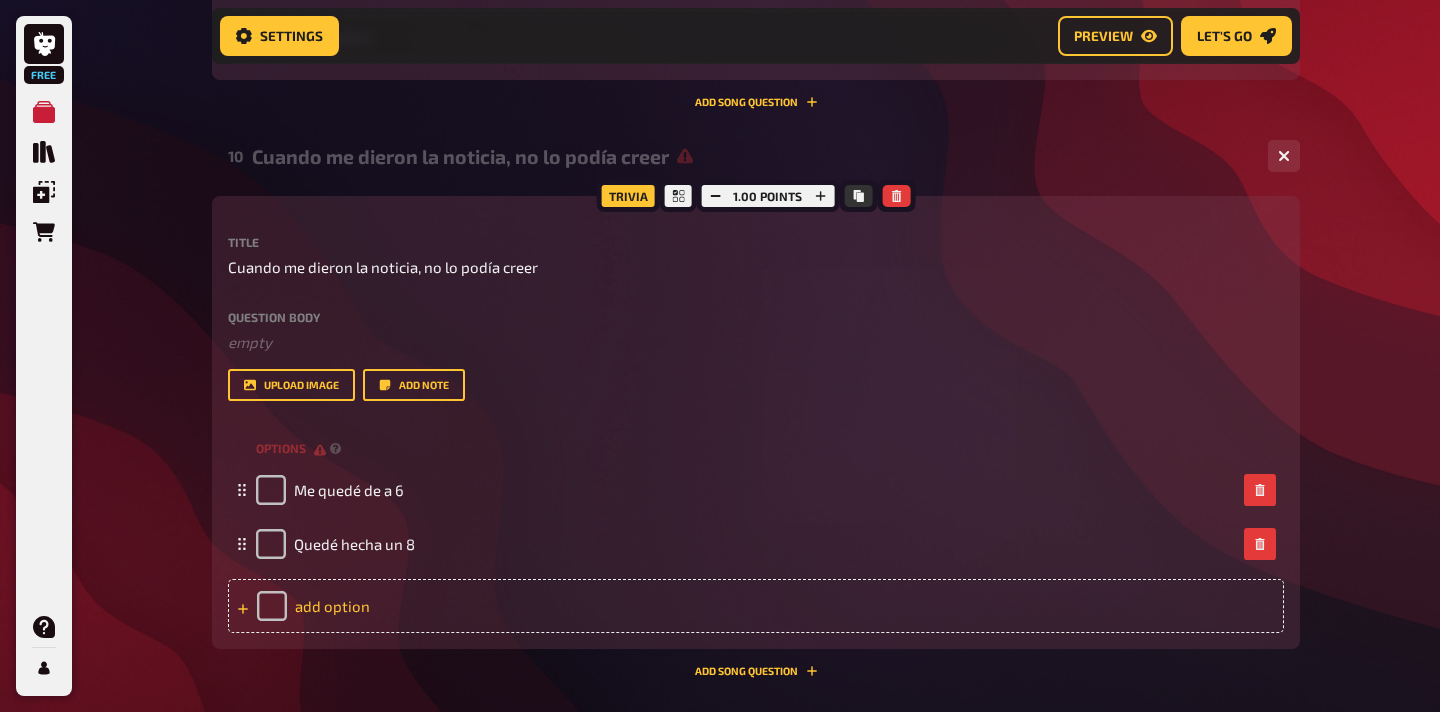 click on "add option" at bounding box center [756, 606] 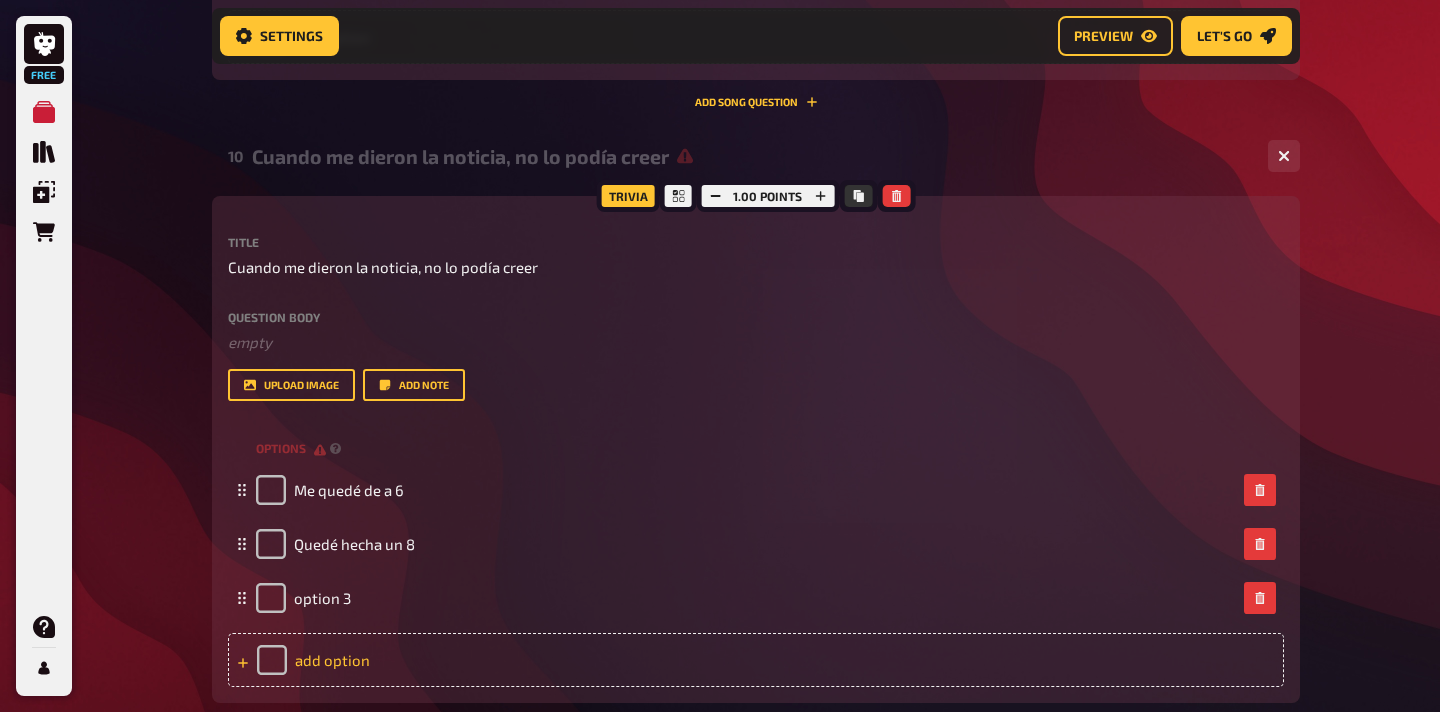 type 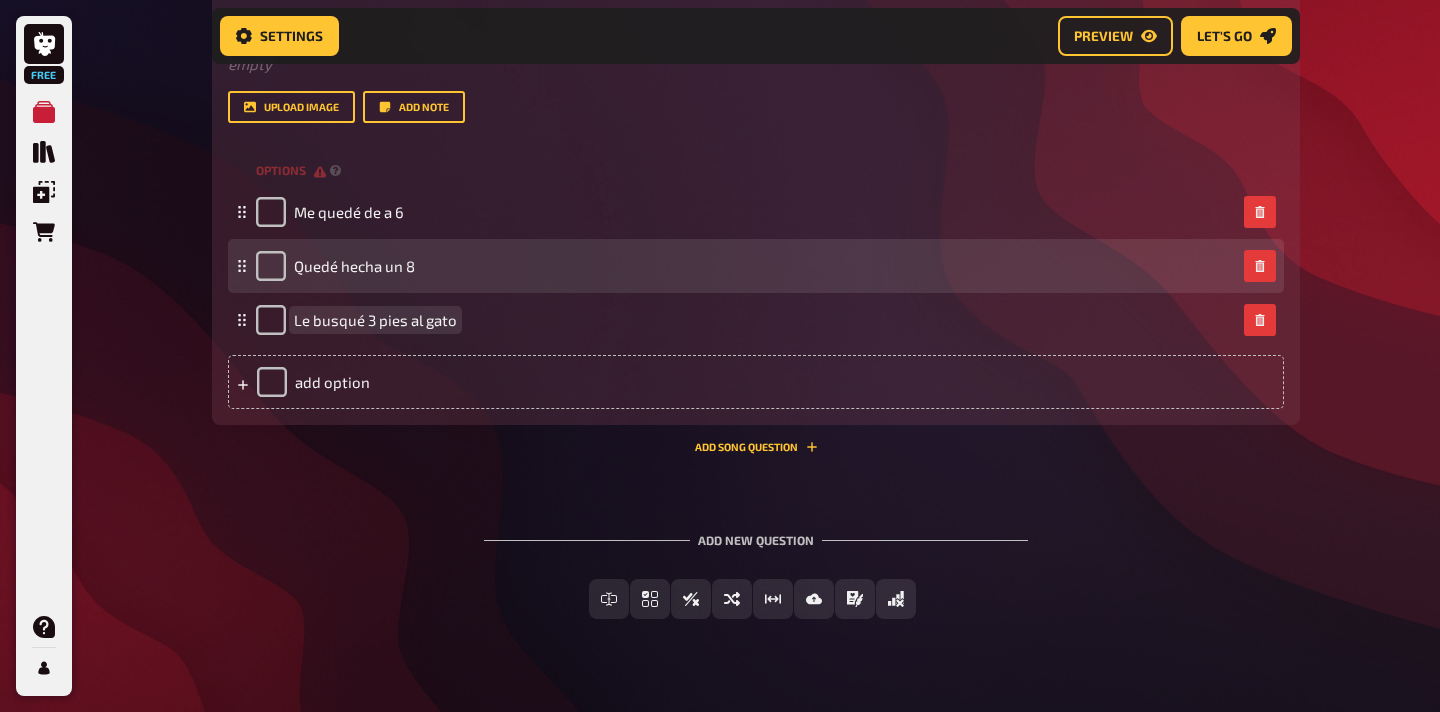 scroll, scrollTop: 6142, scrollLeft: 0, axis: vertical 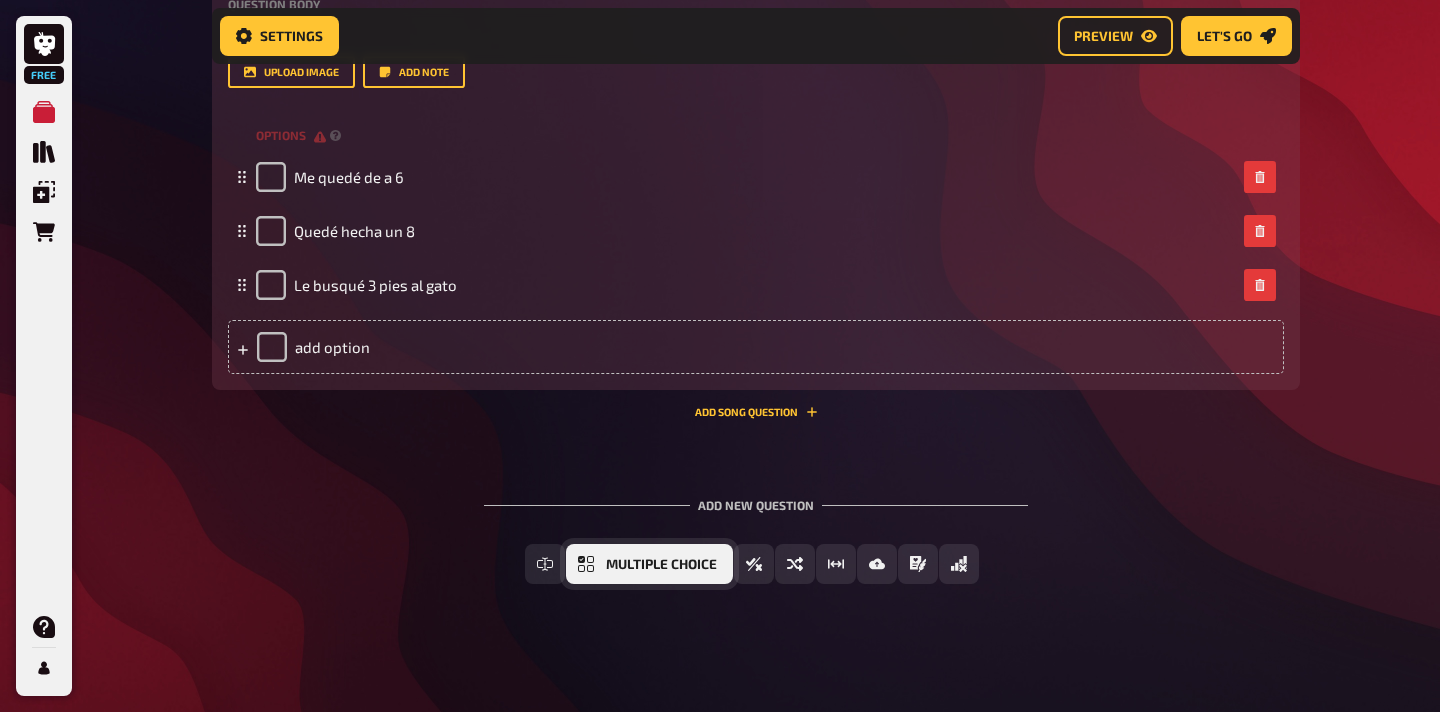 click on "Multiple Choice" at bounding box center (649, 564) 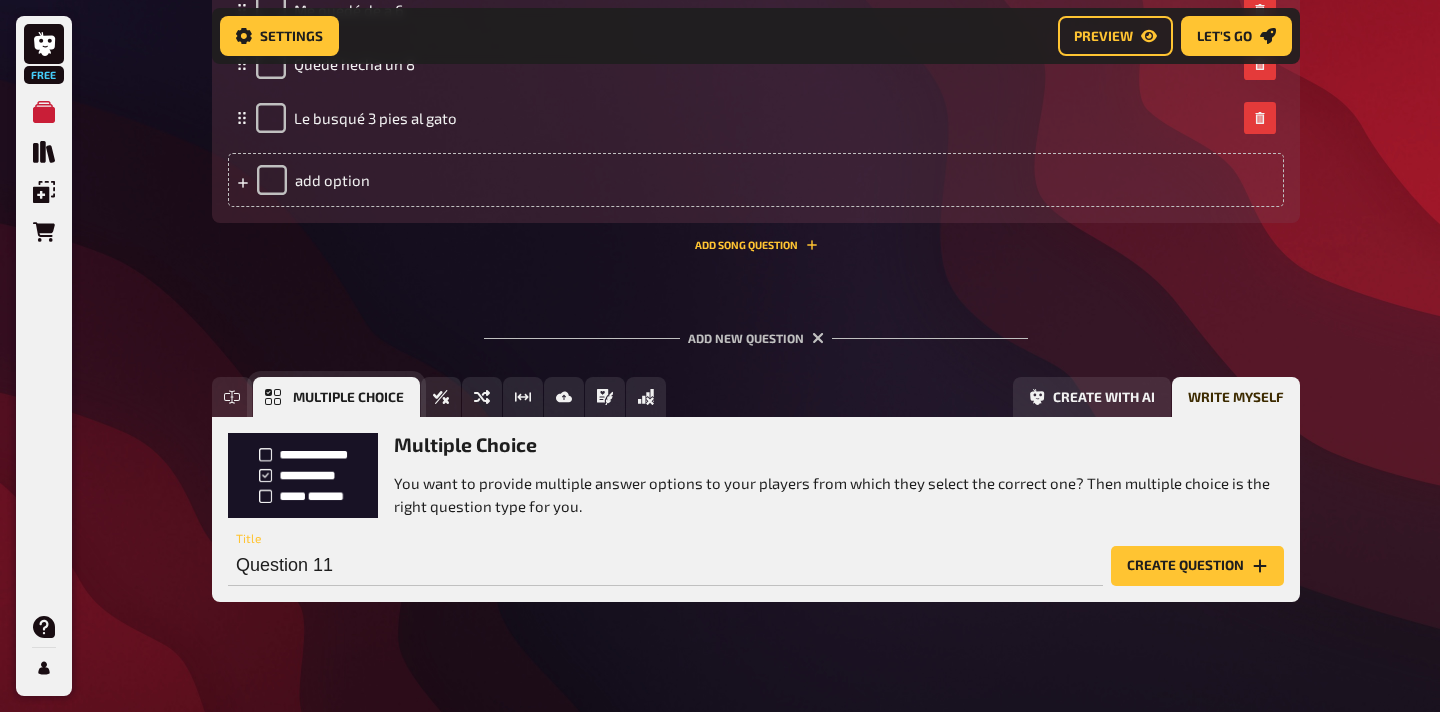 scroll, scrollTop: 6327, scrollLeft: 0, axis: vertical 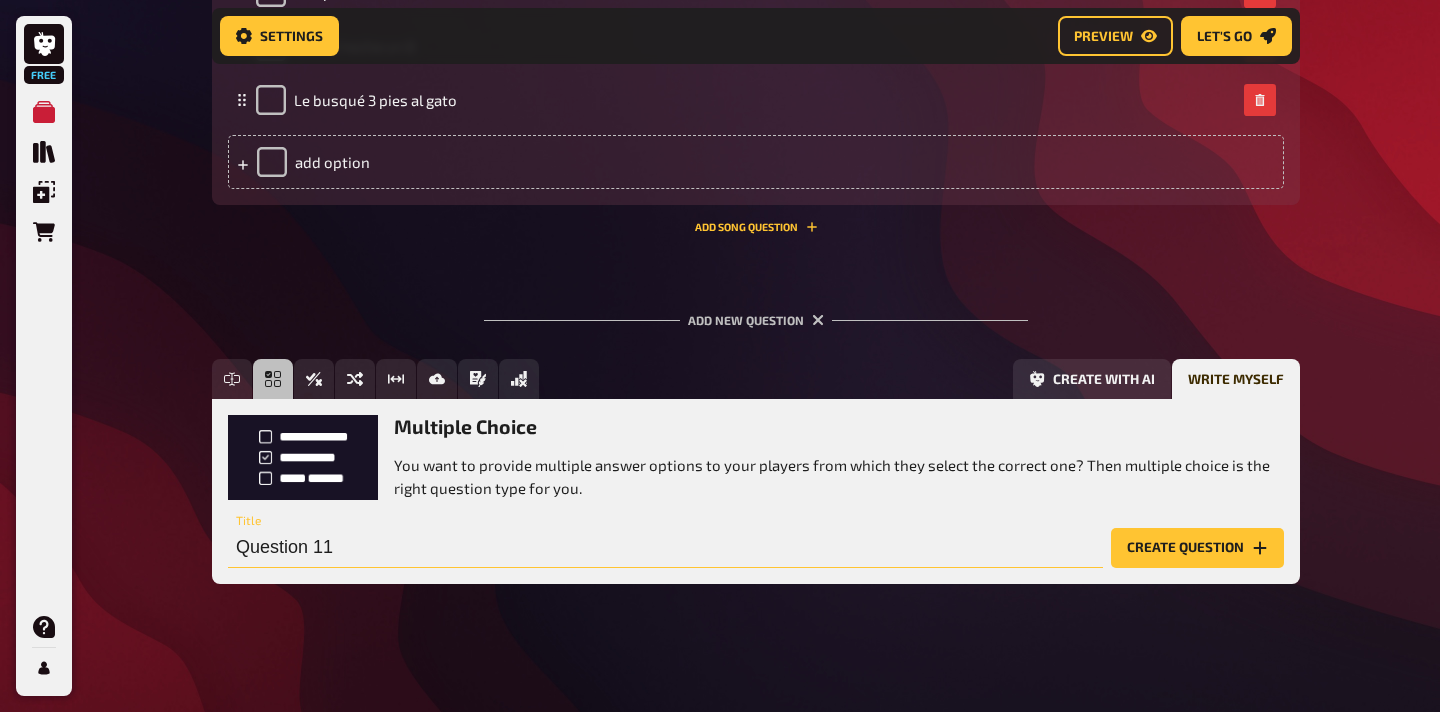 click on "Question 11" at bounding box center [665, 548] 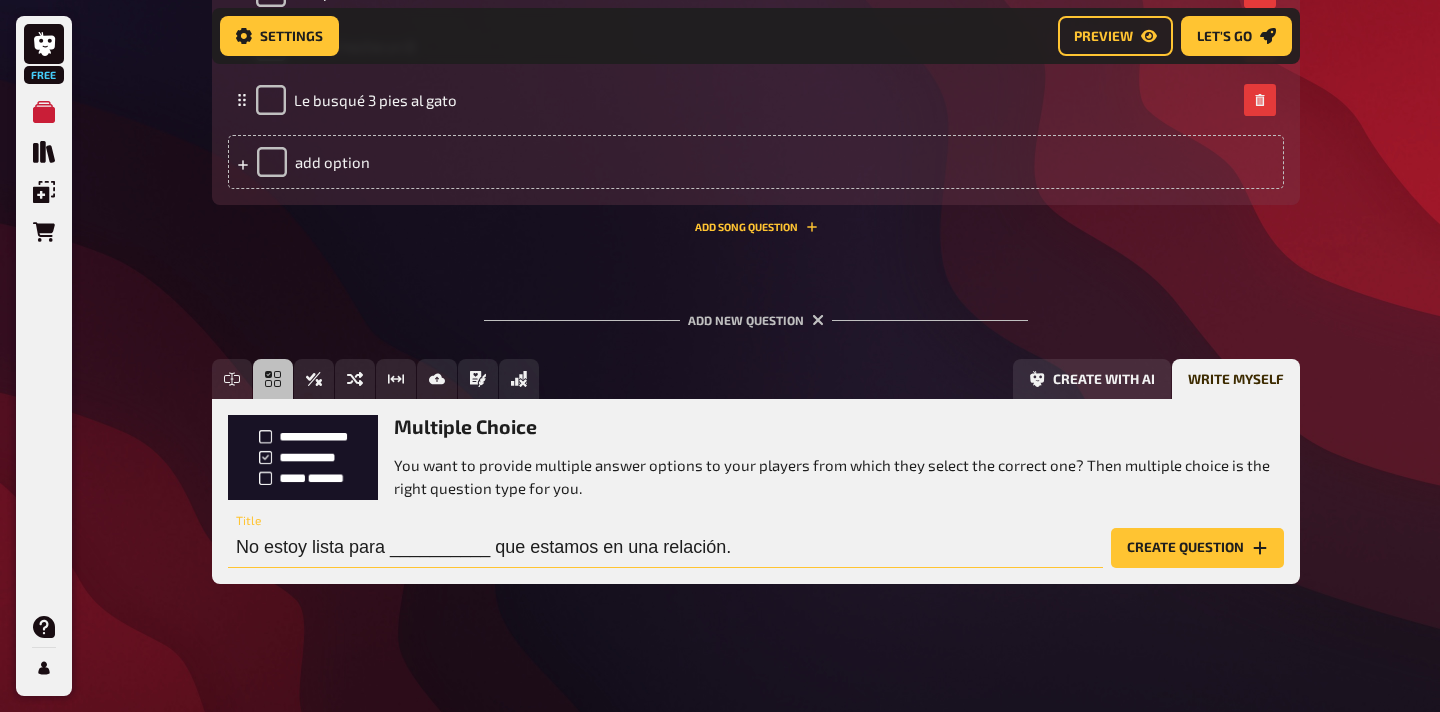 type on "No estoy lista para __________ que estamos en una relación." 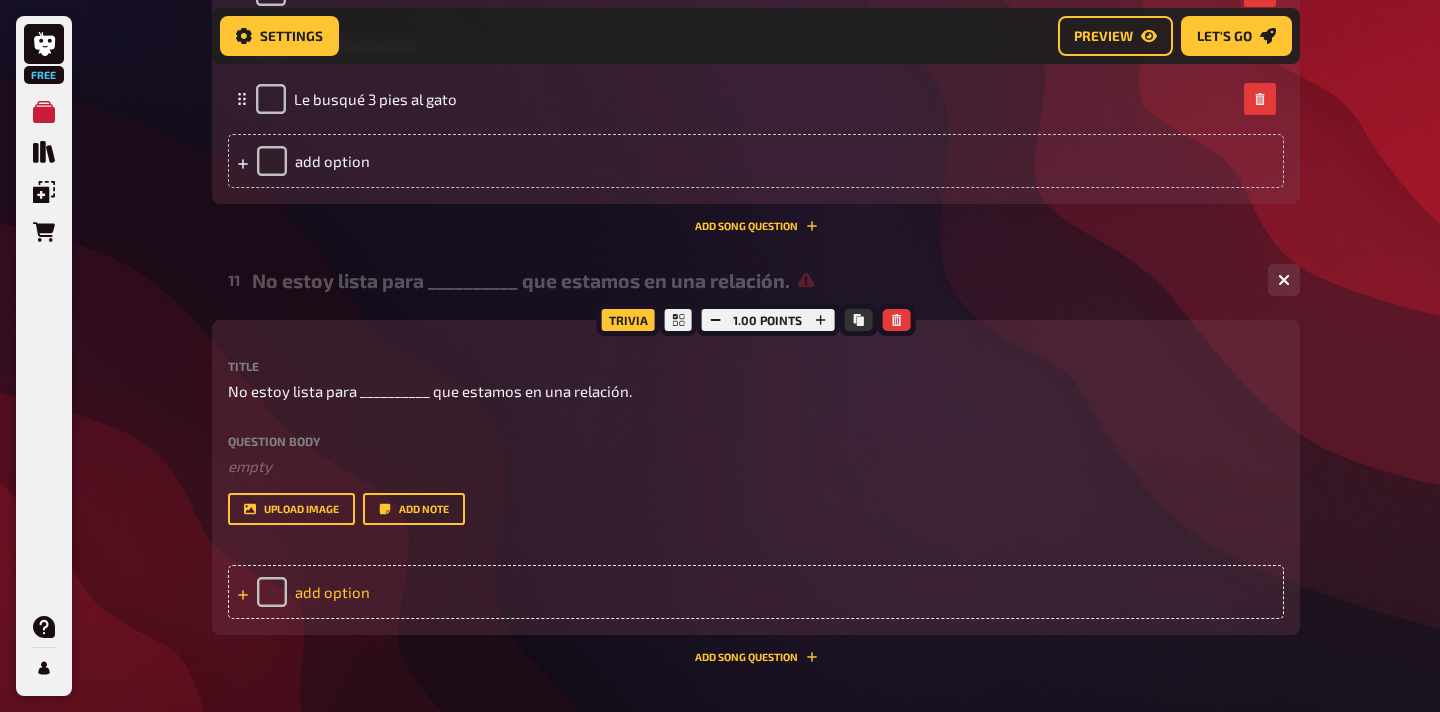 click on "add option" at bounding box center [756, 592] 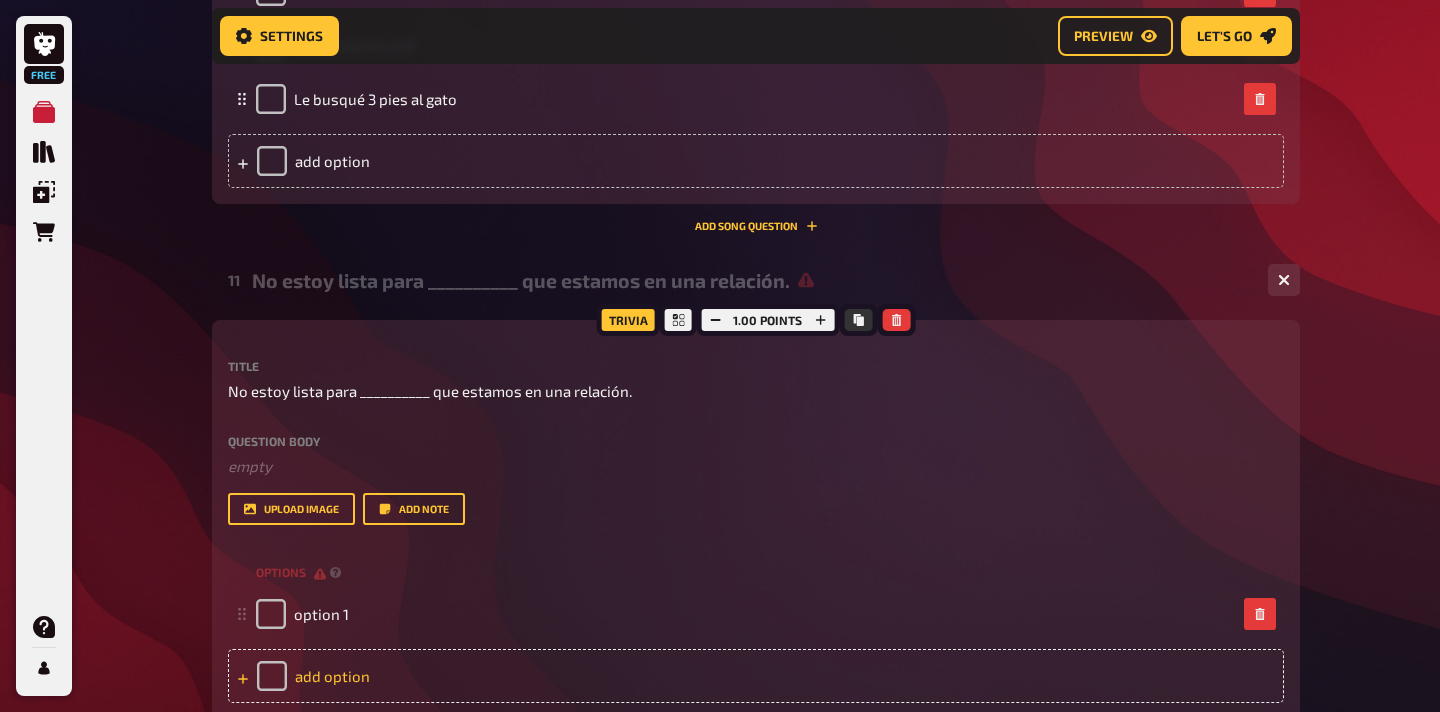 type 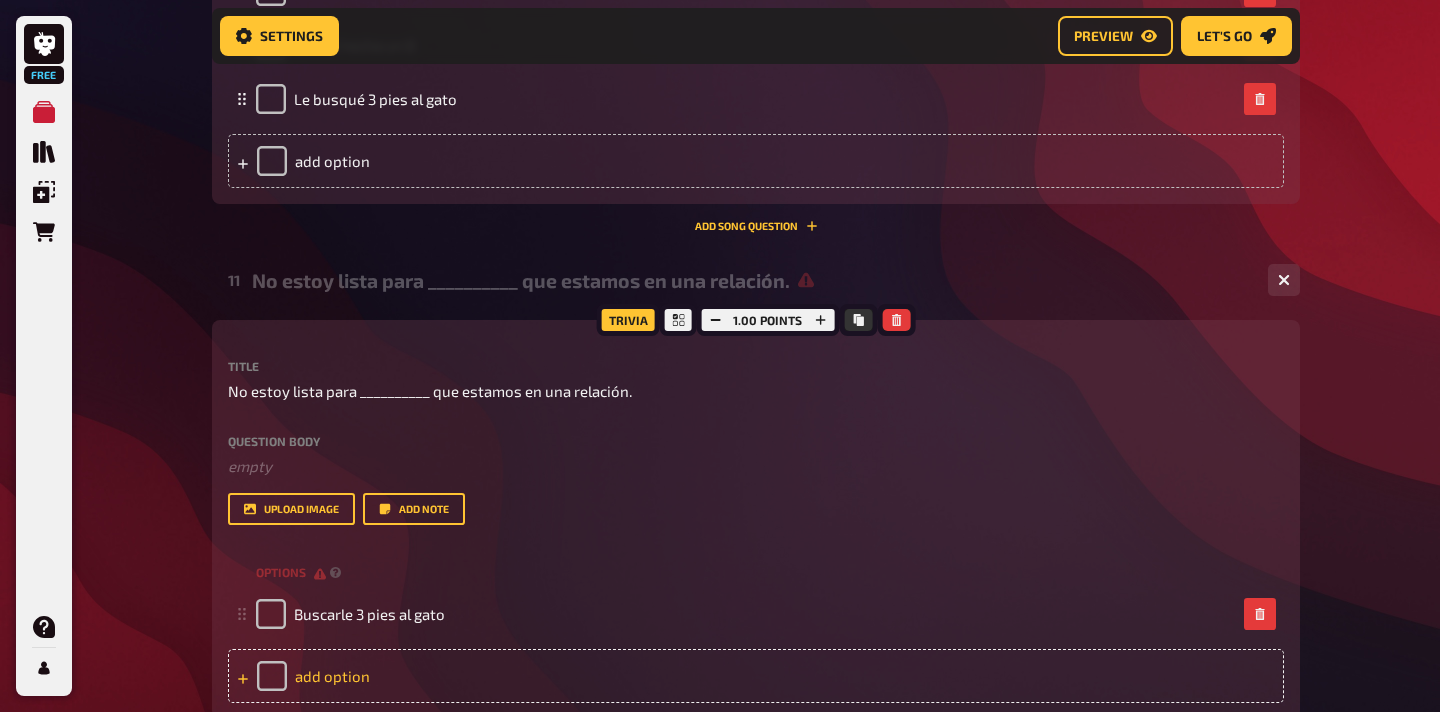 click on "add option" at bounding box center (756, 676) 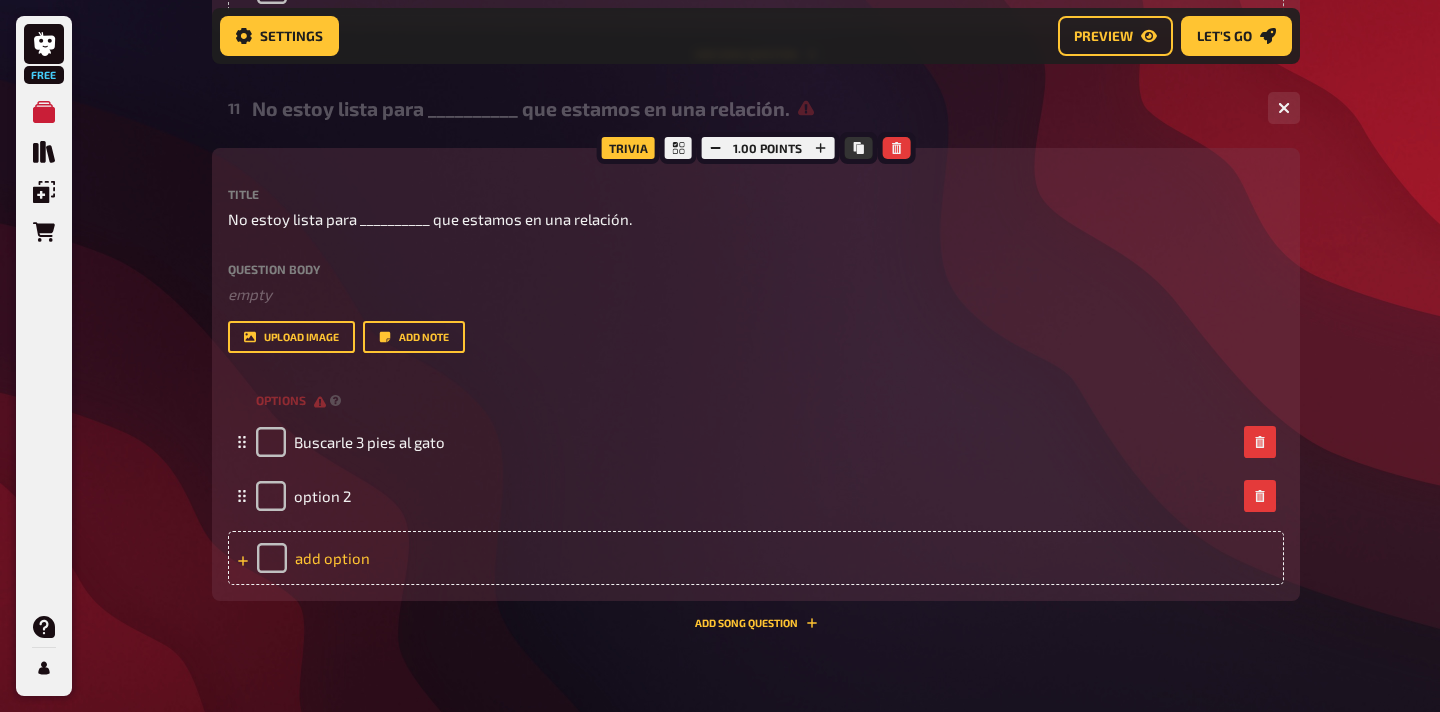 scroll, scrollTop: 6509, scrollLeft: 0, axis: vertical 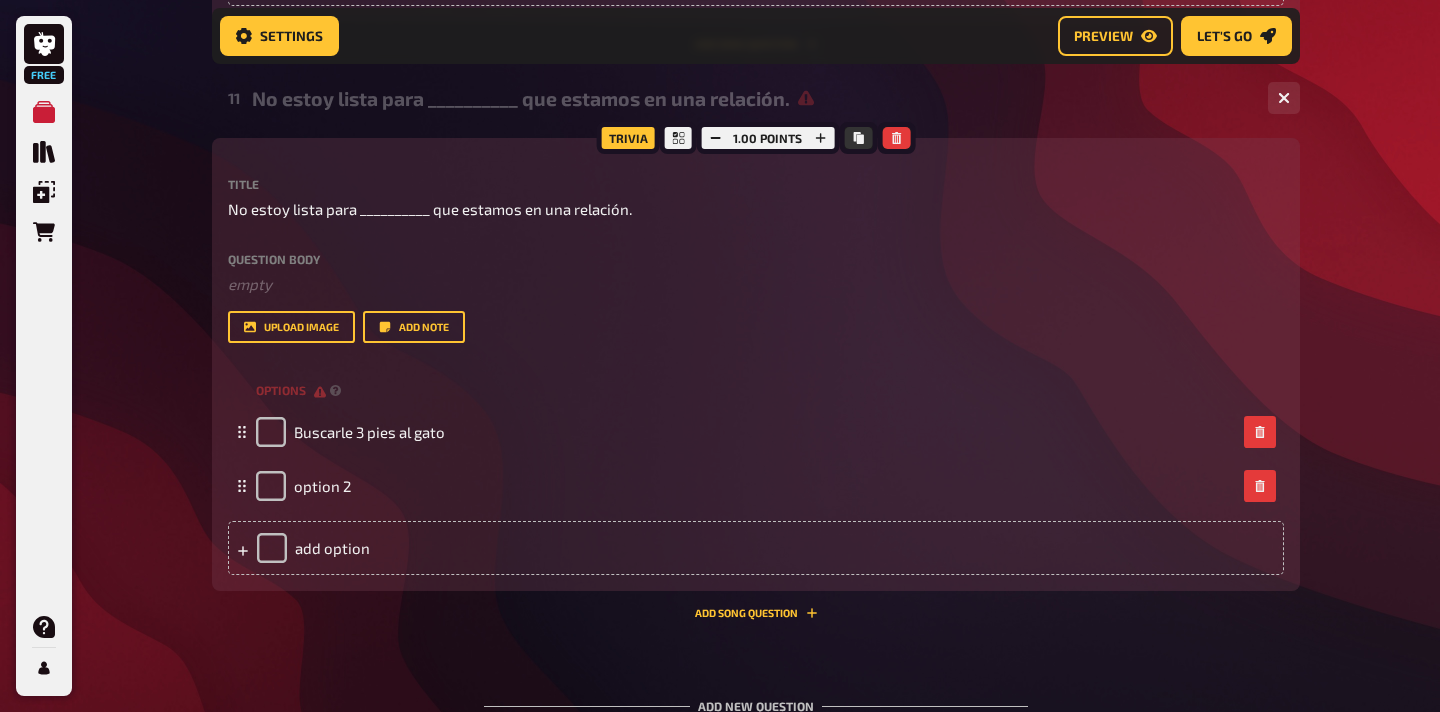 type 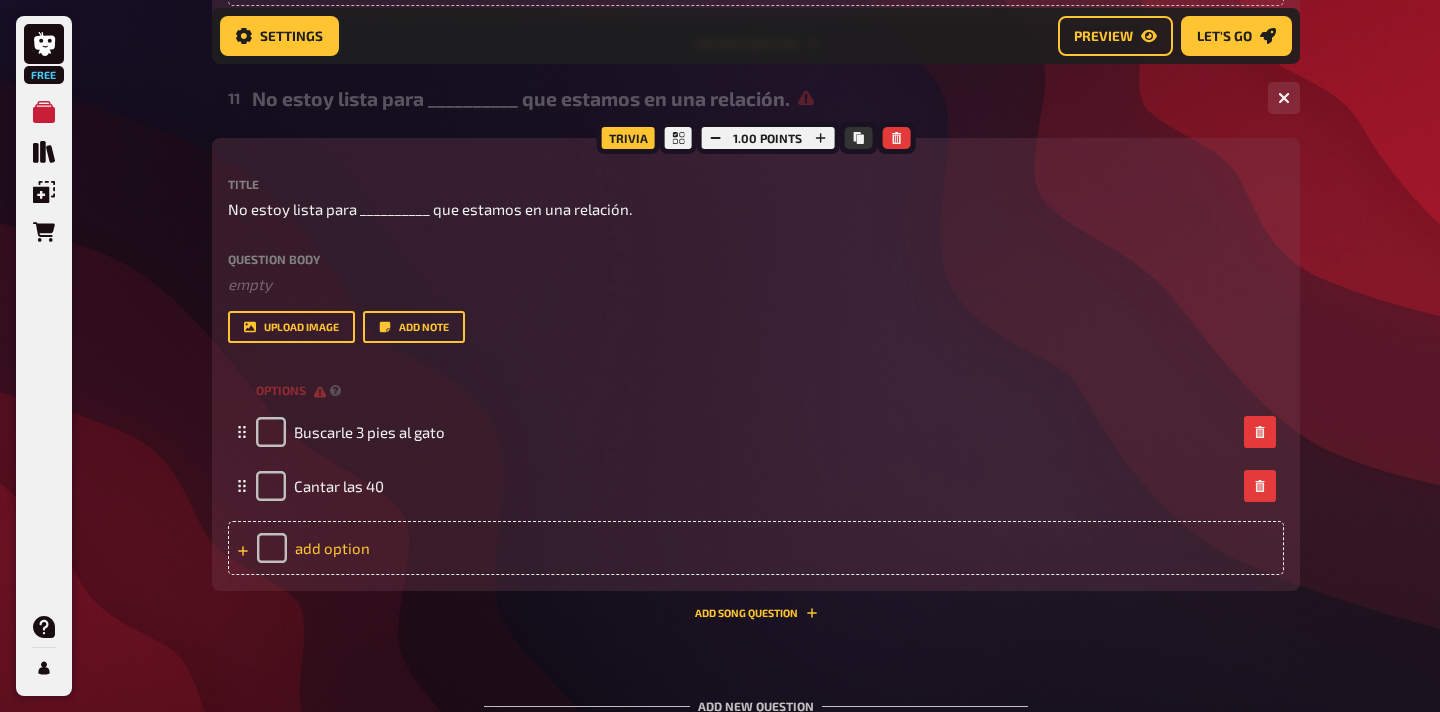 click on "add option" at bounding box center [756, 548] 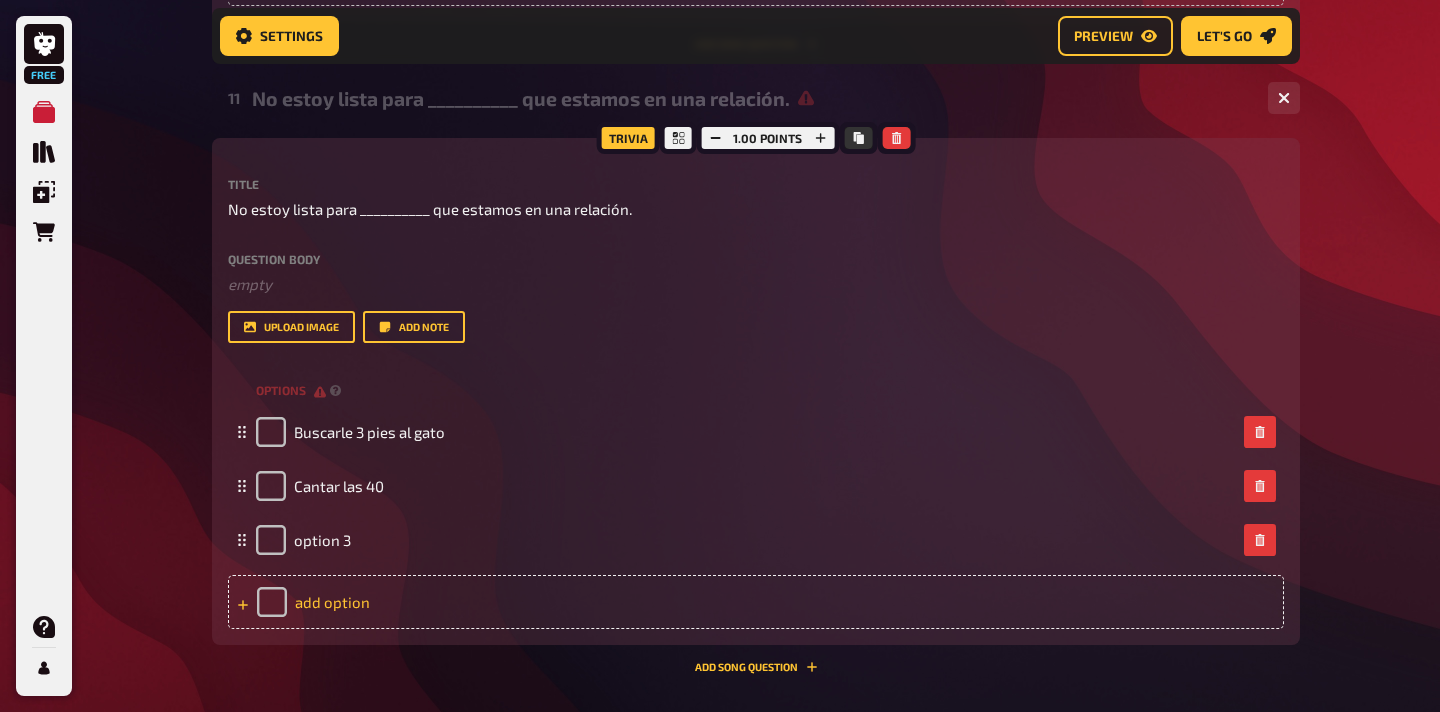 type 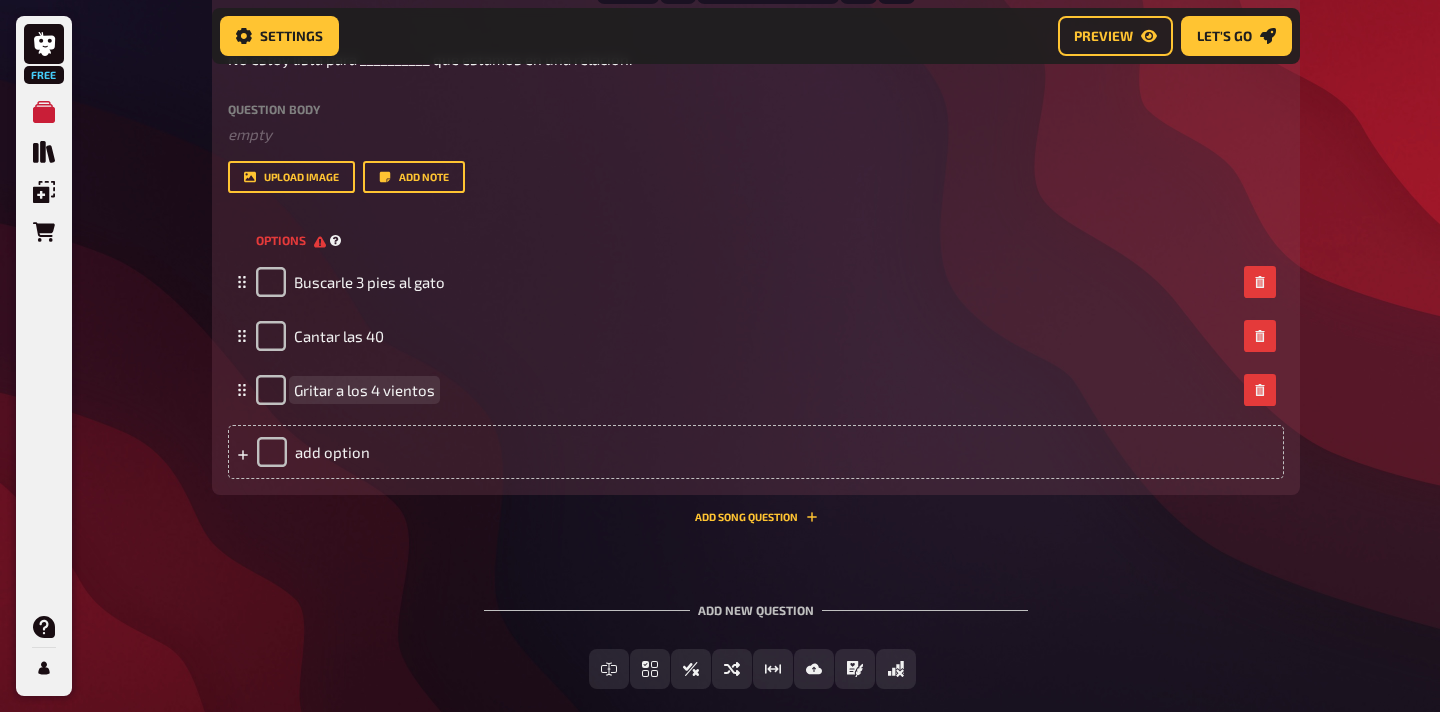 scroll, scrollTop: 6765, scrollLeft: 0, axis: vertical 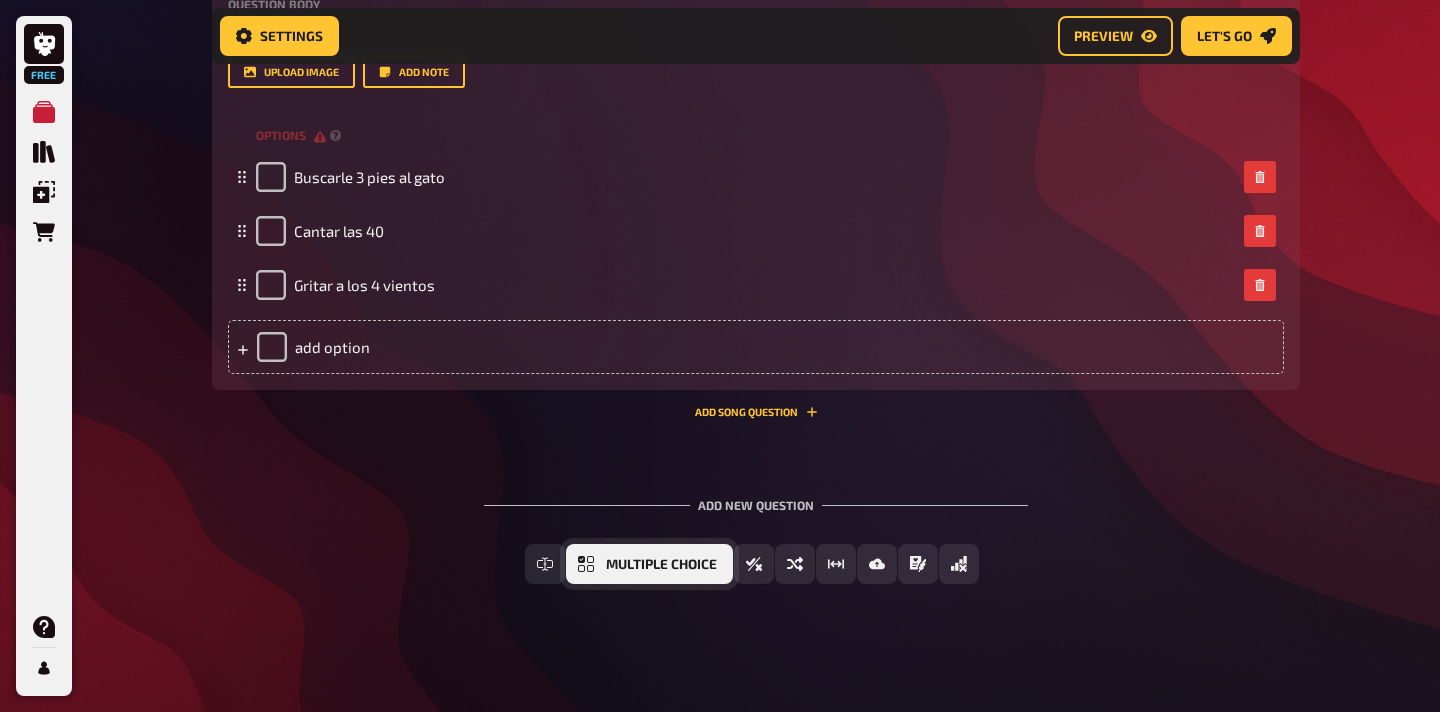 click on "Multiple Choice" at bounding box center (661, 565) 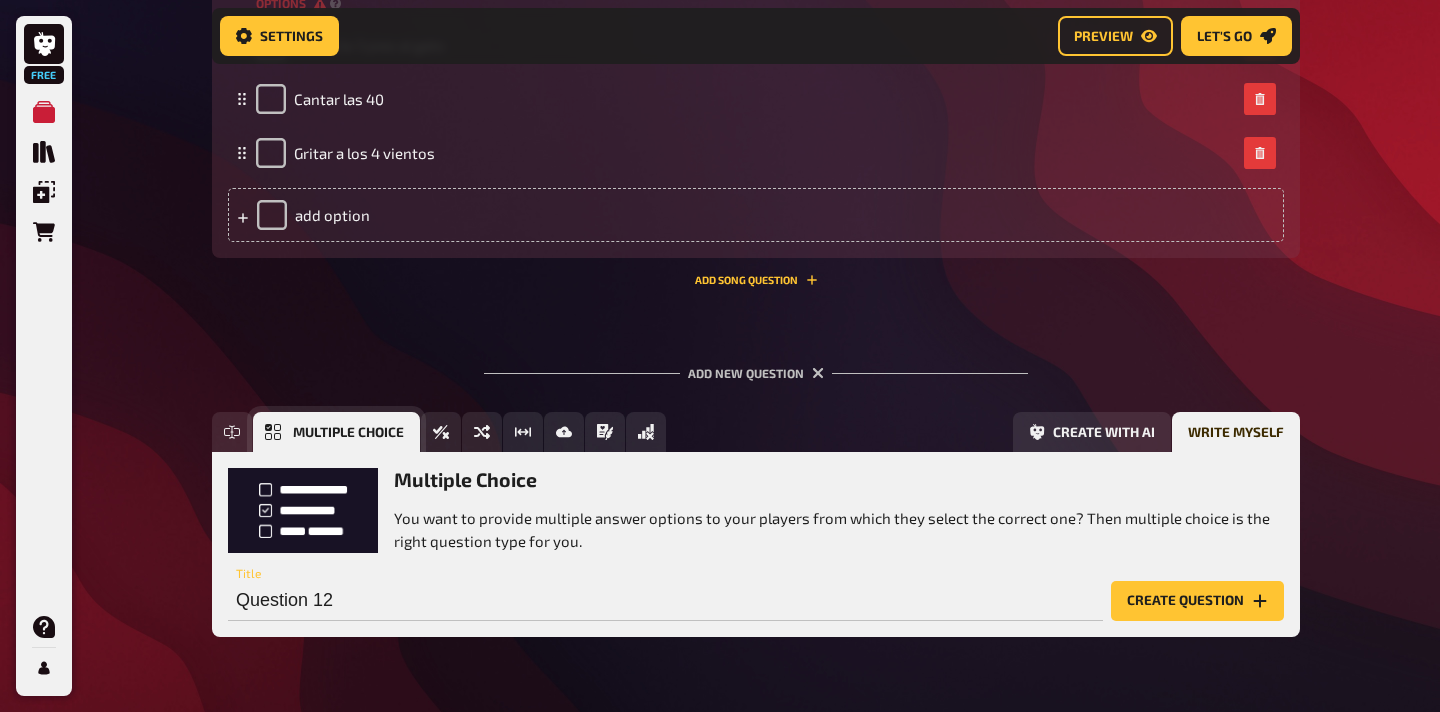 scroll, scrollTop: 6950, scrollLeft: 0, axis: vertical 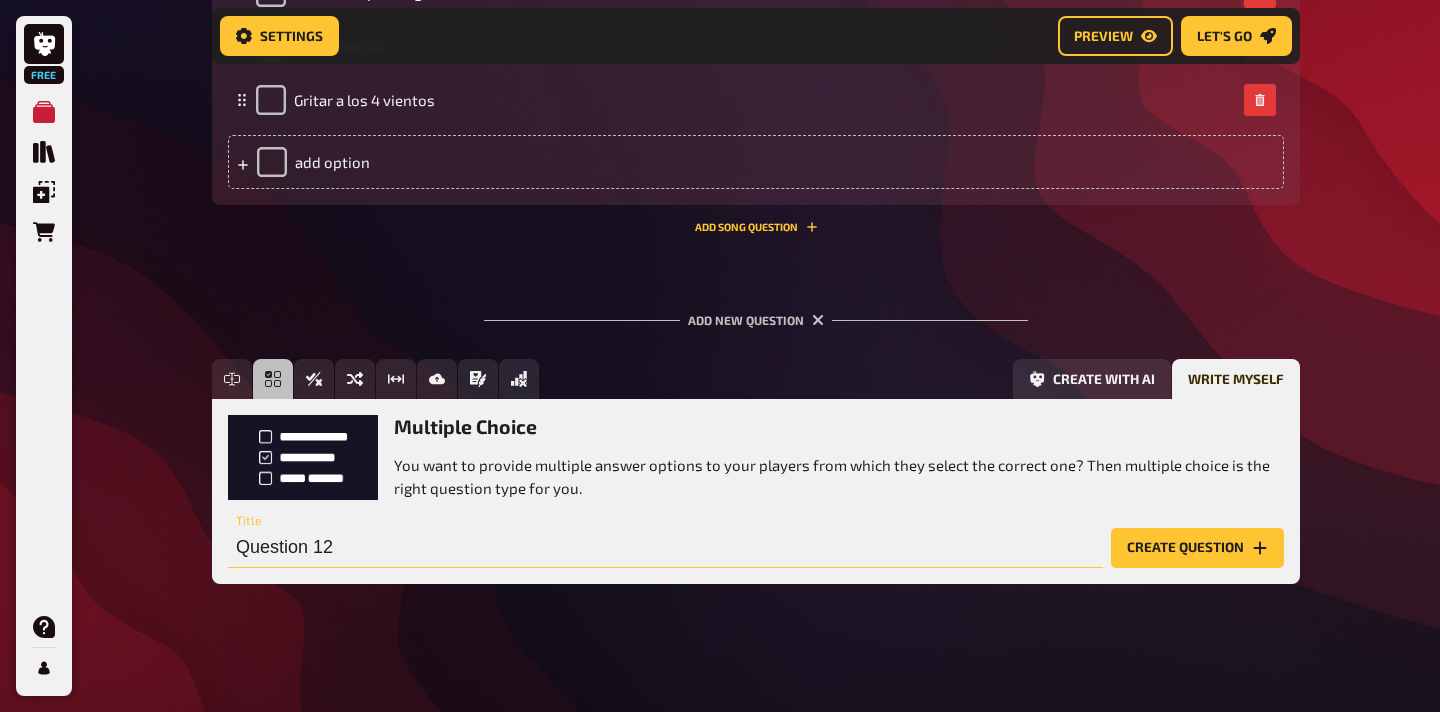click on "Question 12" at bounding box center (665, 548) 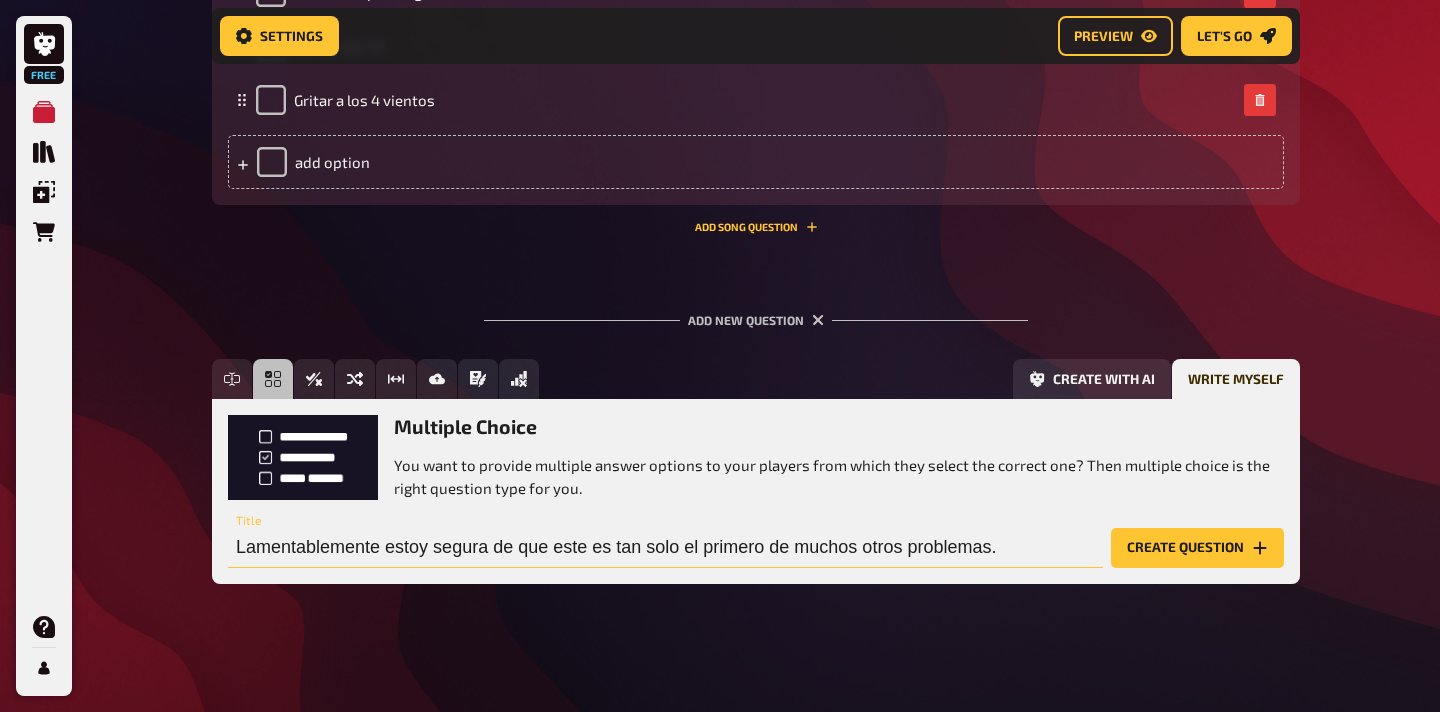 type on "Lamentablemente estoy segura de que este es tan solo el primero de muchos otros problemas." 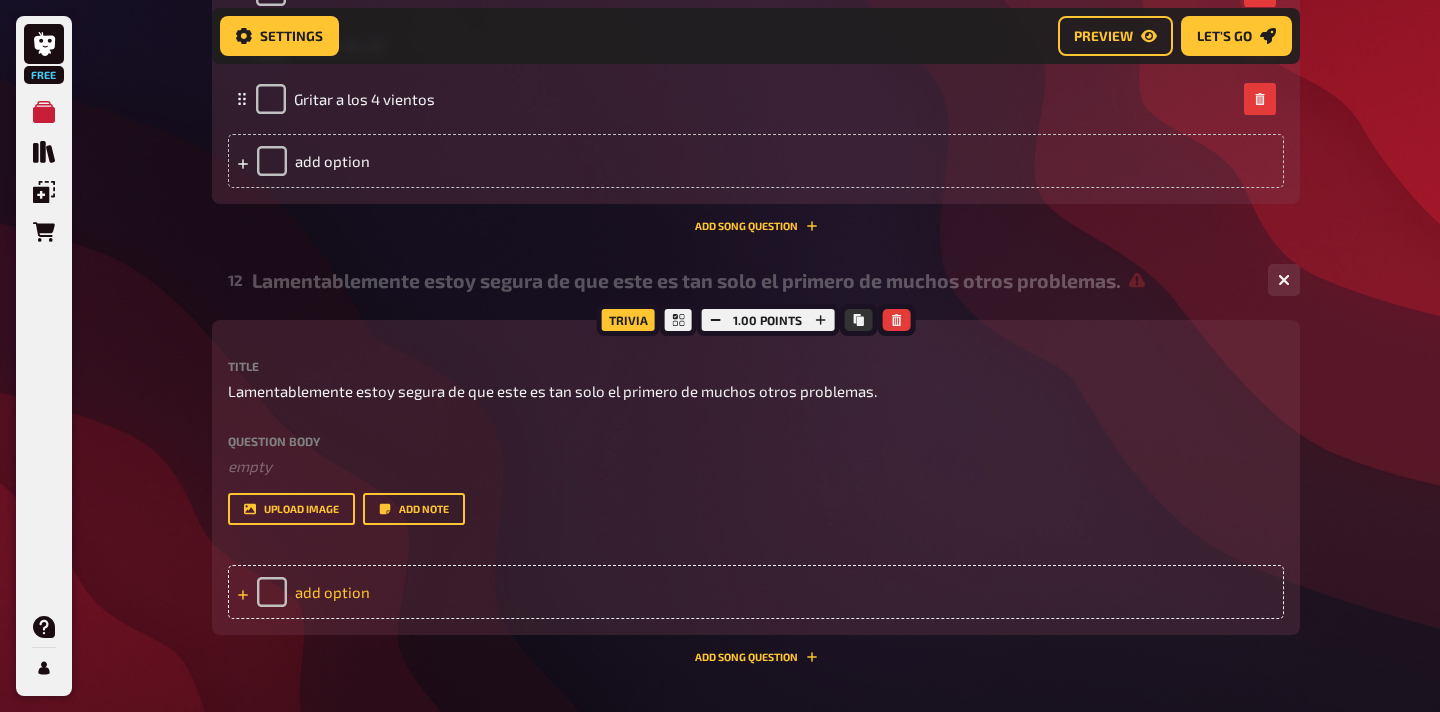 click on "add option" at bounding box center (756, 592) 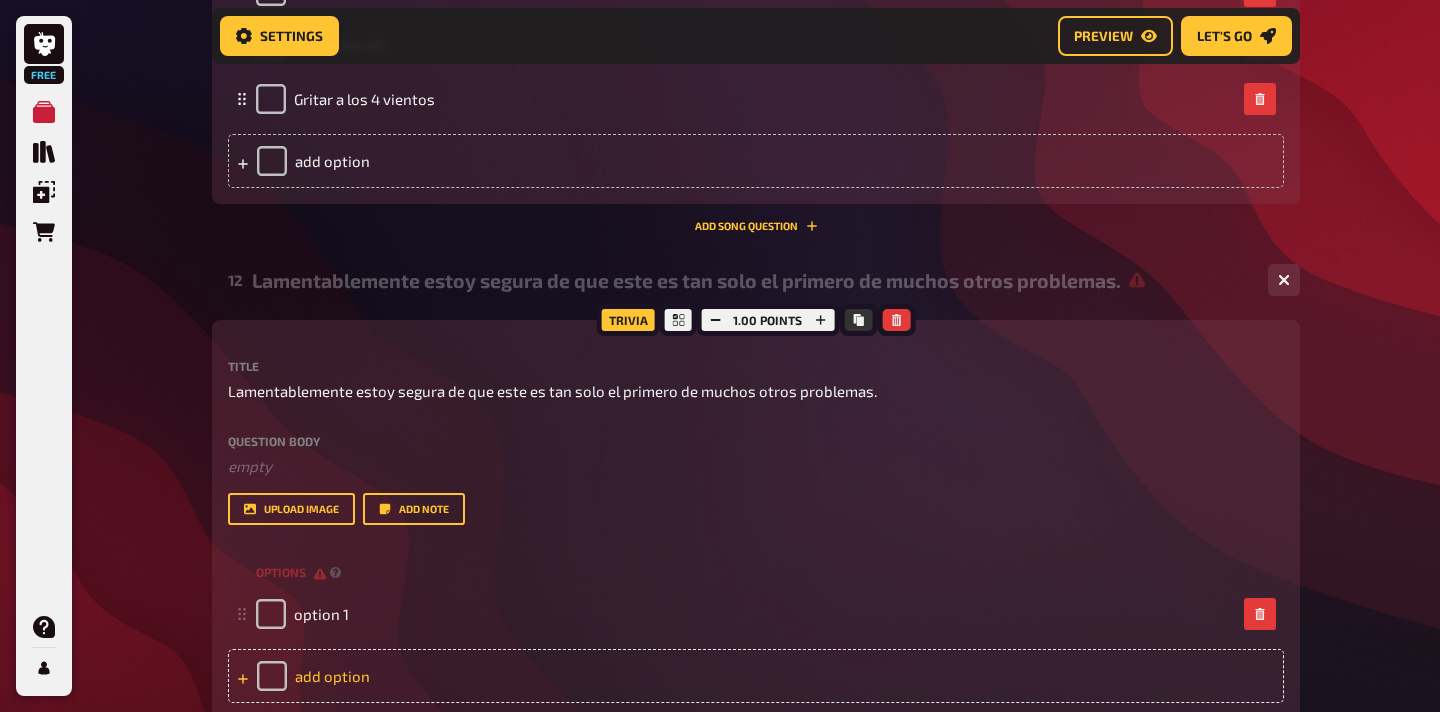 type 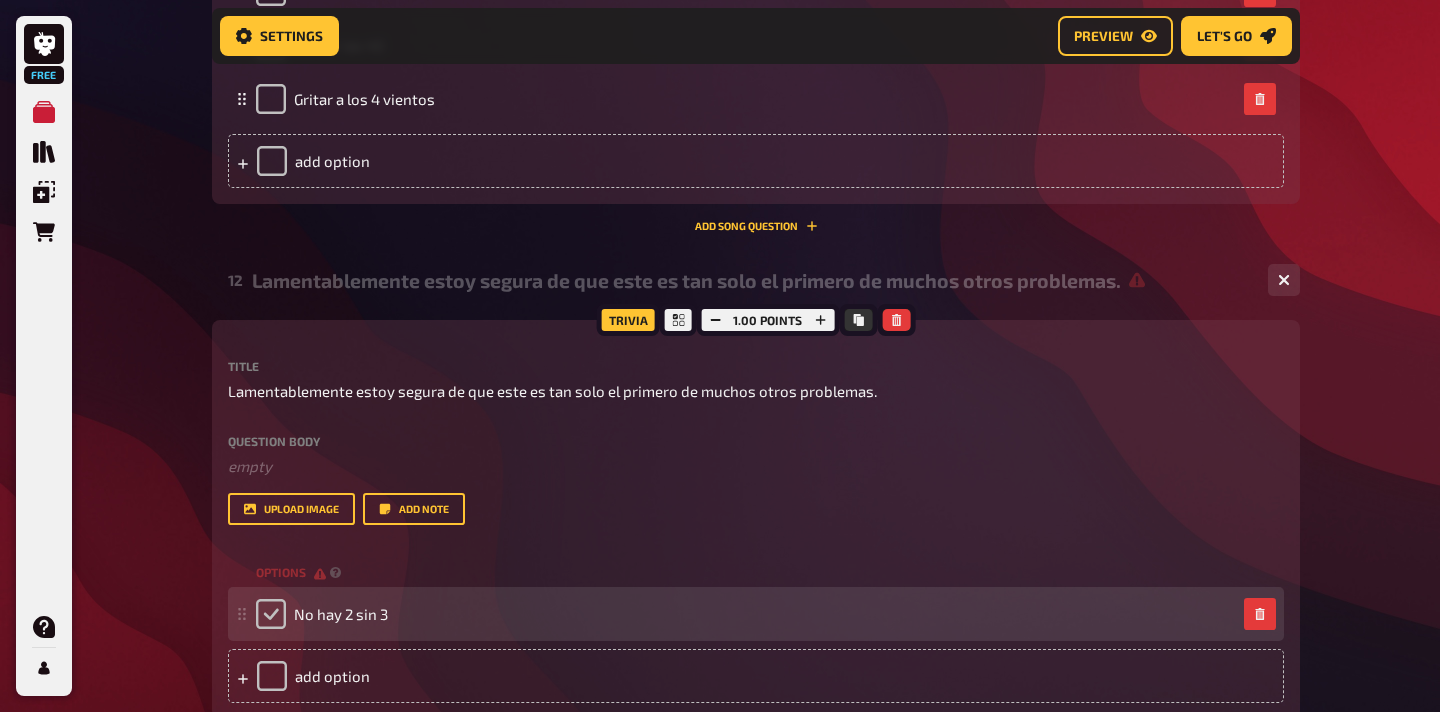 click at bounding box center [271, 614] 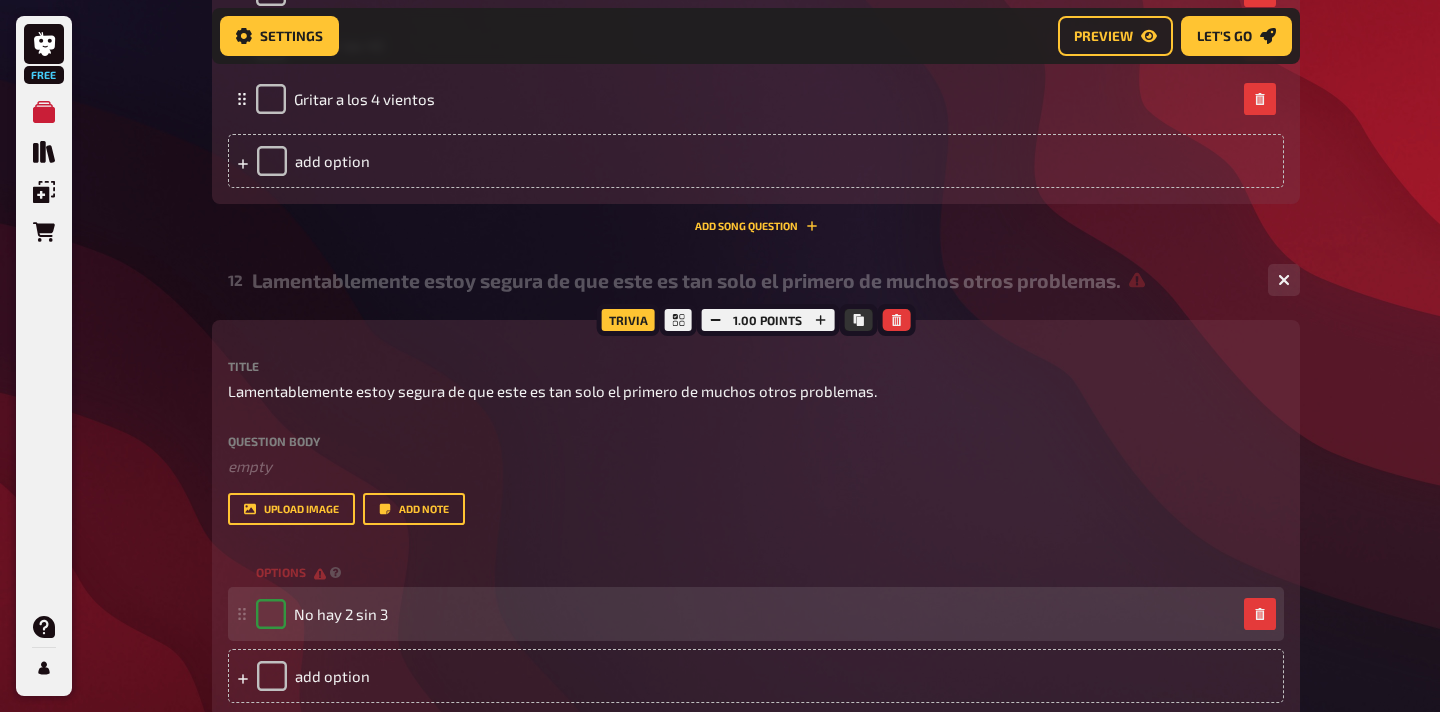 checkbox on "true" 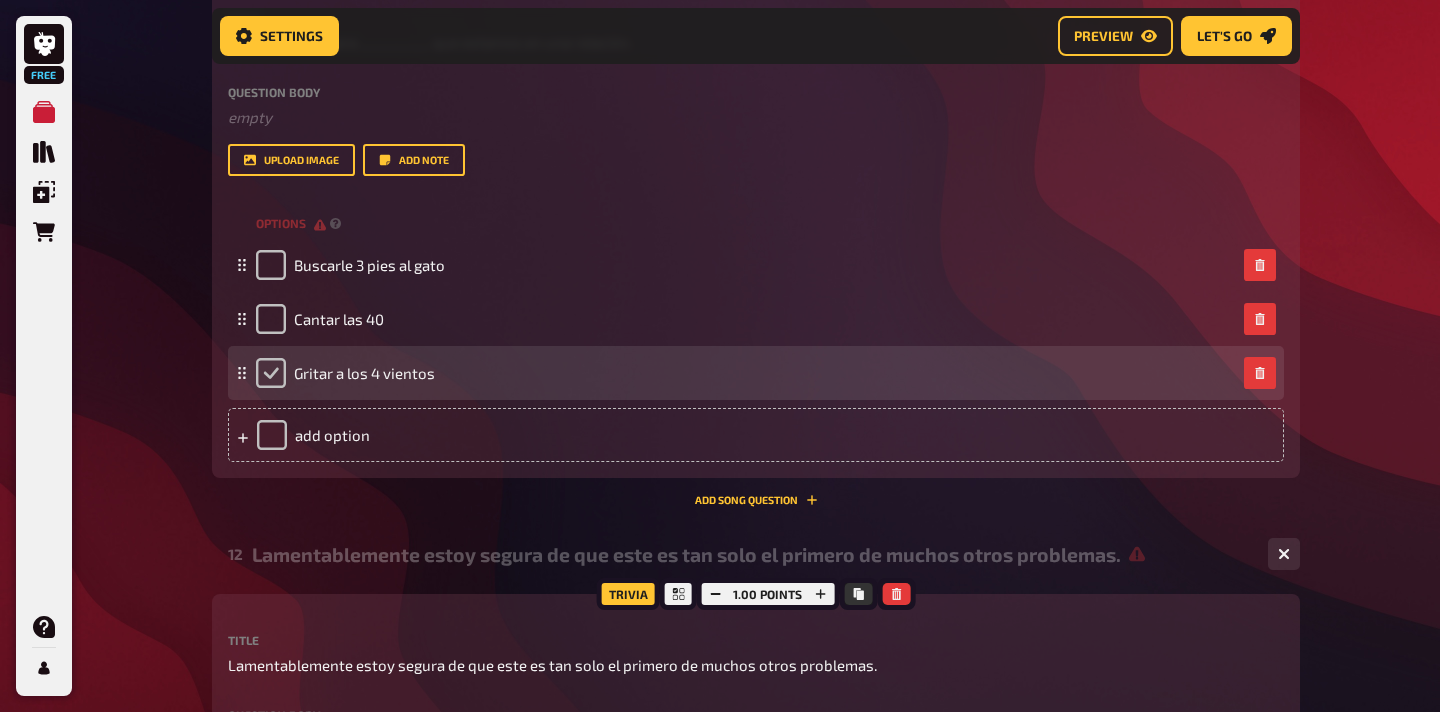 click at bounding box center [271, 373] 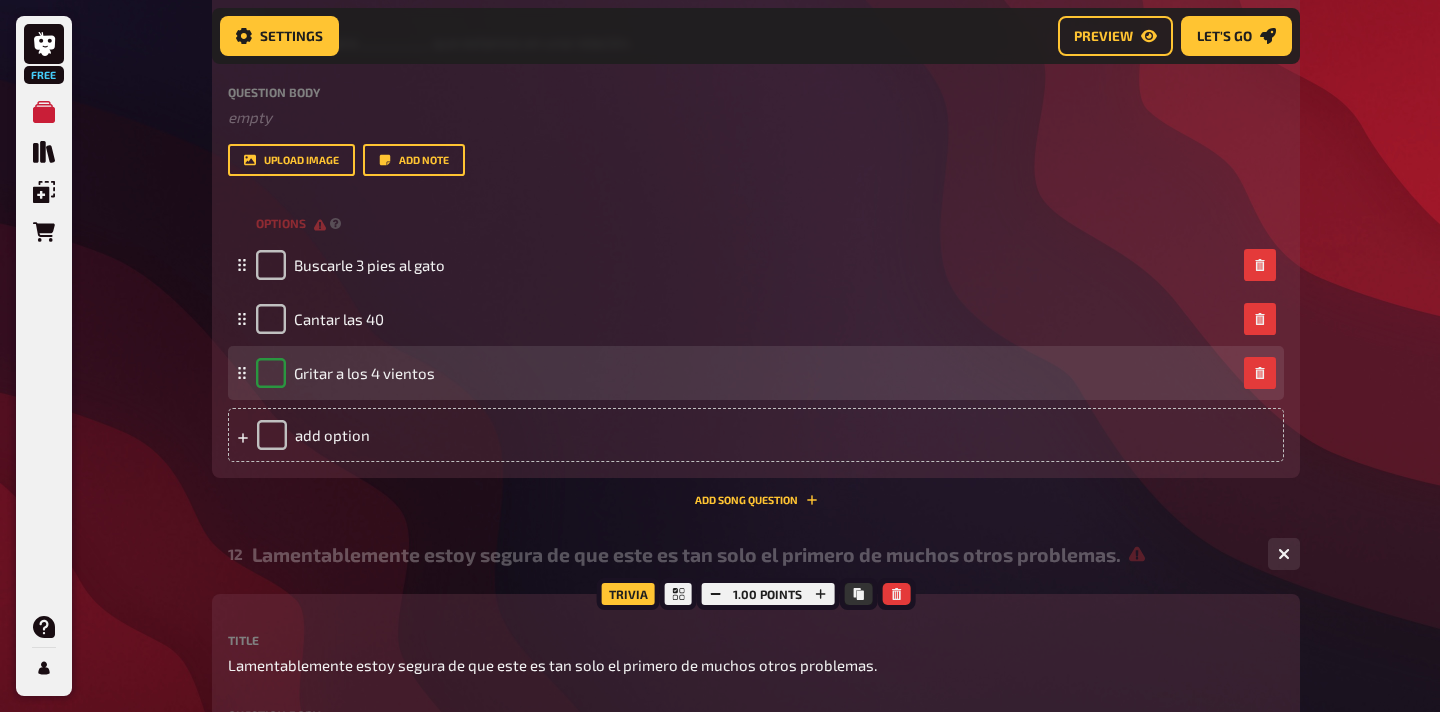 checkbox on "true" 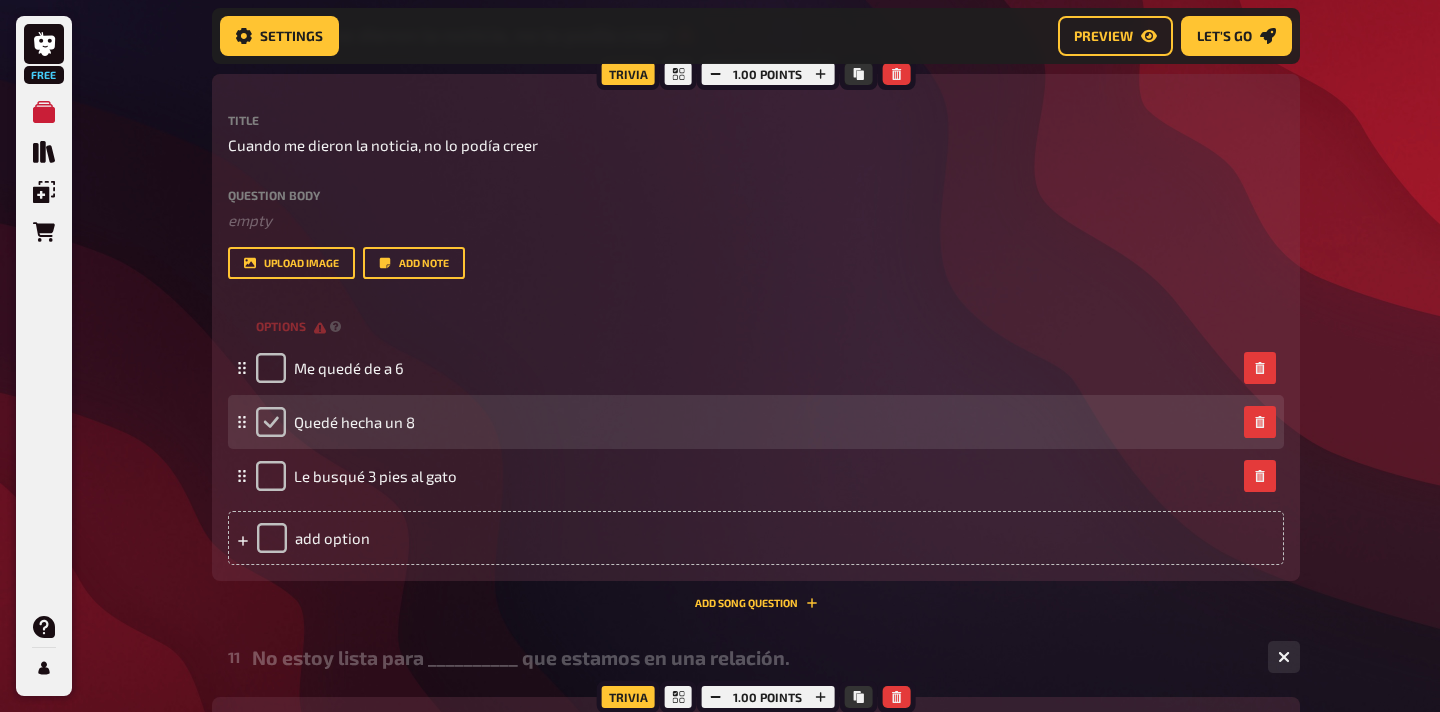 scroll, scrollTop: 5941, scrollLeft: 0, axis: vertical 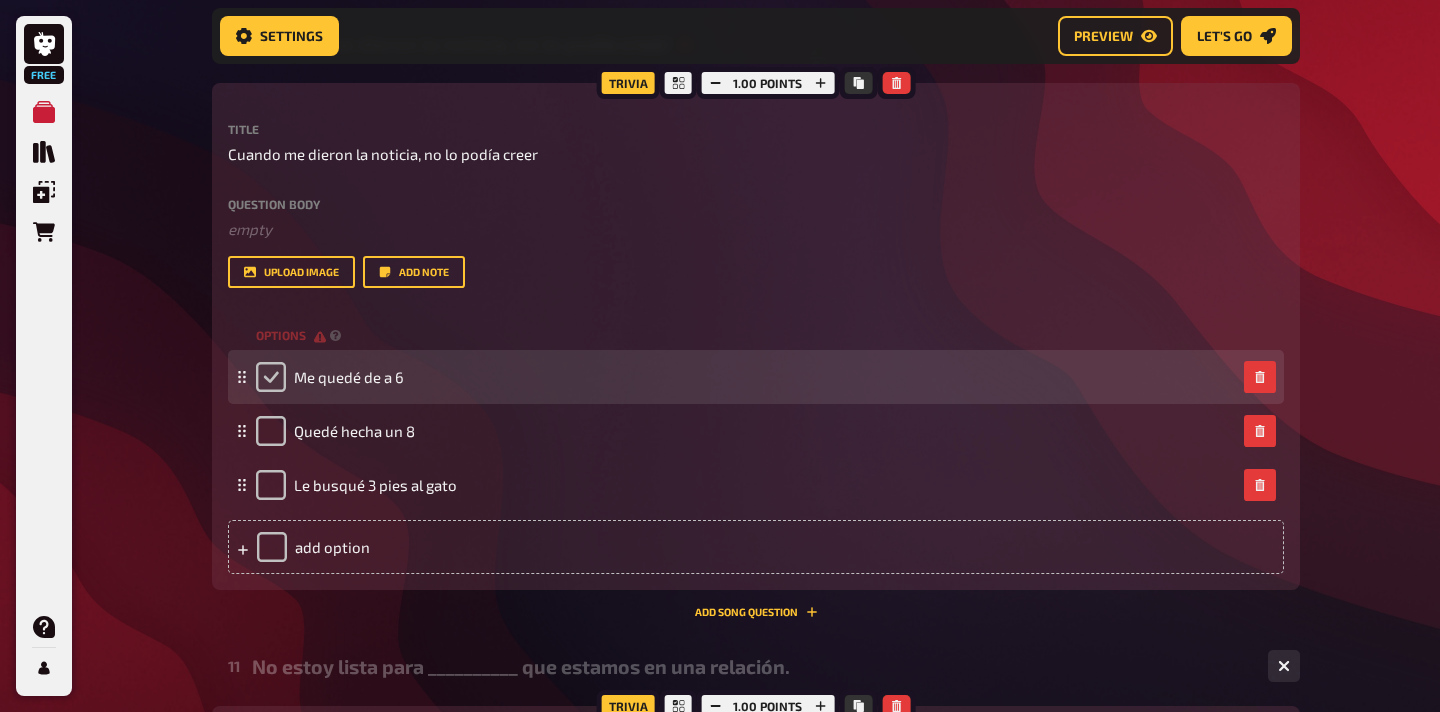 click at bounding box center [271, 377] 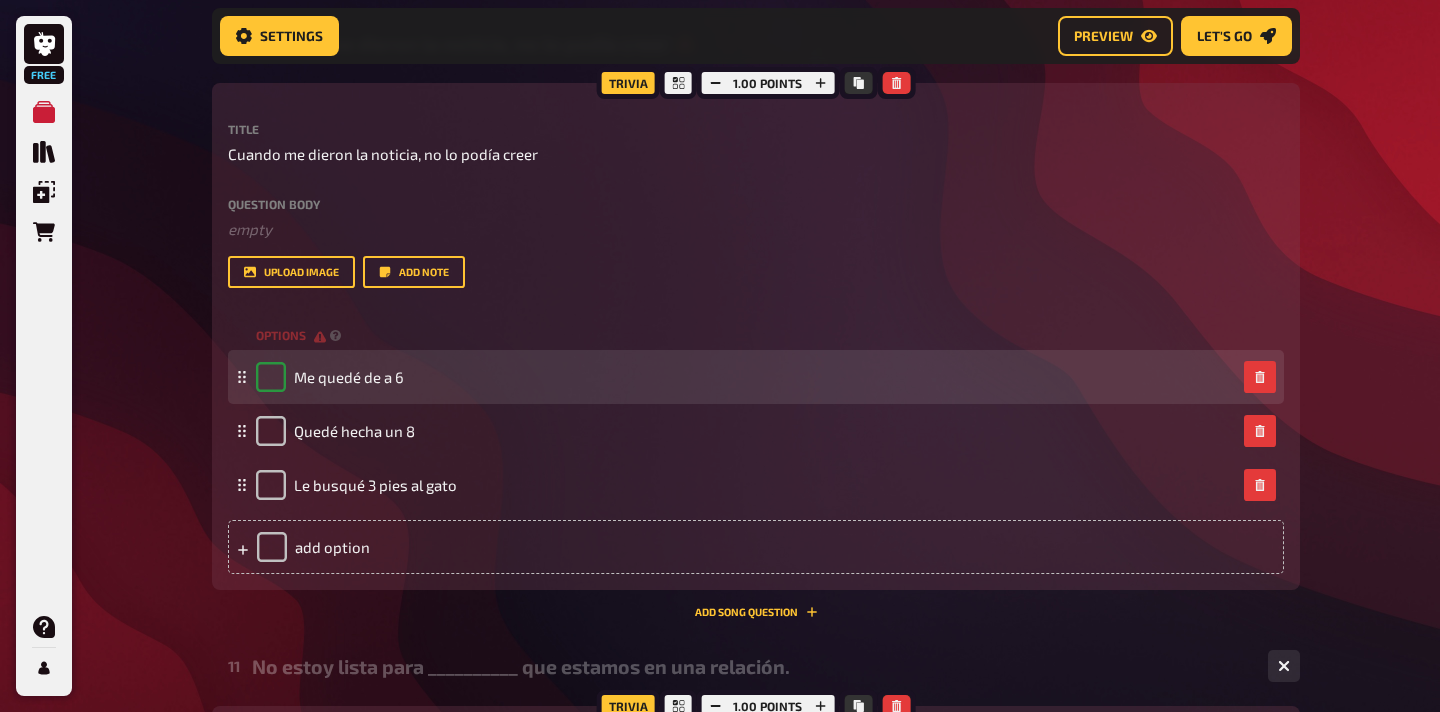 checkbox on "true" 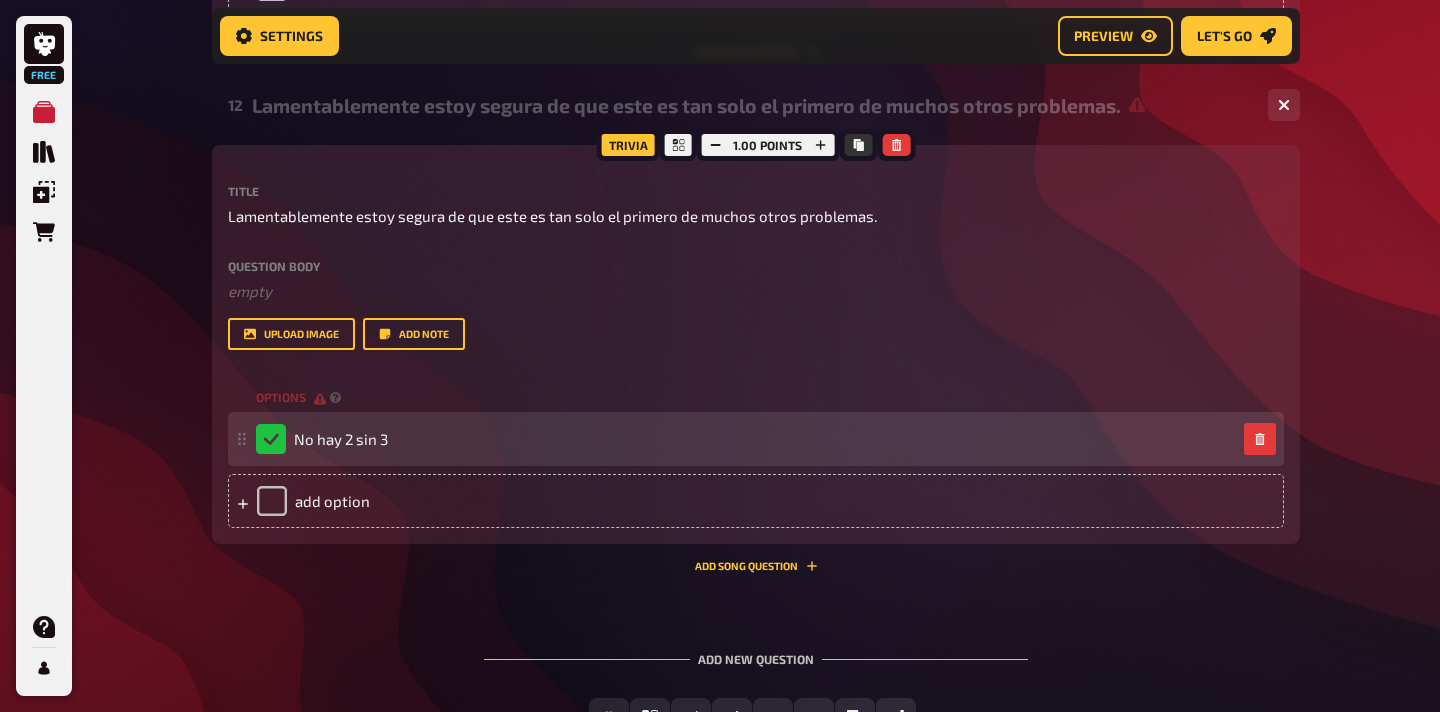 scroll, scrollTop: 7136, scrollLeft: 0, axis: vertical 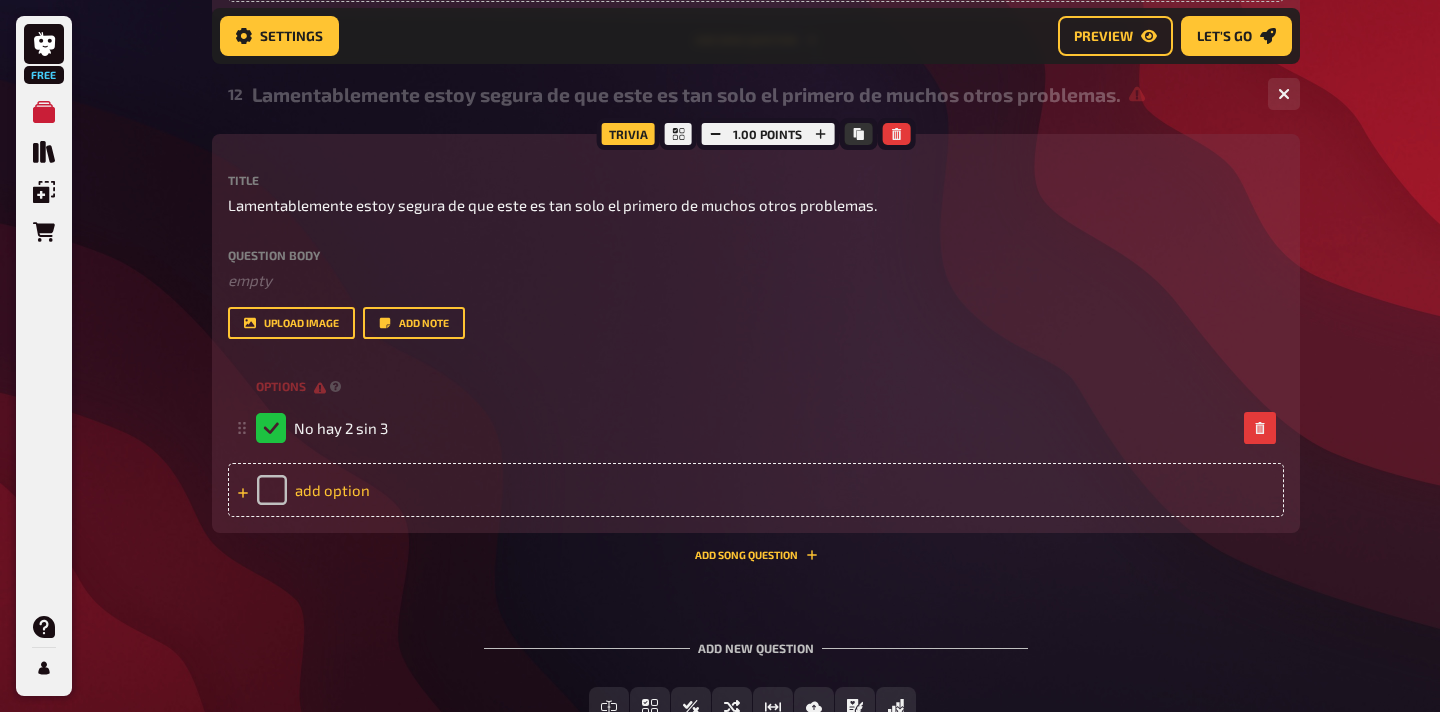 click on "add option" at bounding box center [756, 490] 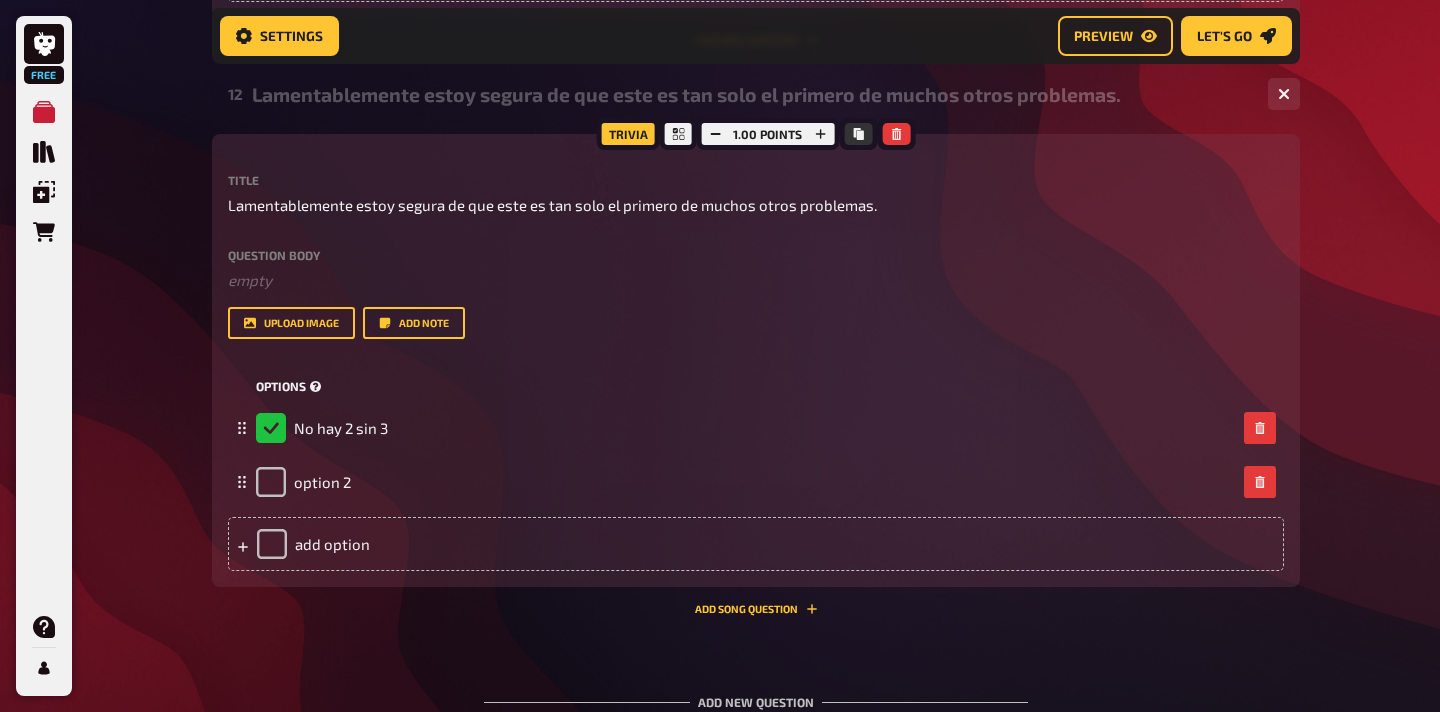 type 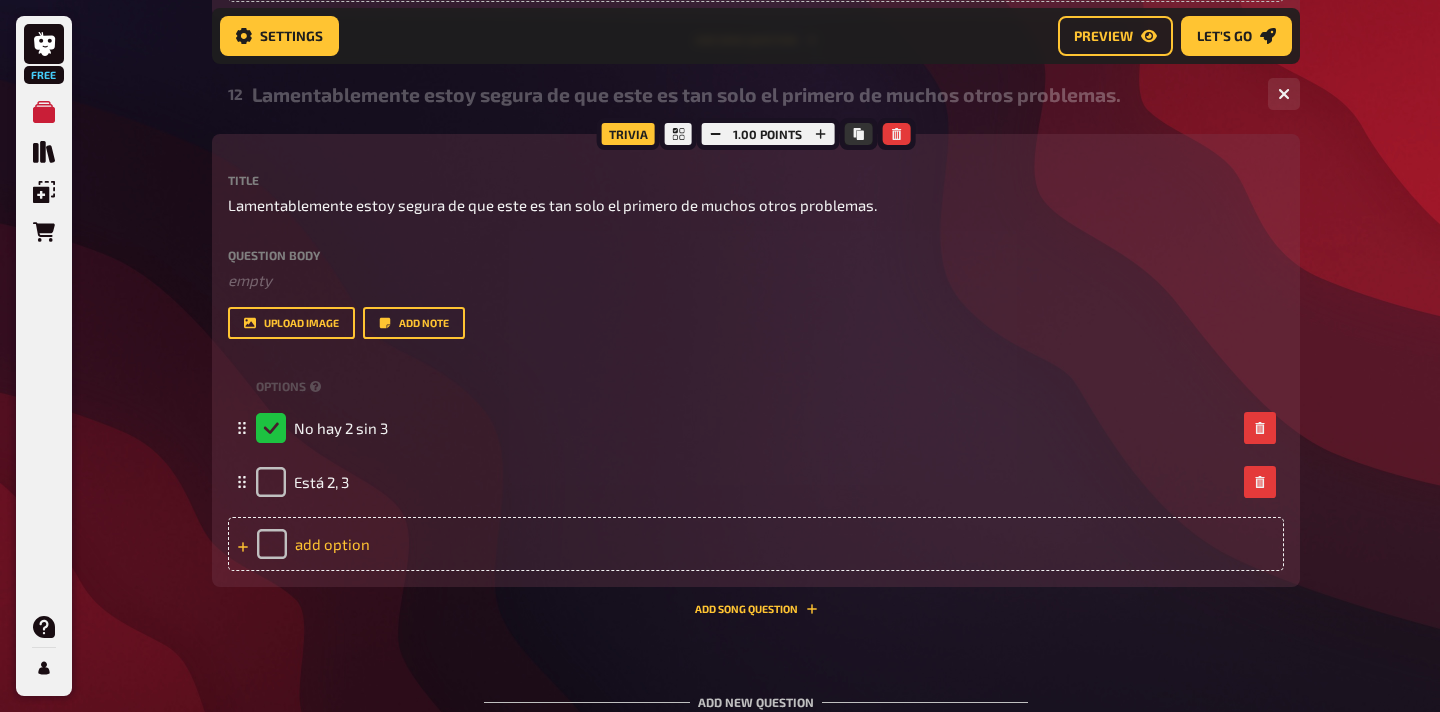 click on "add option" at bounding box center (756, 544) 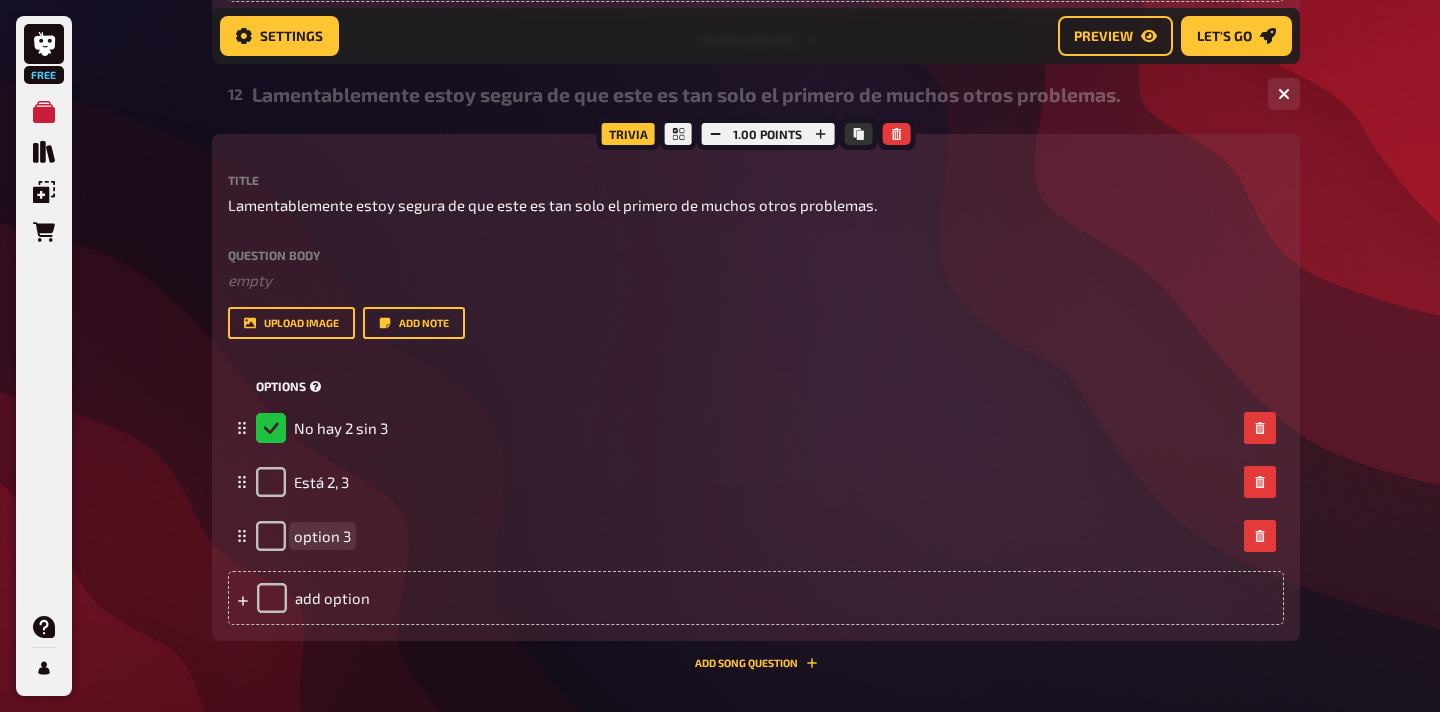 type 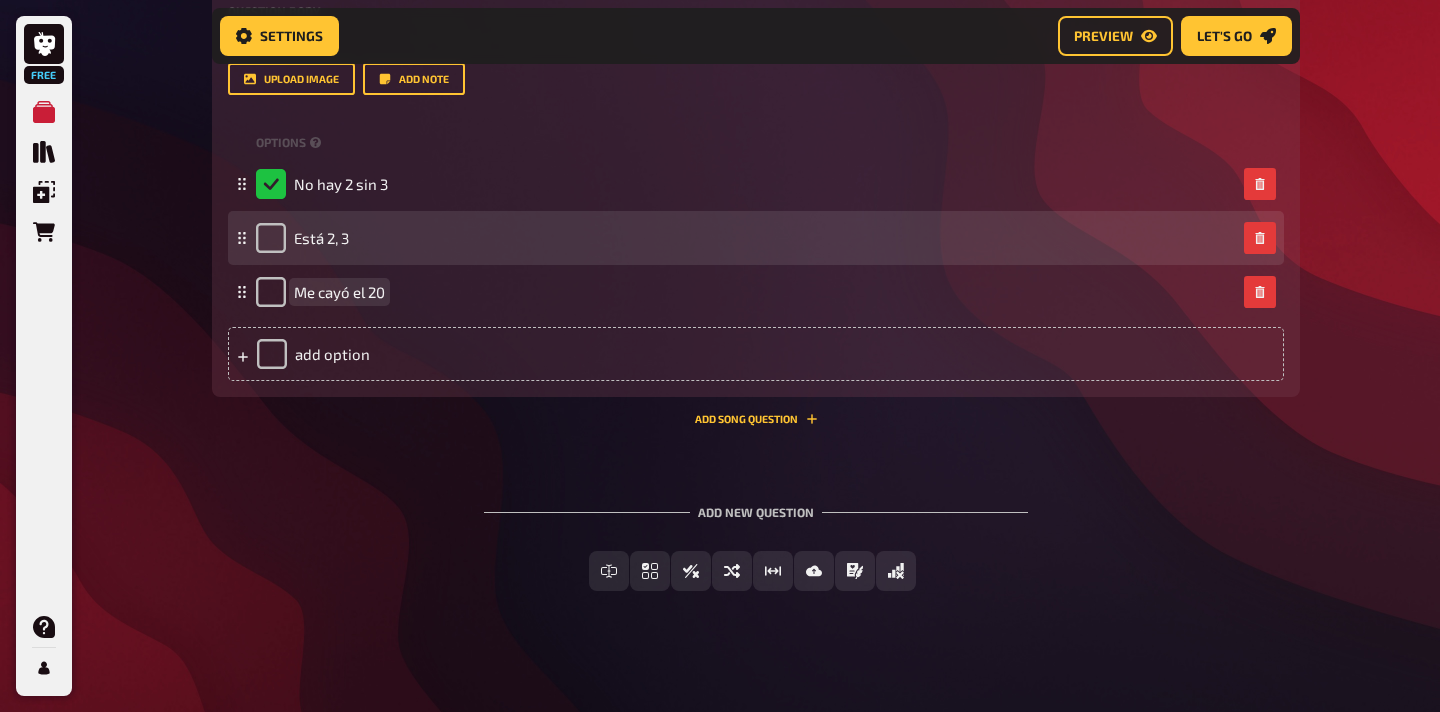 scroll, scrollTop: 7388, scrollLeft: 0, axis: vertical 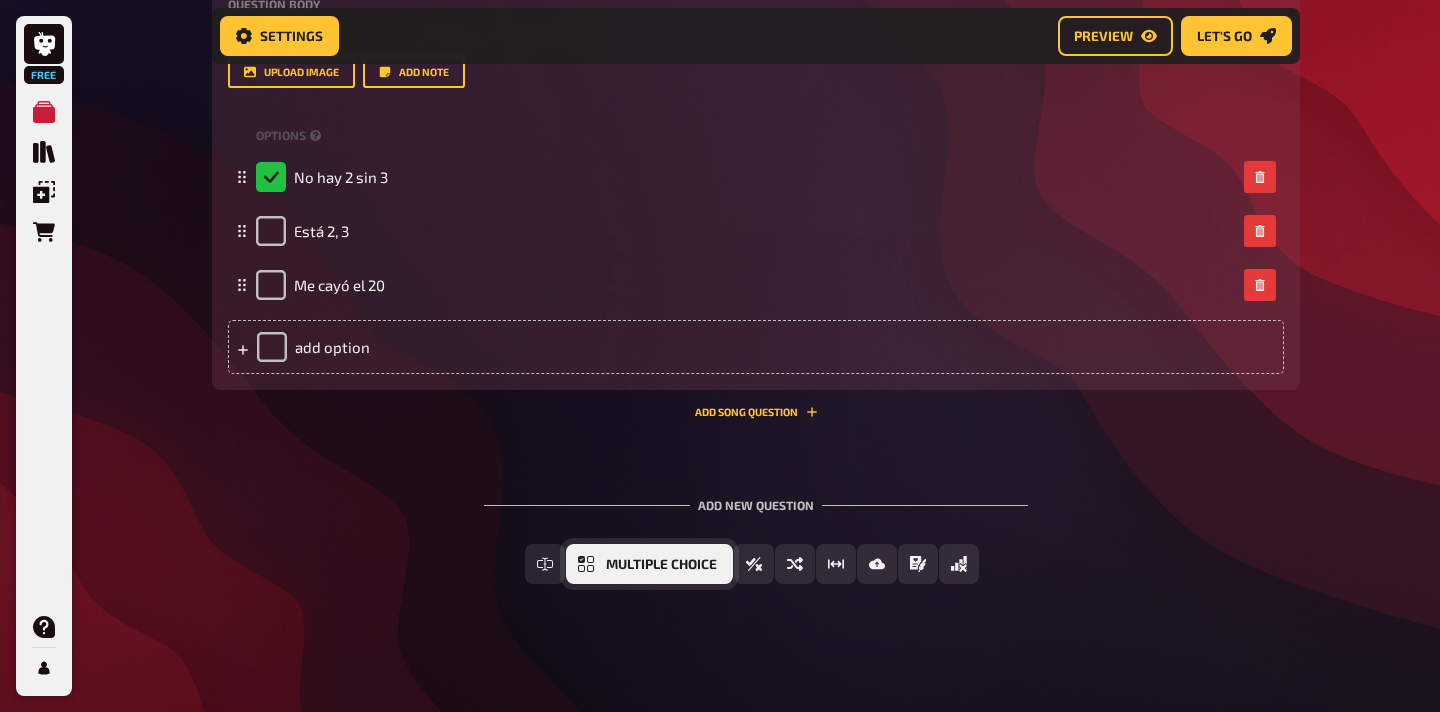 click on "Multiple Choice" at bounding box center [661, 565] 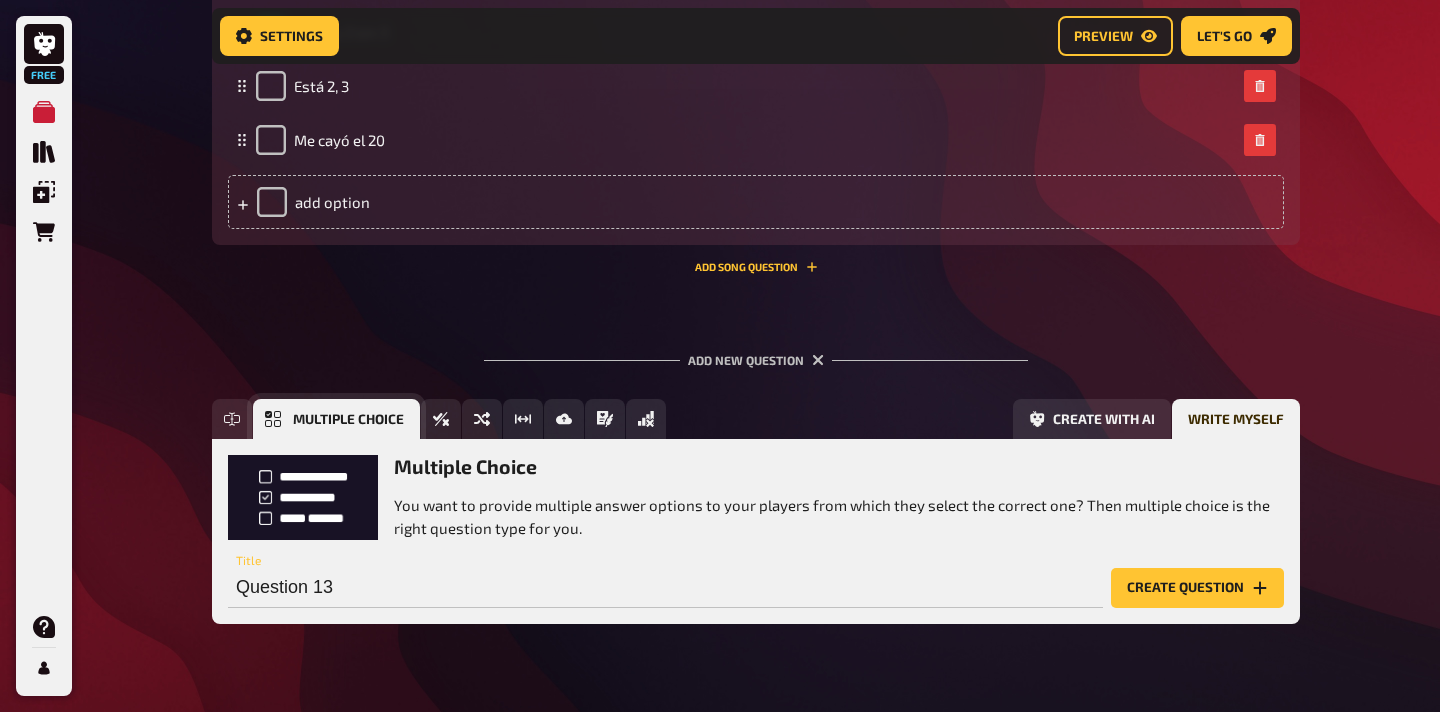 scroll, scrollTop: 7573, scrollLeft: 0, axis: vertical 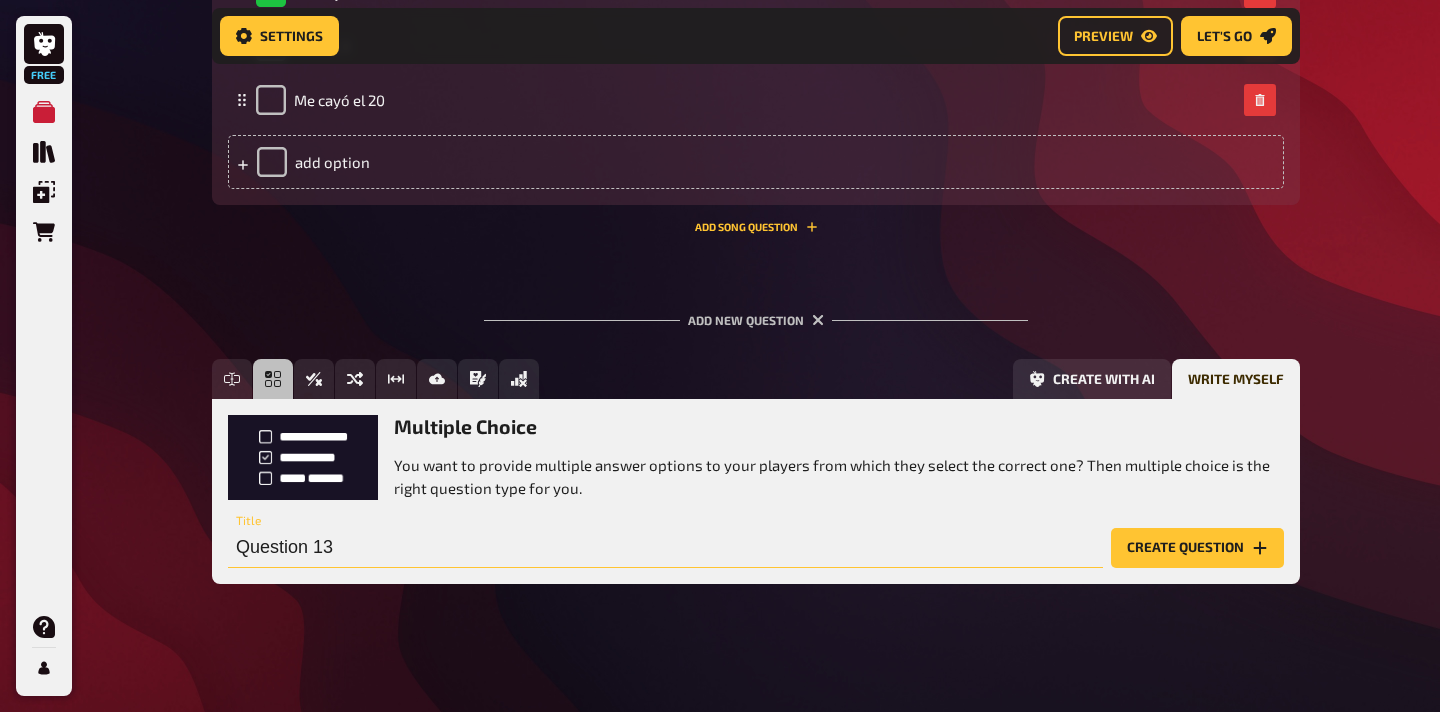 click on "Question 13" at bounding box center (665, 548) 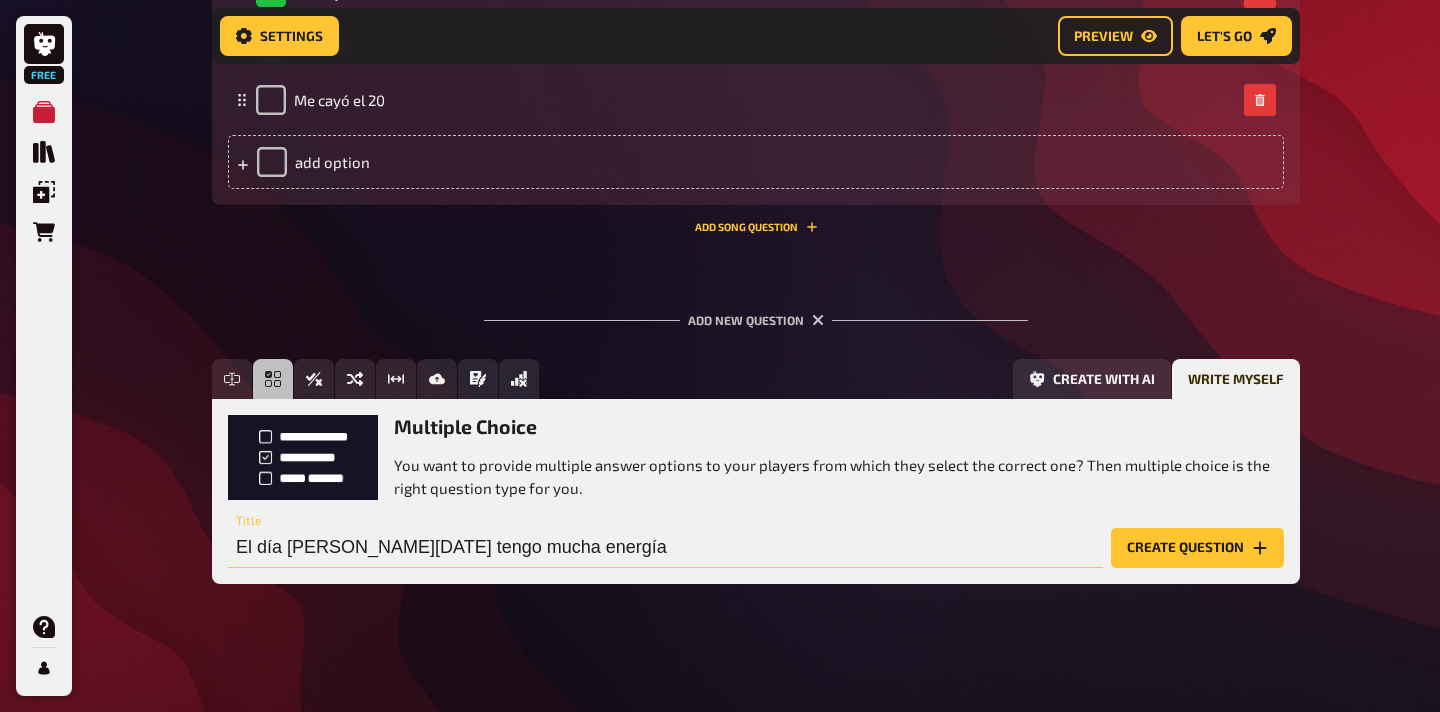 type on "El día de hoy tengo mucha energía" 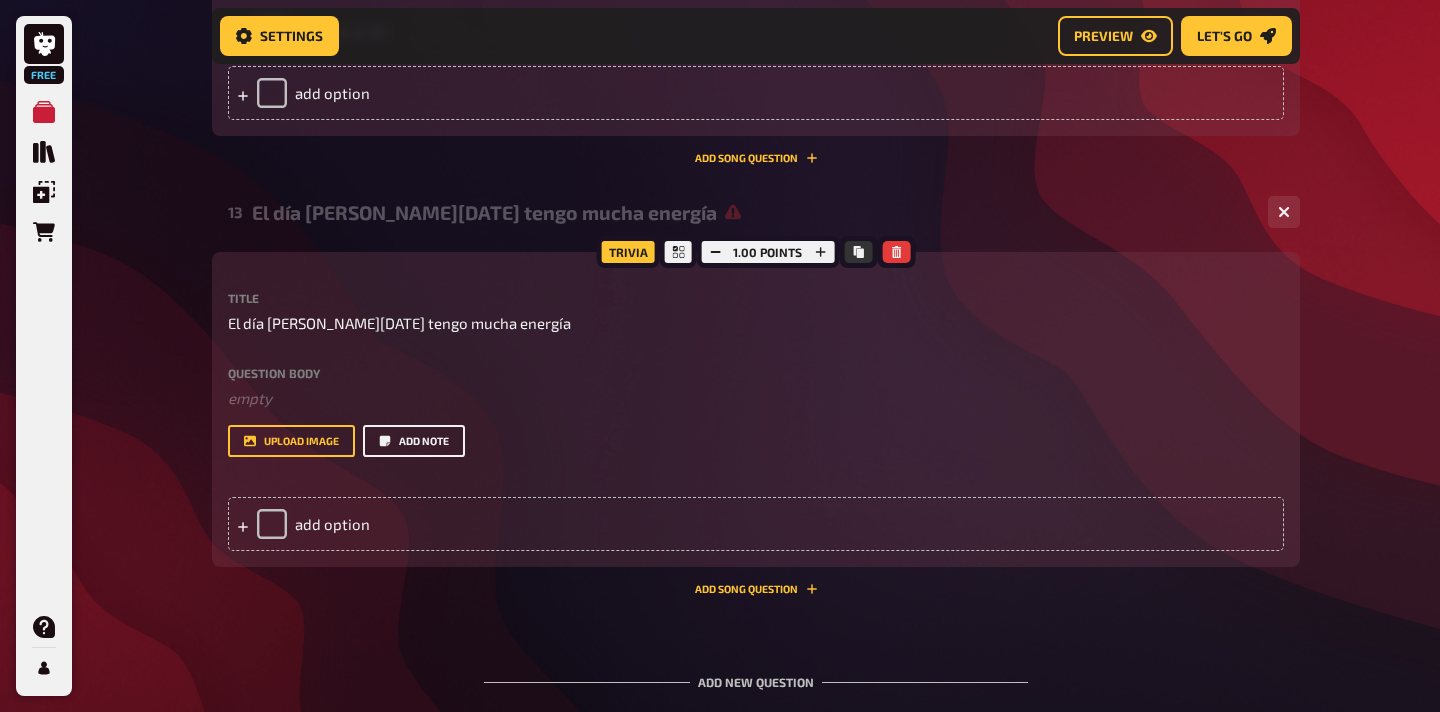 scroll, scrollTop: 7714, scrollLeft: 0, axis: vertical 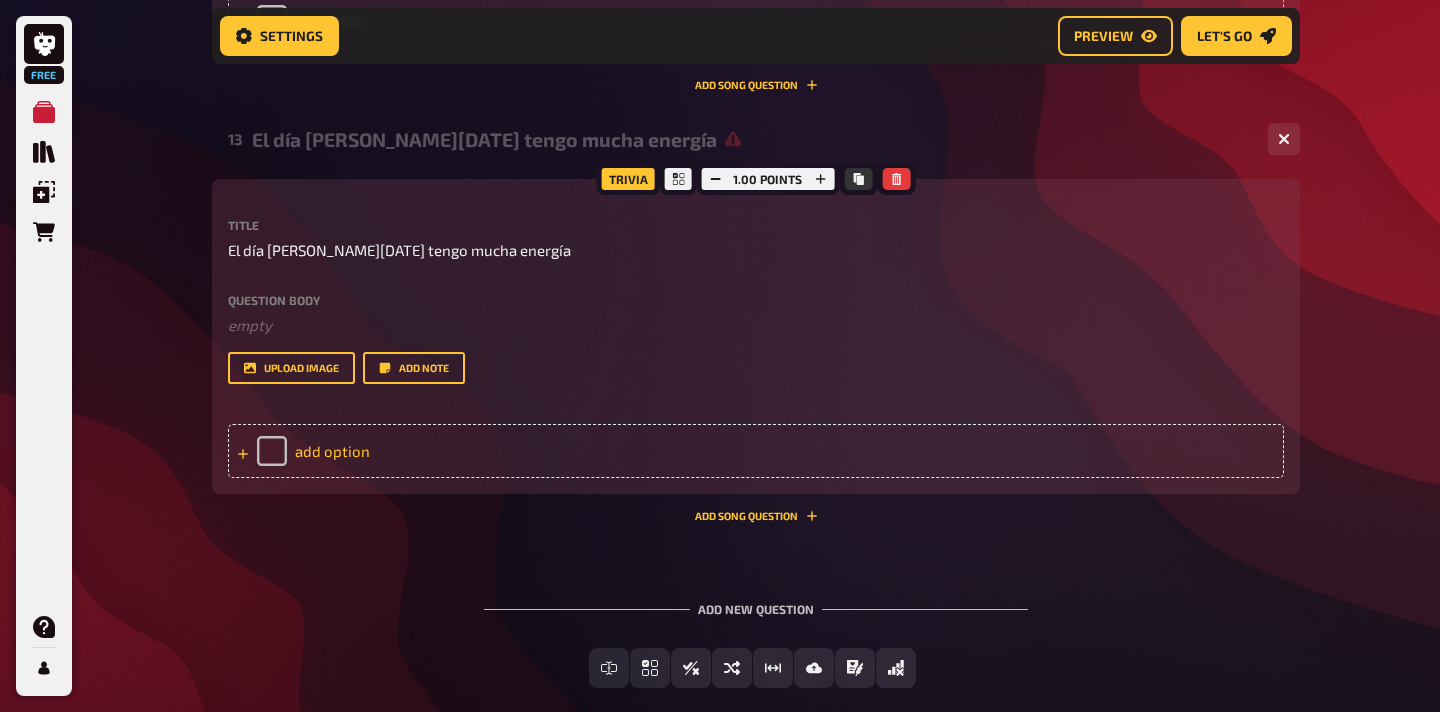 click on "add option" at bounding box center (756, 451) 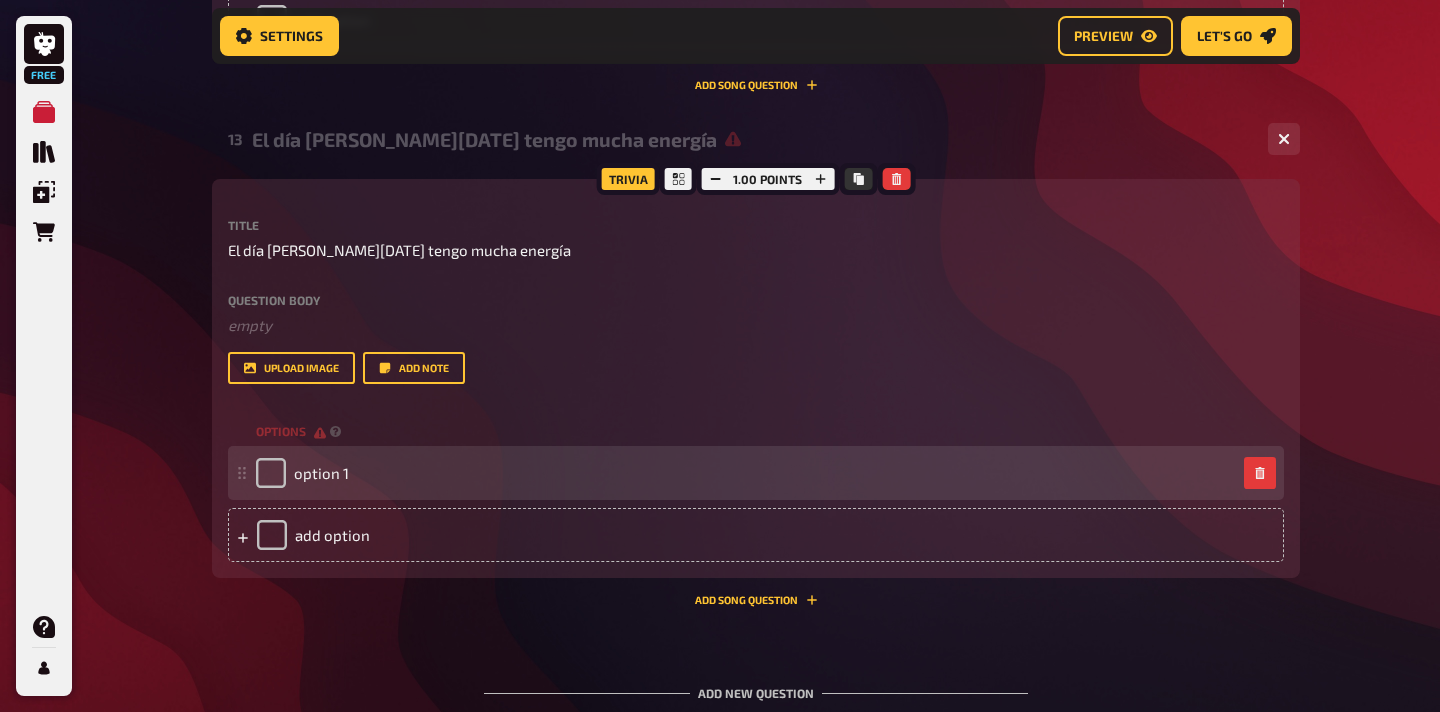 type 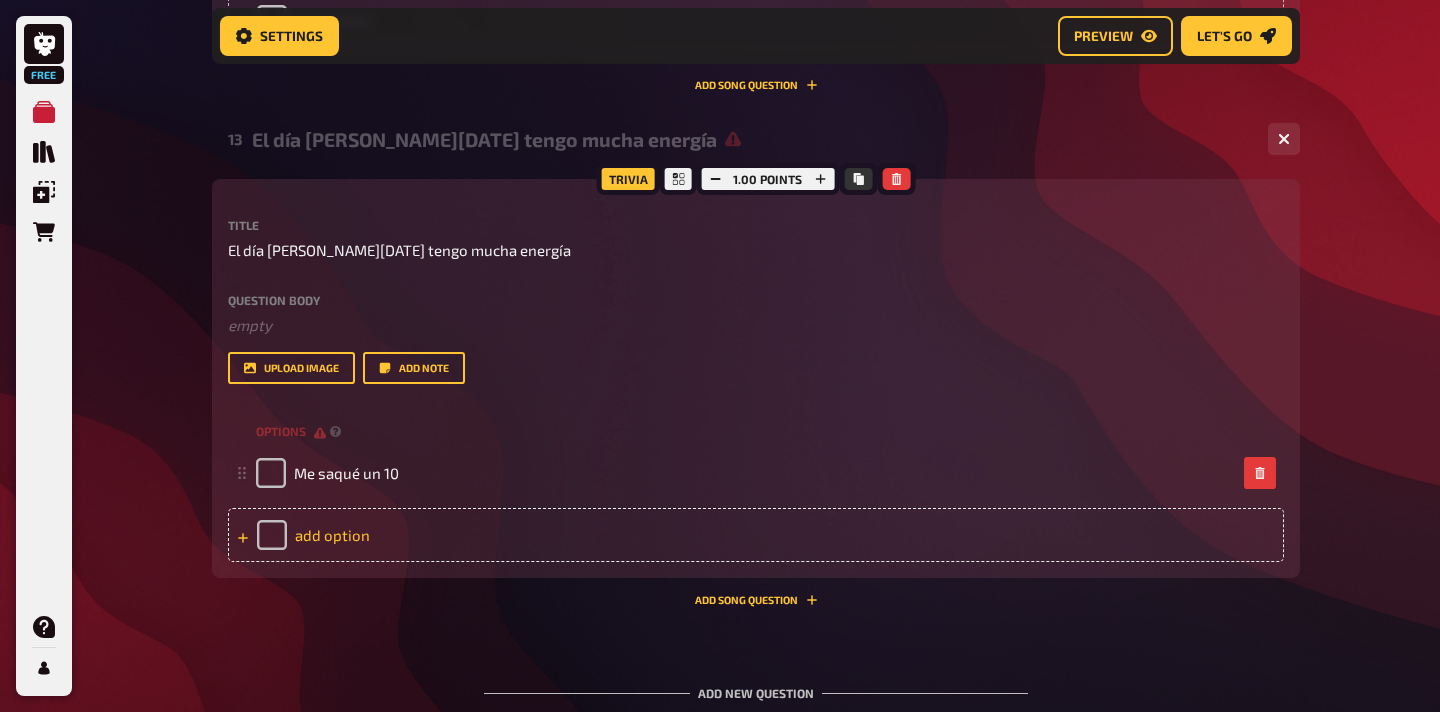 click on "add option" at bounding box center (756, 535) 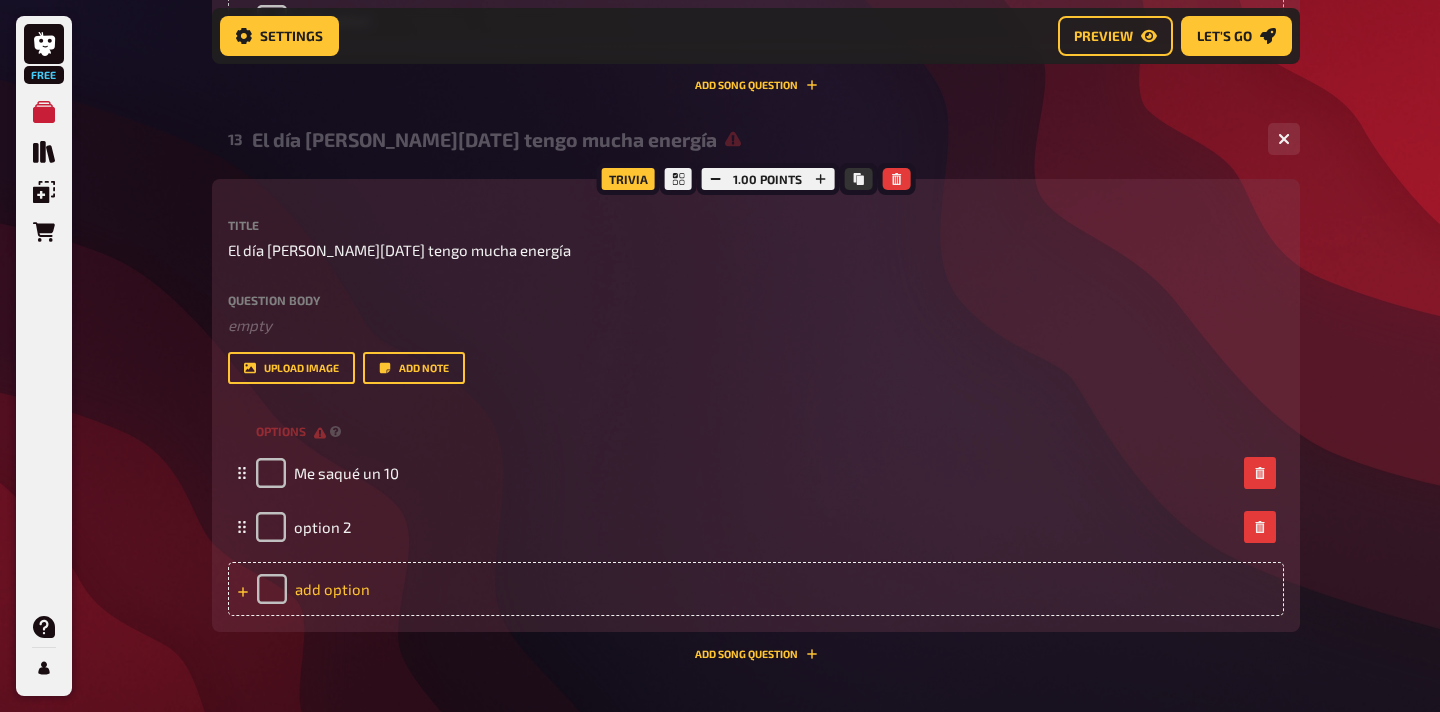 type 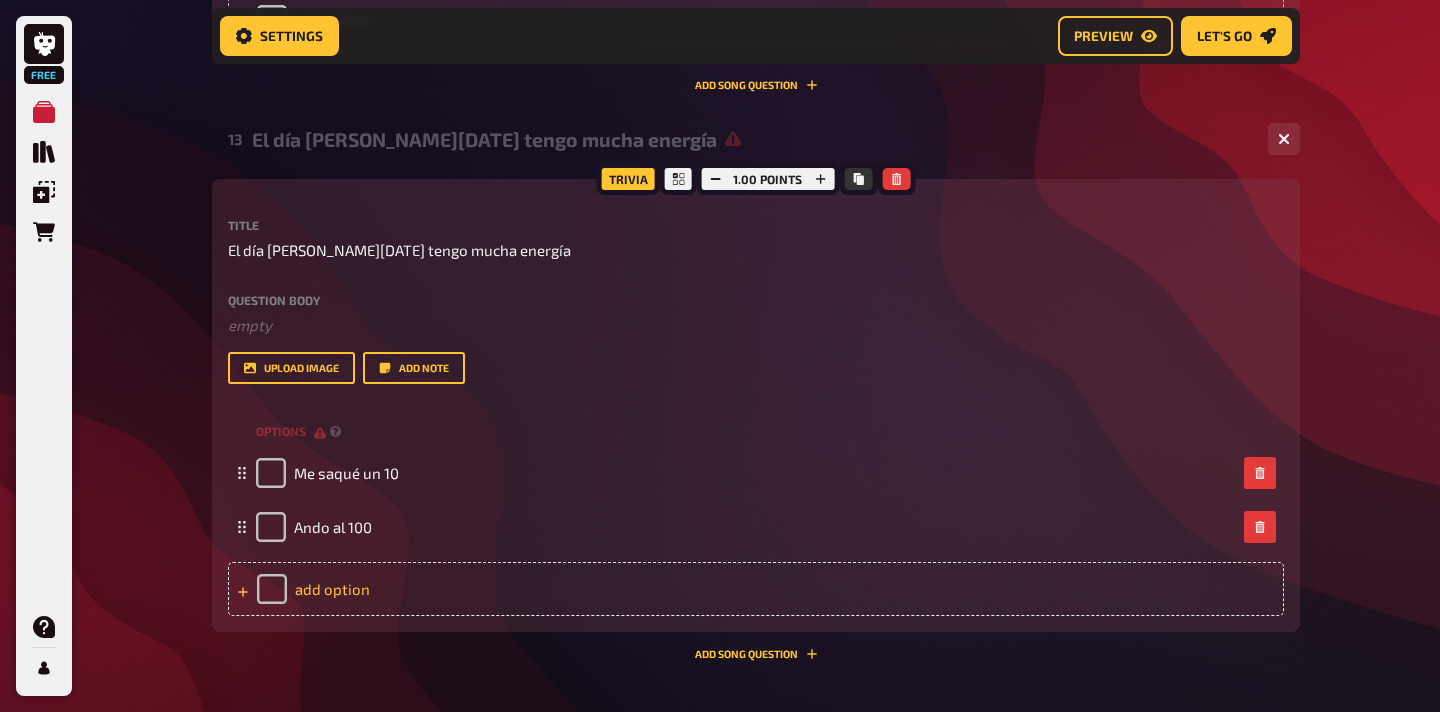 click on "add option" at bounding box center [756, 589] 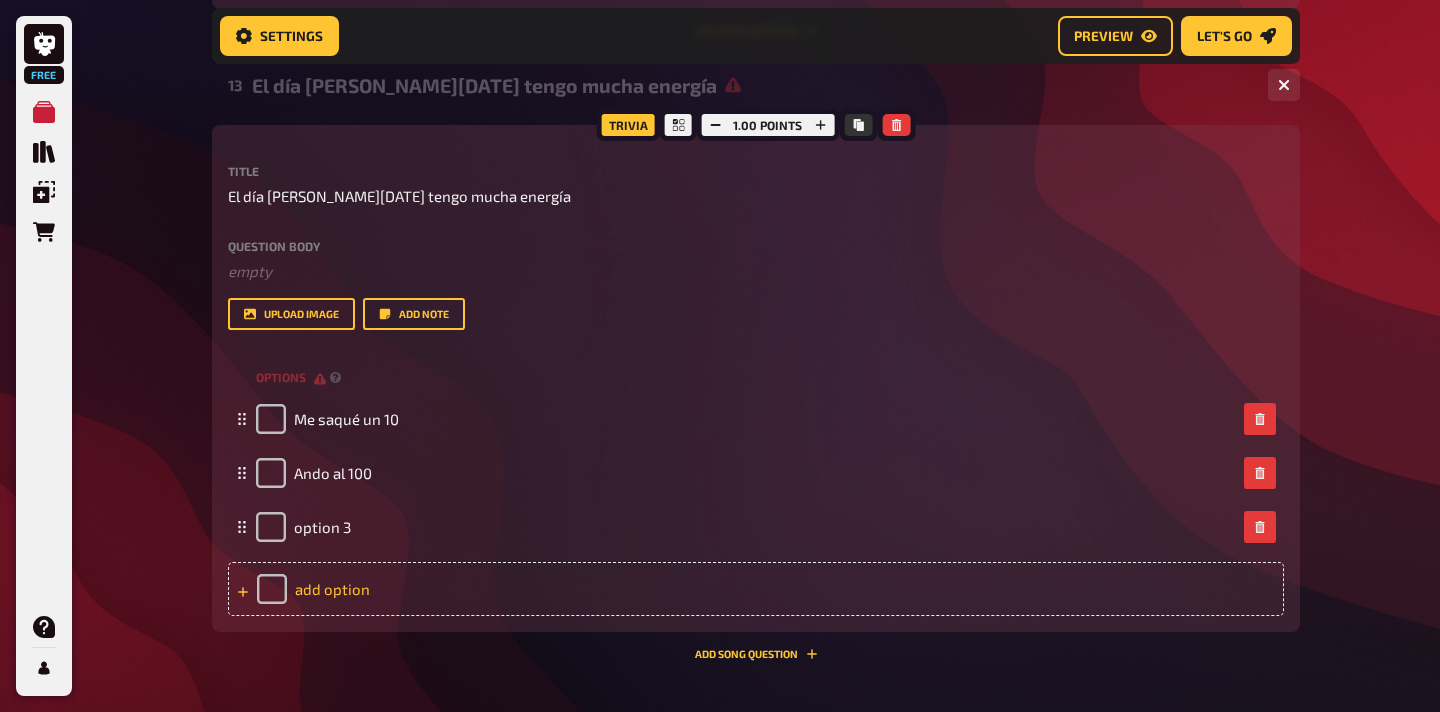 scroll, scrollTop: 7775, scrollLeft: 0, axis: vertical 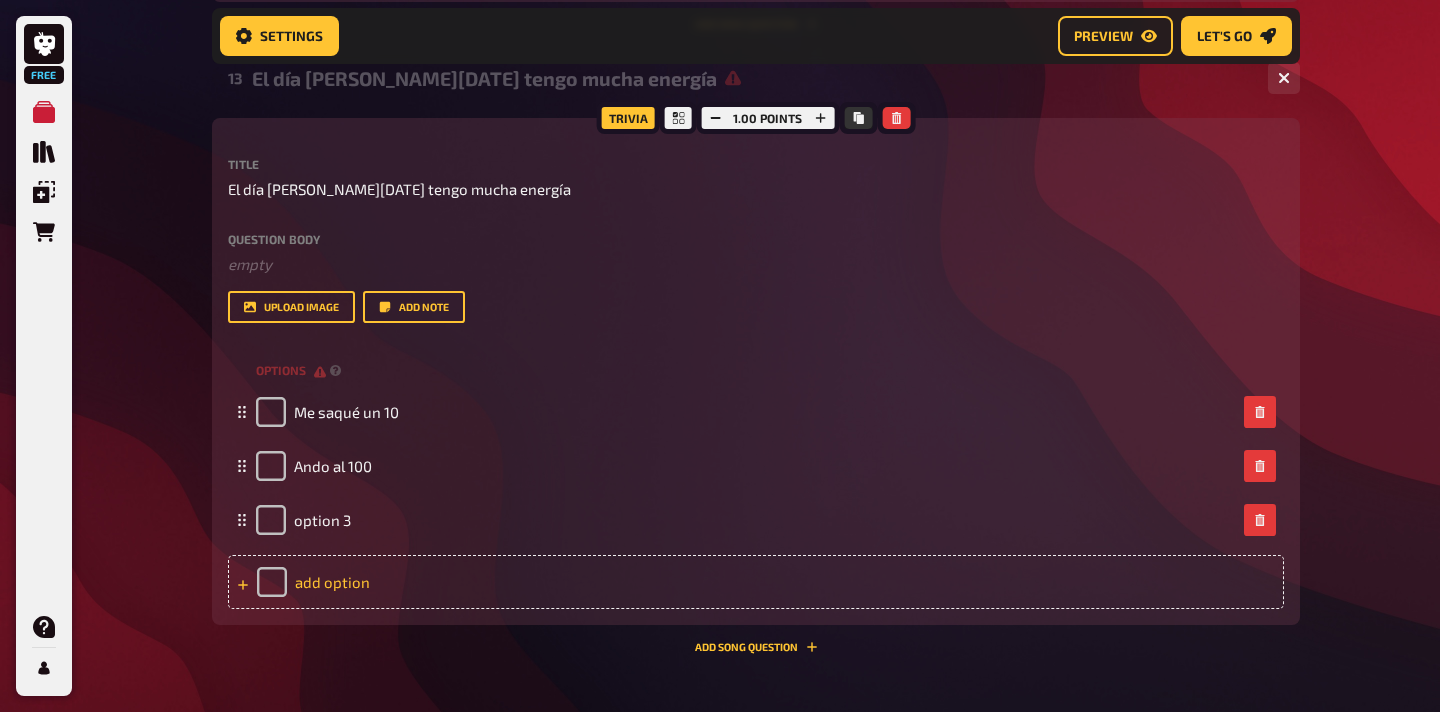 type 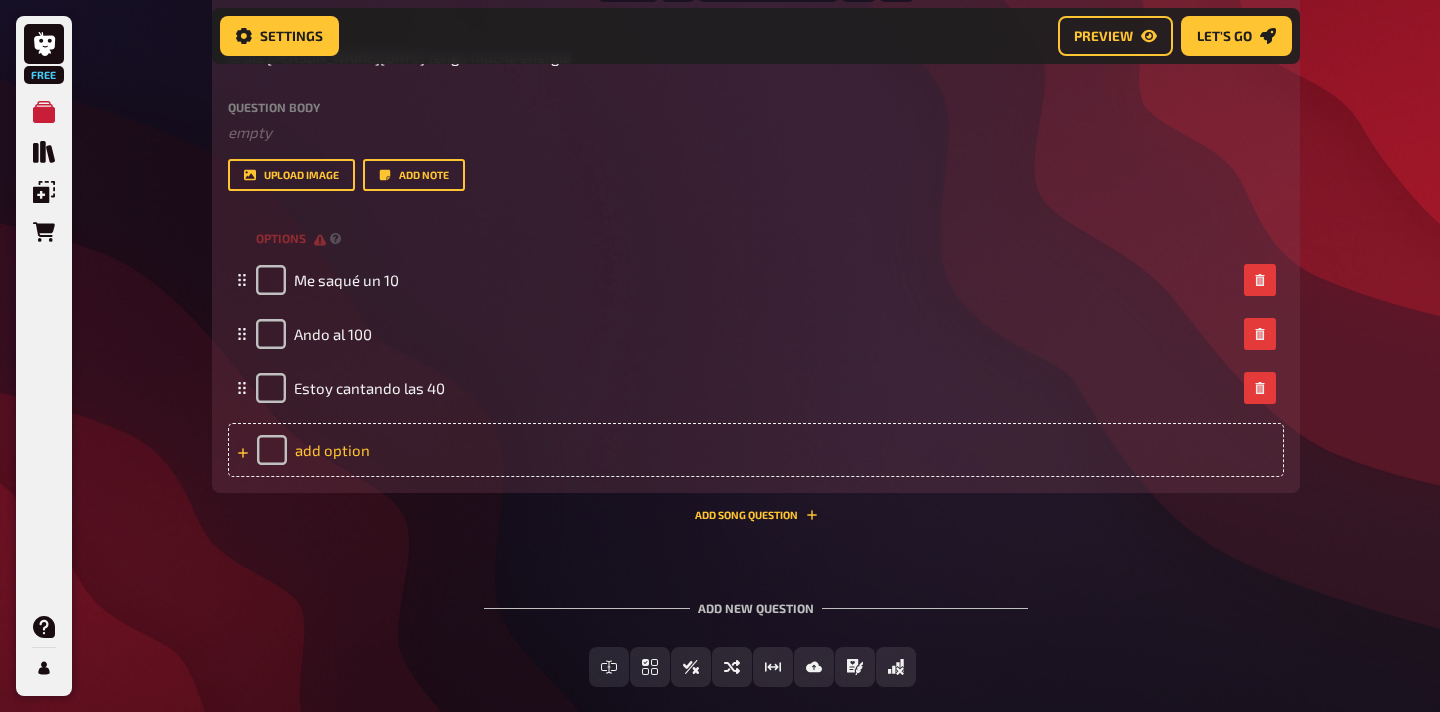 scroll, scrollTop: 7963, scrollLeft: 0, axis: vertical 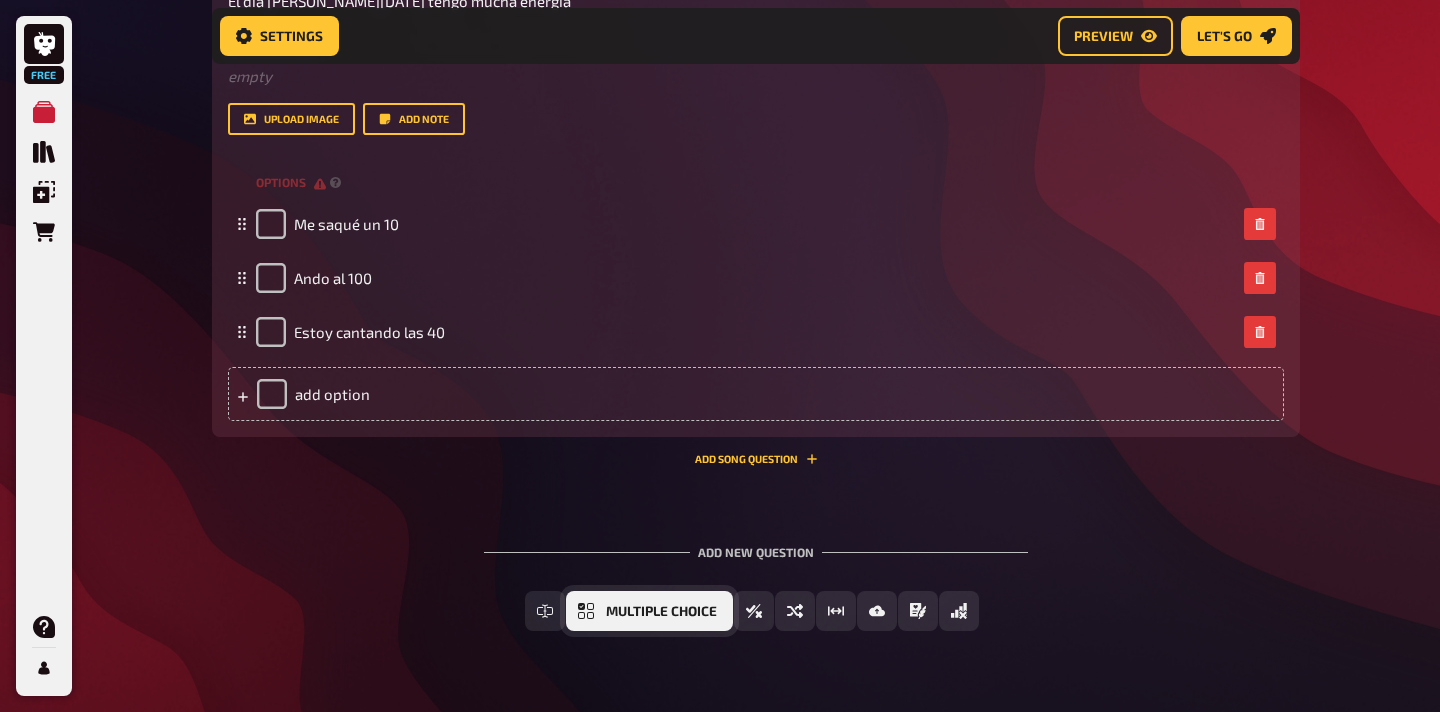 click on "Multiple Choice" at bounding box center [661, 612] 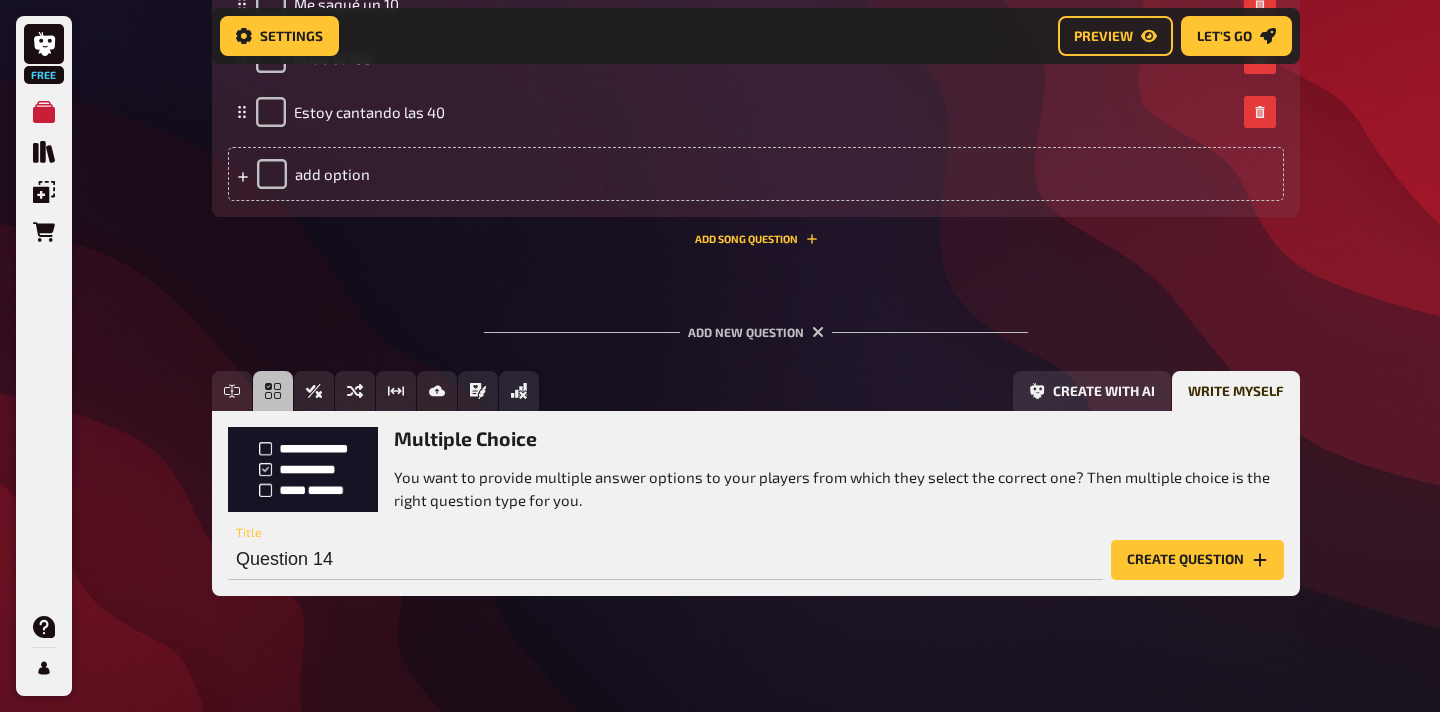 scroll, scrollTop: 8196, scrollLeft: 0, axis: vertical 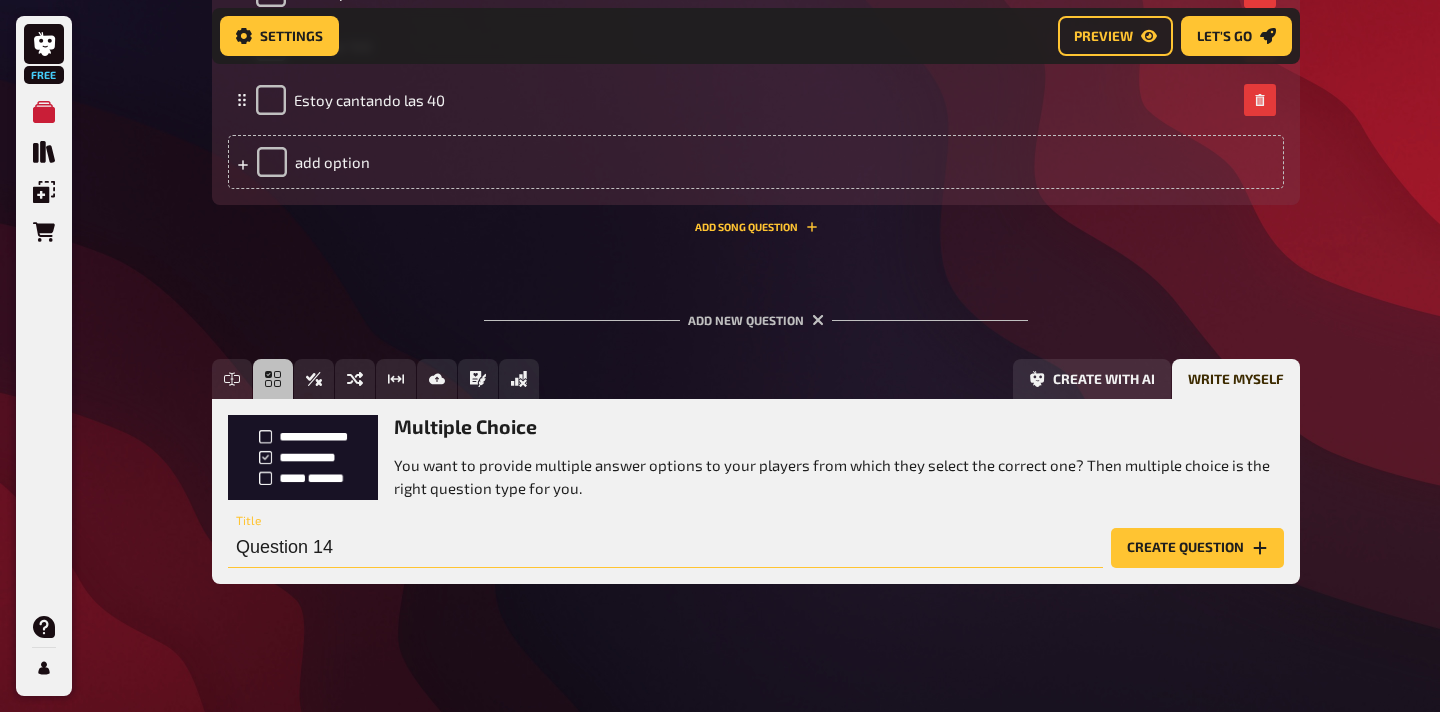 click on "Question 14" at bounding box center [665, 548] 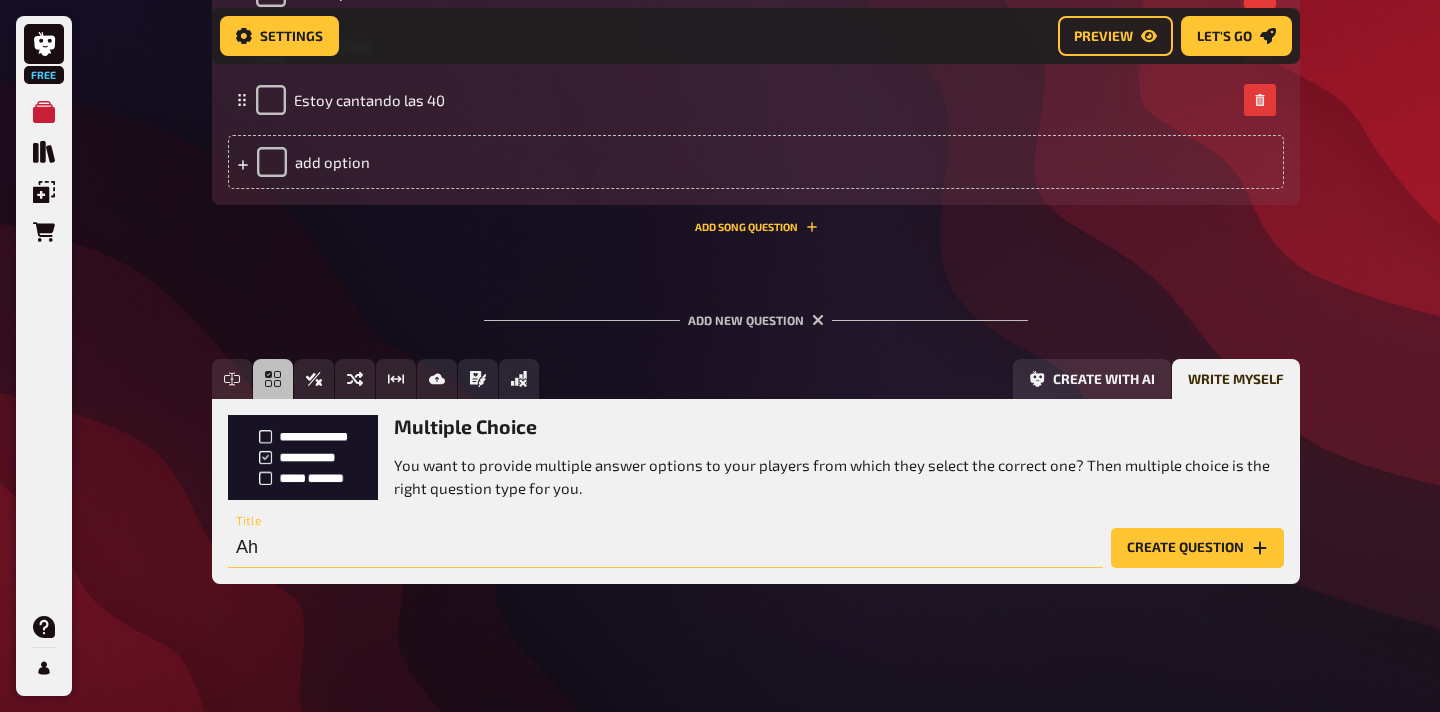 type on "A" 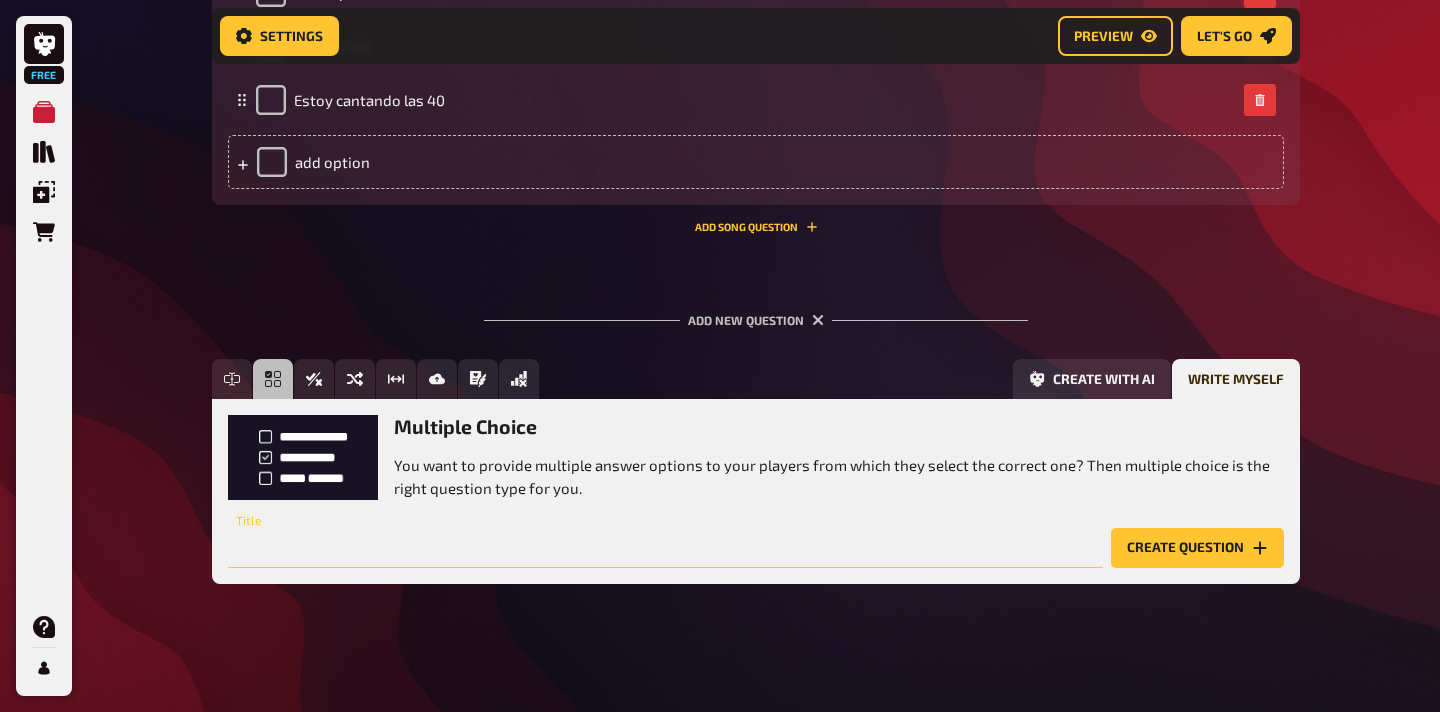 type on "N" 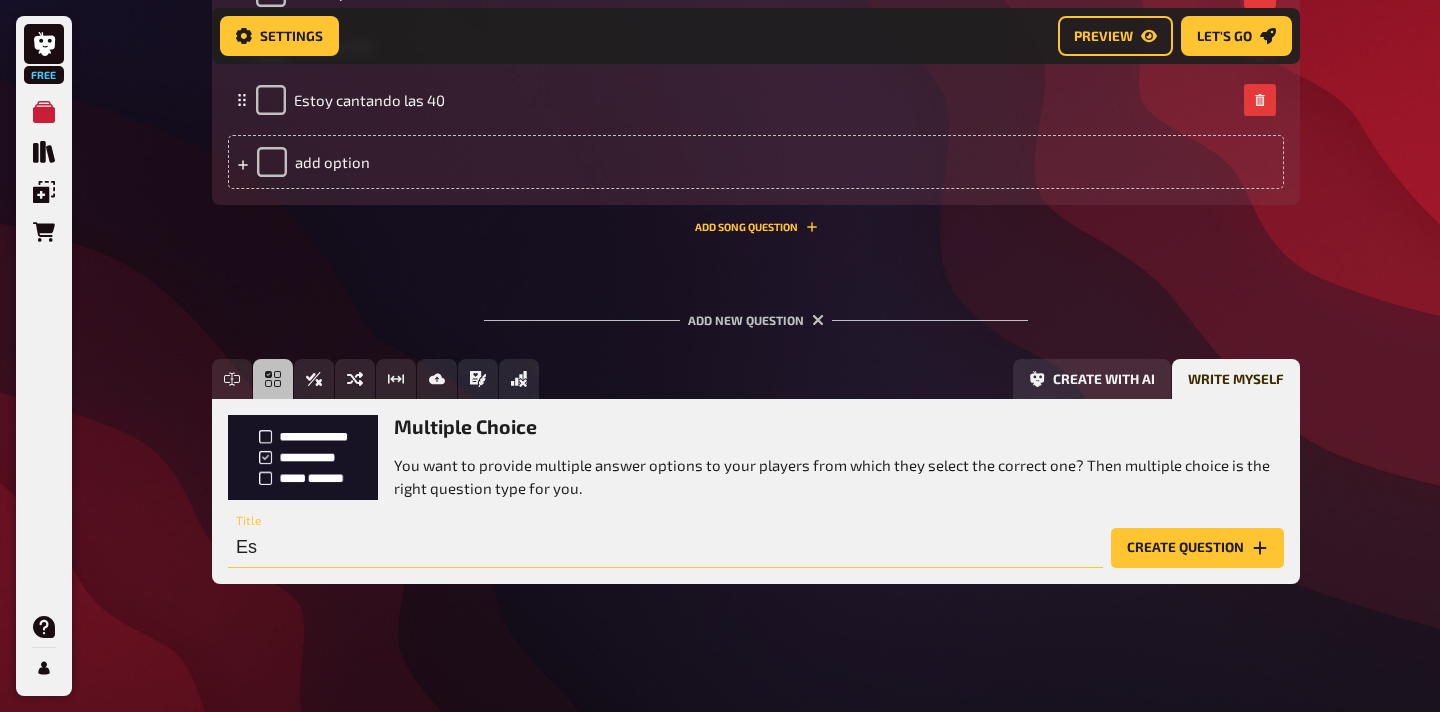 type on "E" 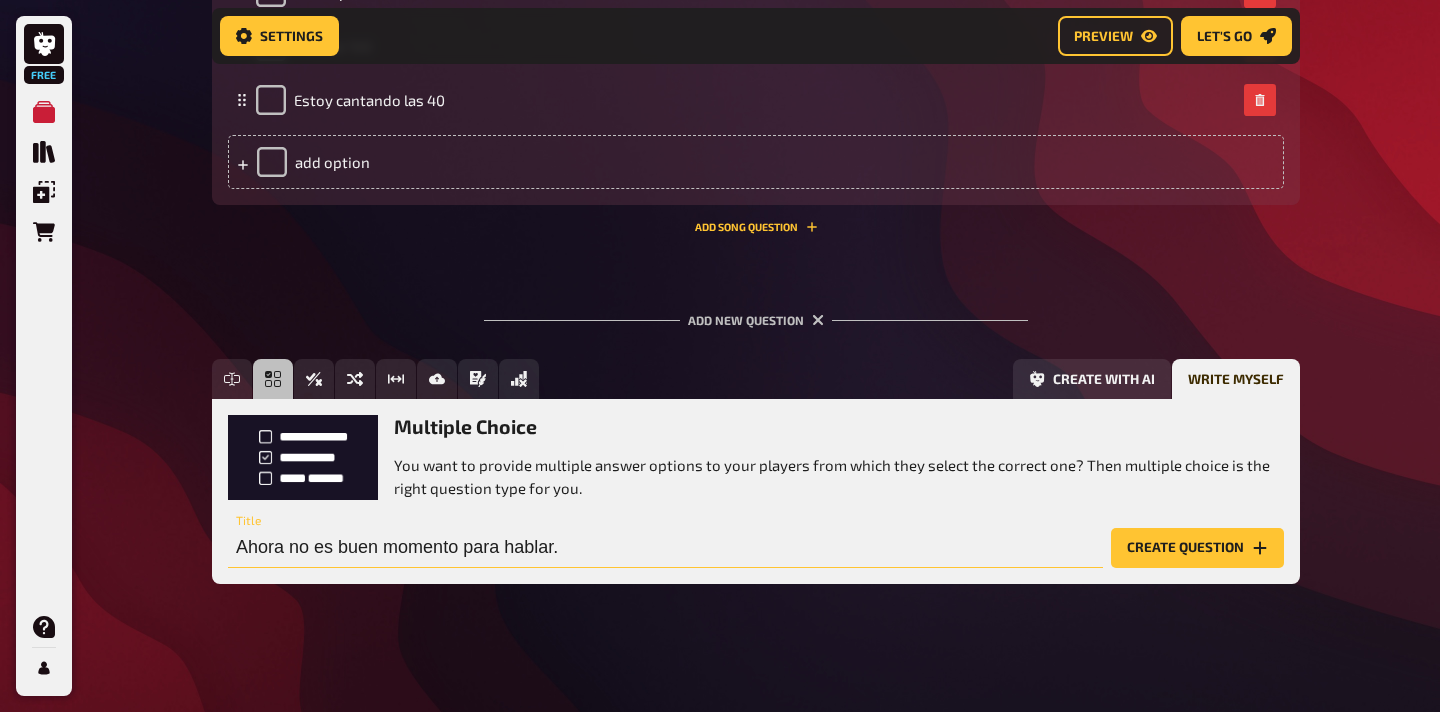 type on "Ahora no es buen momento para hablar." 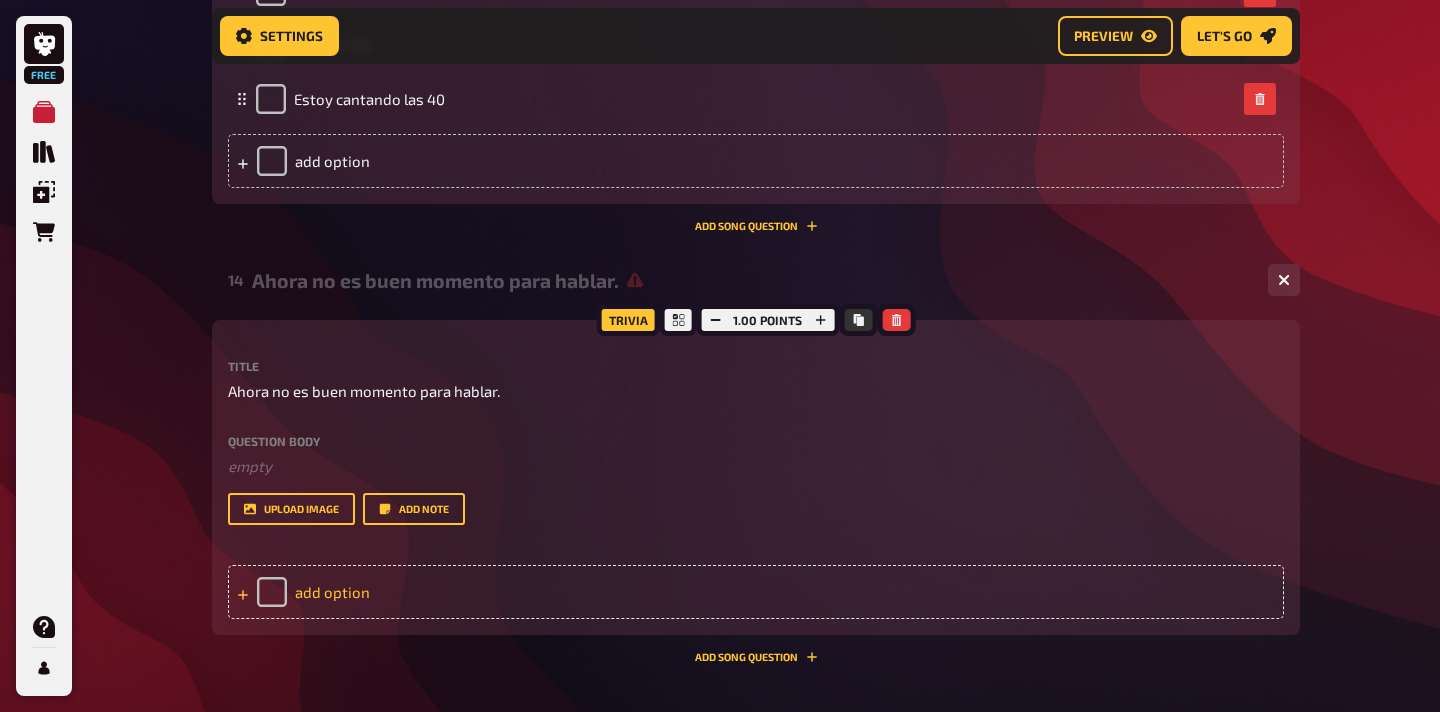 click on "add option" at bounding box center [756, 592] 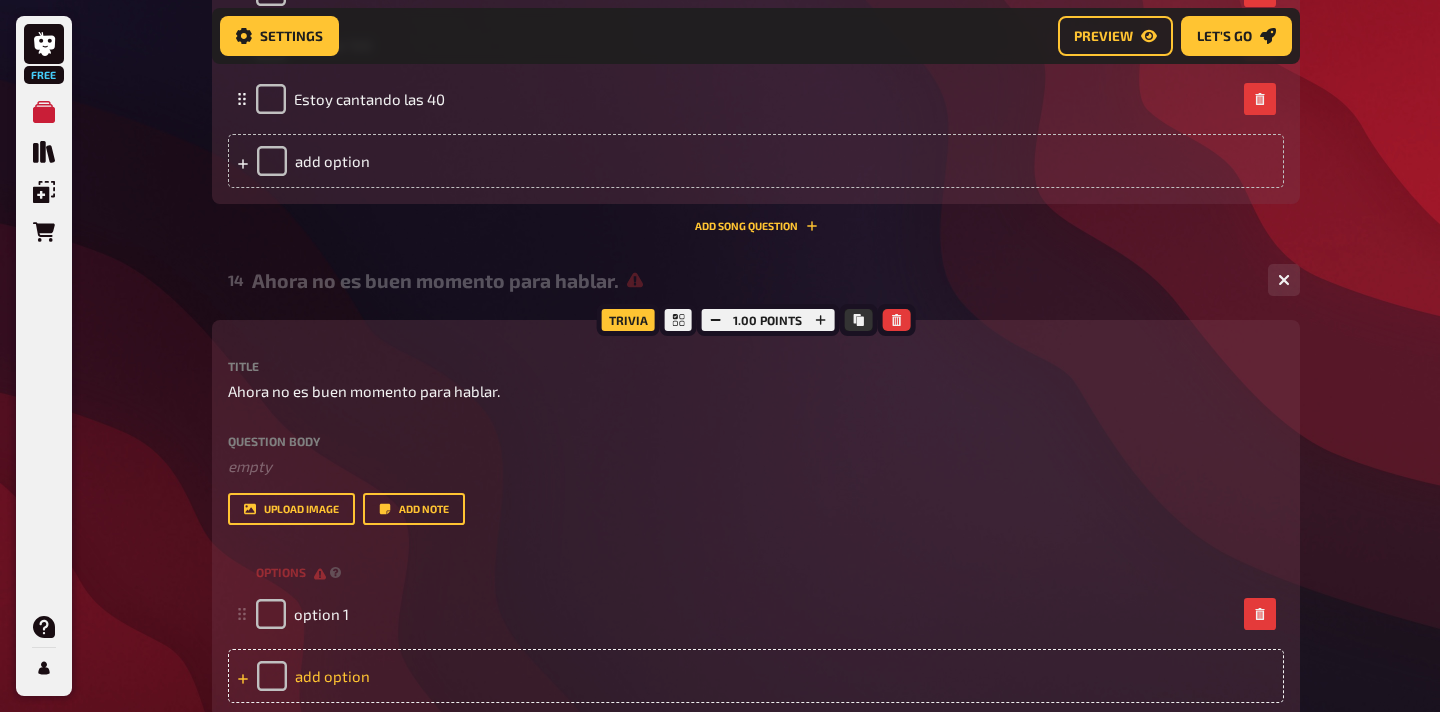 type 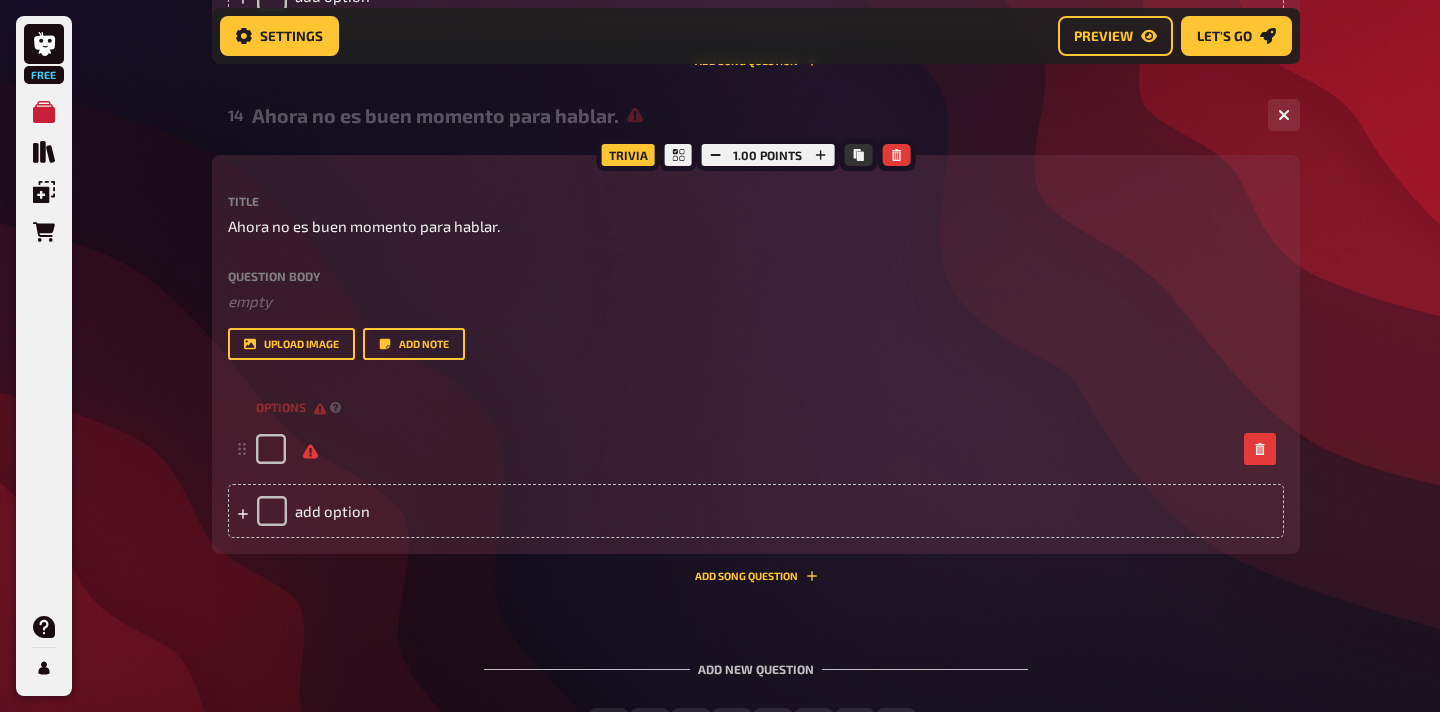 scroll, scrollTop: 8375, scrollLeft: 0, axis: vertical 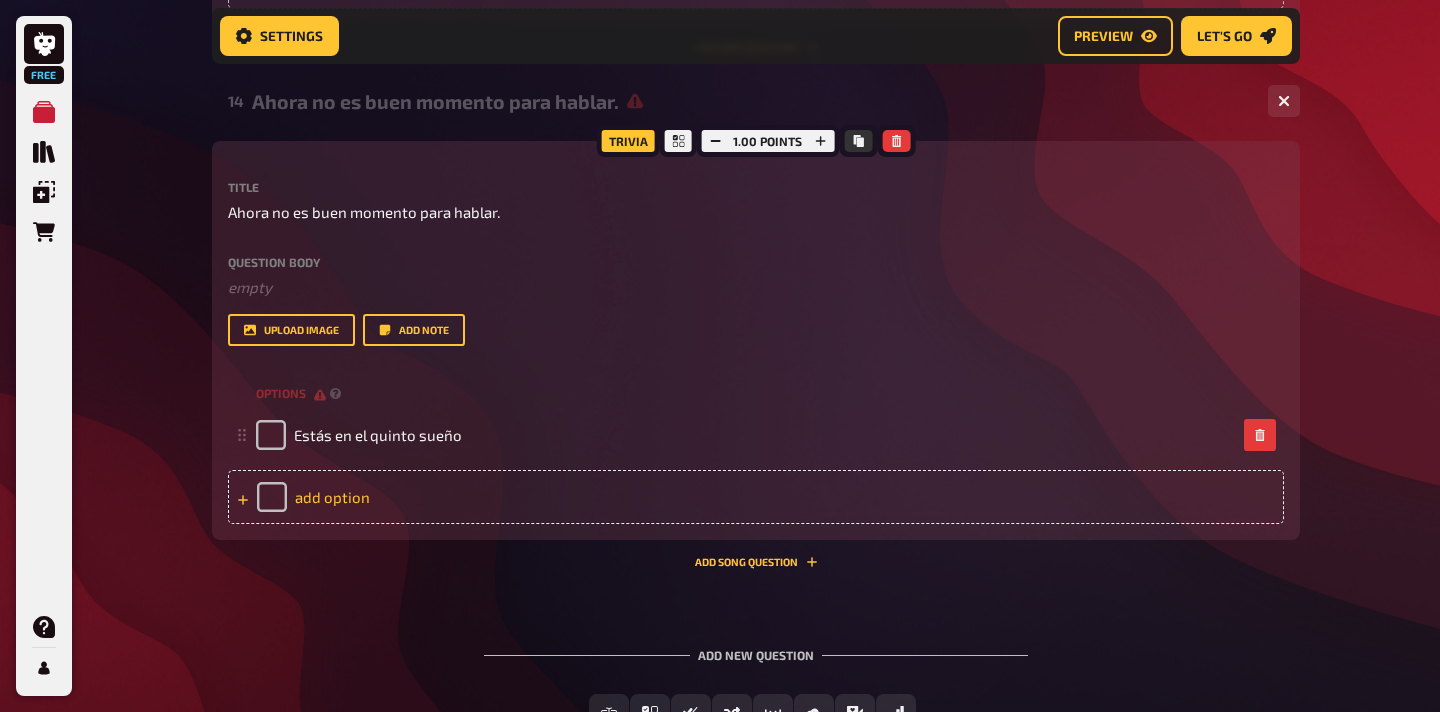 click on "add option" at bounding box center (756, 497) 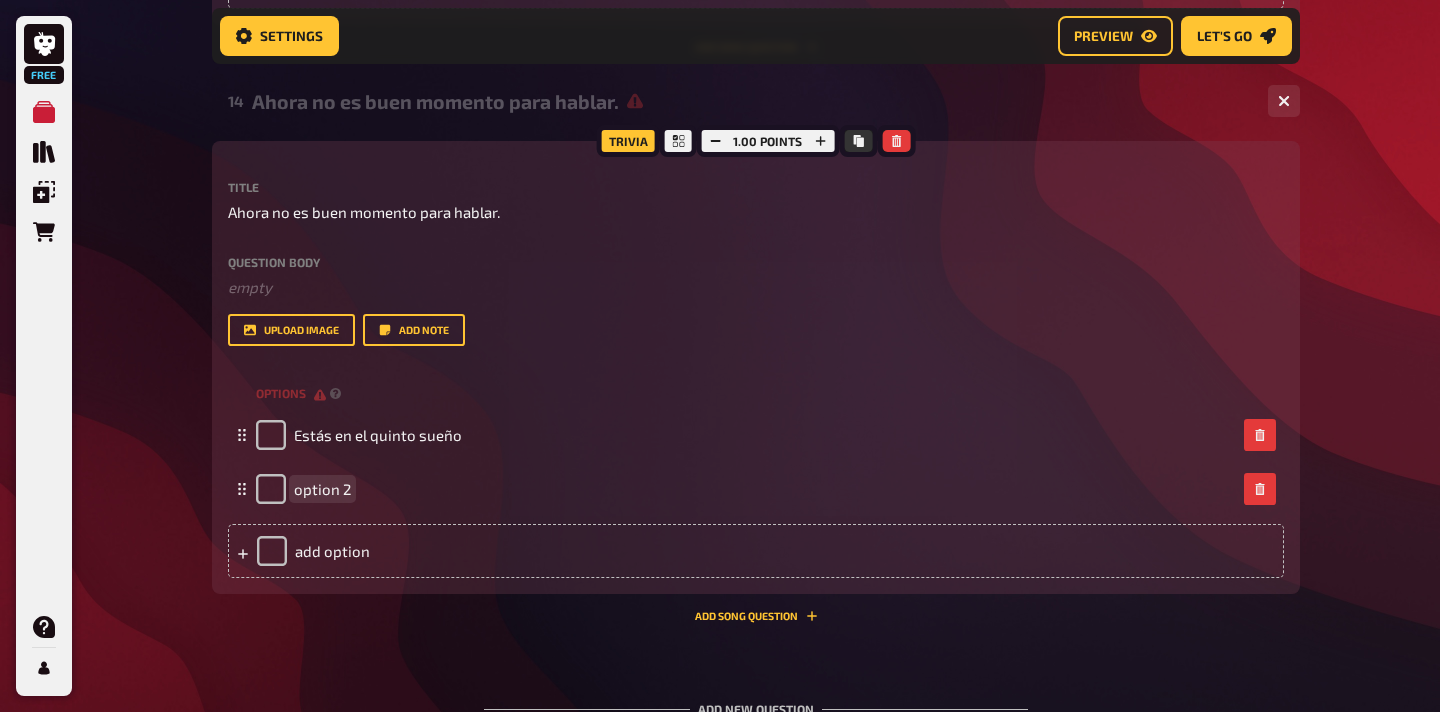 type 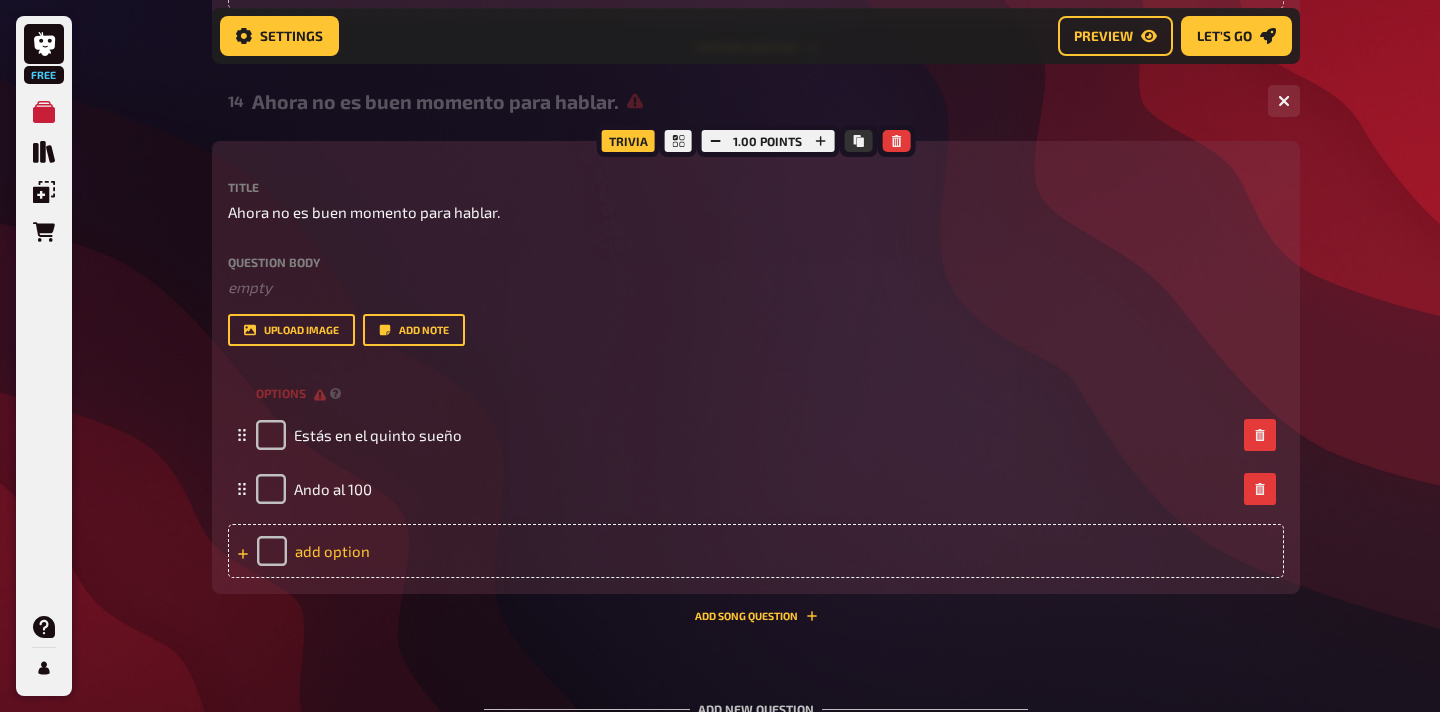 click on "add option" at bounding box center [756, 551] 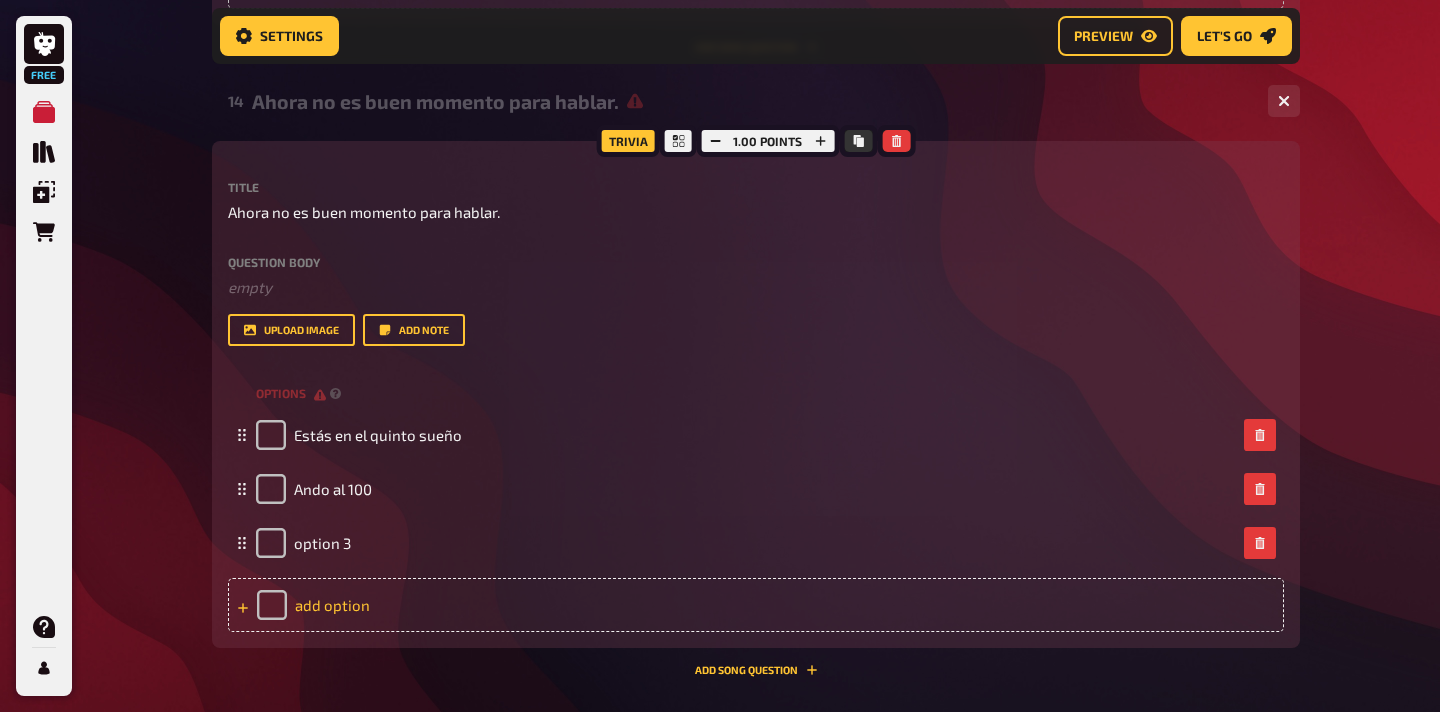 type 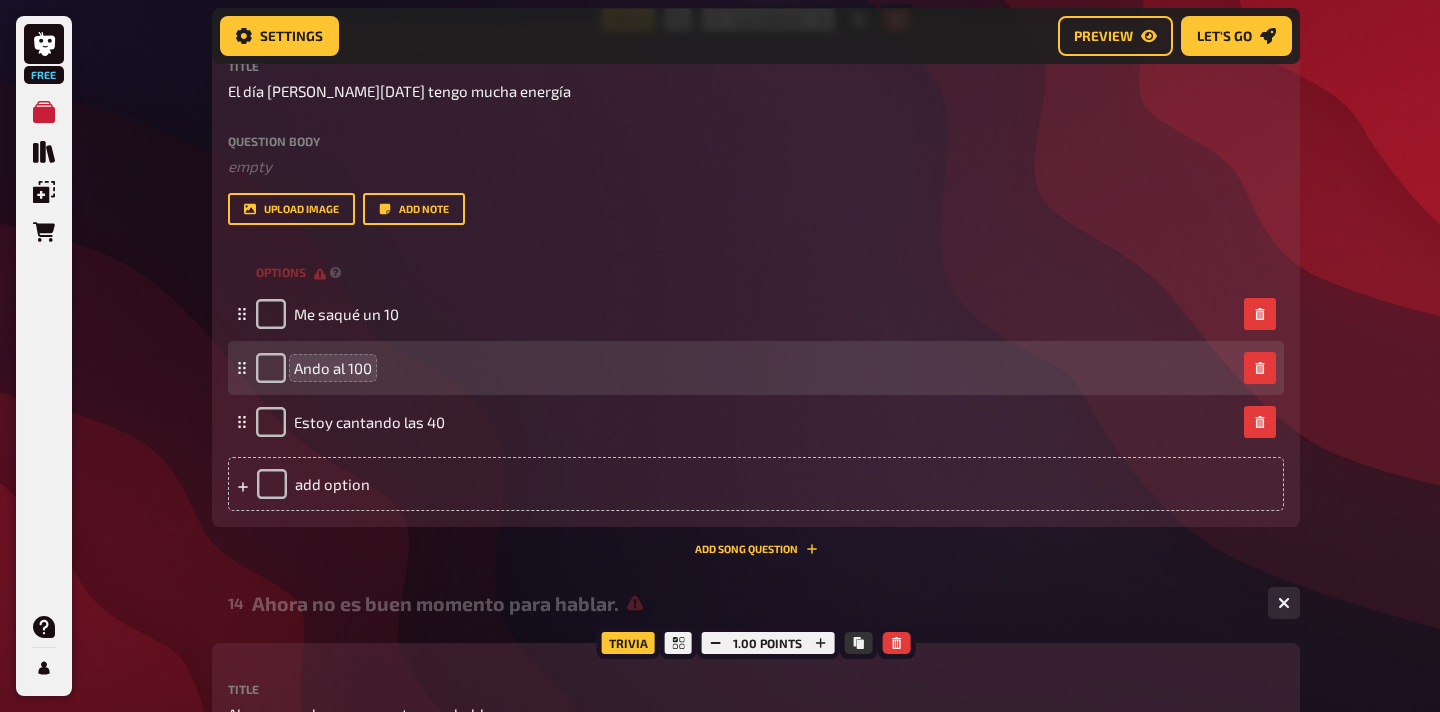 scroll, scrollTop: 7856, scrollLeft: 0, axis: vertical 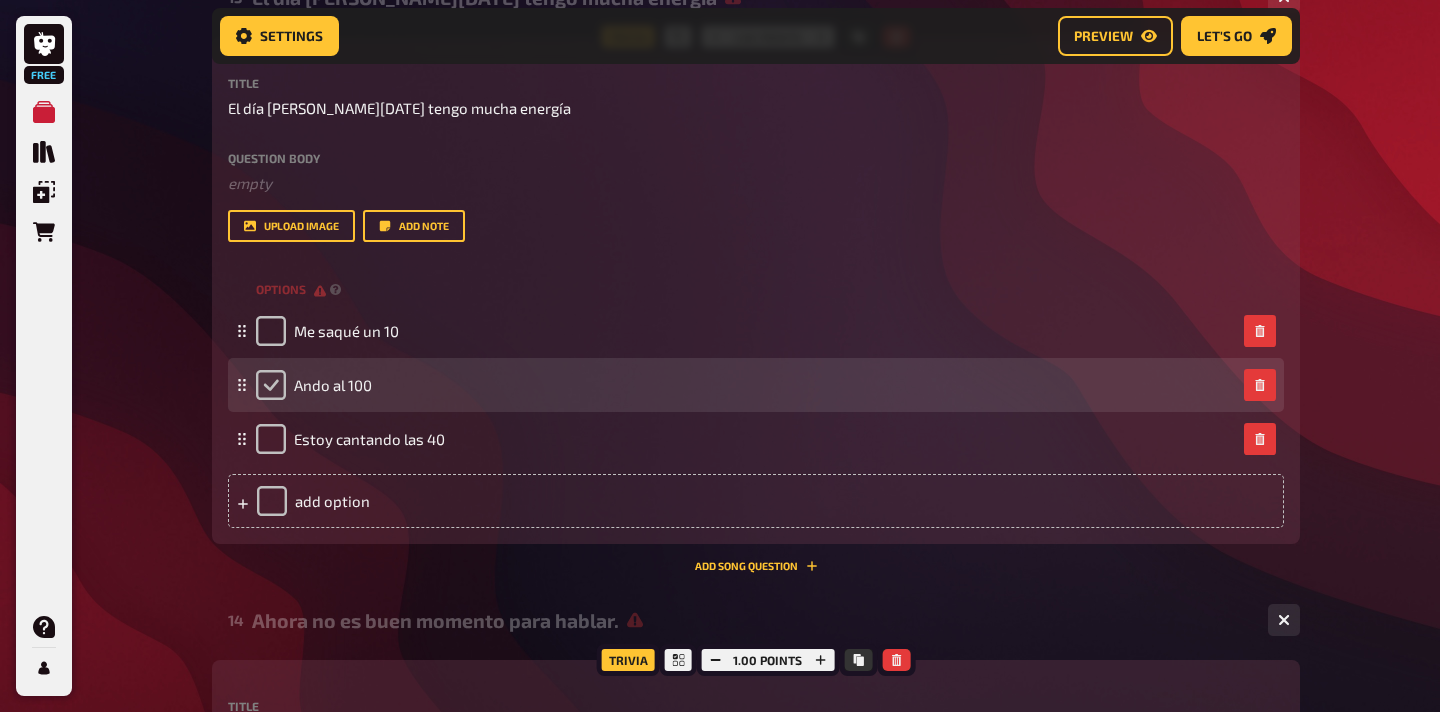 click at bounding box center (271, 385) 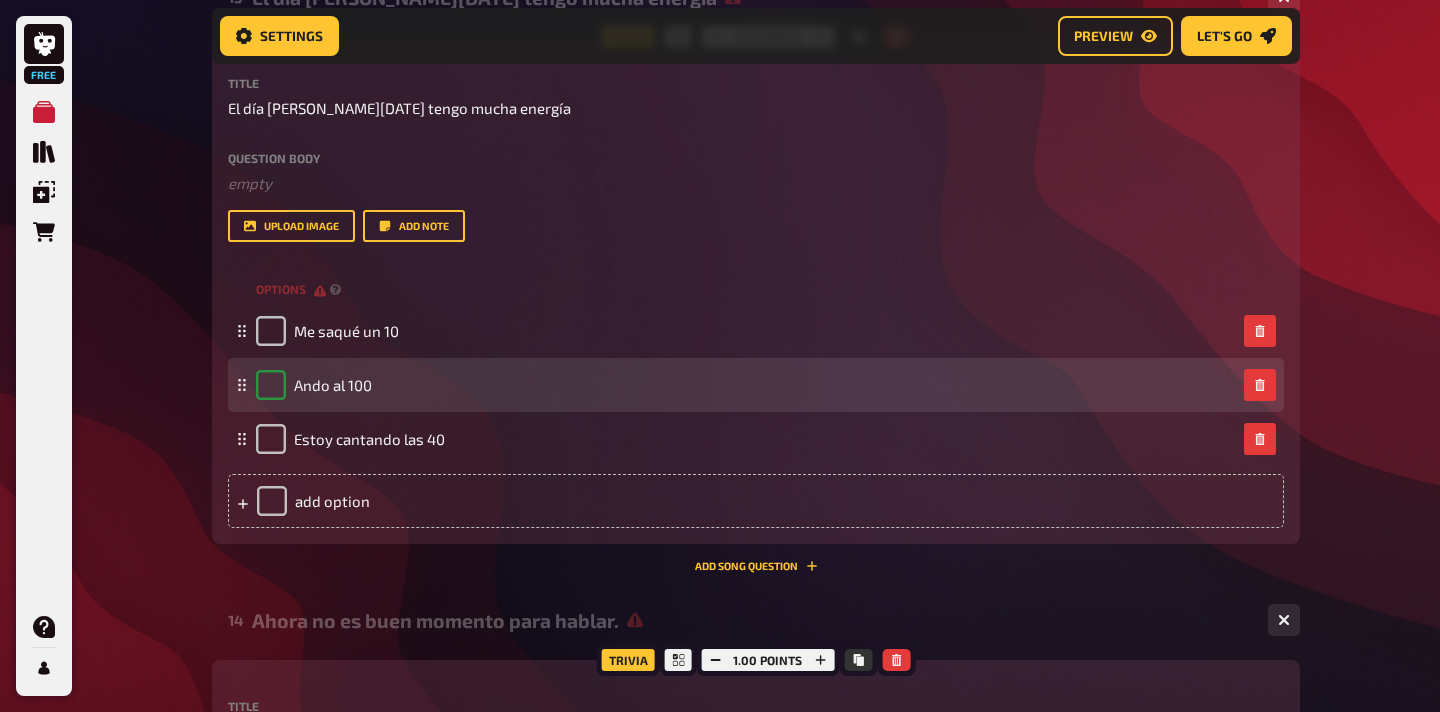 checkbox on "true" 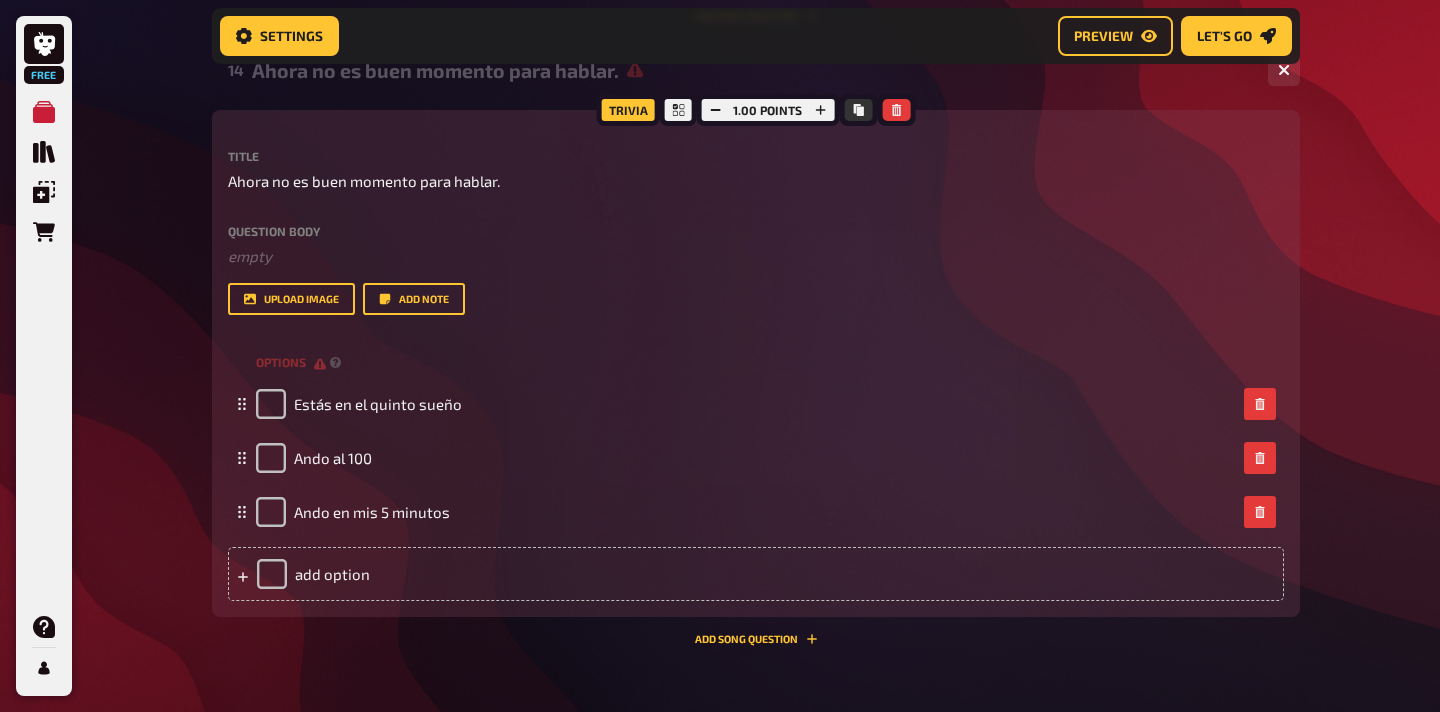 scroll, scrollTop: 8413, scrollLeft: 0, axis: vertical 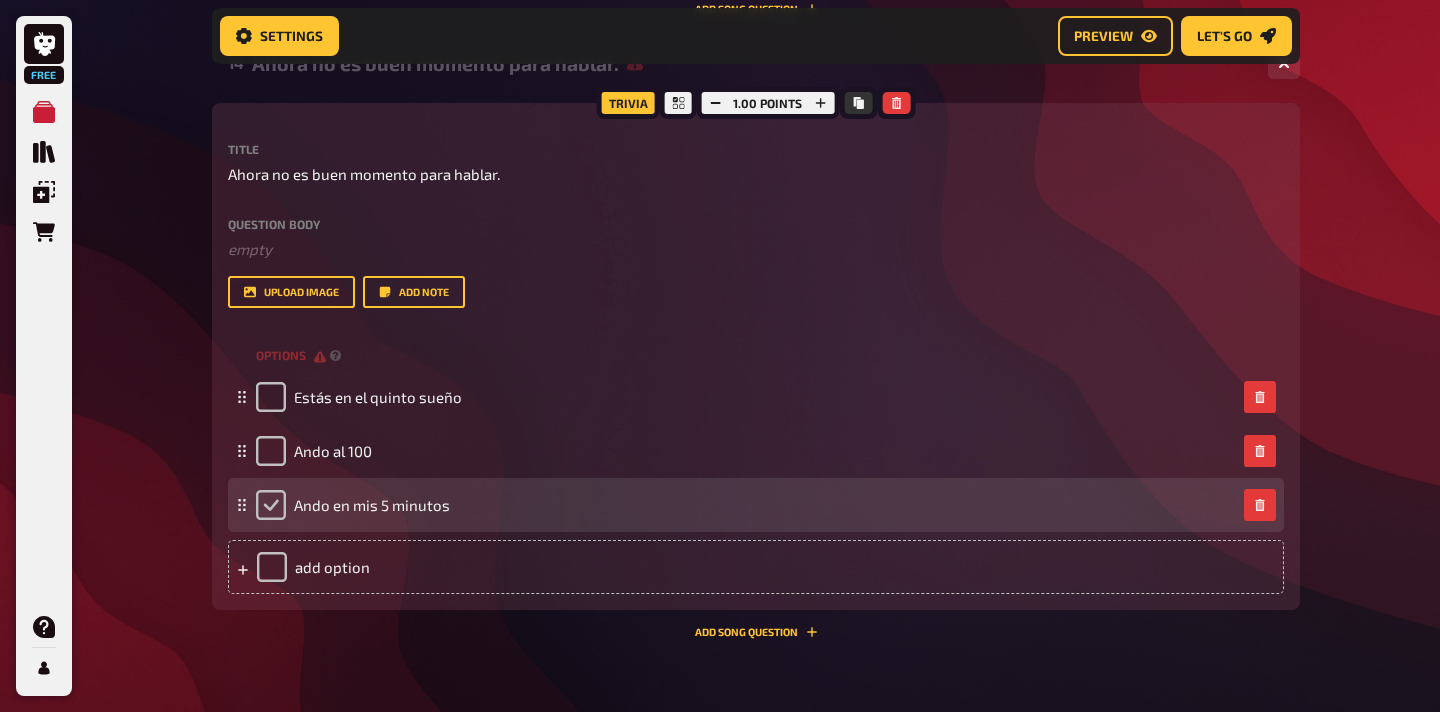 click at bounding box center [271, 505] 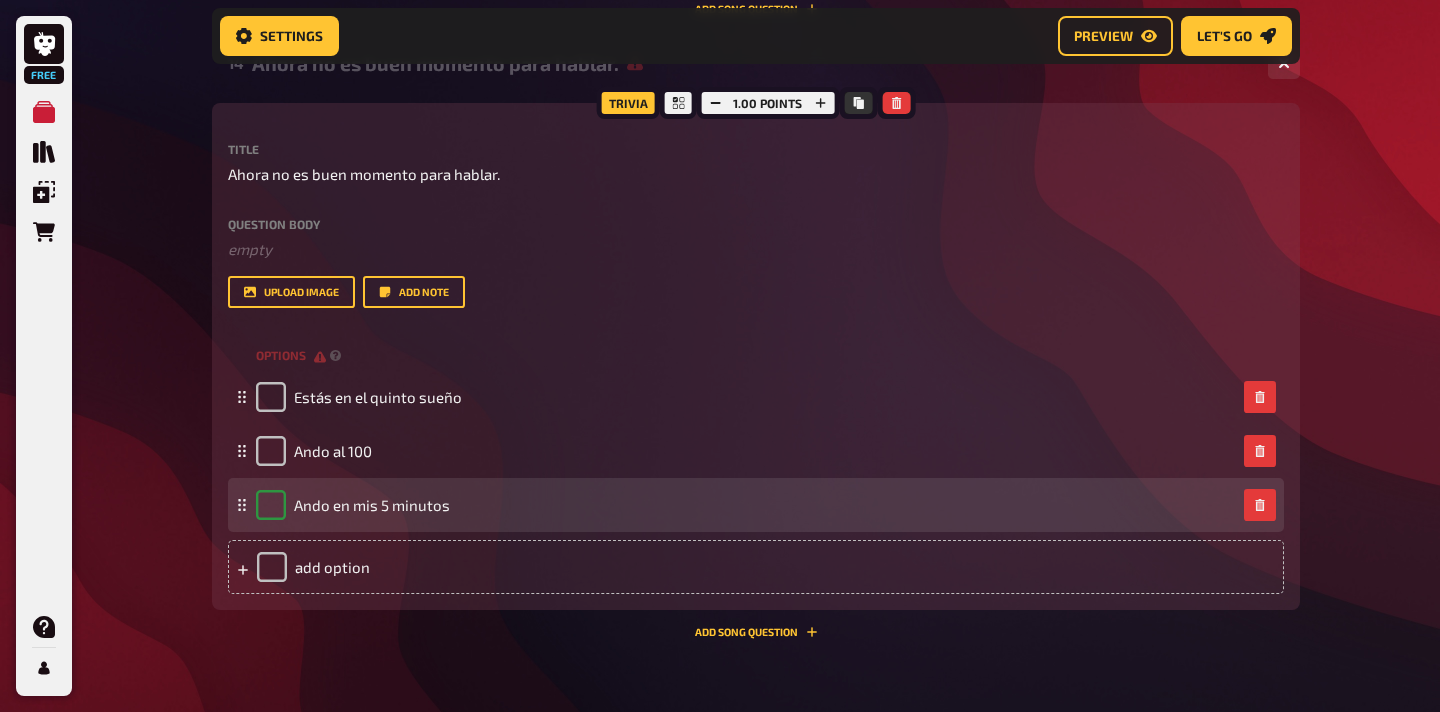 checkbox on "true" 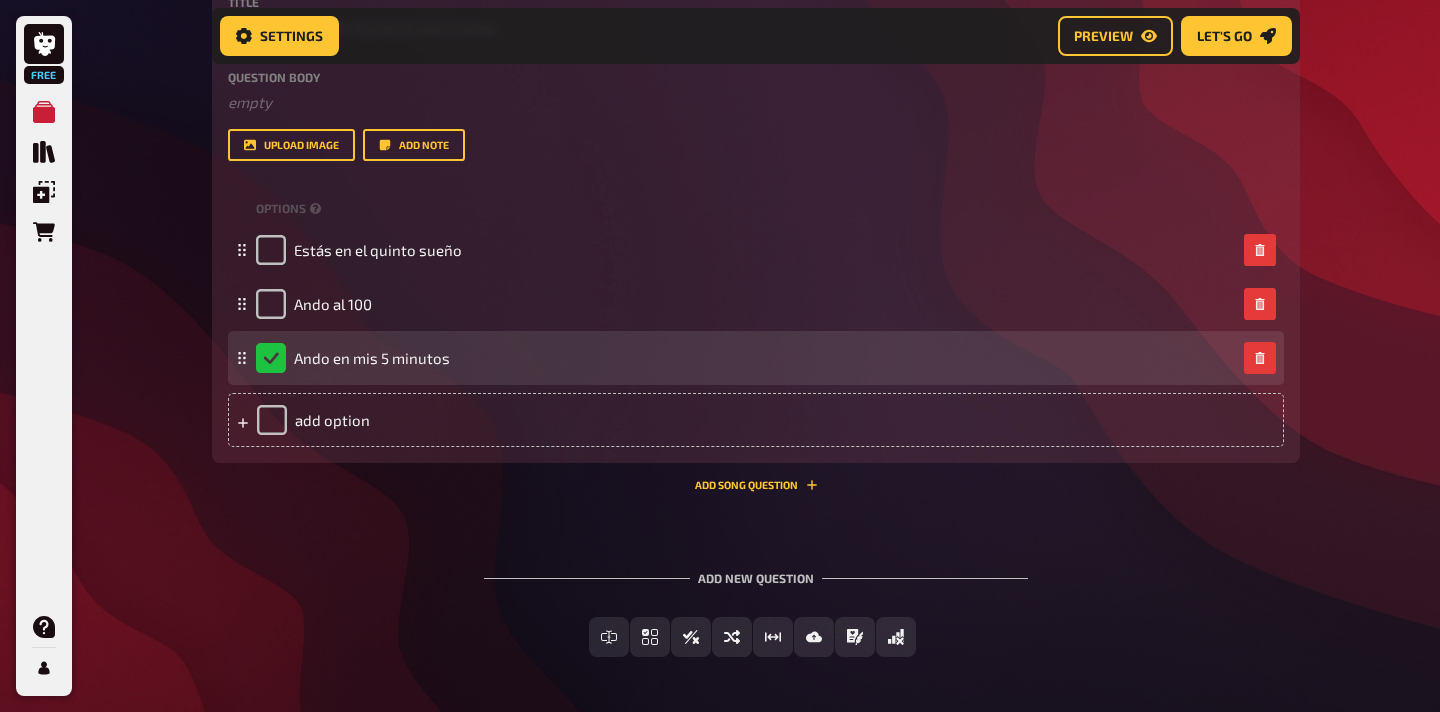 scroll, scrollTop: 8634, scrollLeft: 0, axis: vertical 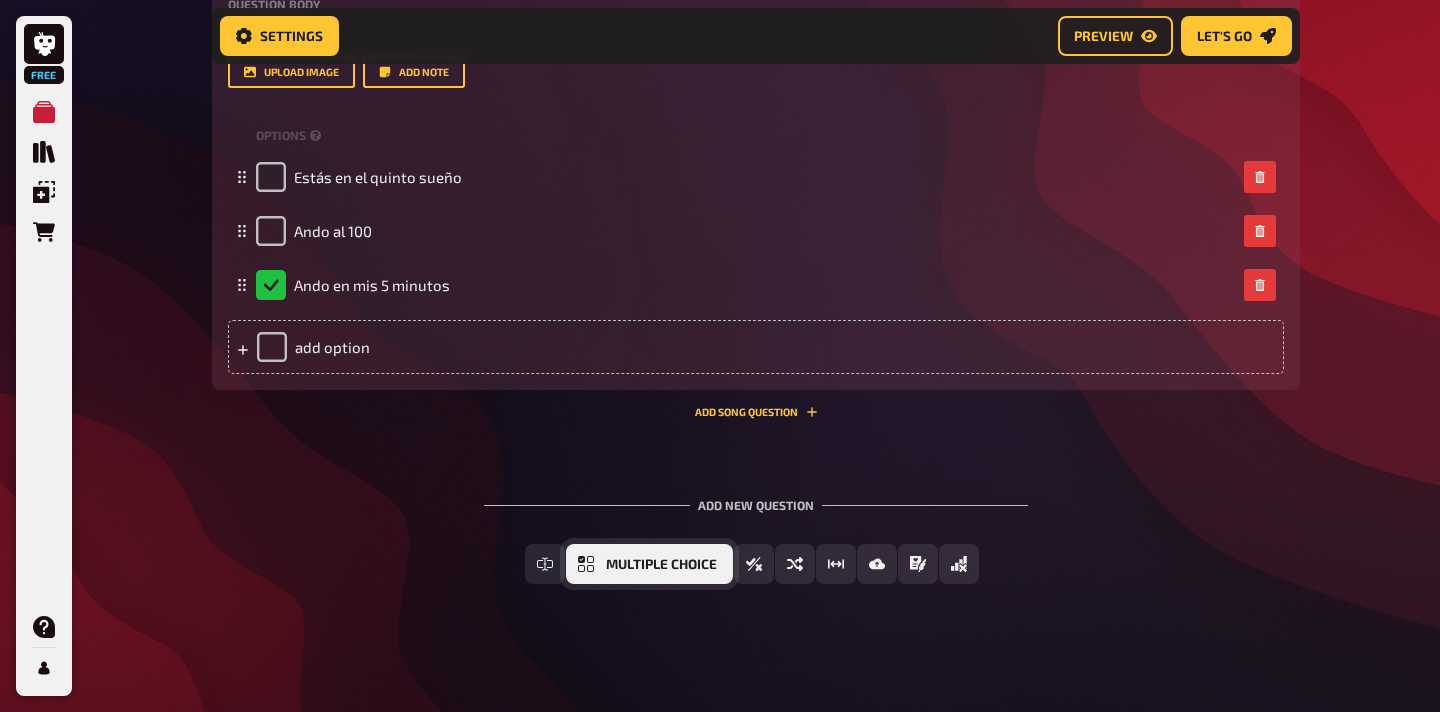 click on "Multiple Choice" at bounding box center [649, 564] 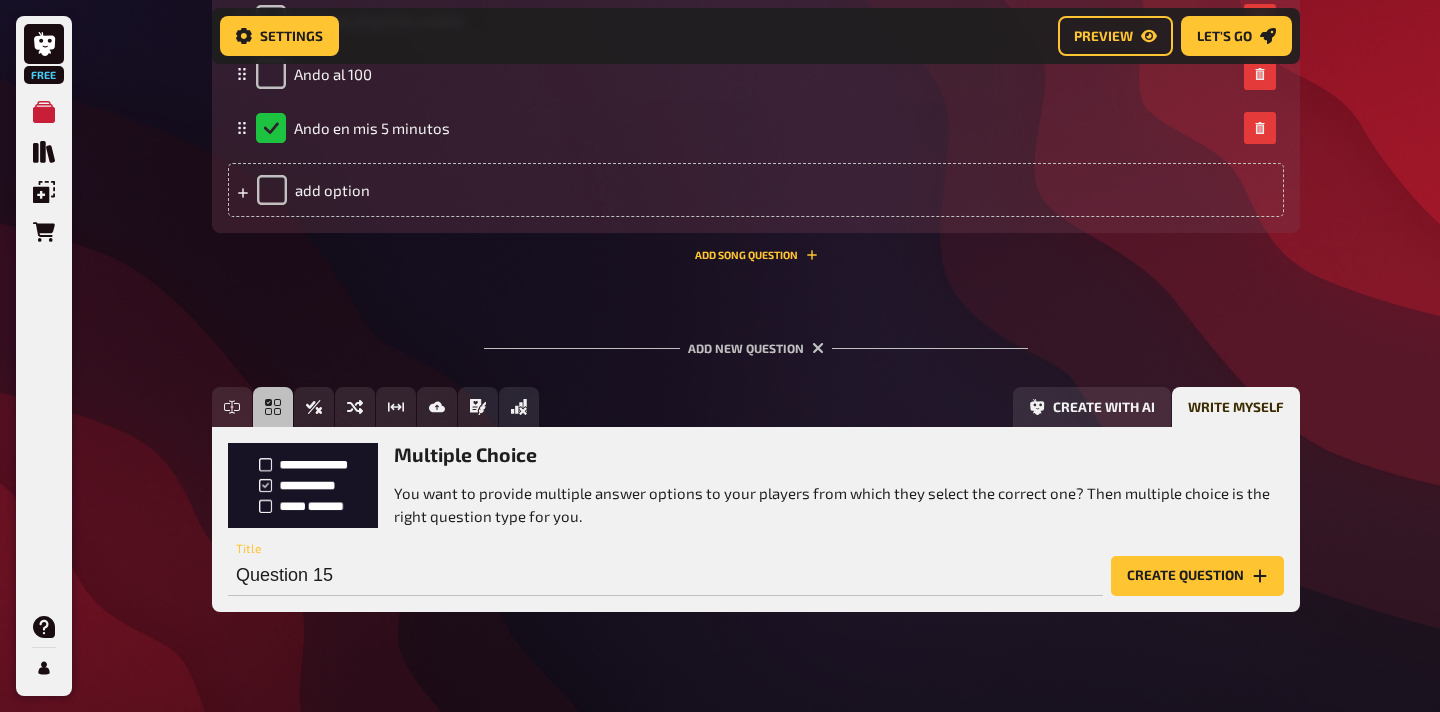 scroll, scrollTop: 8819, scrollLeft: 0, axis: vertical 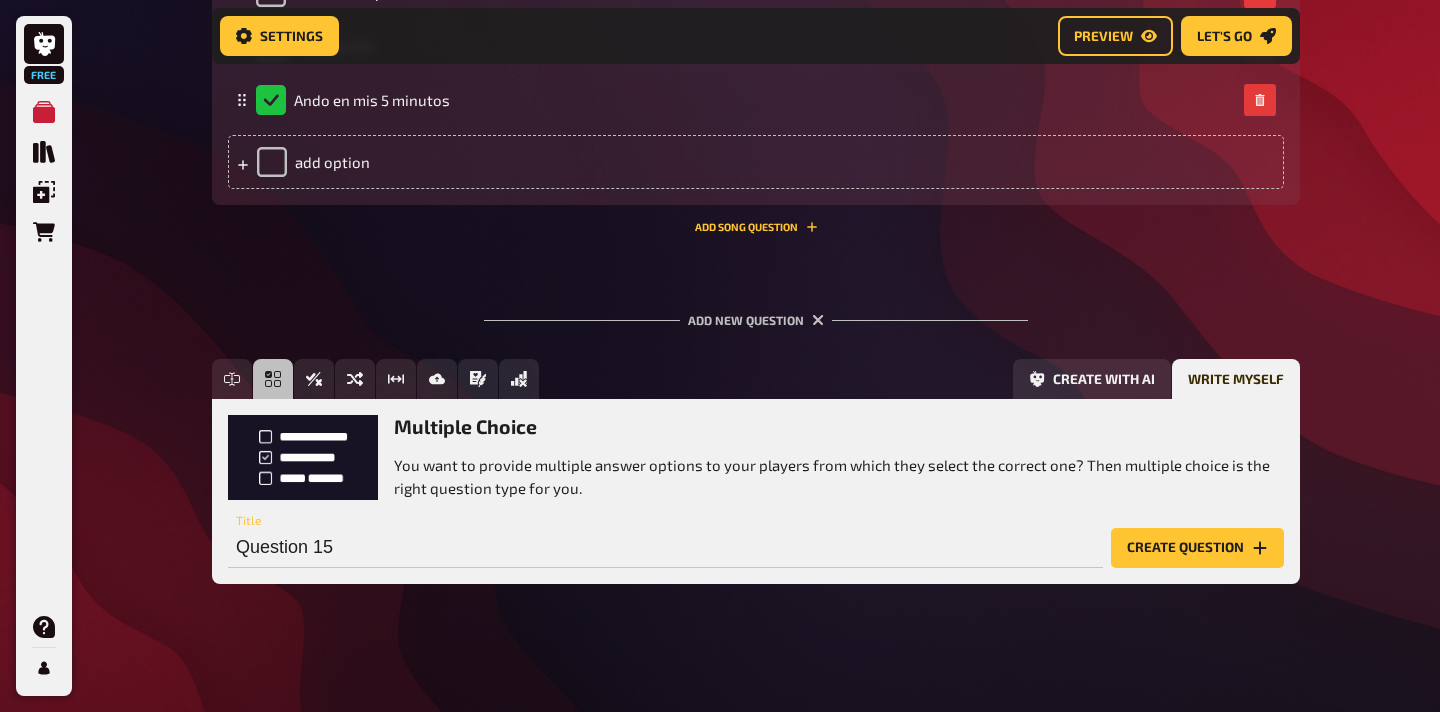 click on "Question 15" at bounding box center (665, 548) 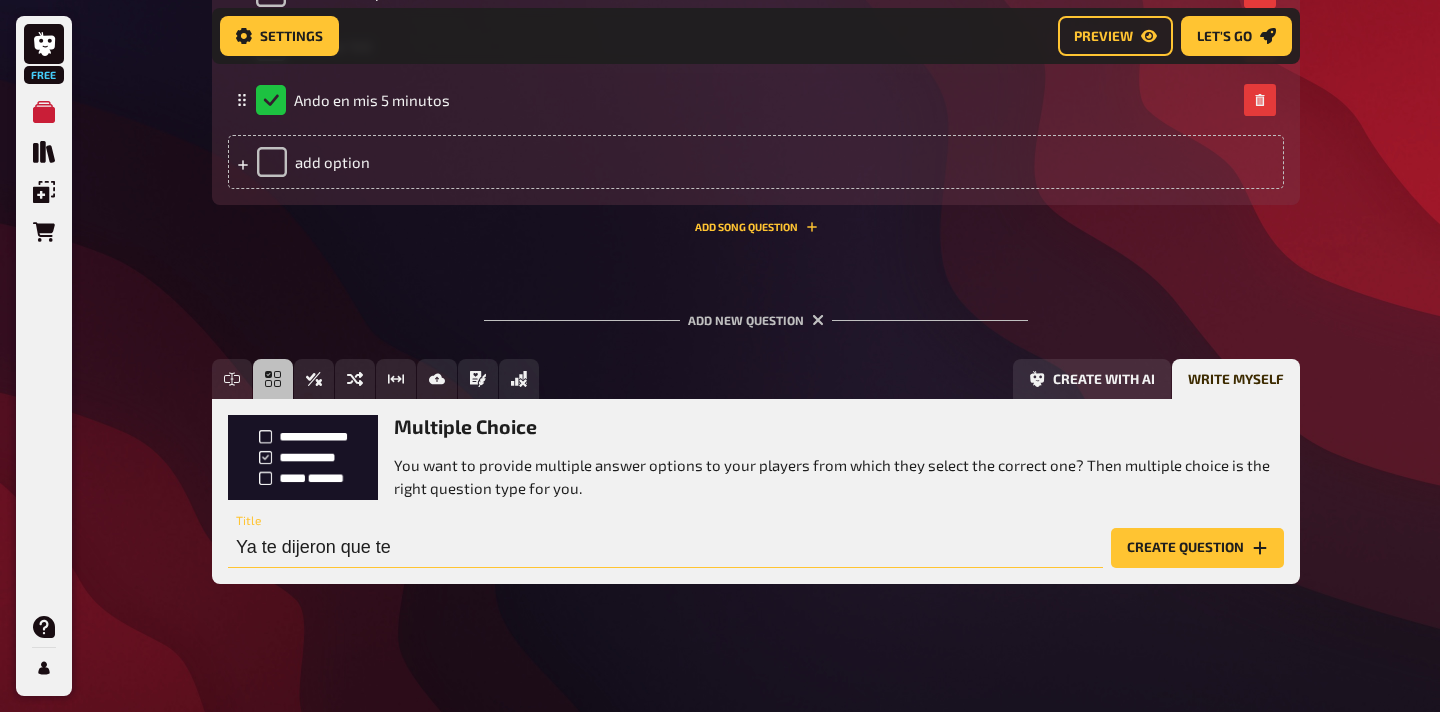 click on "Ya te dijeron que te" at bounding box center (665, 548) 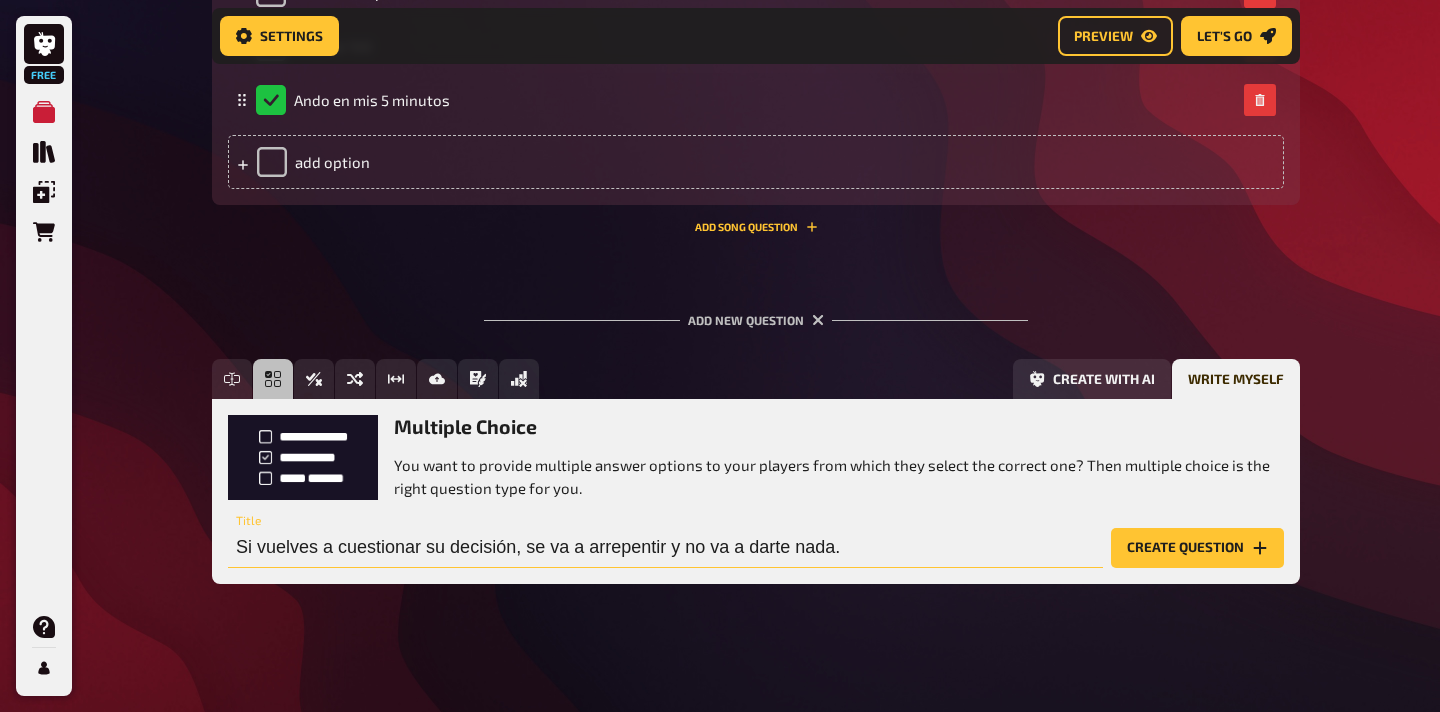 type on "Si vuelves a cuestionar su decisión, se va a arrepentir y no va a darte nada." 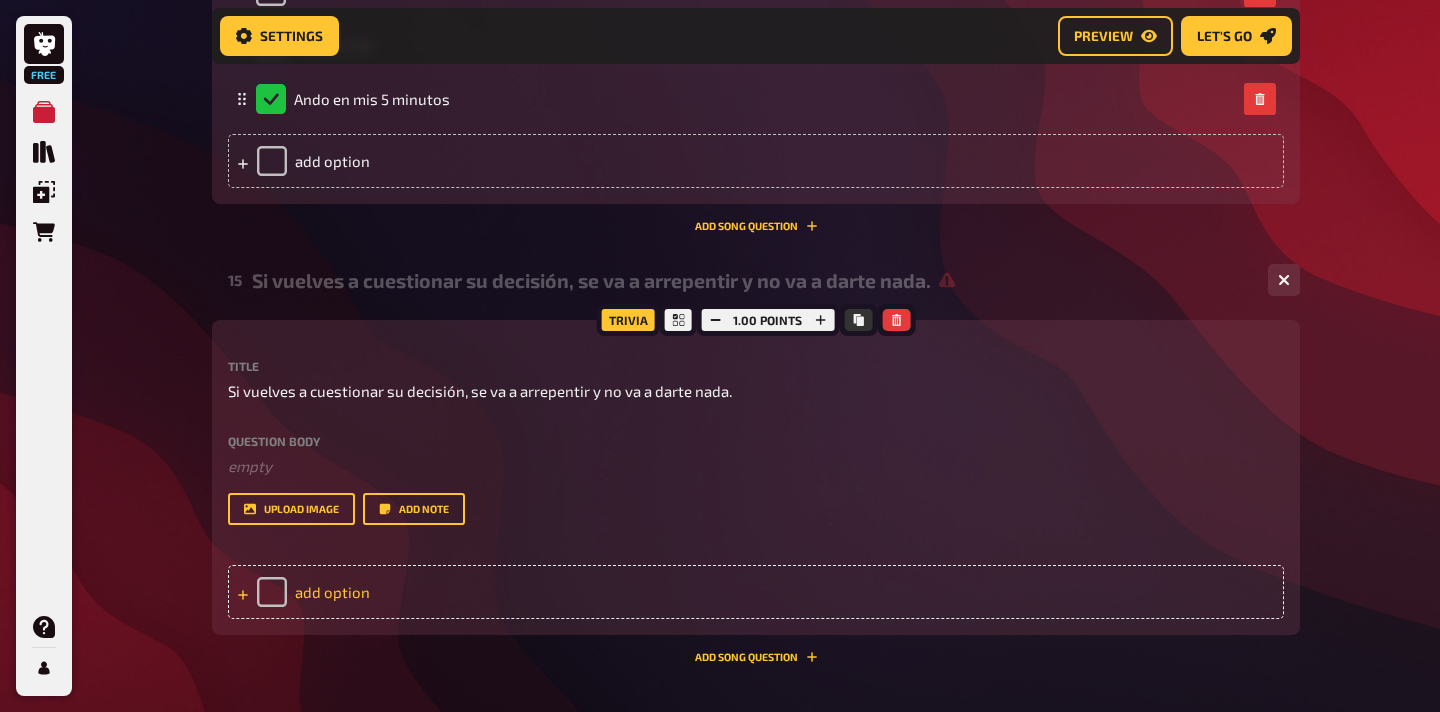 click on "add option" at bounding box center [756, 592] 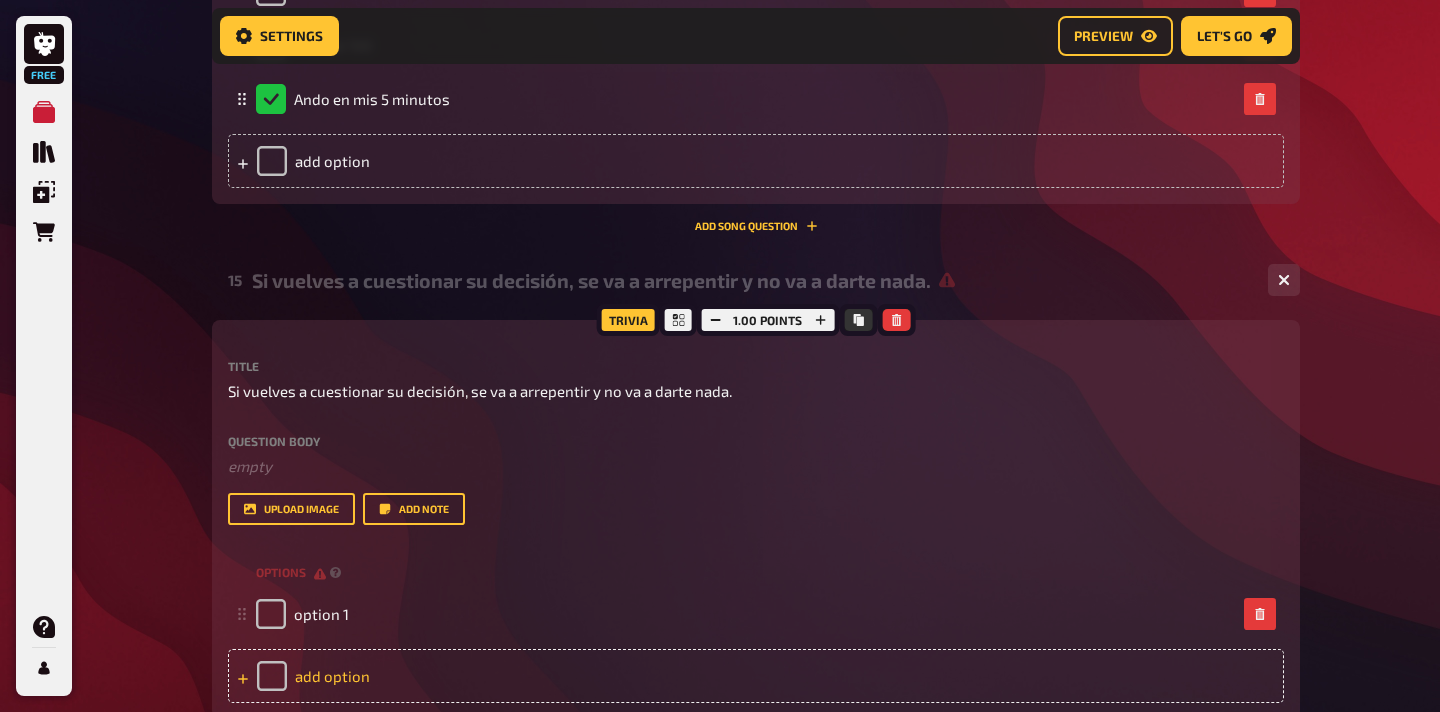 type 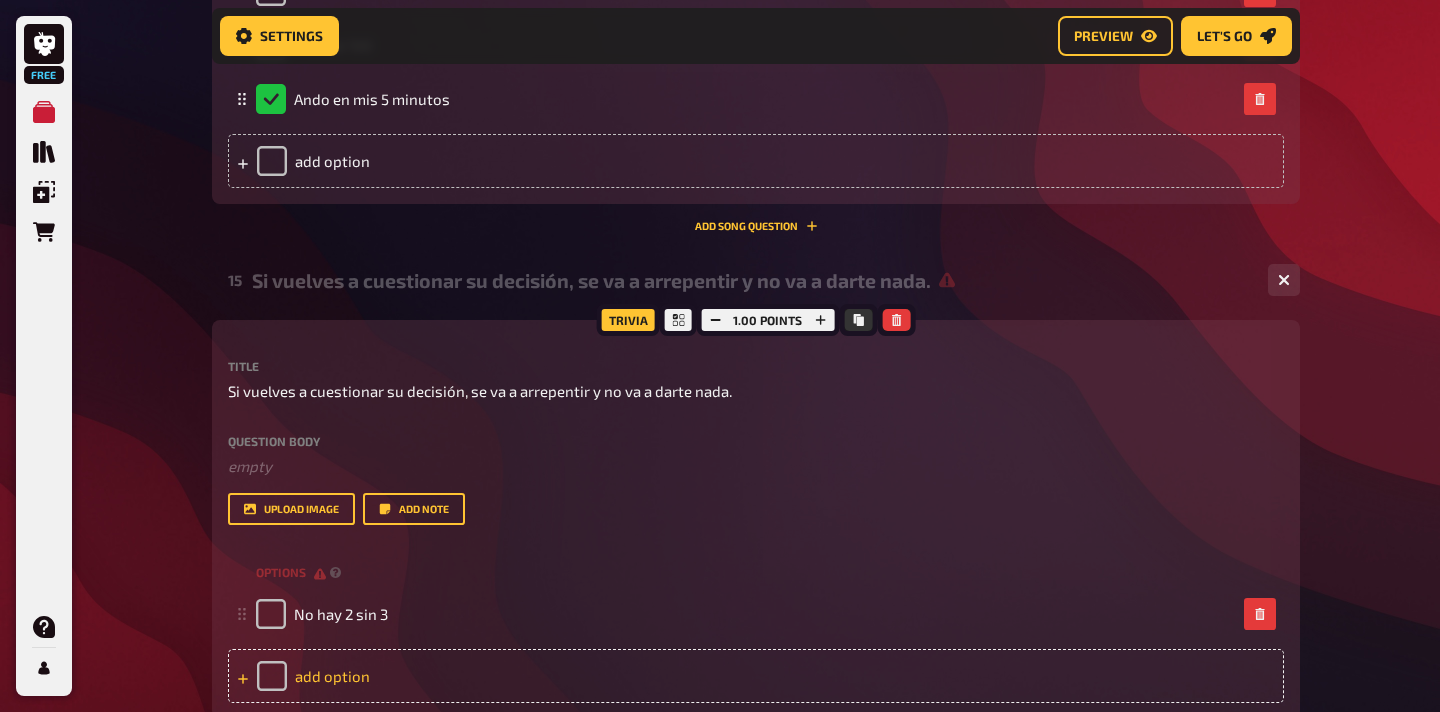 click on "add option" at bounding box center (756, 676) 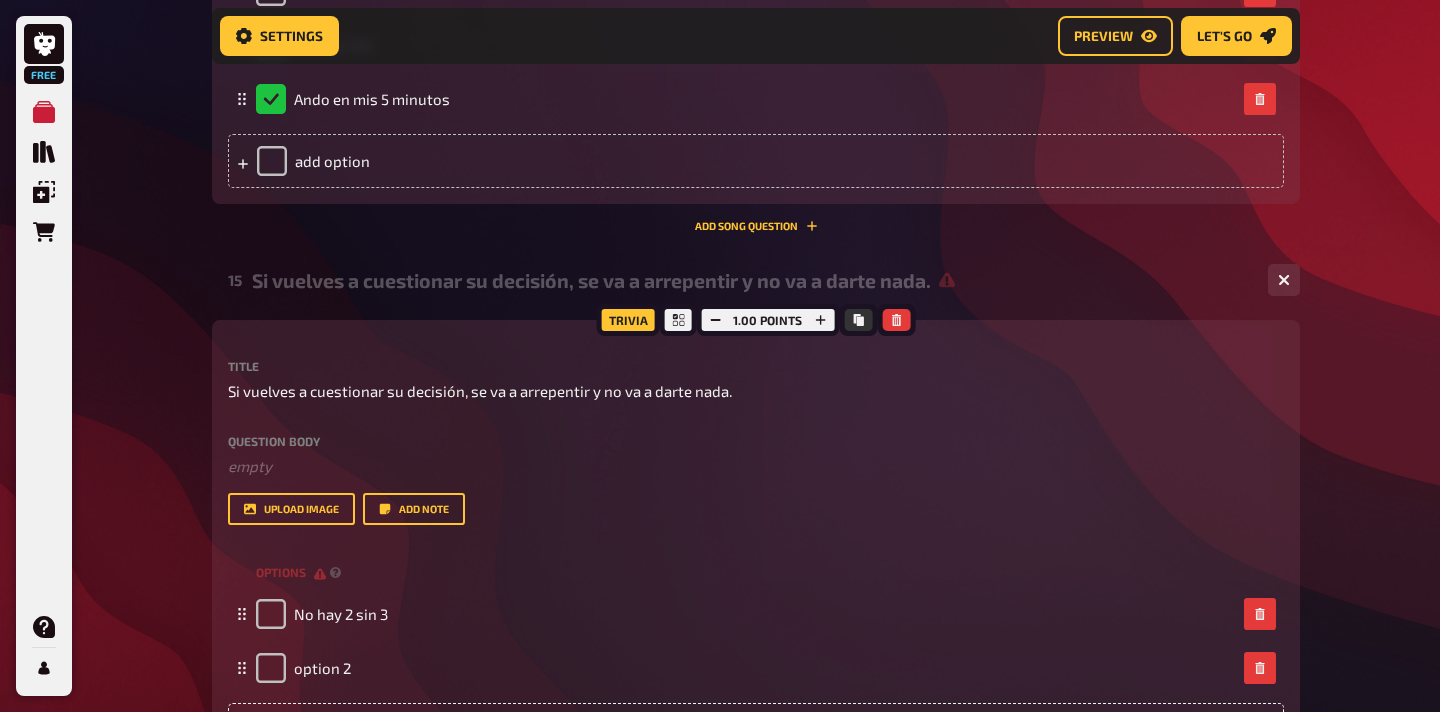 type 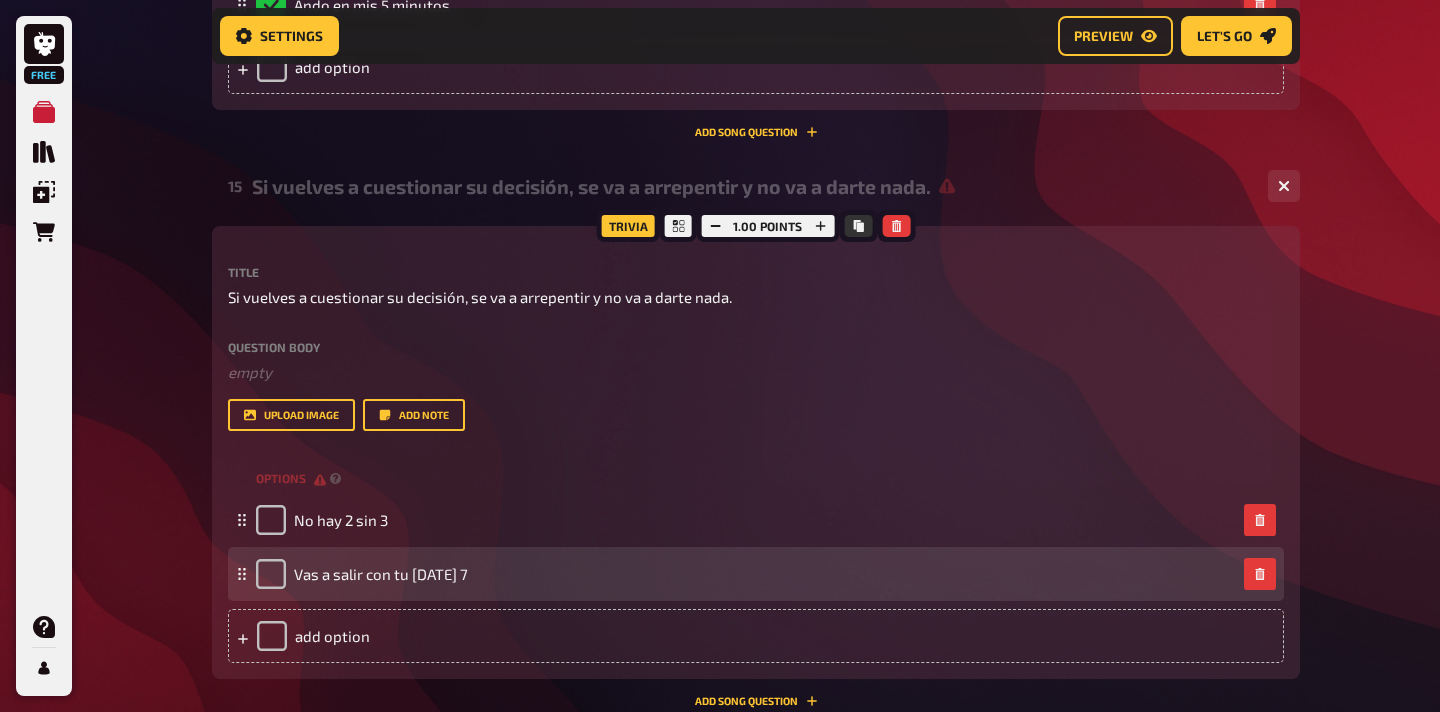 scroll, scrollTop: 8923, scrollLeft: 0, axis: vertical 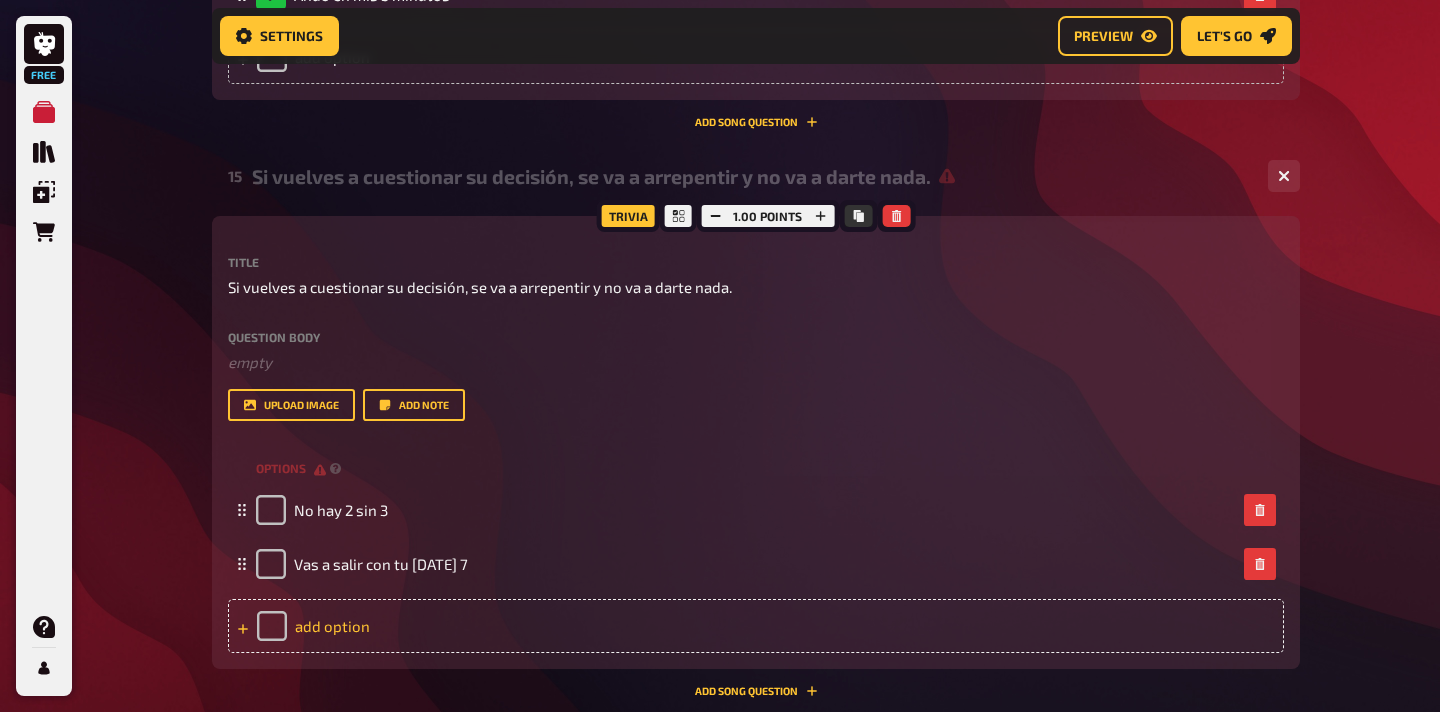 click on "add option" at bounding box center (756, 626) 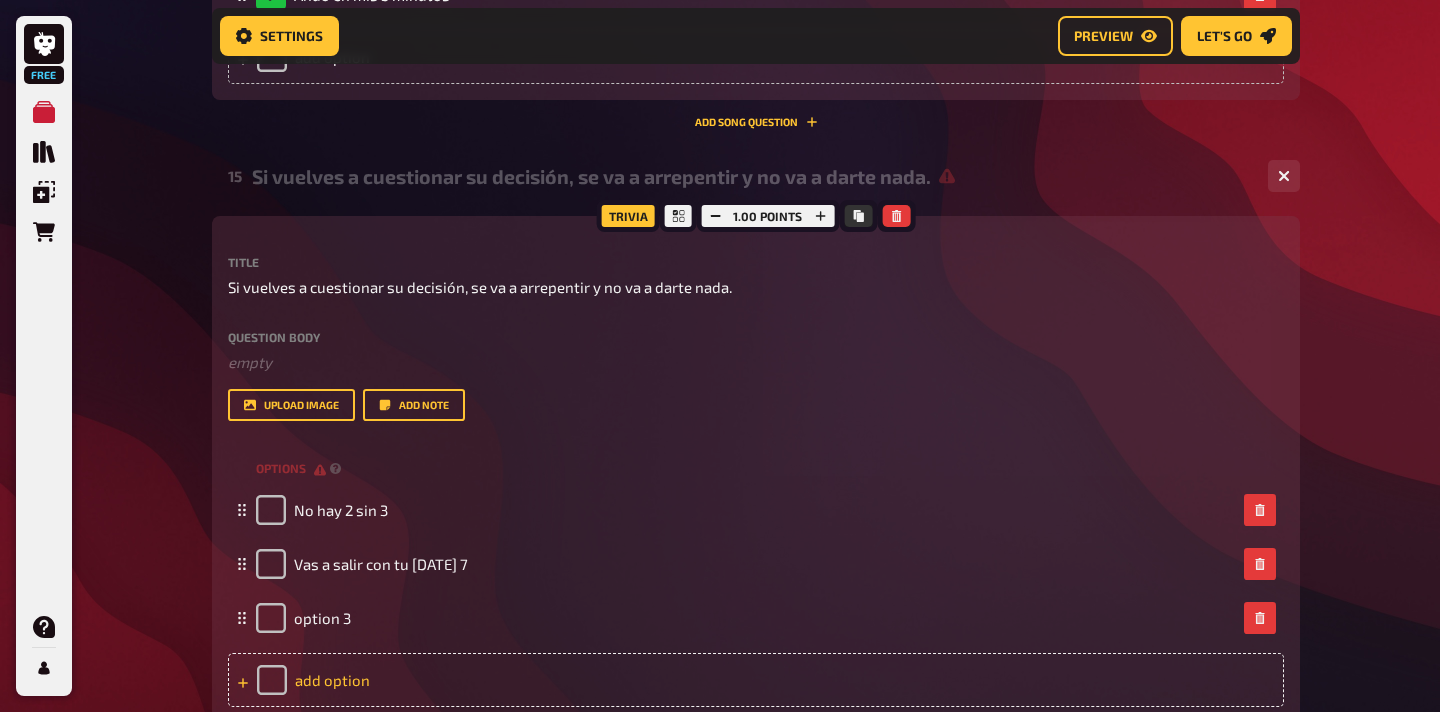 type 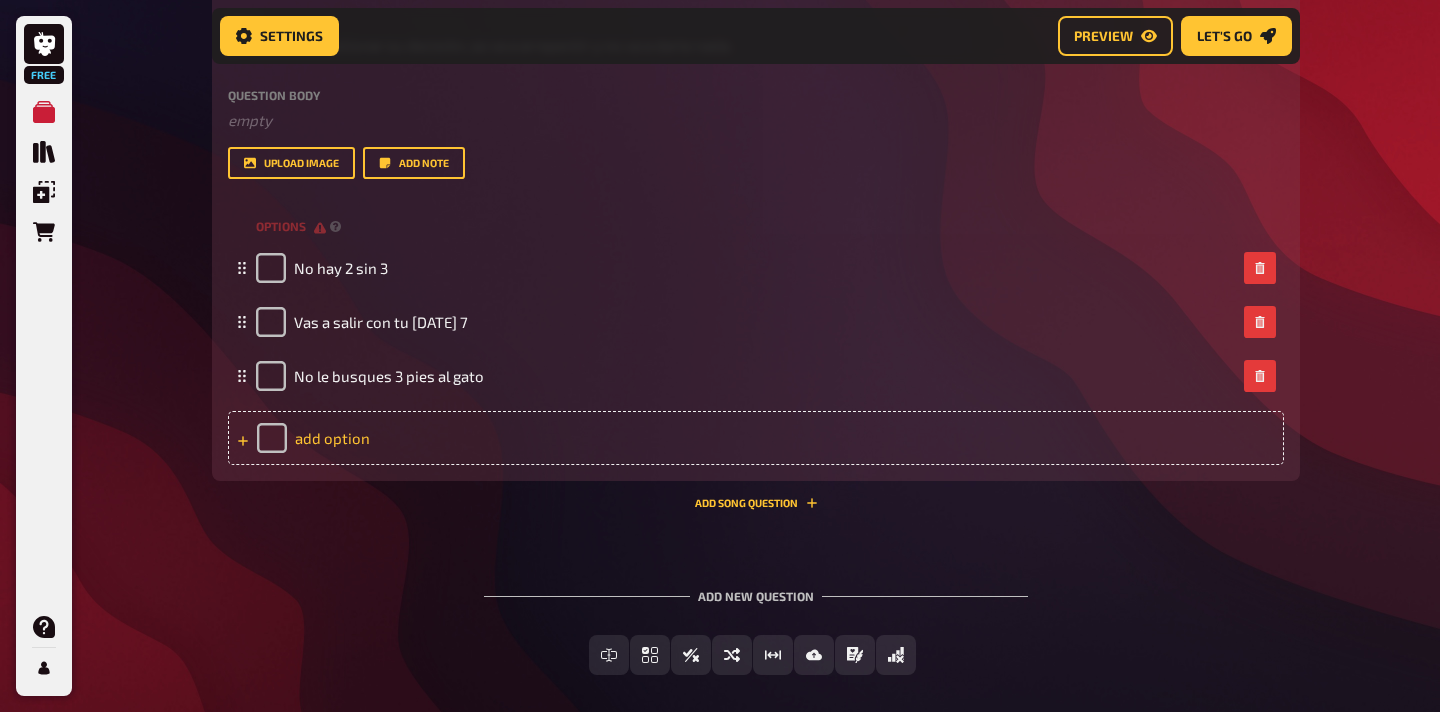 scroll, scrollTop: 9188, scrollLeft: 0, axis: vertical 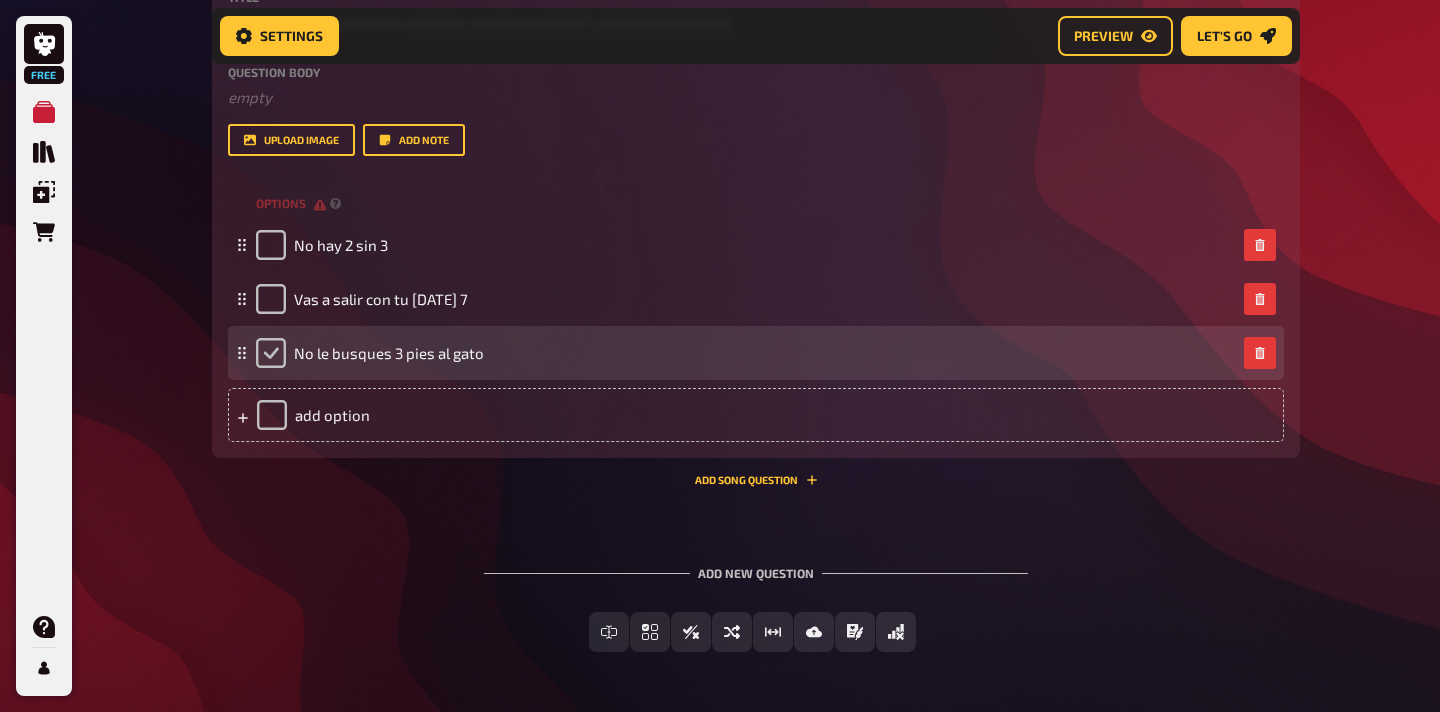 click at bounding box center [271, 353] 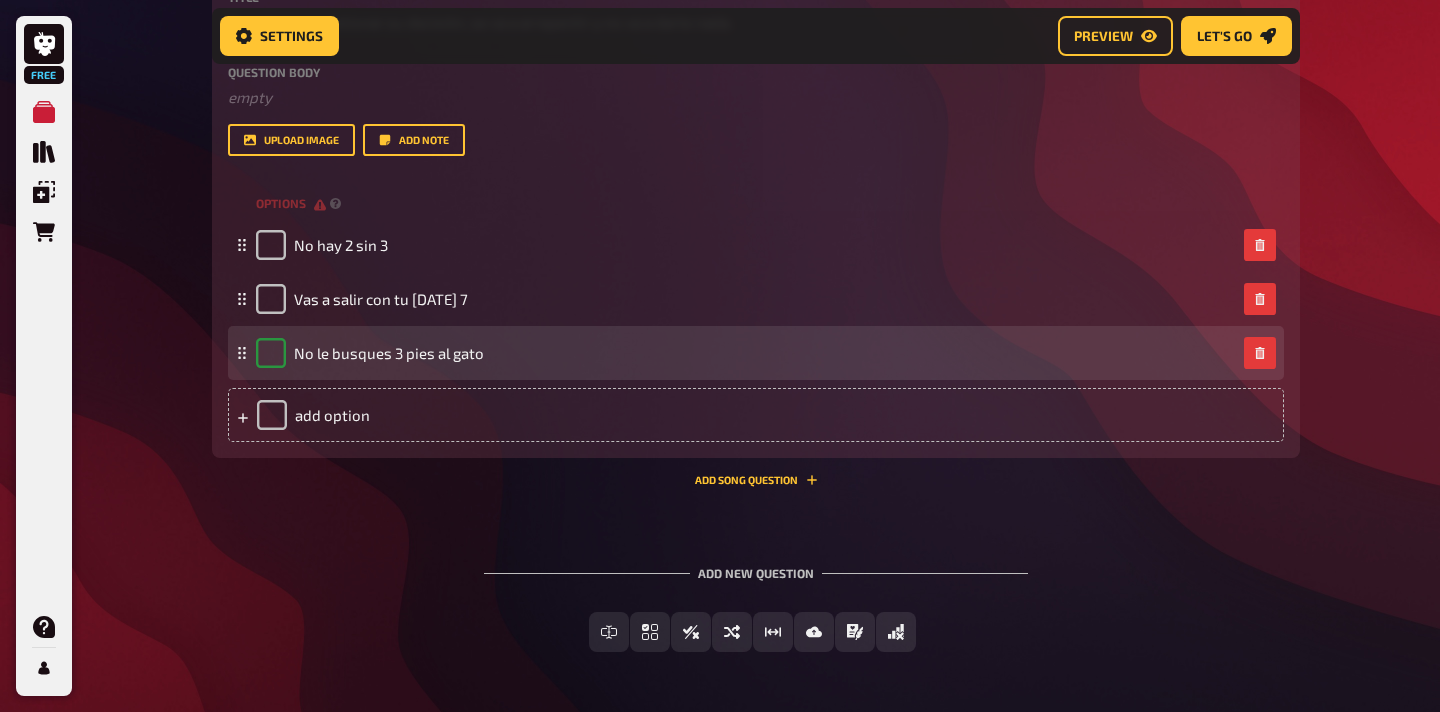 checkbox on "true" 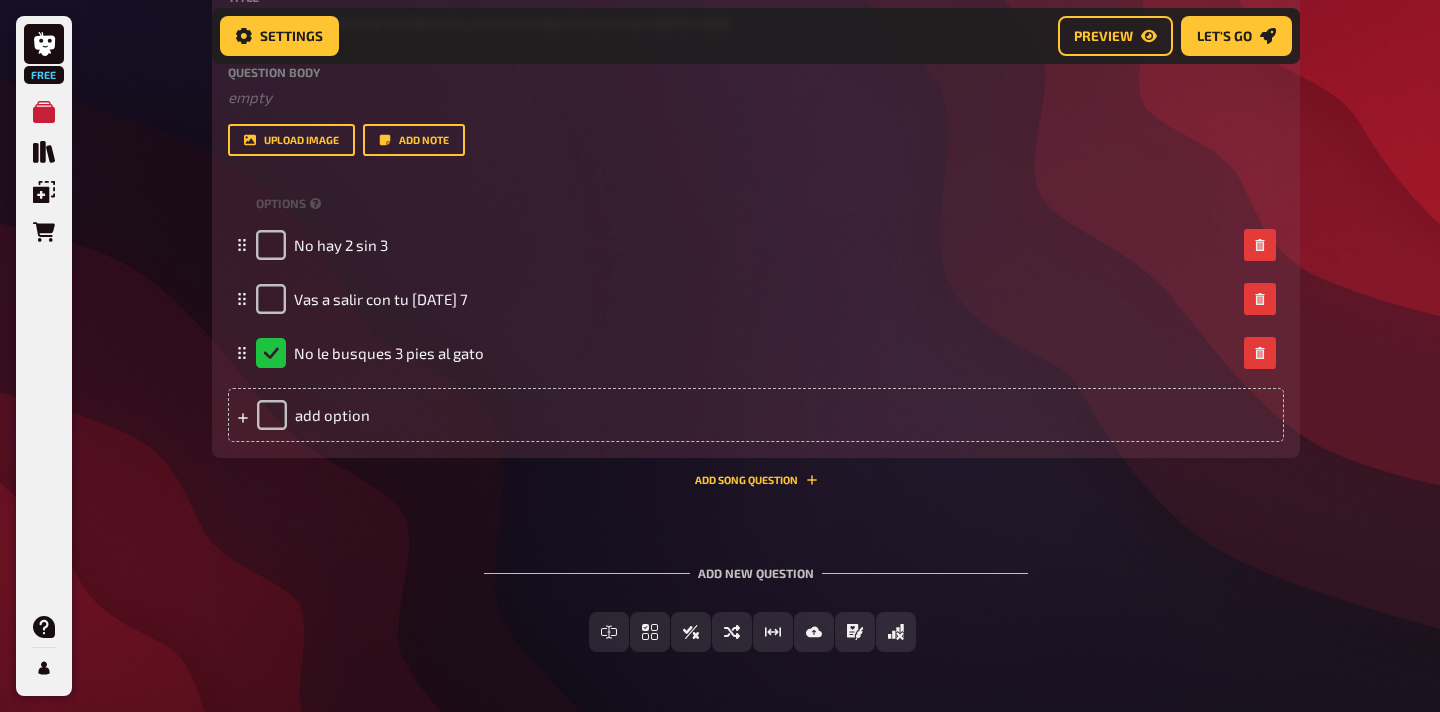 scroll, scrollTop: 9257, scrollLeft: 0, axis: vertical 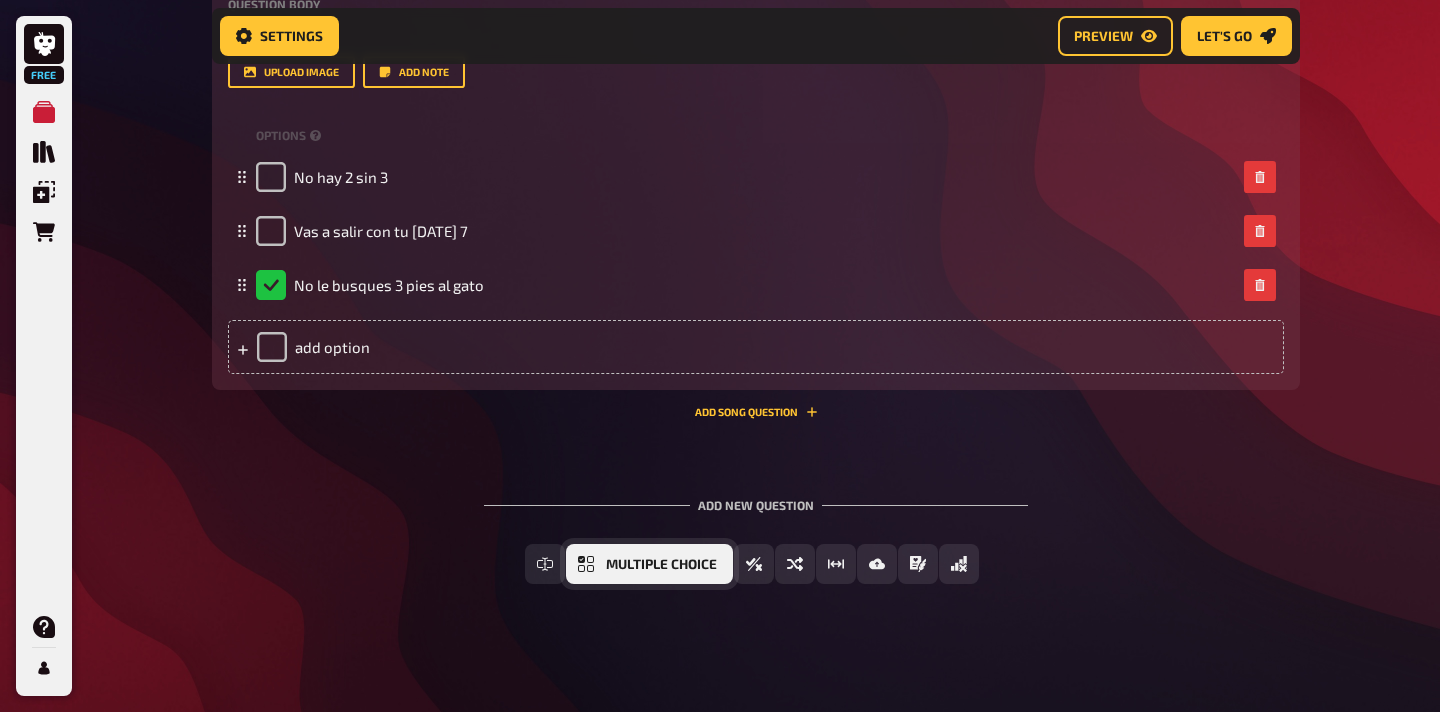click on "Multiple Choice" at bounding box center (661, 565) 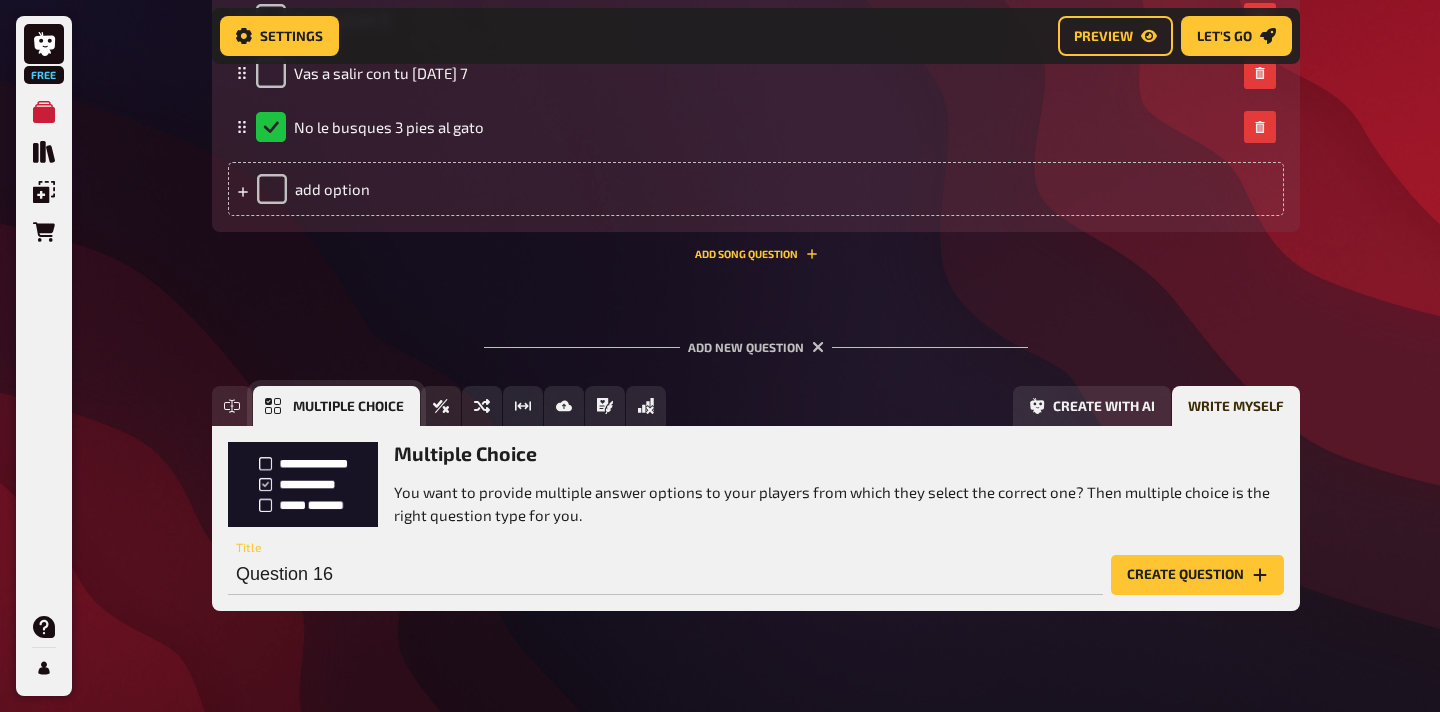 scroll, scrollTop: 9442, scrollLeft: 0, axis: vertical 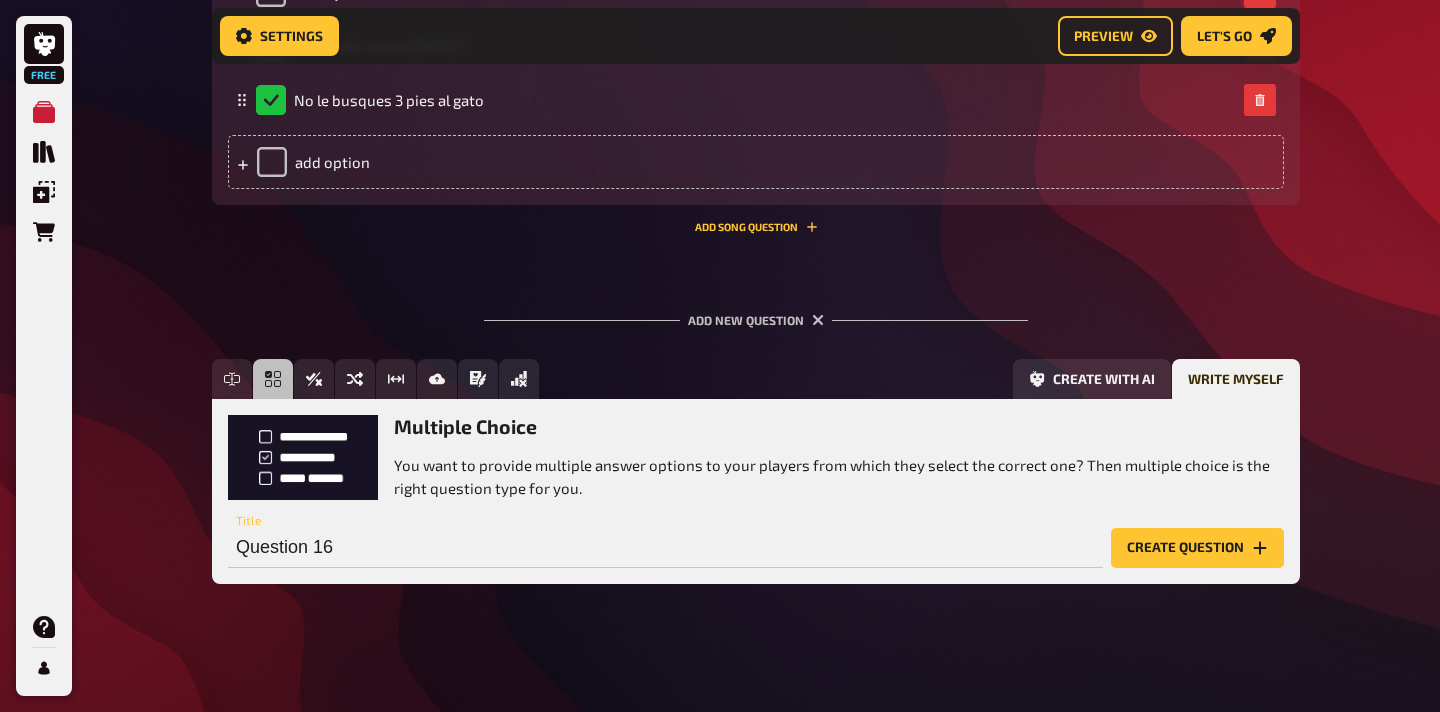 click on "Question 16" at bounding box center (665, 548) 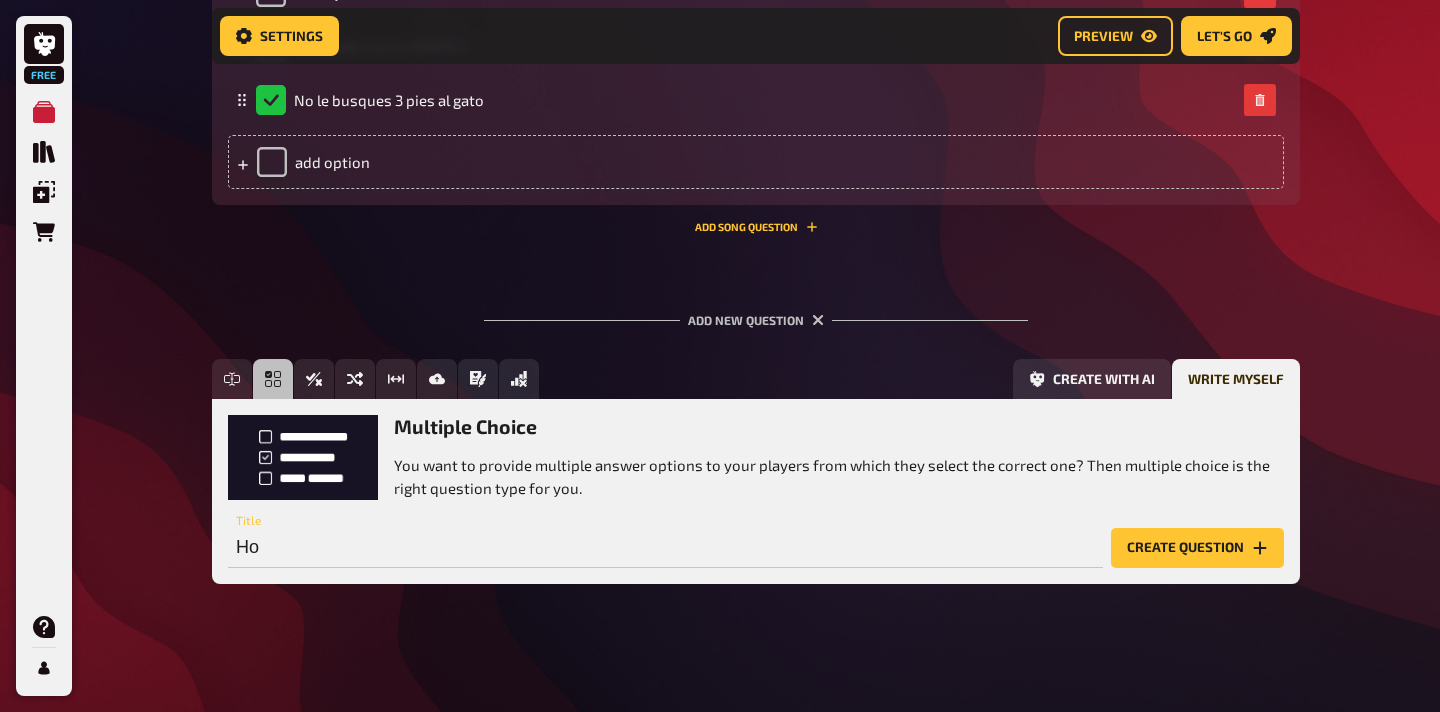 type on "H" 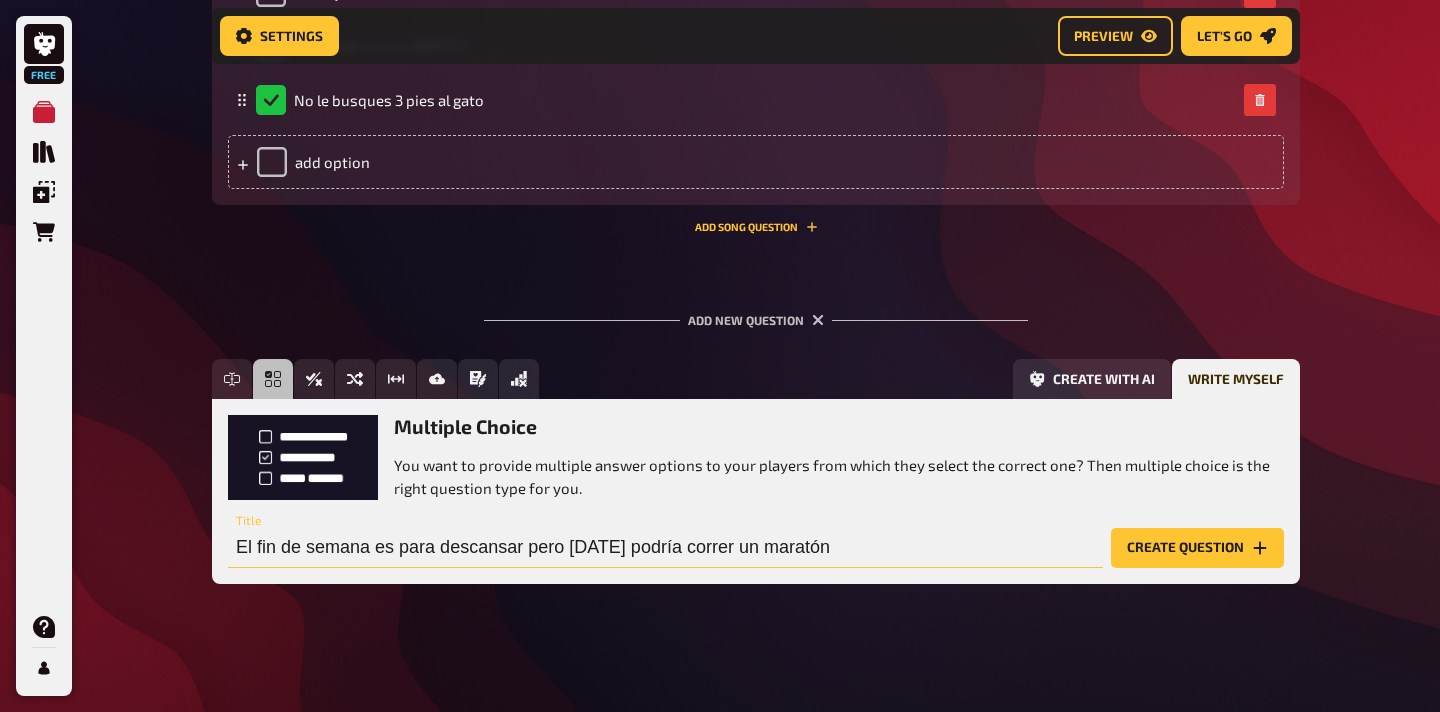 type on "El fin de semana es para descansar pero hoy podría correr un maratón" 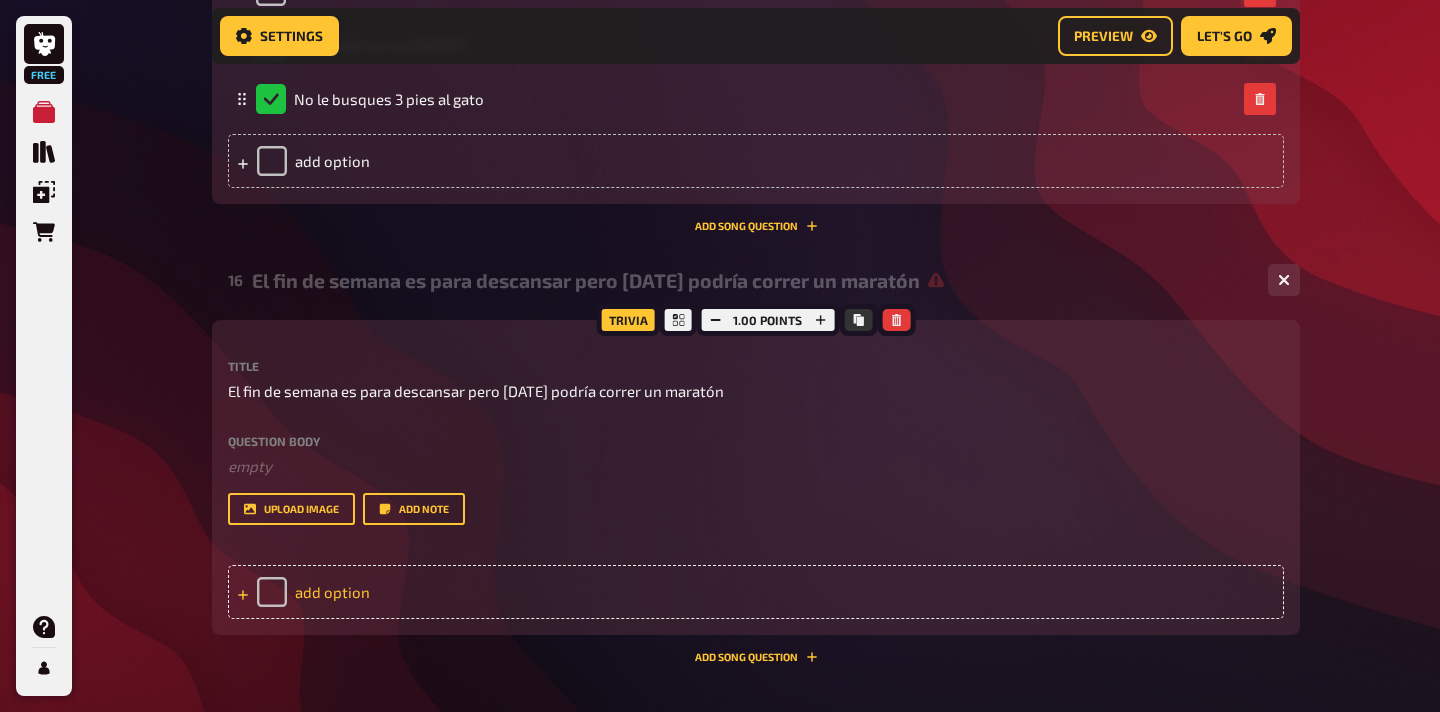 click on "add option" at bounding box center (756, 592) 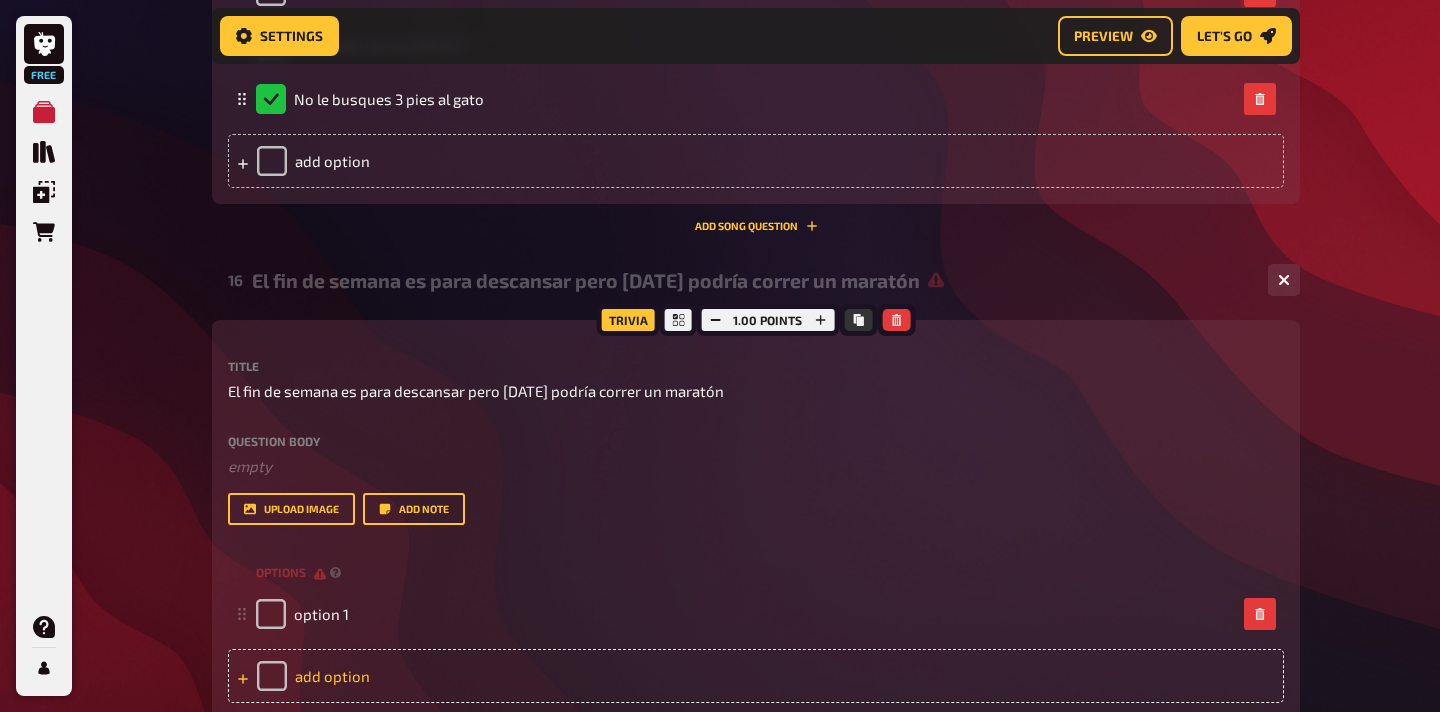 type 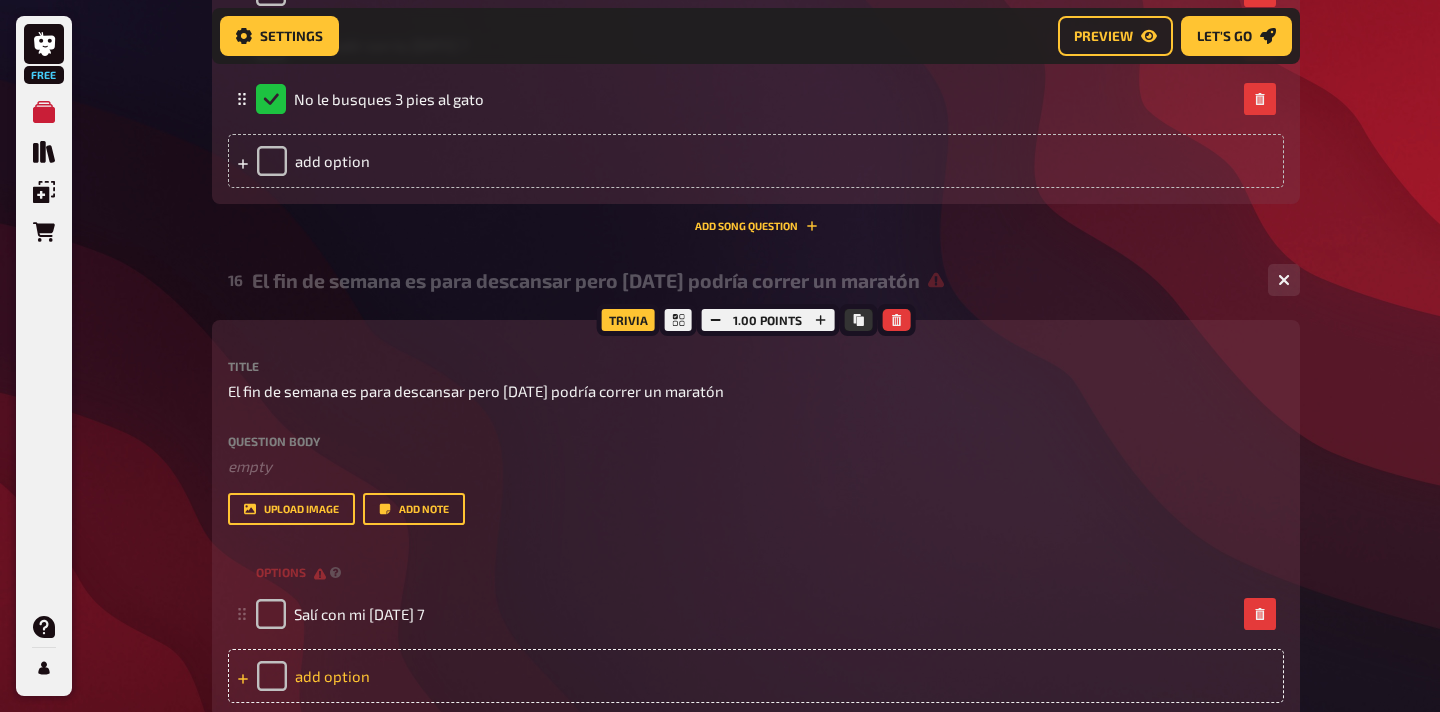 click on "add option" at bounding box center [756, 676] 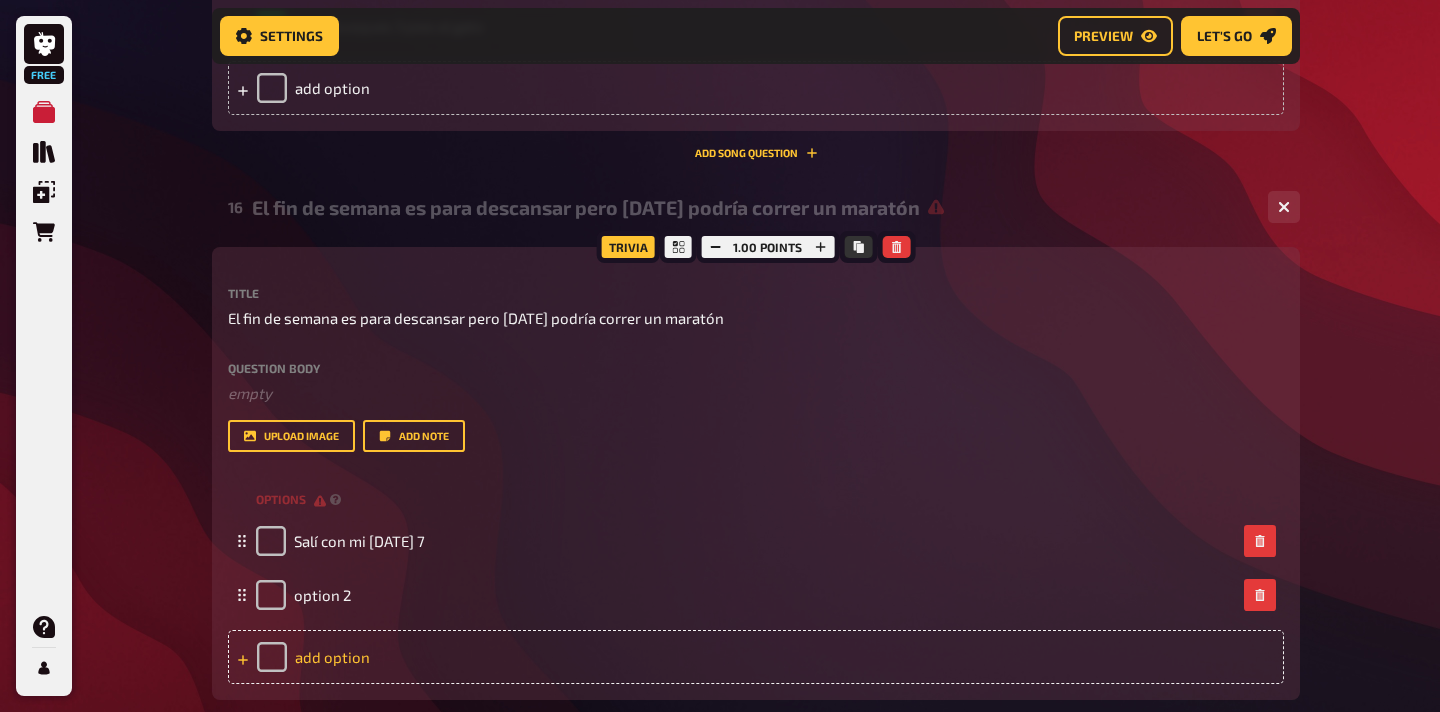 scroll, scrollTop: 9516, scrollLeft: 0, axis: vertical 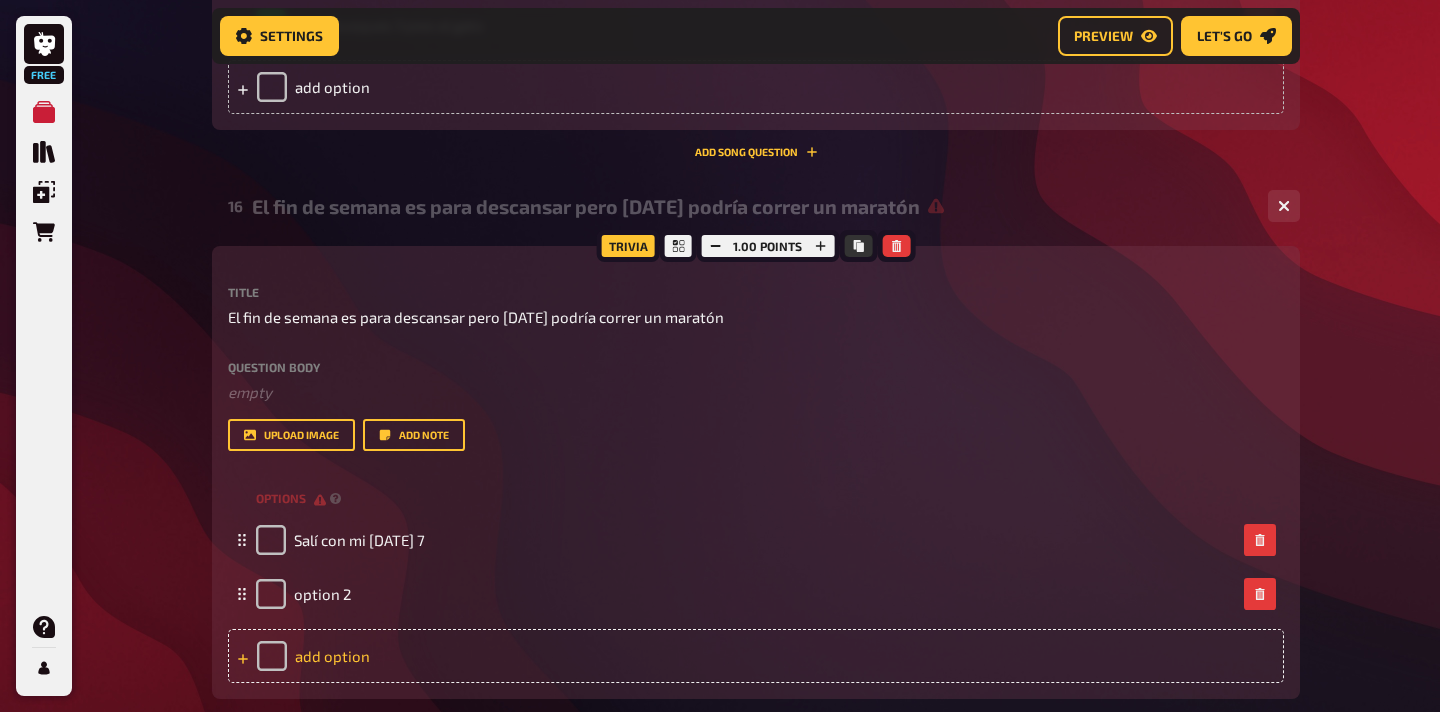 type 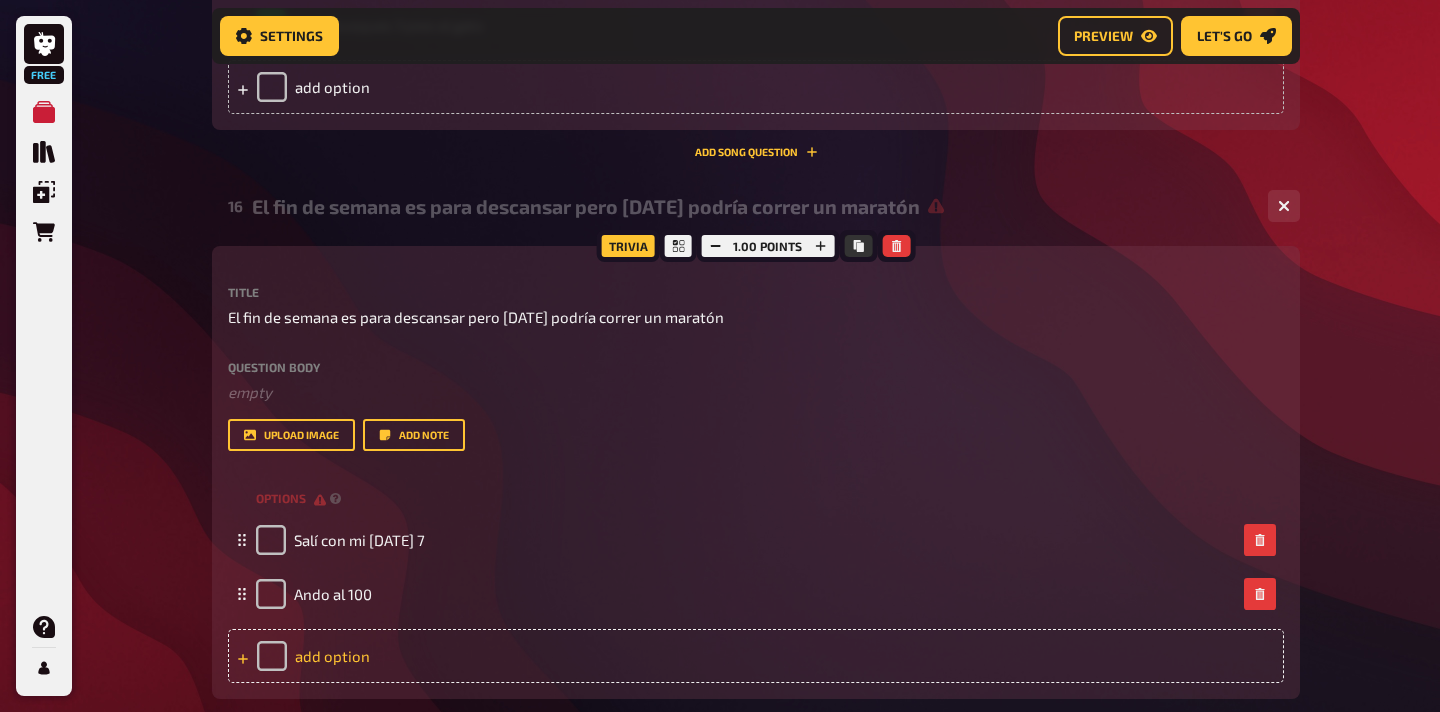 click on "add option" at bounding box center [756, 656] 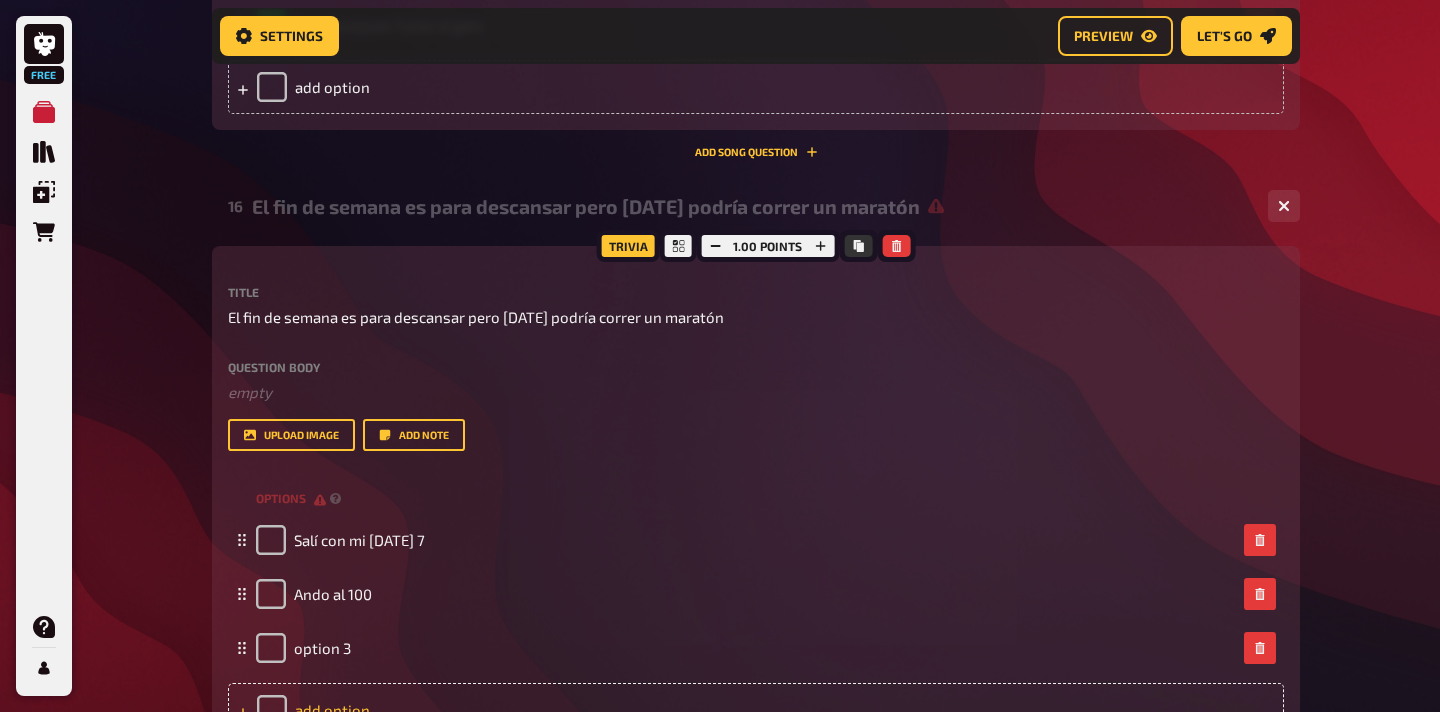 type 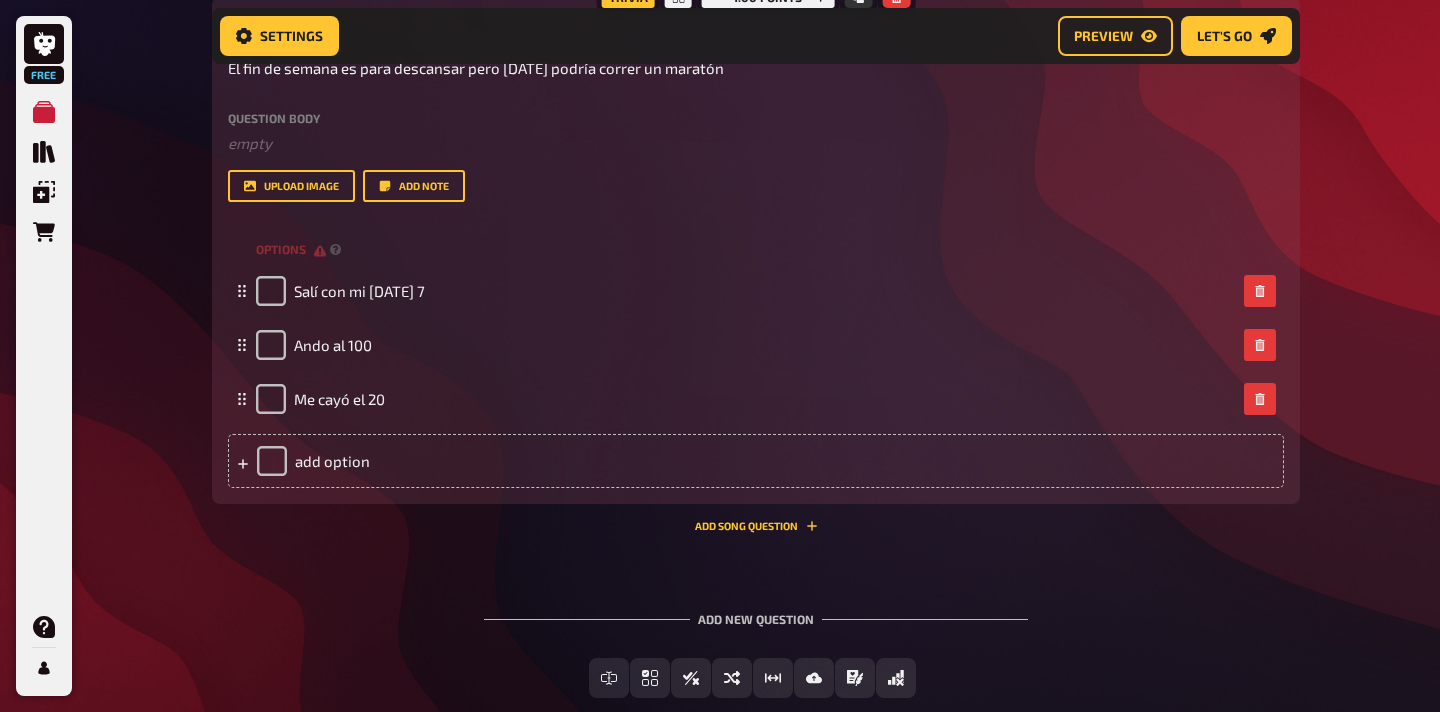 scroll, scrollTop: 9777, scrollLeft: 0, axis: vertical 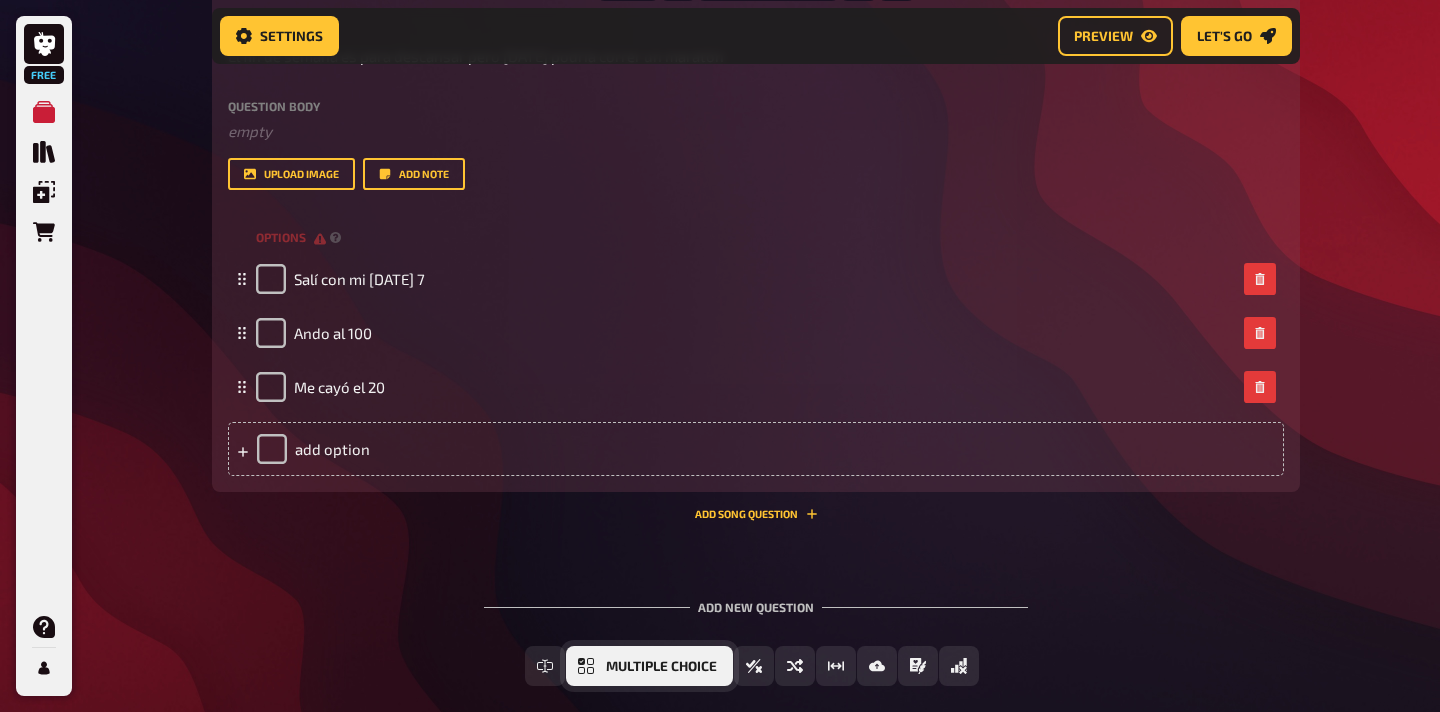 click on "Multiple Choice" at bounding box center (661, 667) 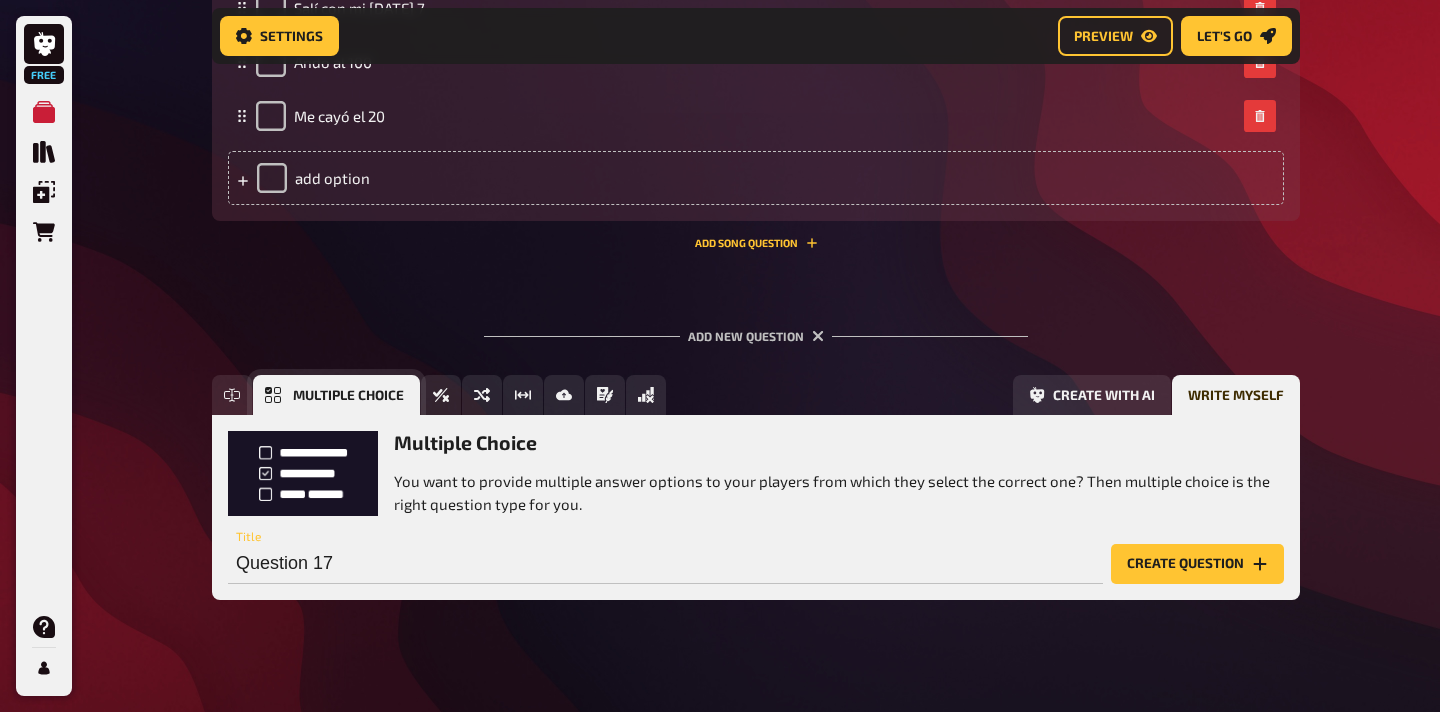 scroll, scrollTop: 10065, scrollLeft: 0, axis: vertical 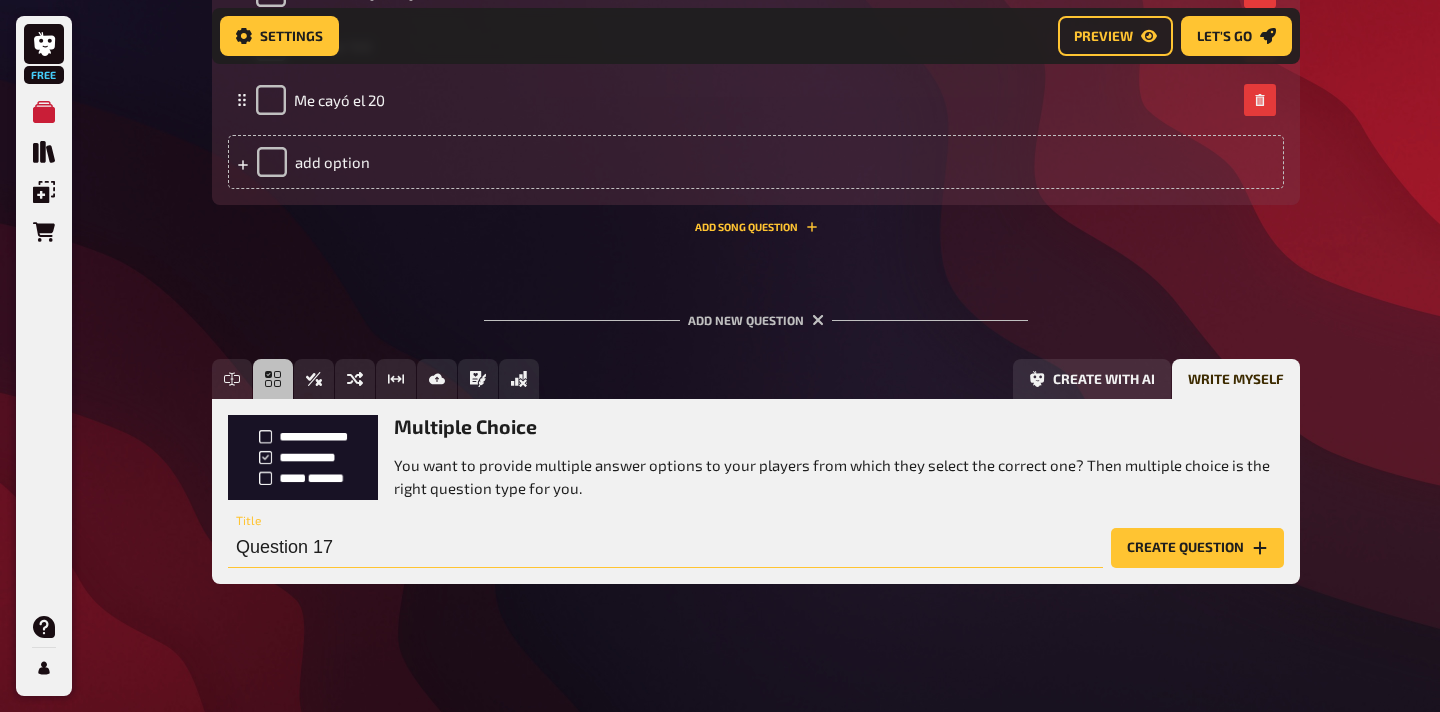 click on "Question 17" at bounding box center (665, 548) 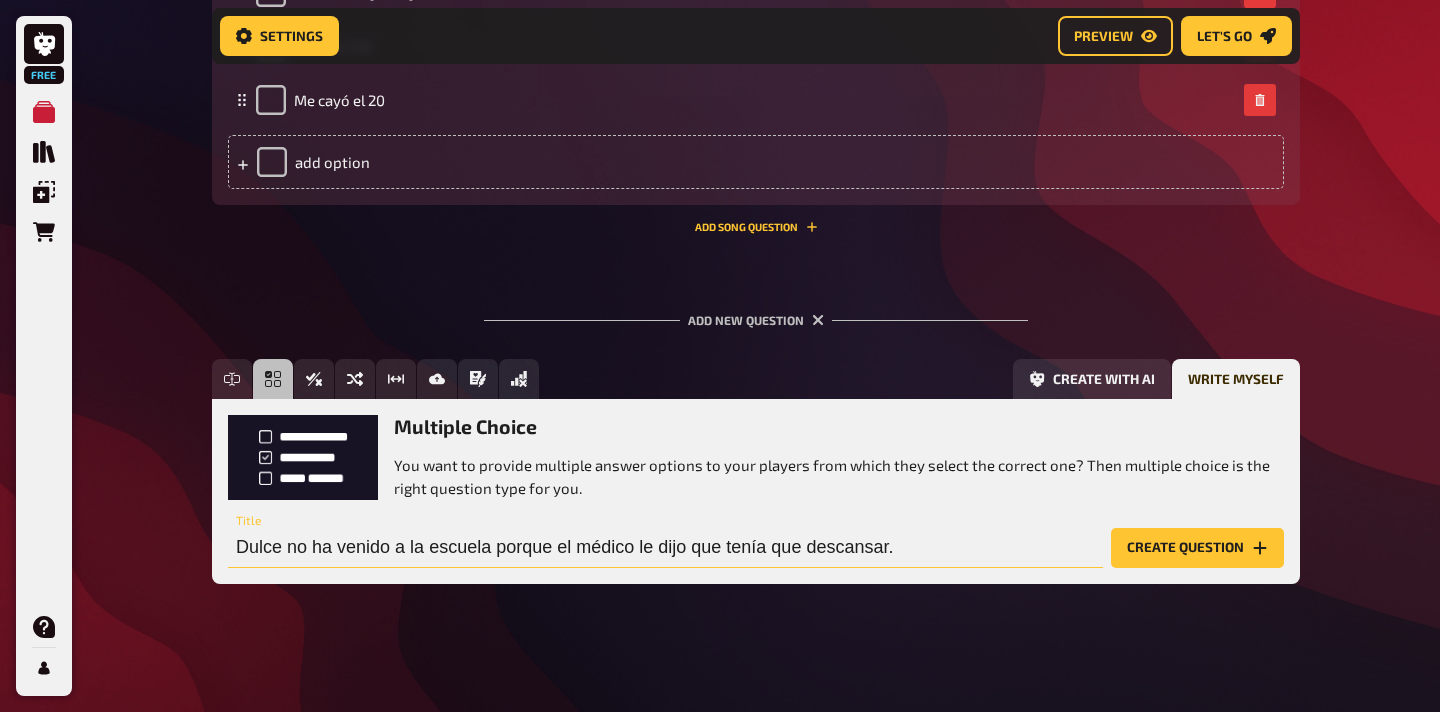 type on "Dulce no ha venido a la escuela porque el médico le dijo que tenía que descansar." 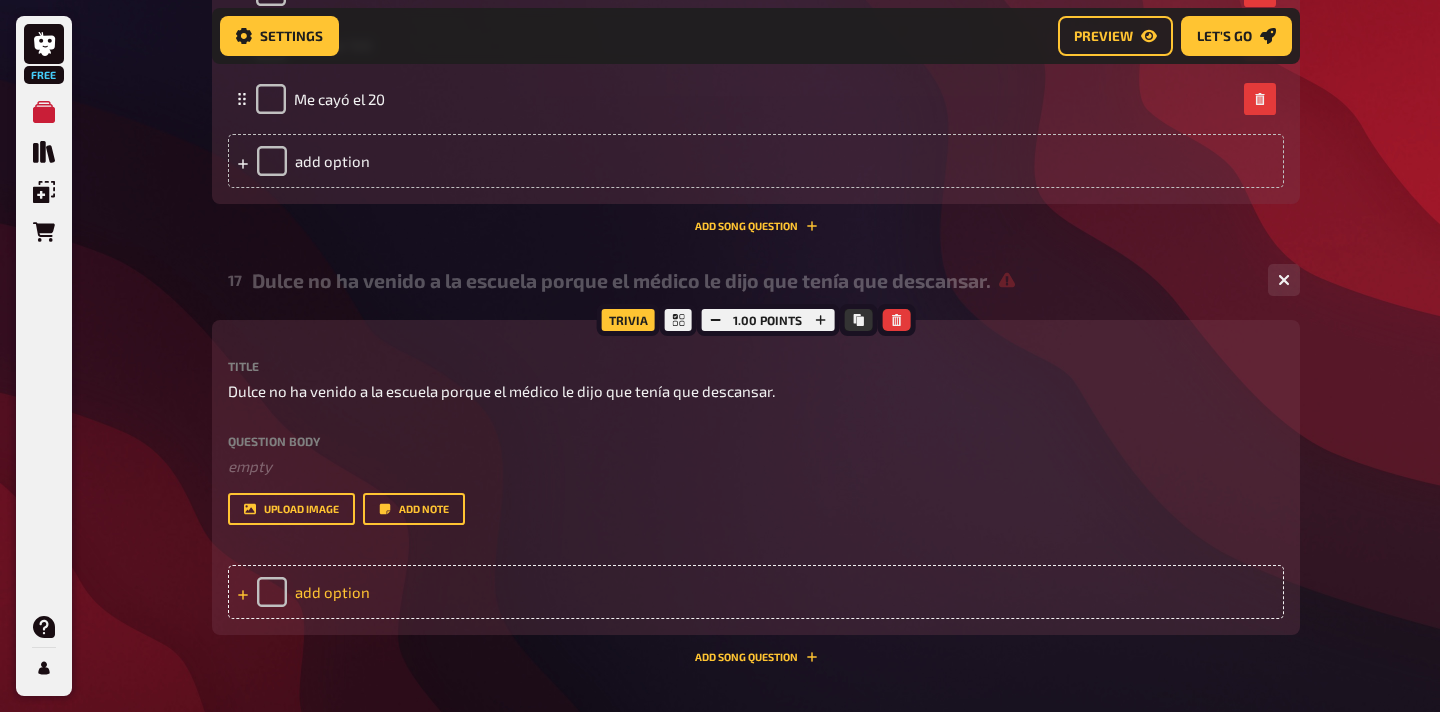 click on "add option" at bounding box center [756, 592] 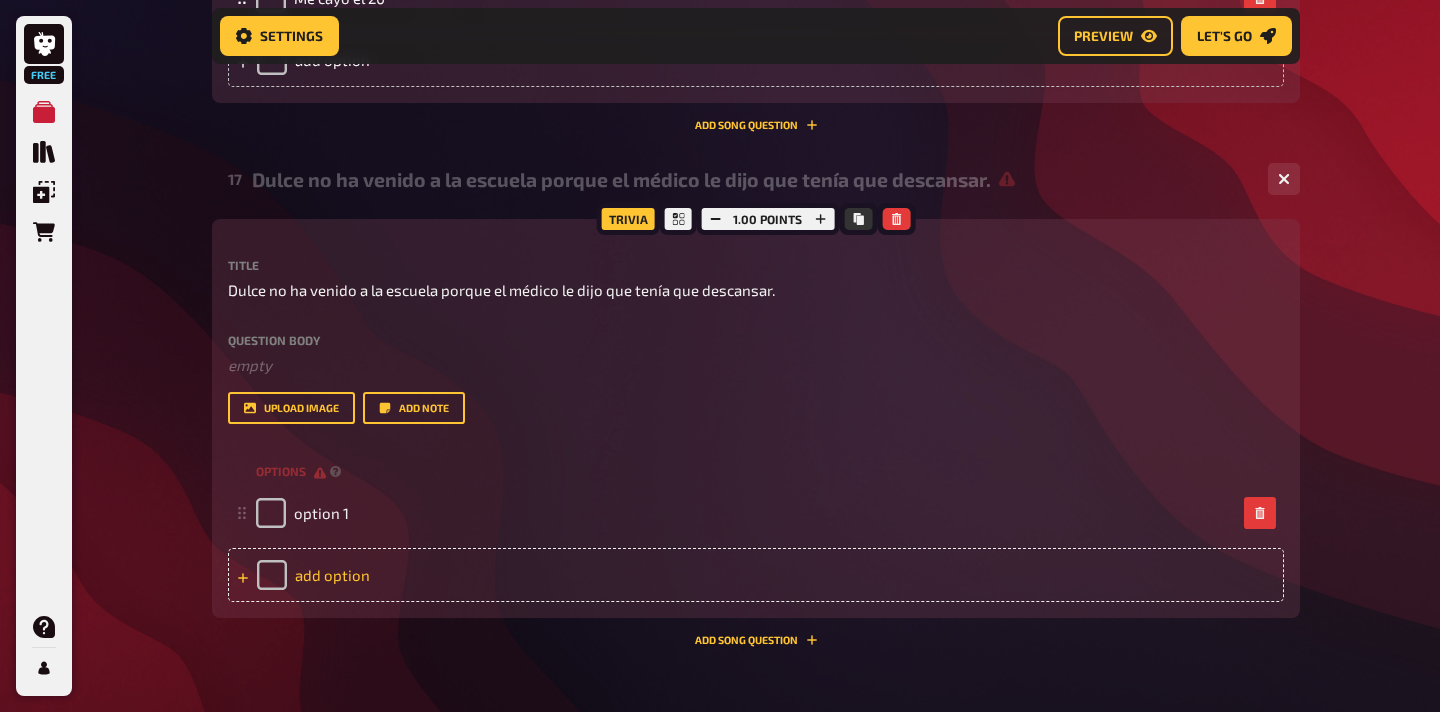 scroll, scrollTop: 10168, scrollLeft: 0, axis: vertical 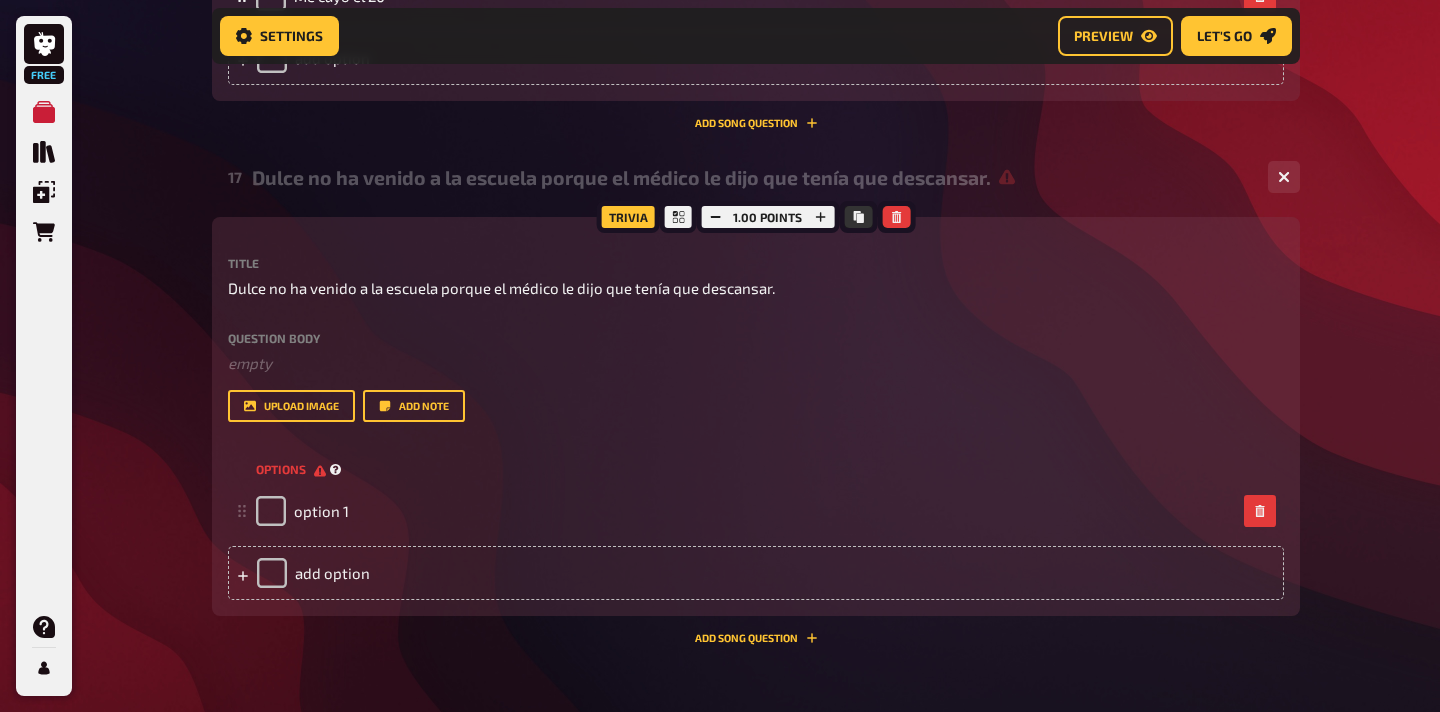 type 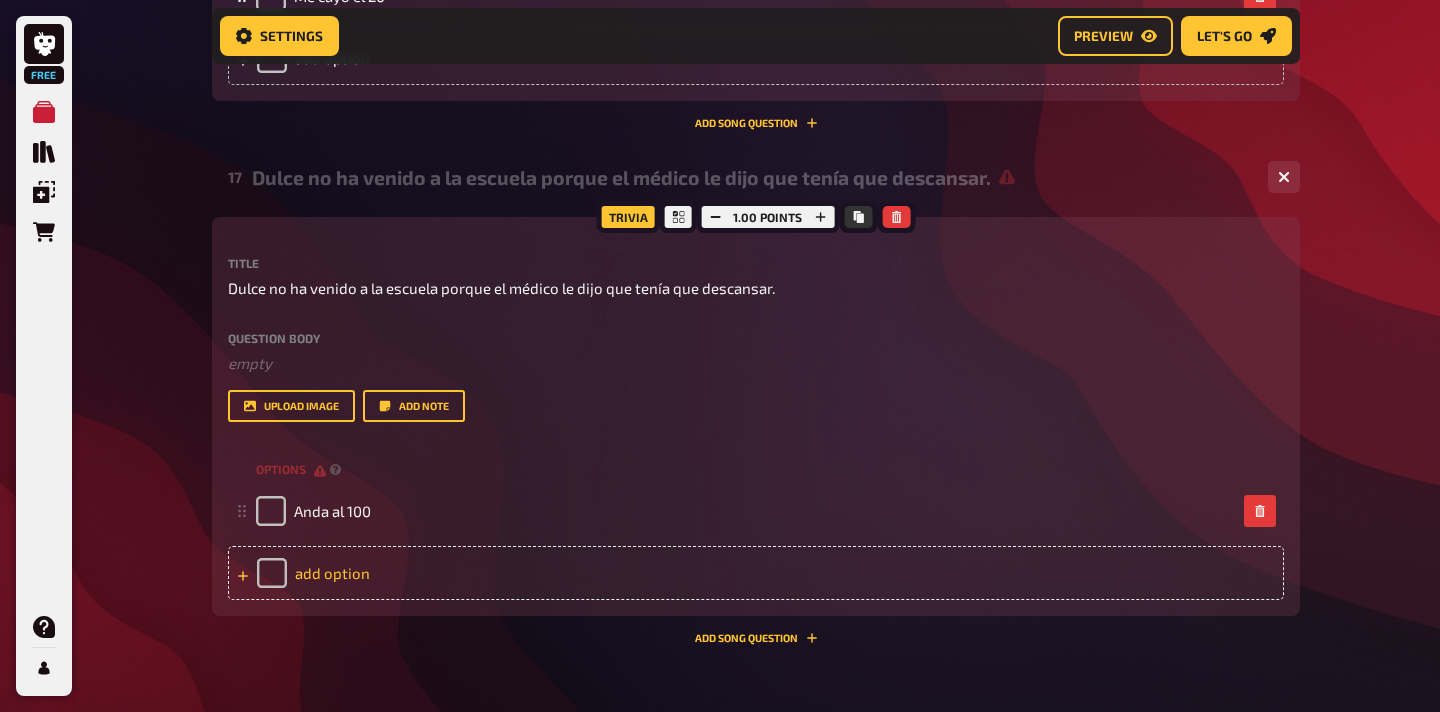 click on "add option" at bounding box center [756, 573] 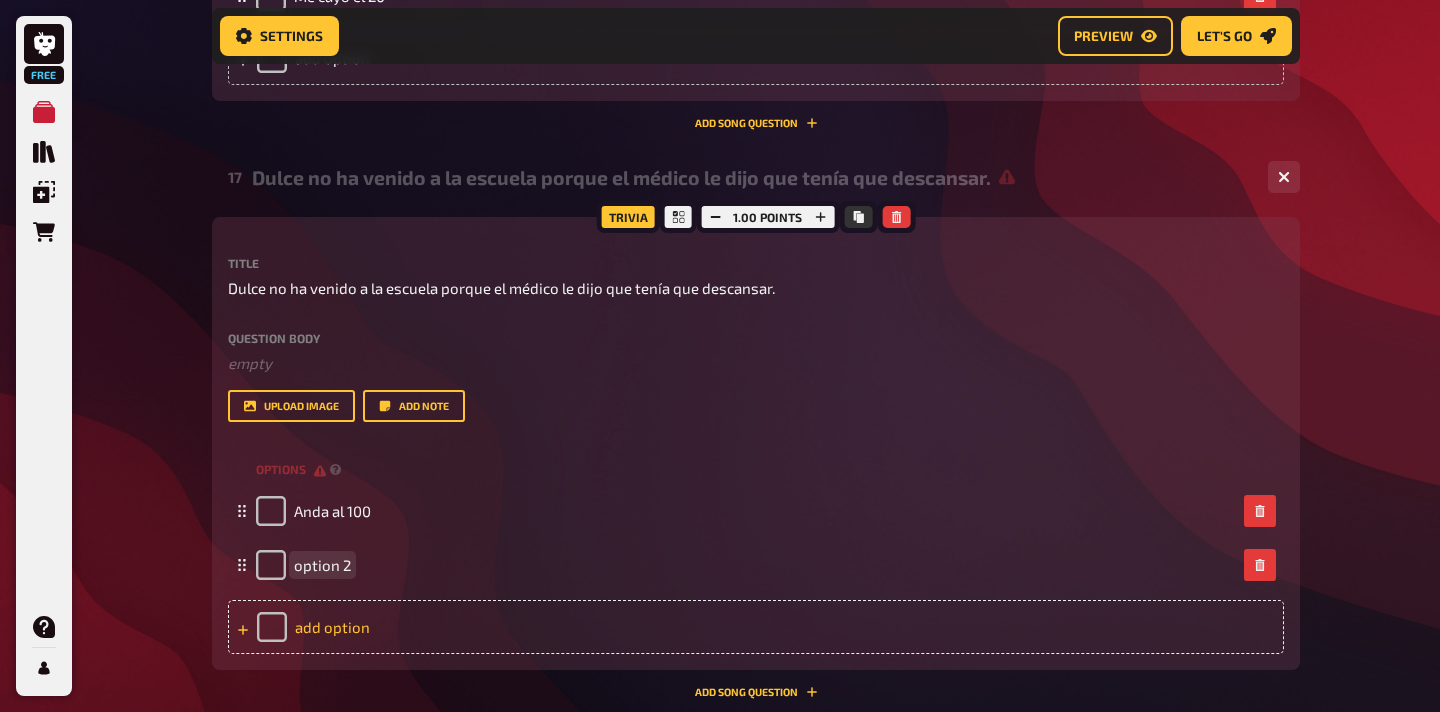 type 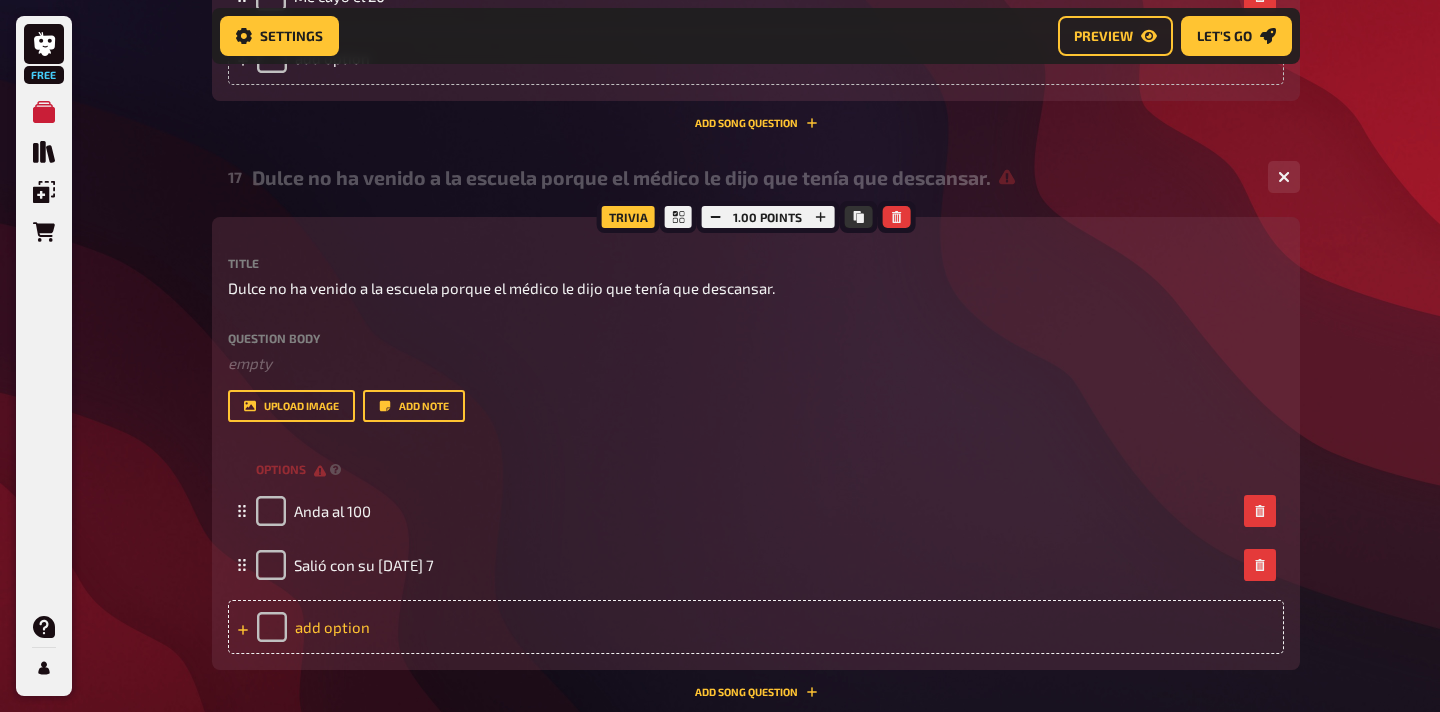 click on "add option" at bounding box center (756, 627) 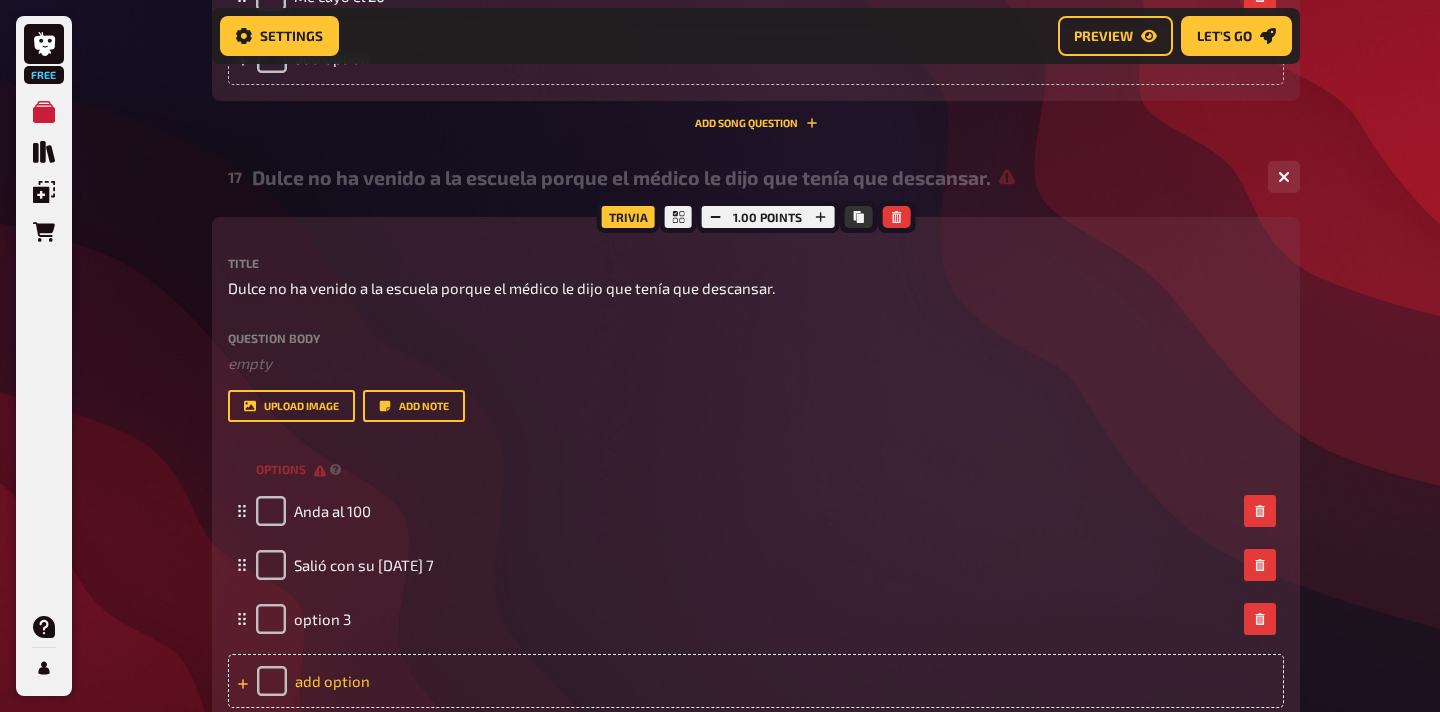 type 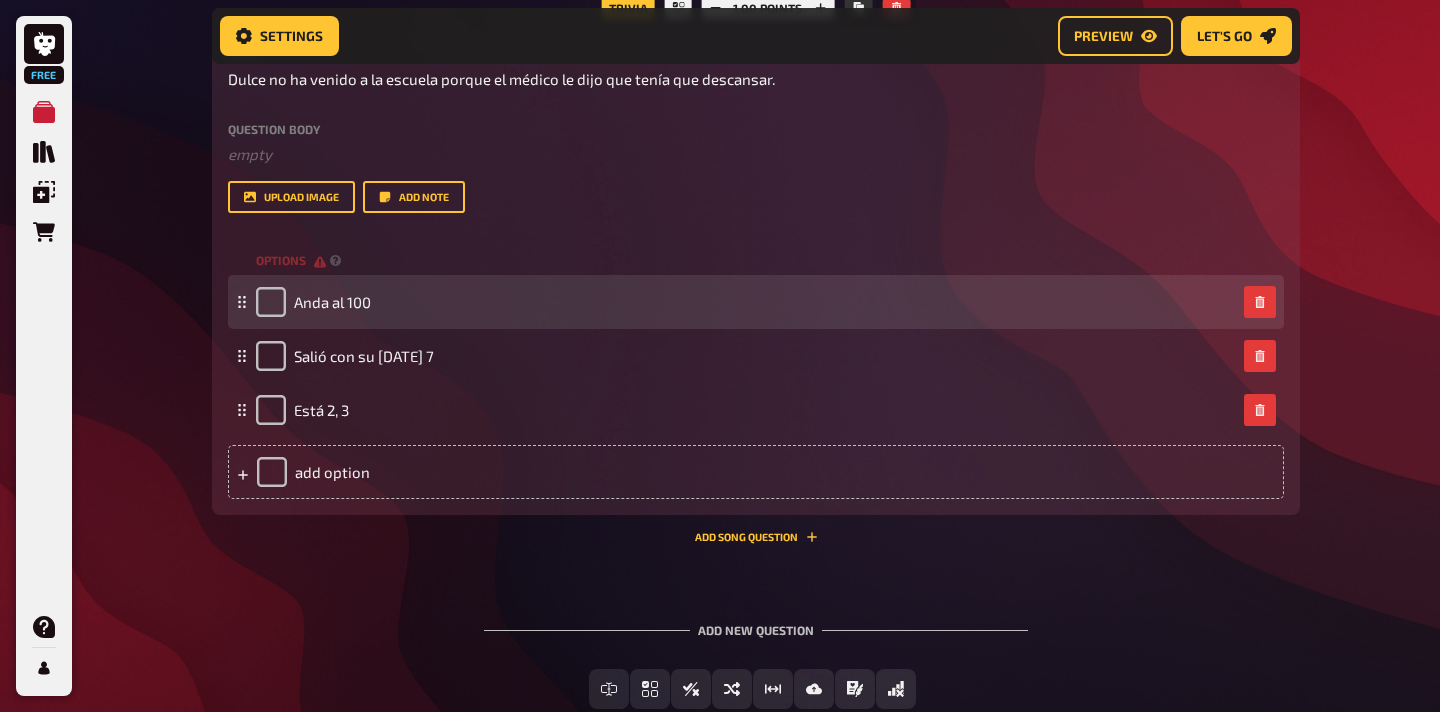 scroll, scrollTop: 10503, scrollLeft: 0, axis: vertical 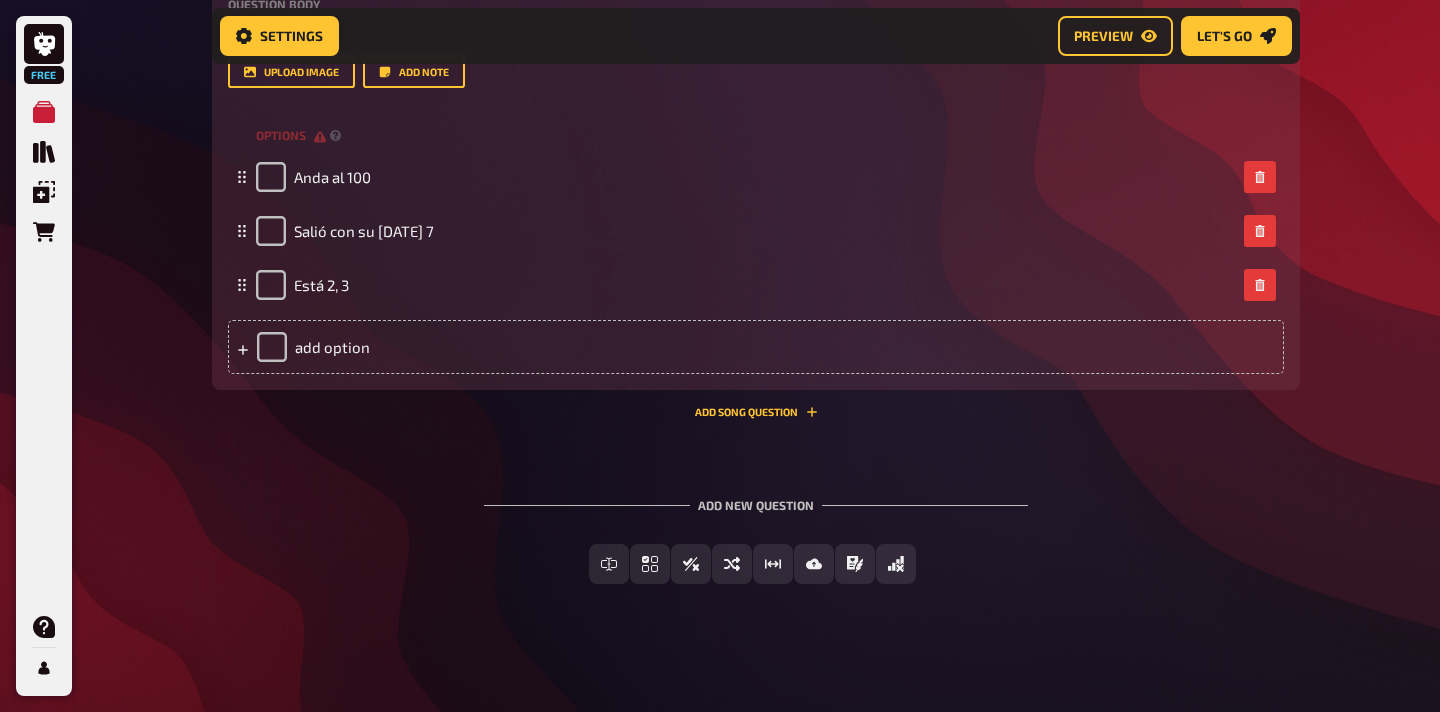 click on "Add new question" at bounding box center [756, 497] 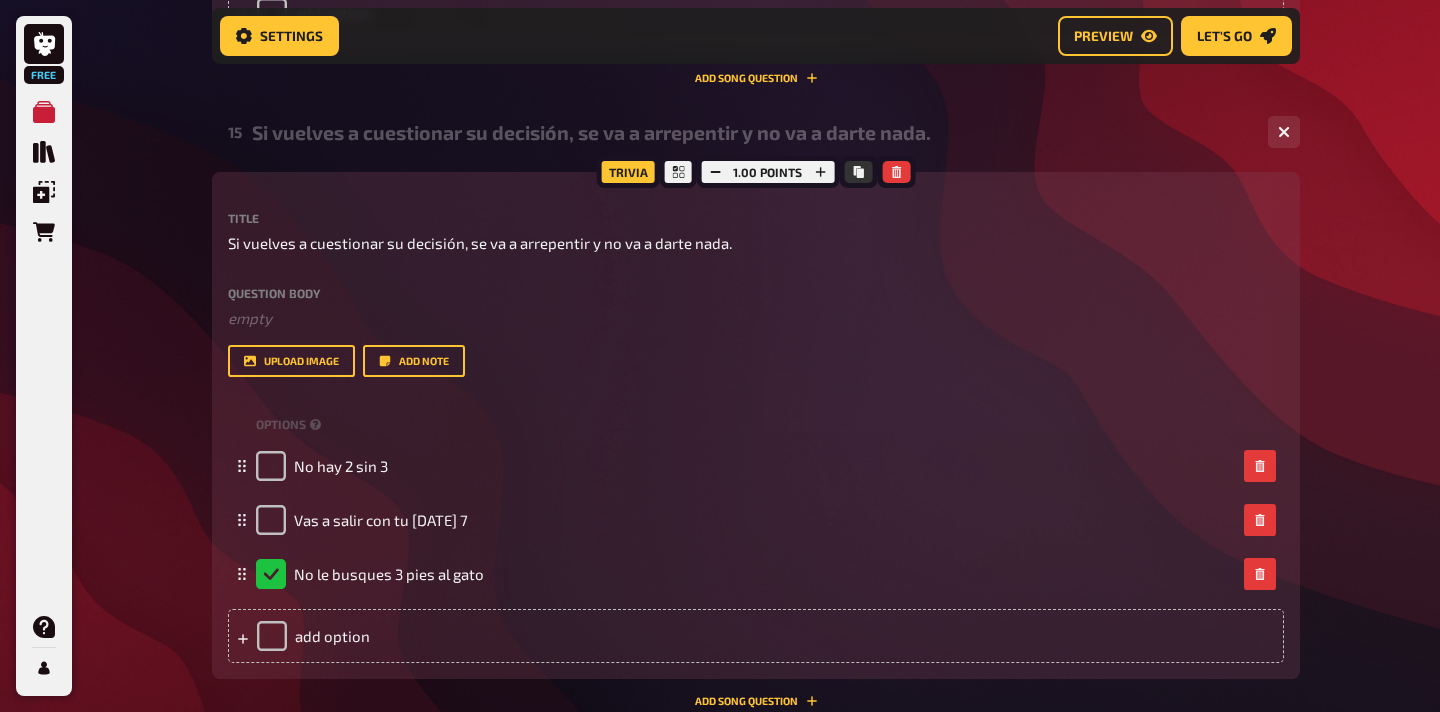 scroll, scrollTop: 8754, scrollLeft: 0, axis: vertical 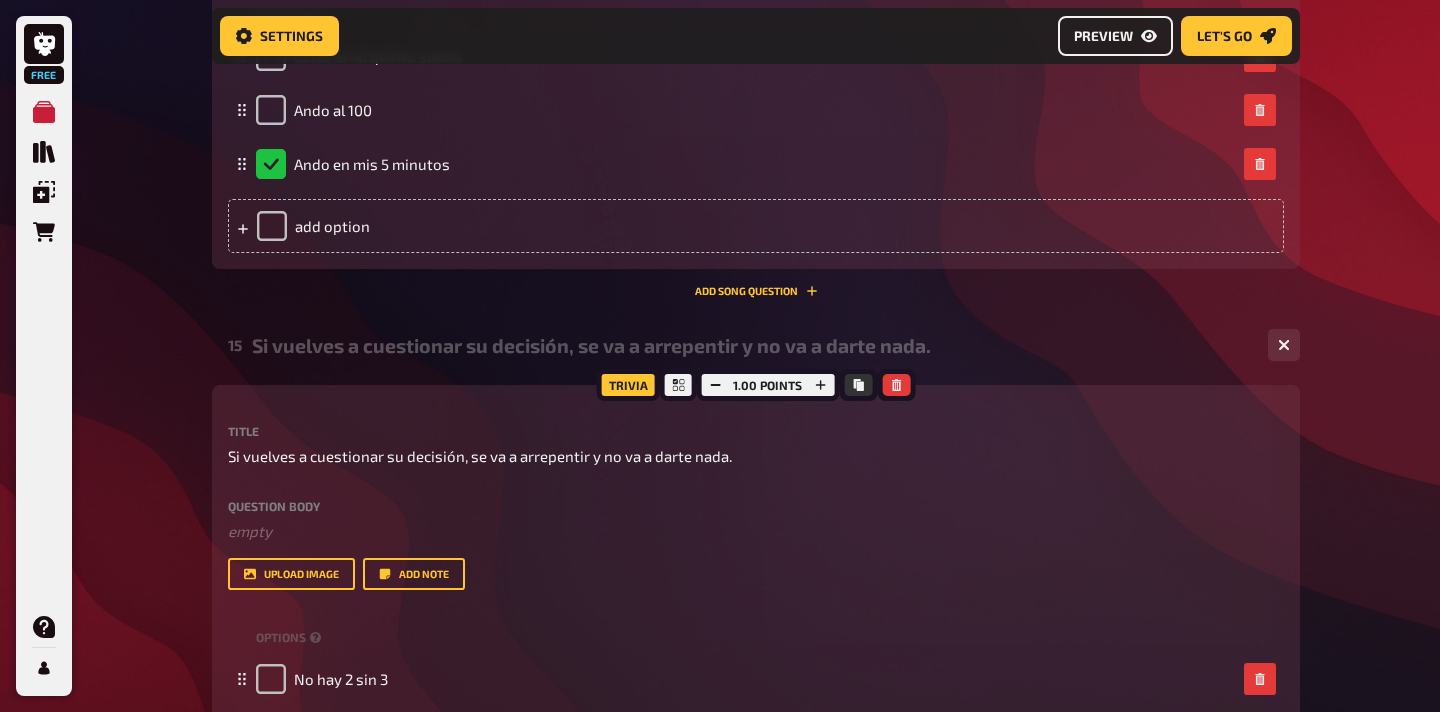 click on "Preview" at bounding box center (1103, 36) 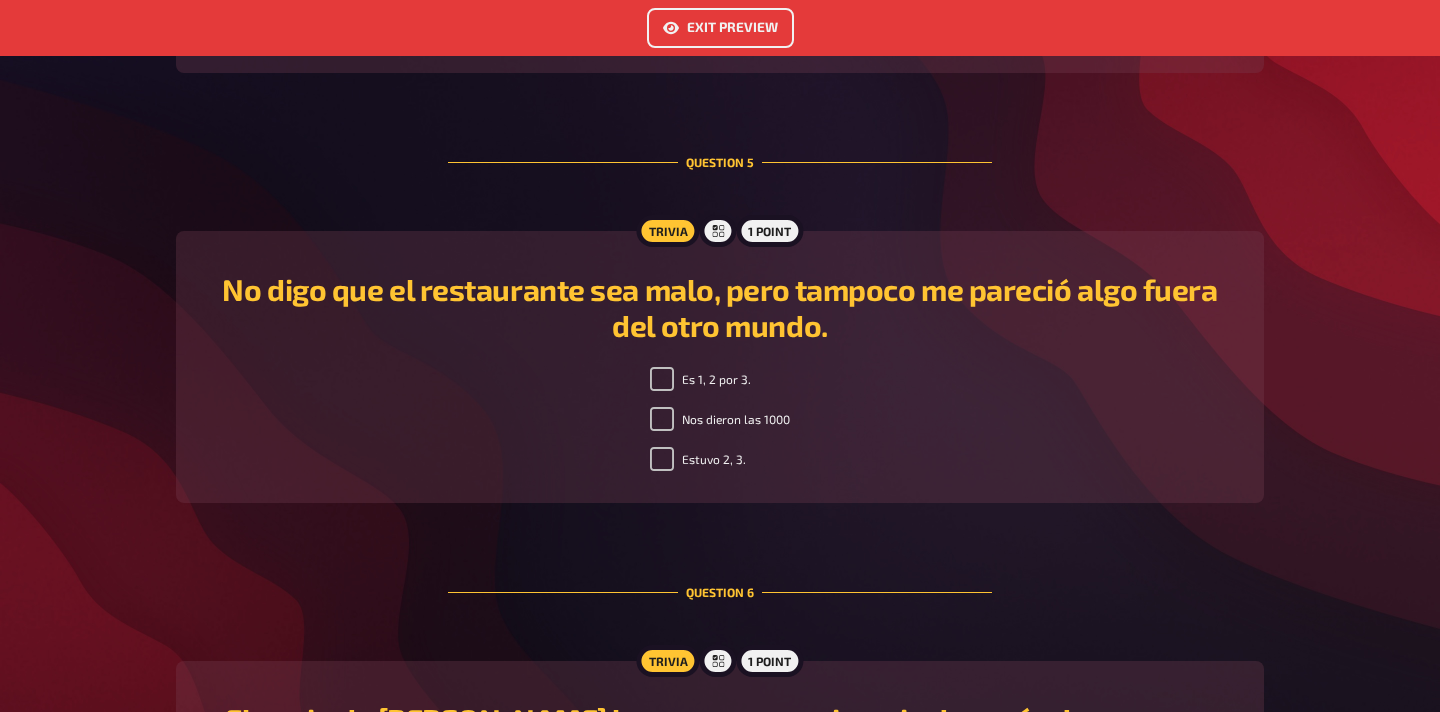 scroll, scrollTop: 0, scrollLeft: 0, axis: both 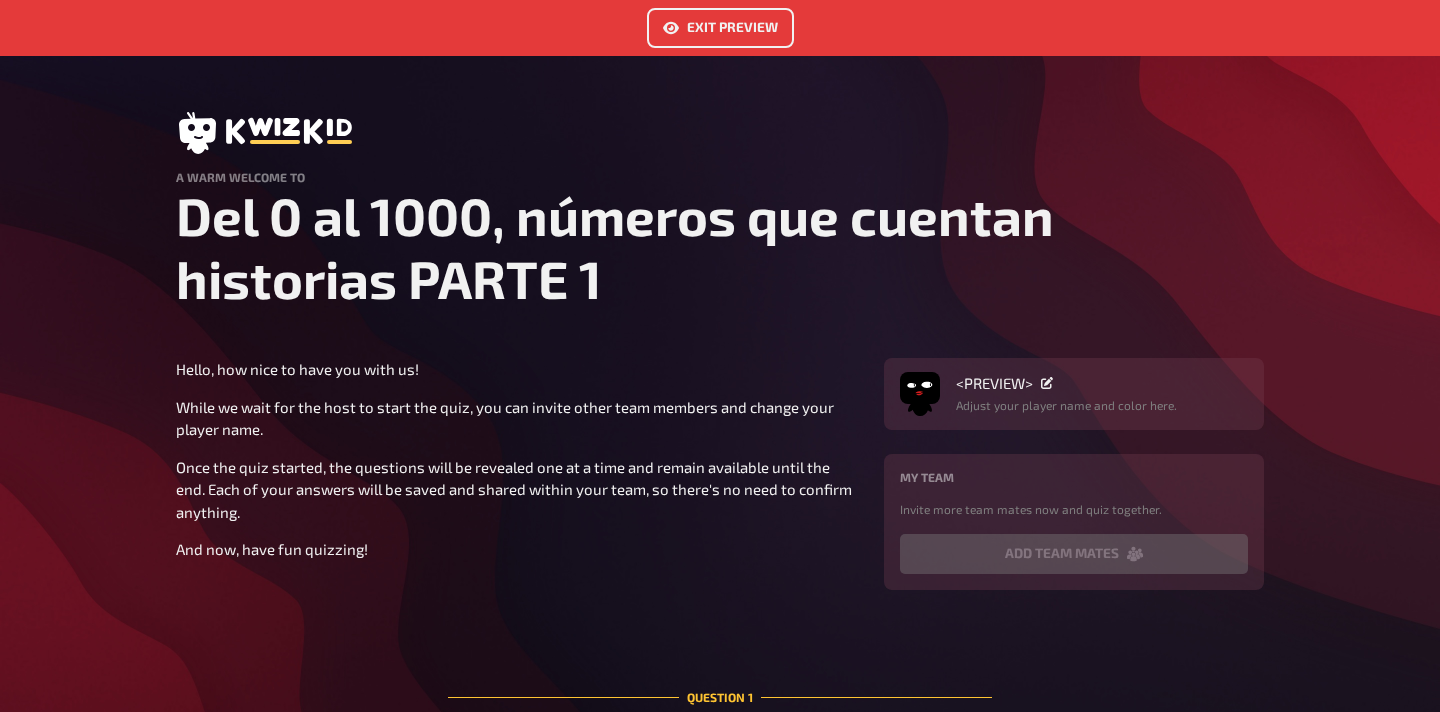 click on "Exit Preview" at bounding box center (720, 28) 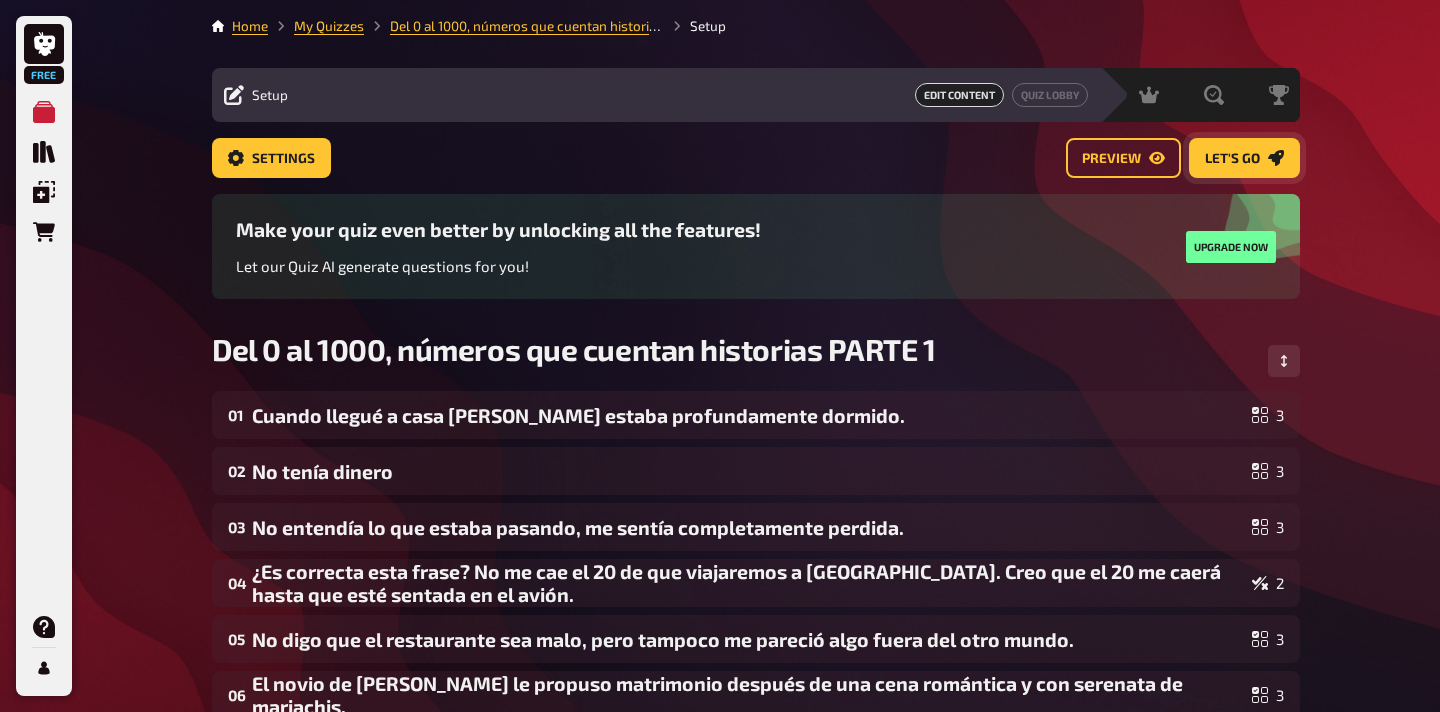click on "Let's go" at bounding box center (1232, 159) 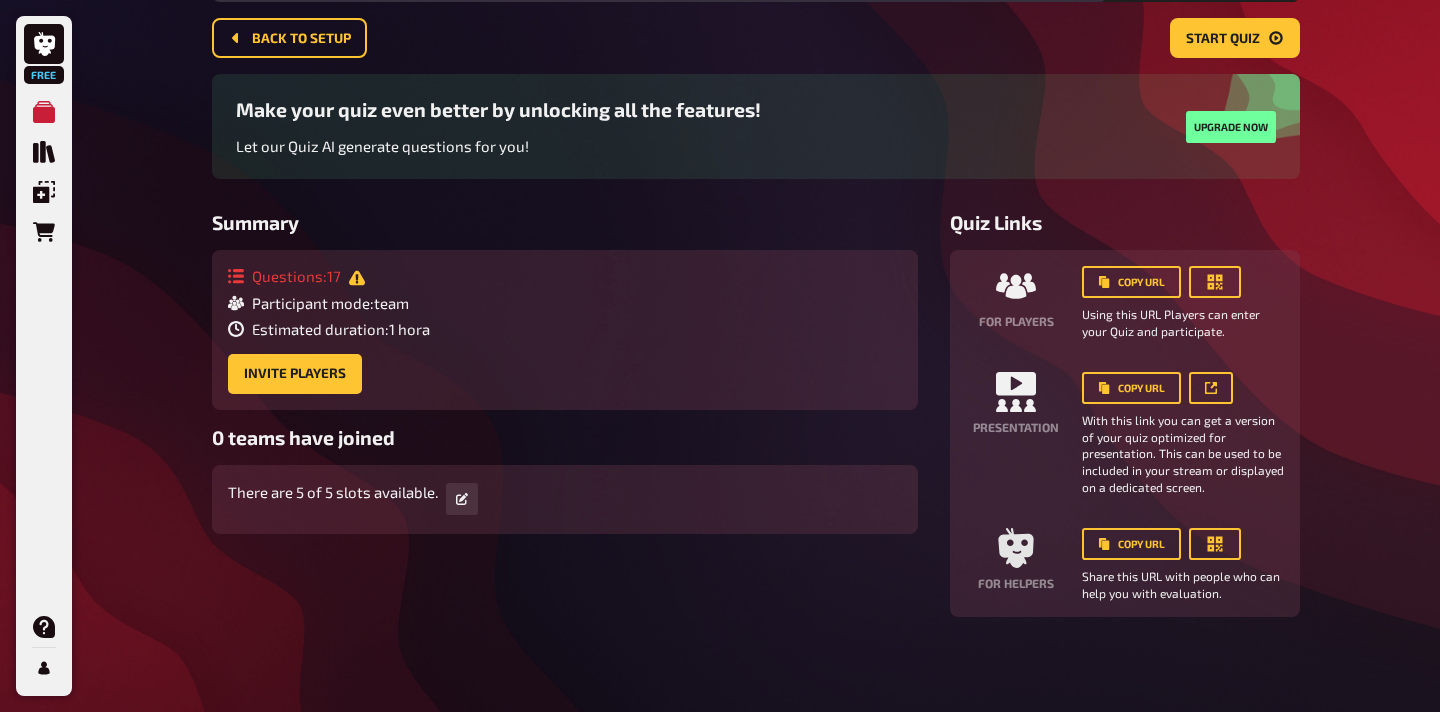 scroll, scrollTop: 122, scrollLeft: 0, axis: vertical 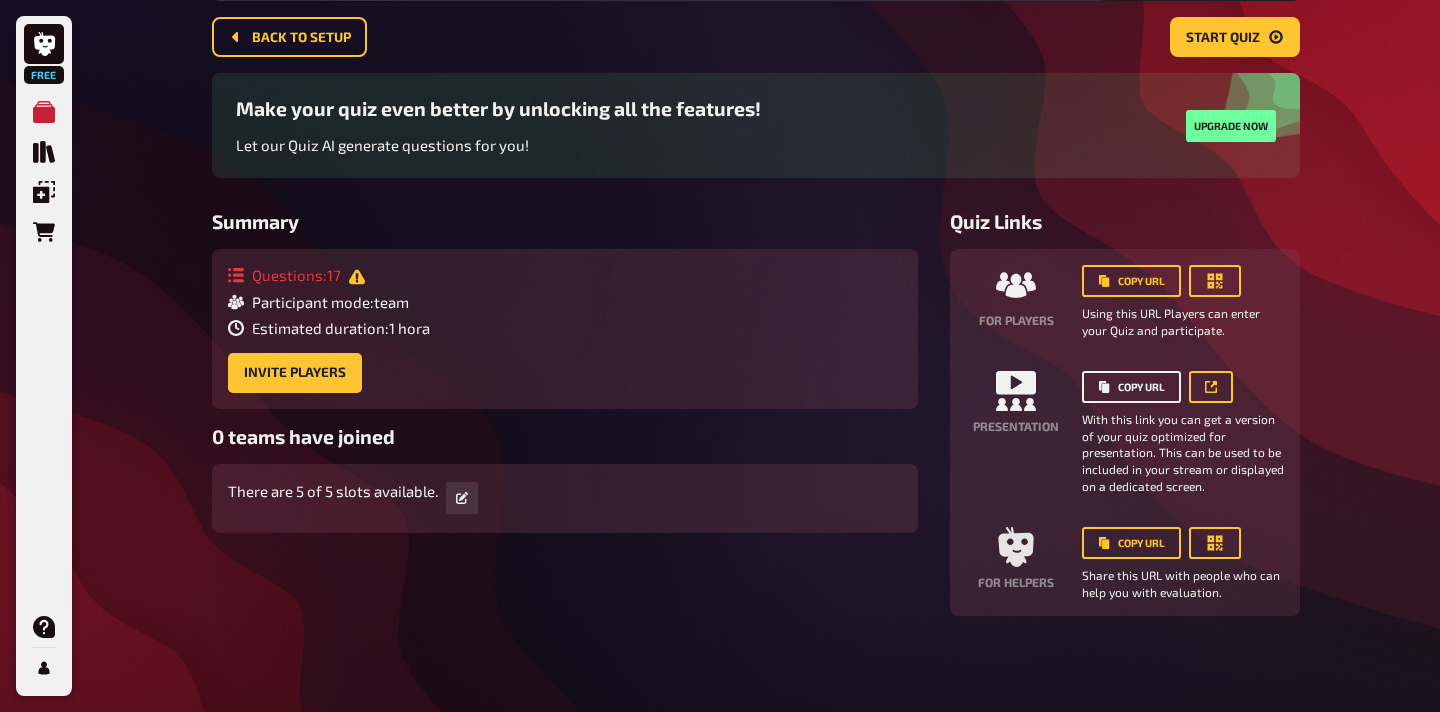 click on "Copy URL" at bounding box center (1131, 387) 